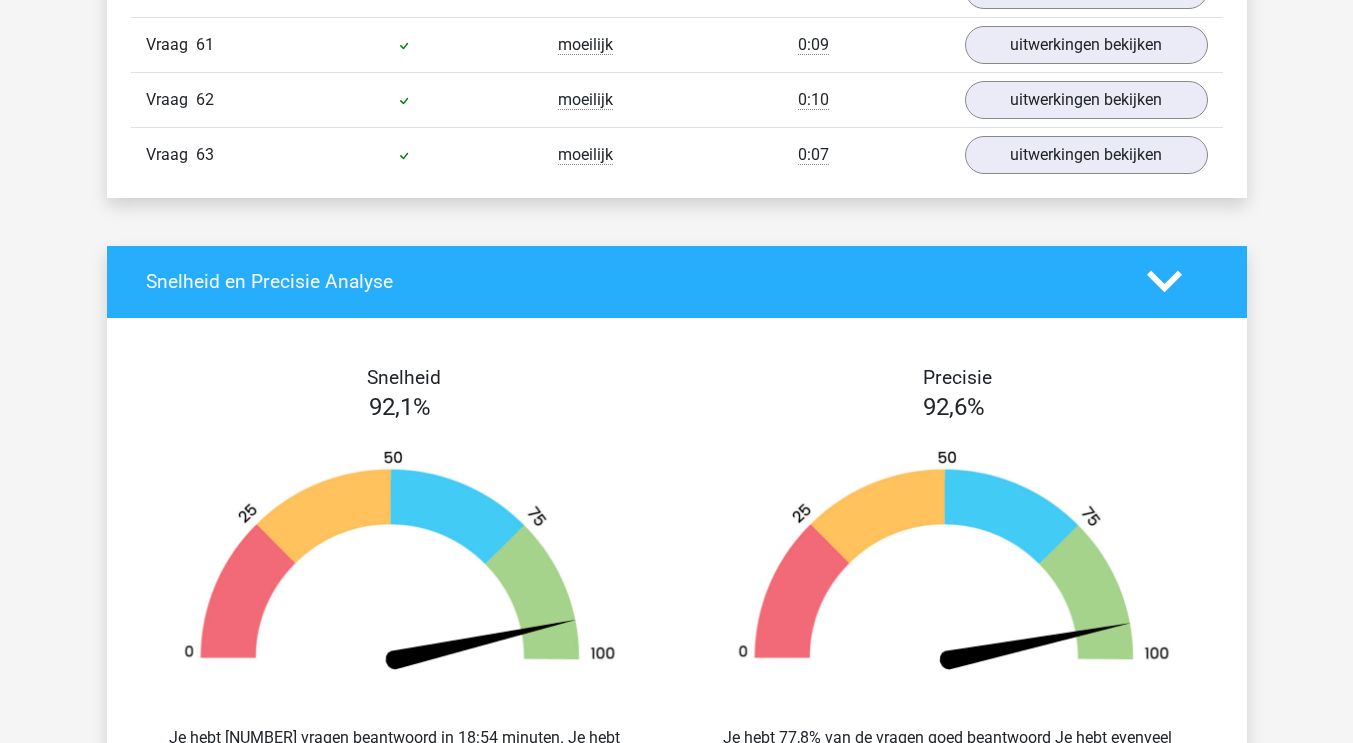 scroll, scrollTop: 5559, scrollLeft: 0, axis: vertical 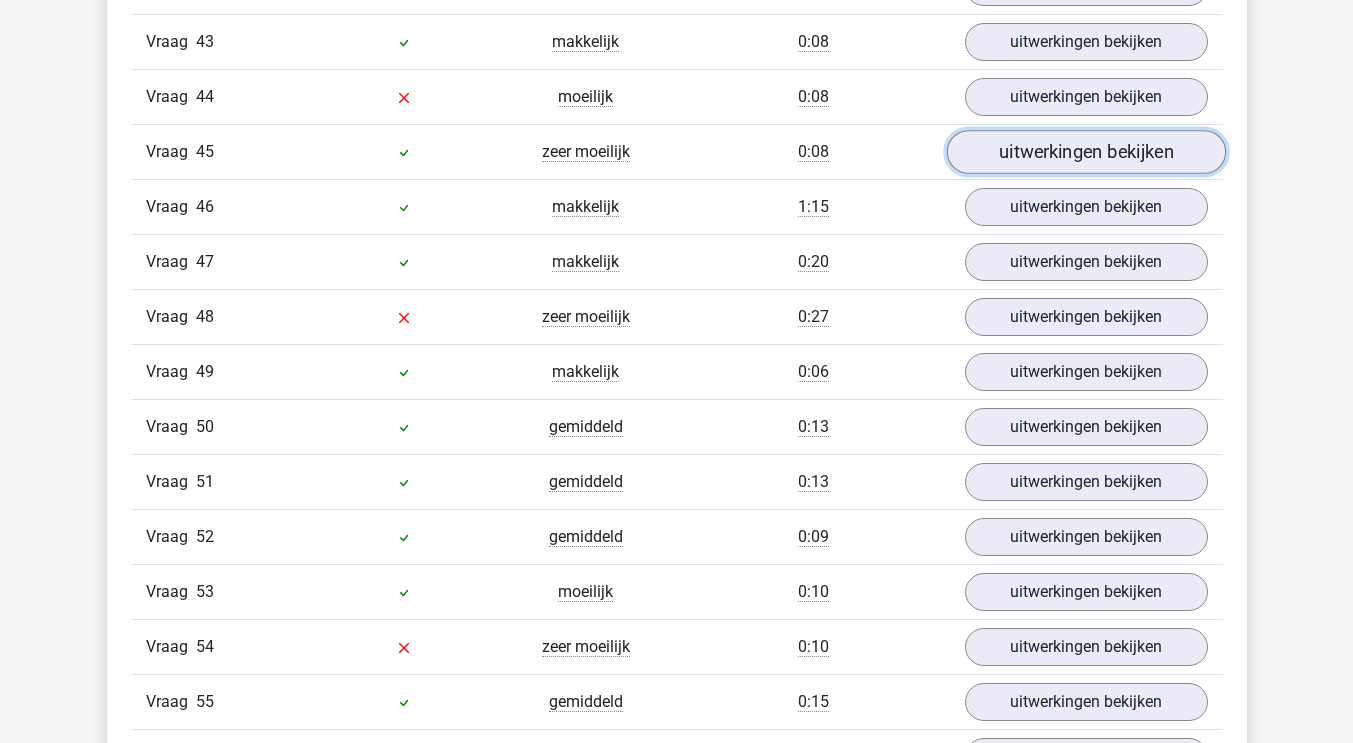 click on "uitwerkingen bekijken" at bounding box center (1085, 152) 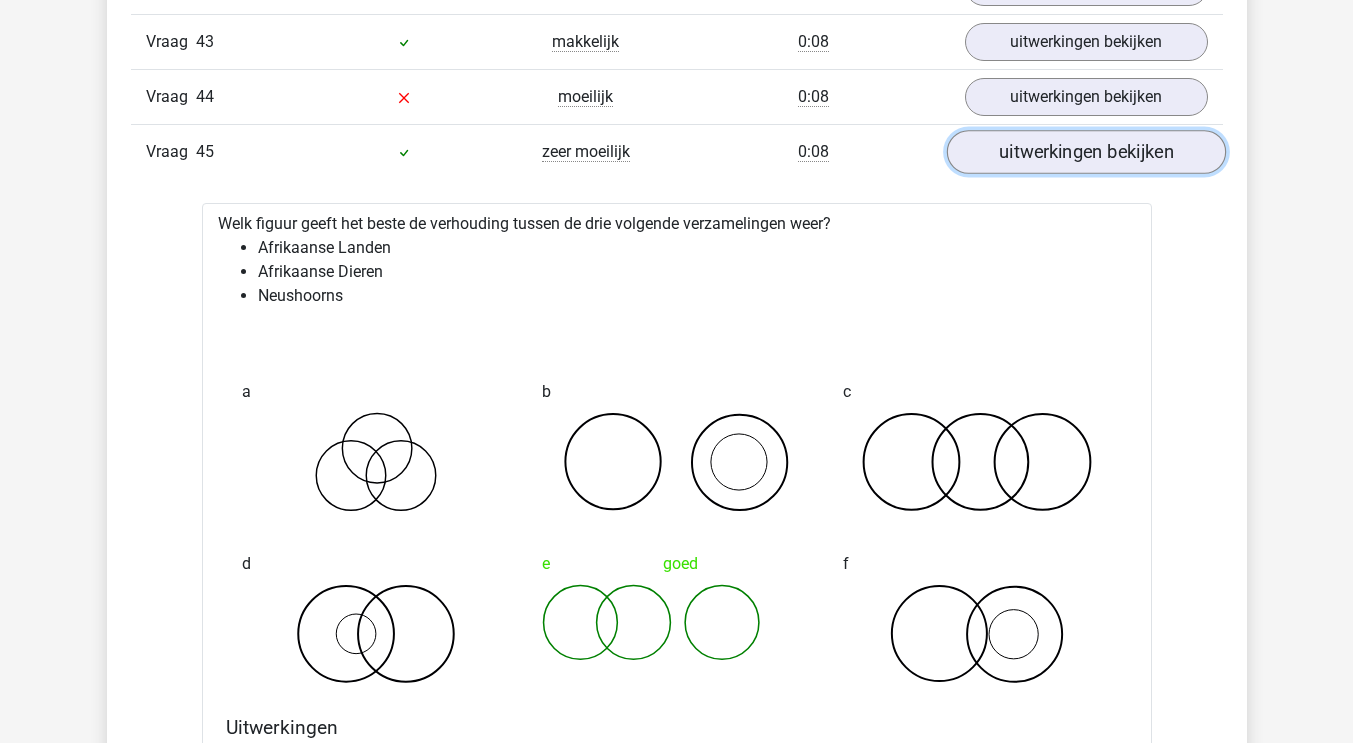 click on "uitwerkingen bekijken" at bounding box center [1085, 152] 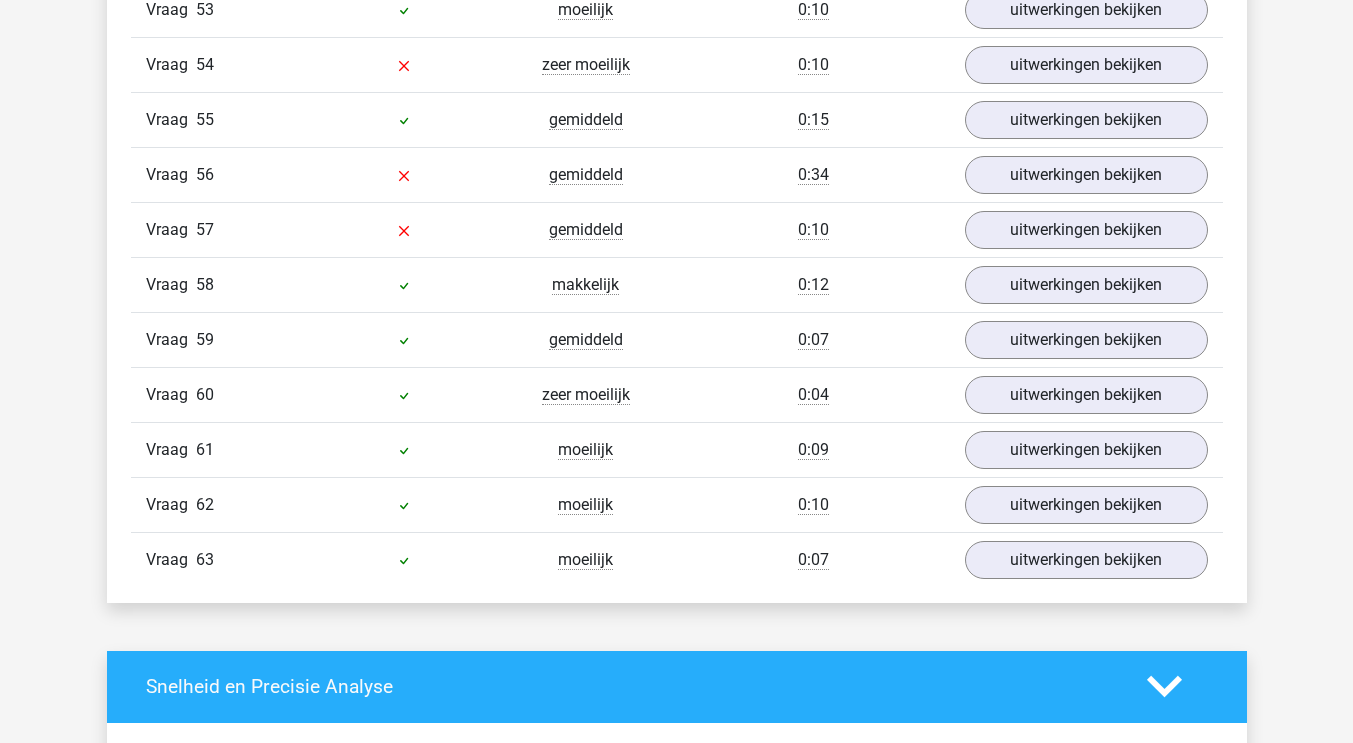 scroll, scrollTop: 5158, scrollLeft: 0, axis: vertical 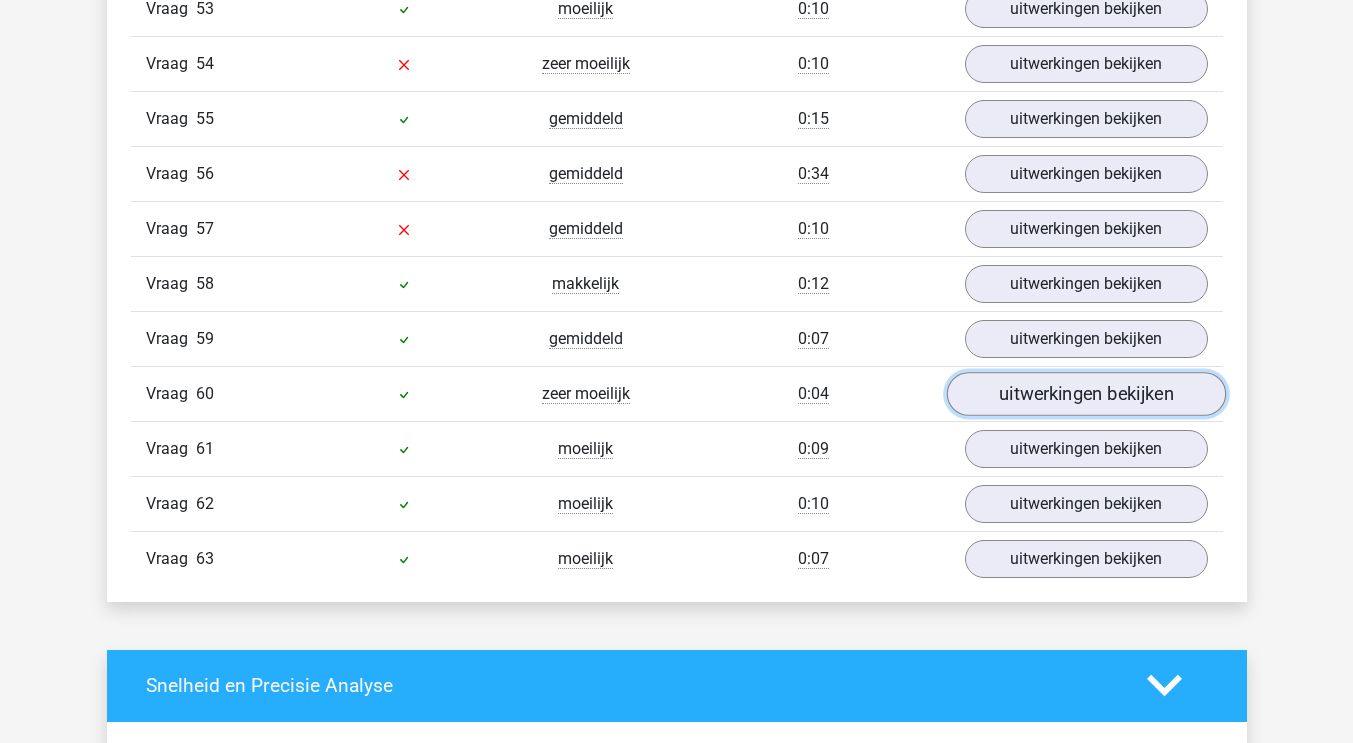 click on "uitwerkingen bekijken" at bounding box center (1085, 394) 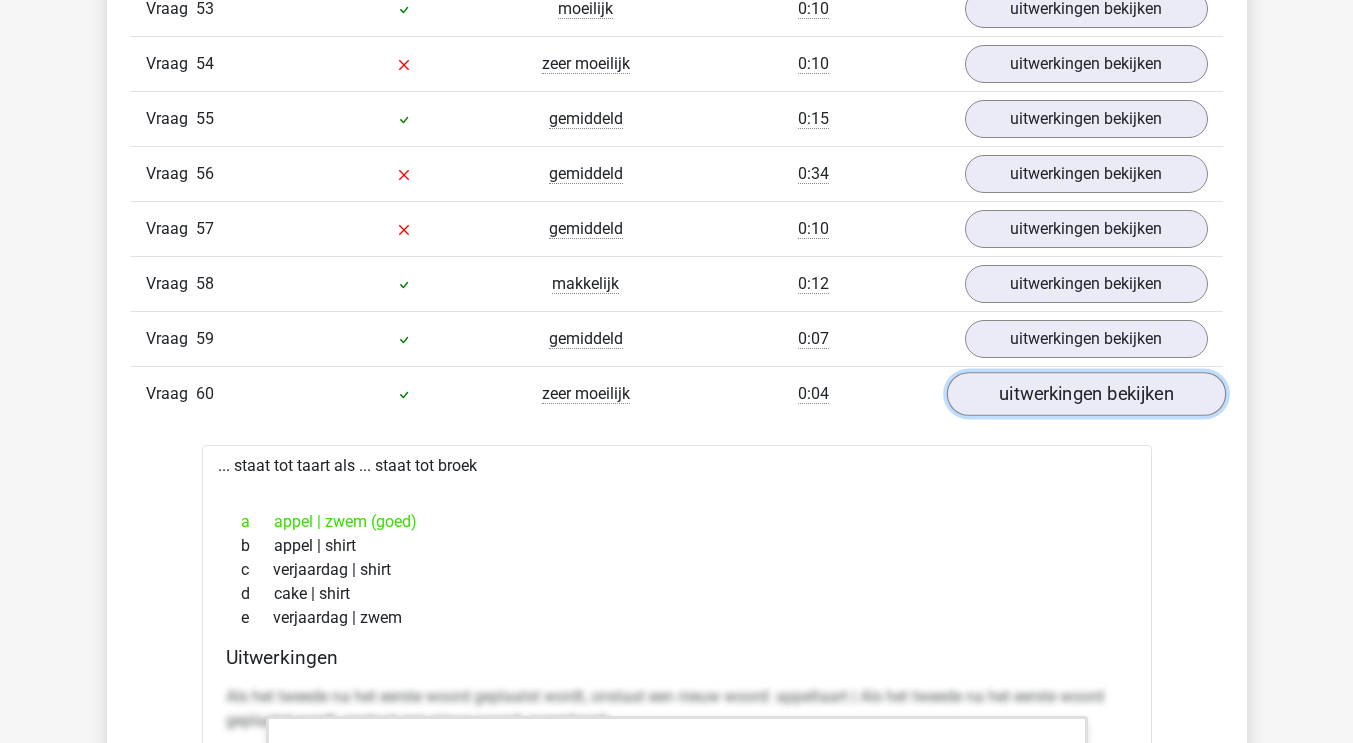 click on "uitwerkingen bekijken" at bounding box center (1085, 394) 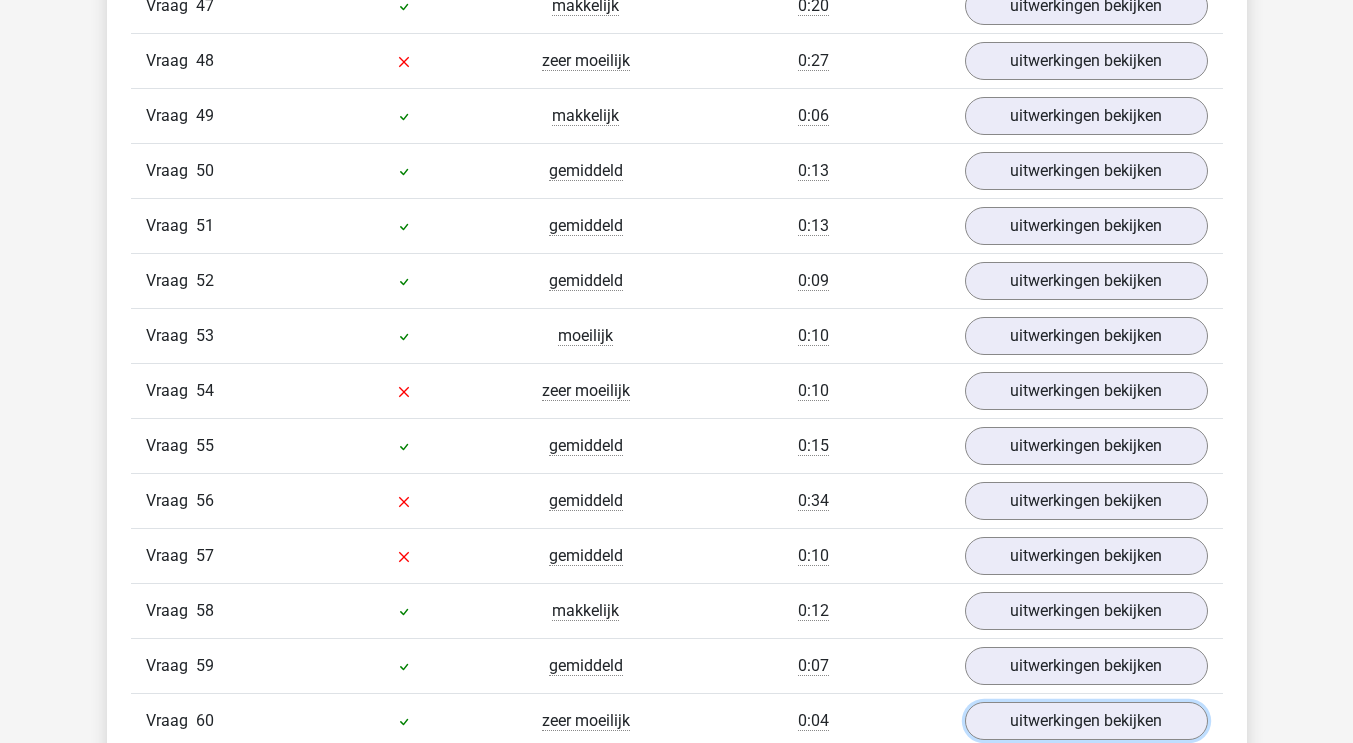scroll, scrollTop: 4830, scrollLeft: 0, axis: vertical 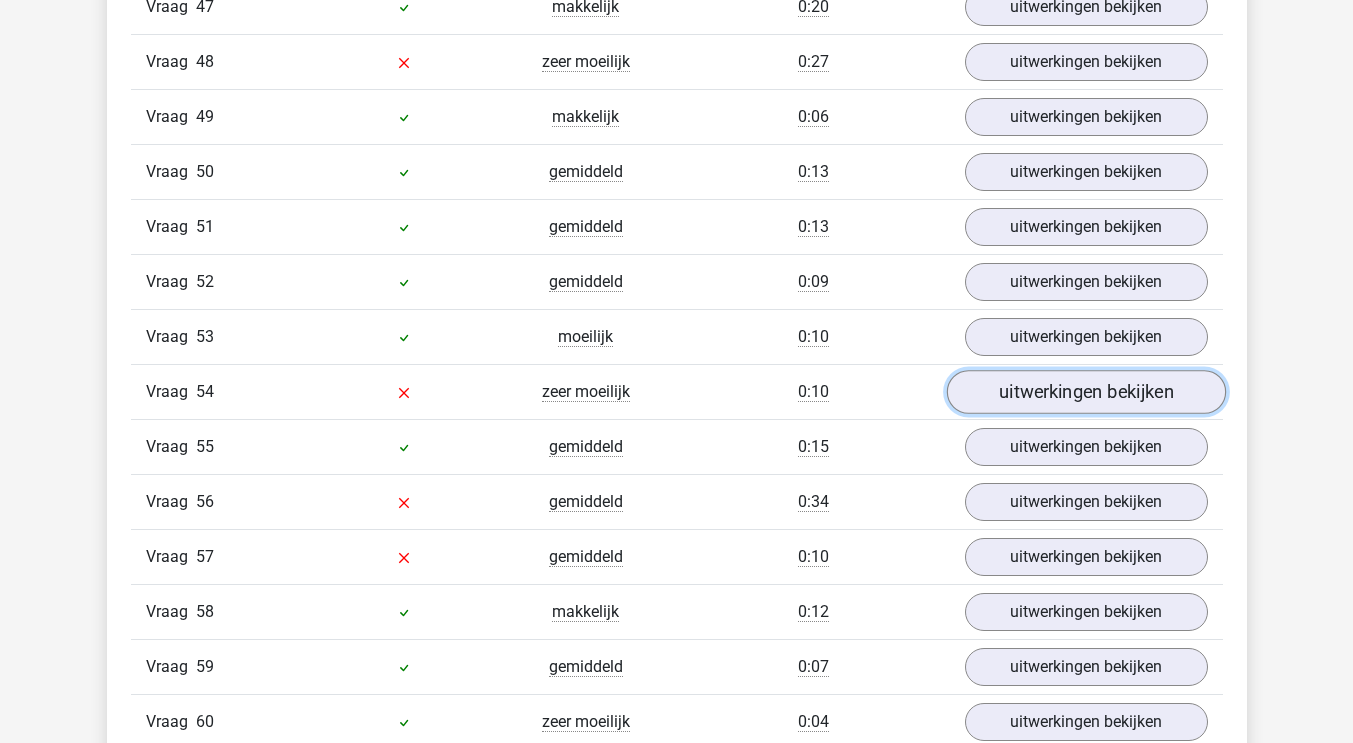 click on "uitwerkingen bekijken" at bounding box center [1085, 392] 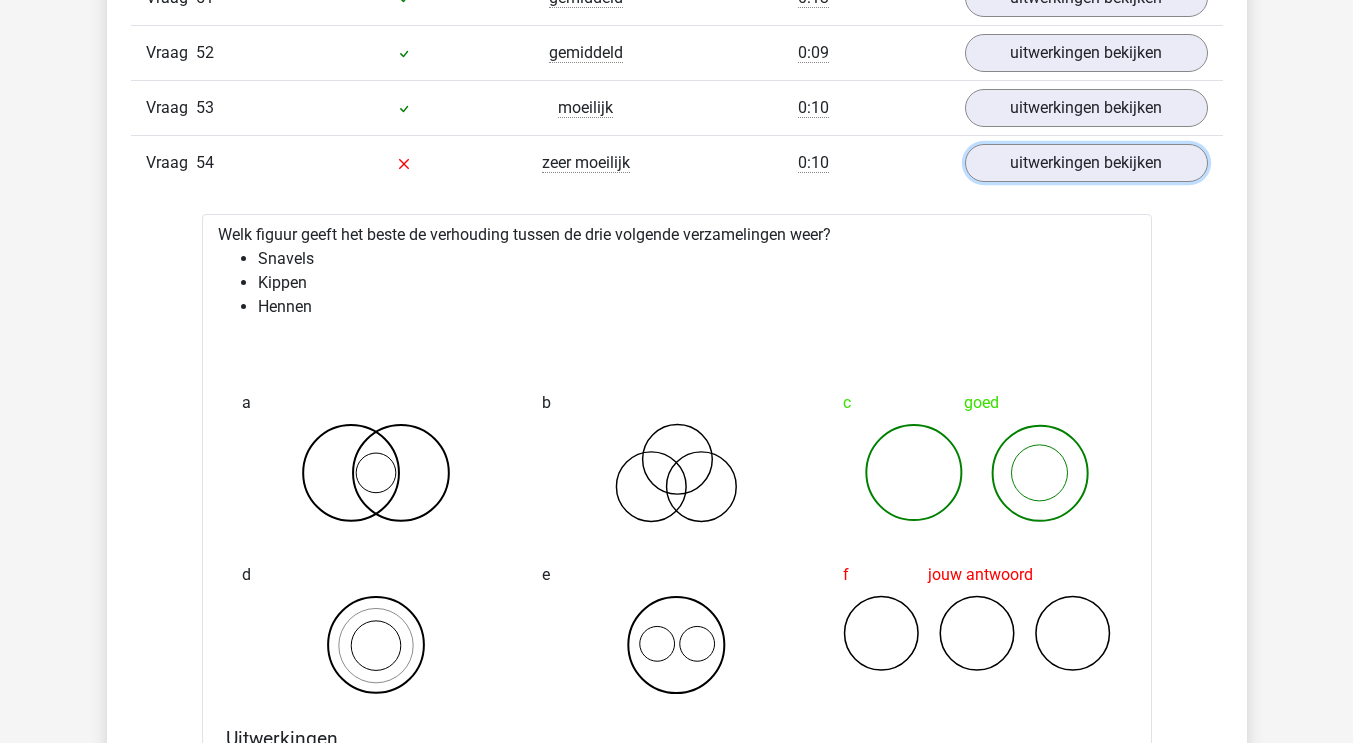scroll, scrollTop: 5014, scrollLeft: 0, axis: vertical 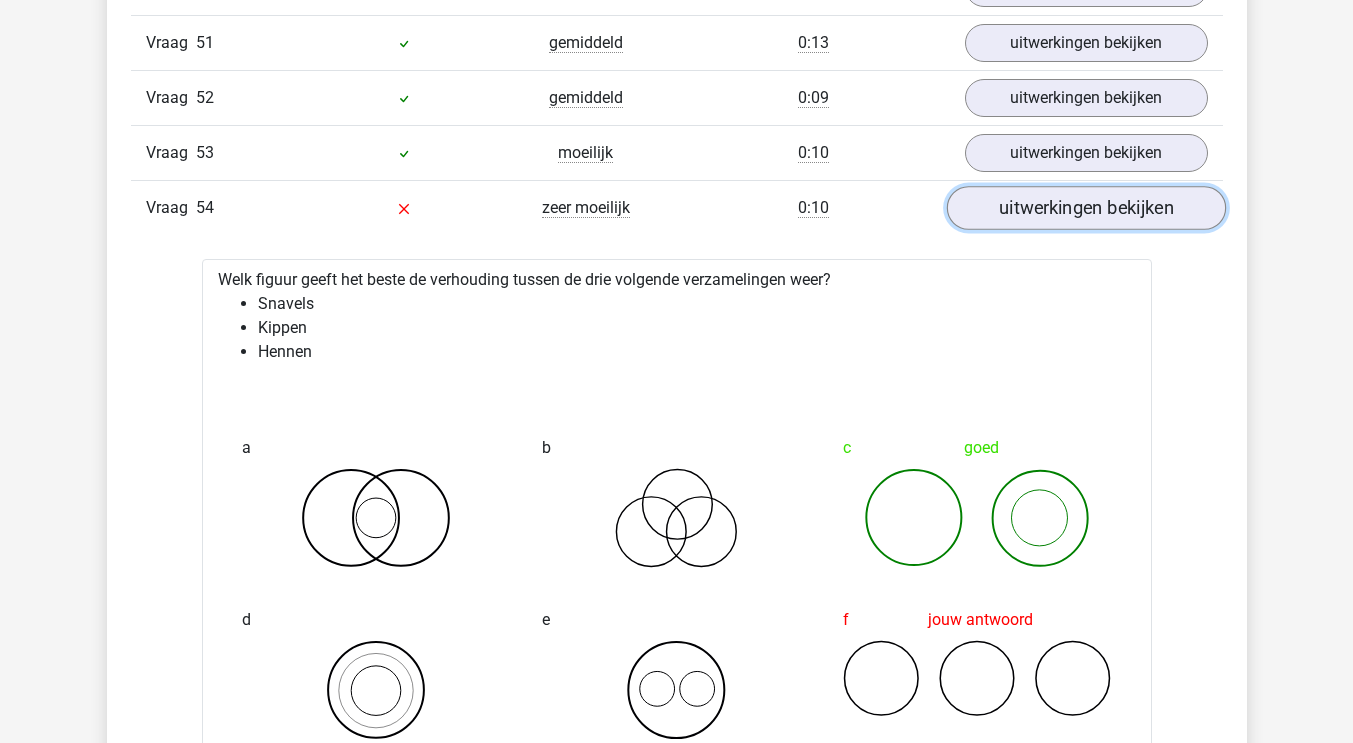 click on "uitwerkingen bekijken" at bounding box center [1085, 208] 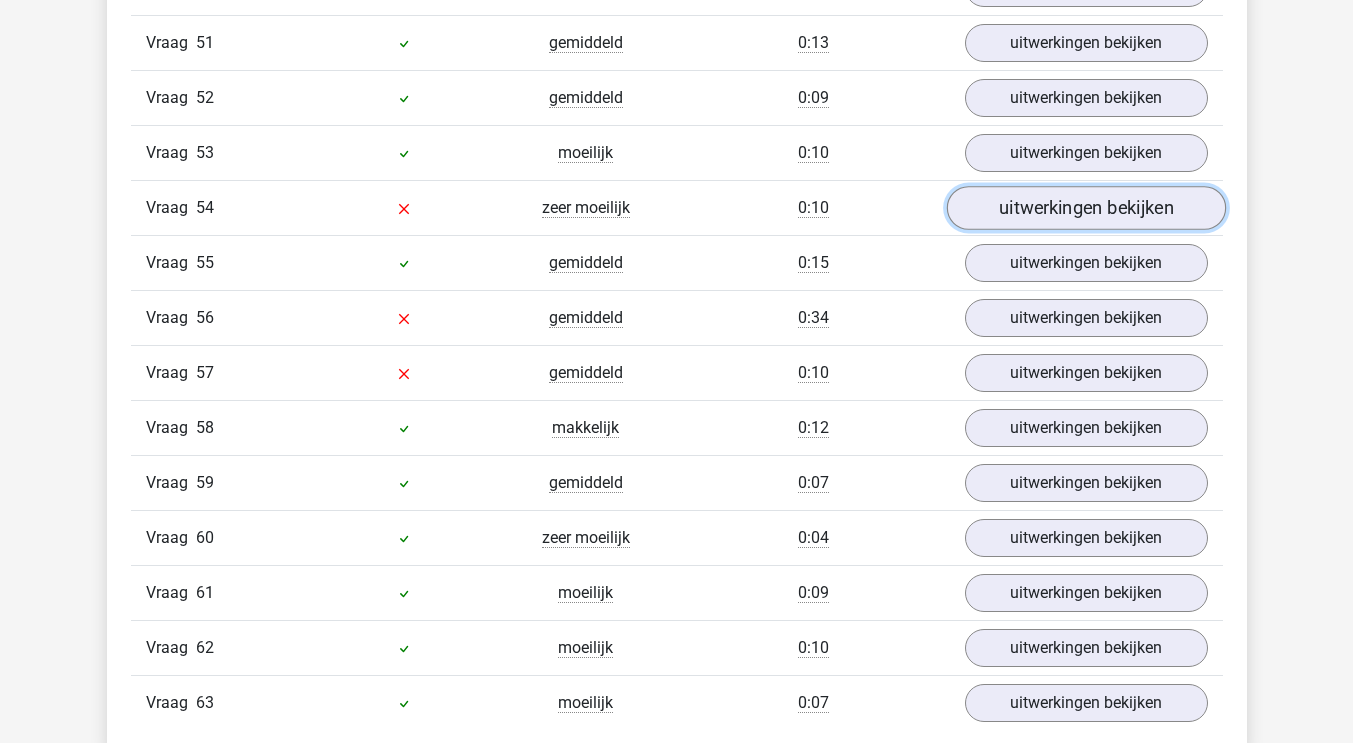 click on "uitwerkingen bekijken" at bounding box center (1085, 208) 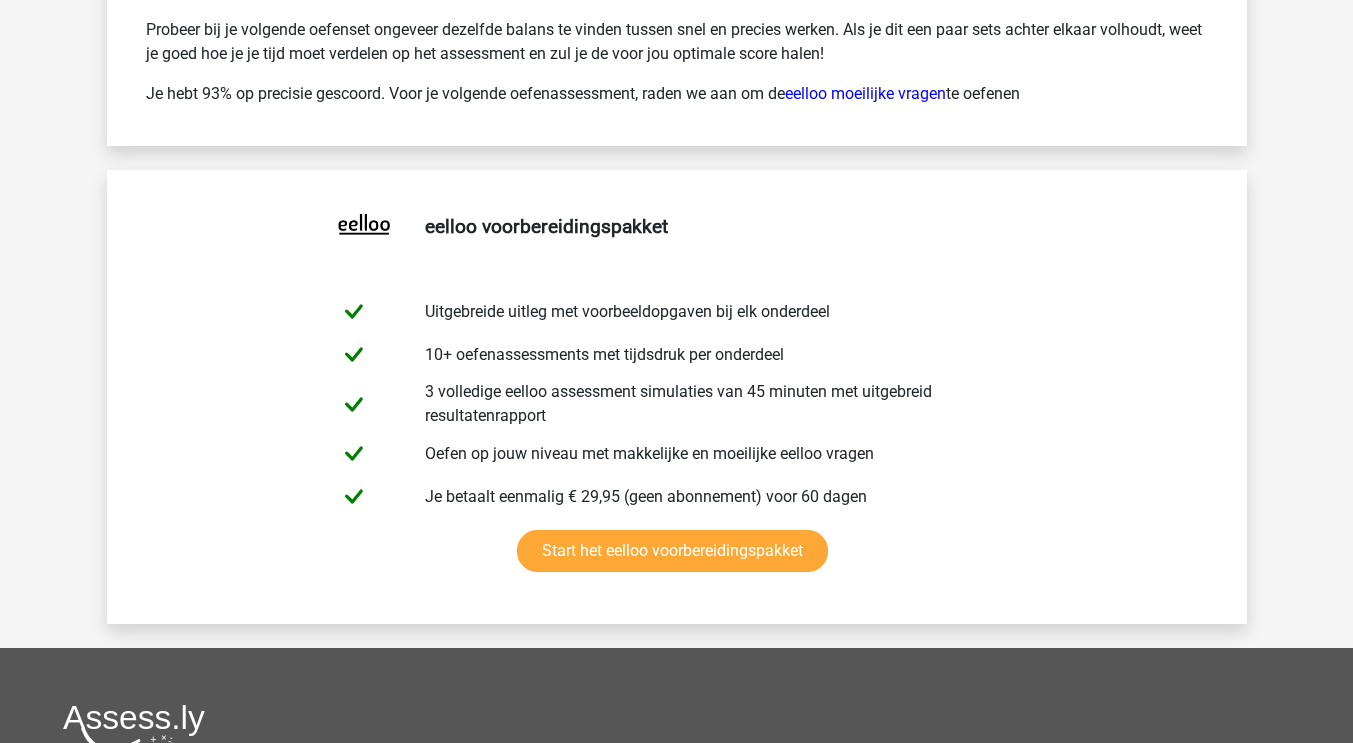scroll, scrollTop: 8016, scrollLeft: 0, axis: vertical 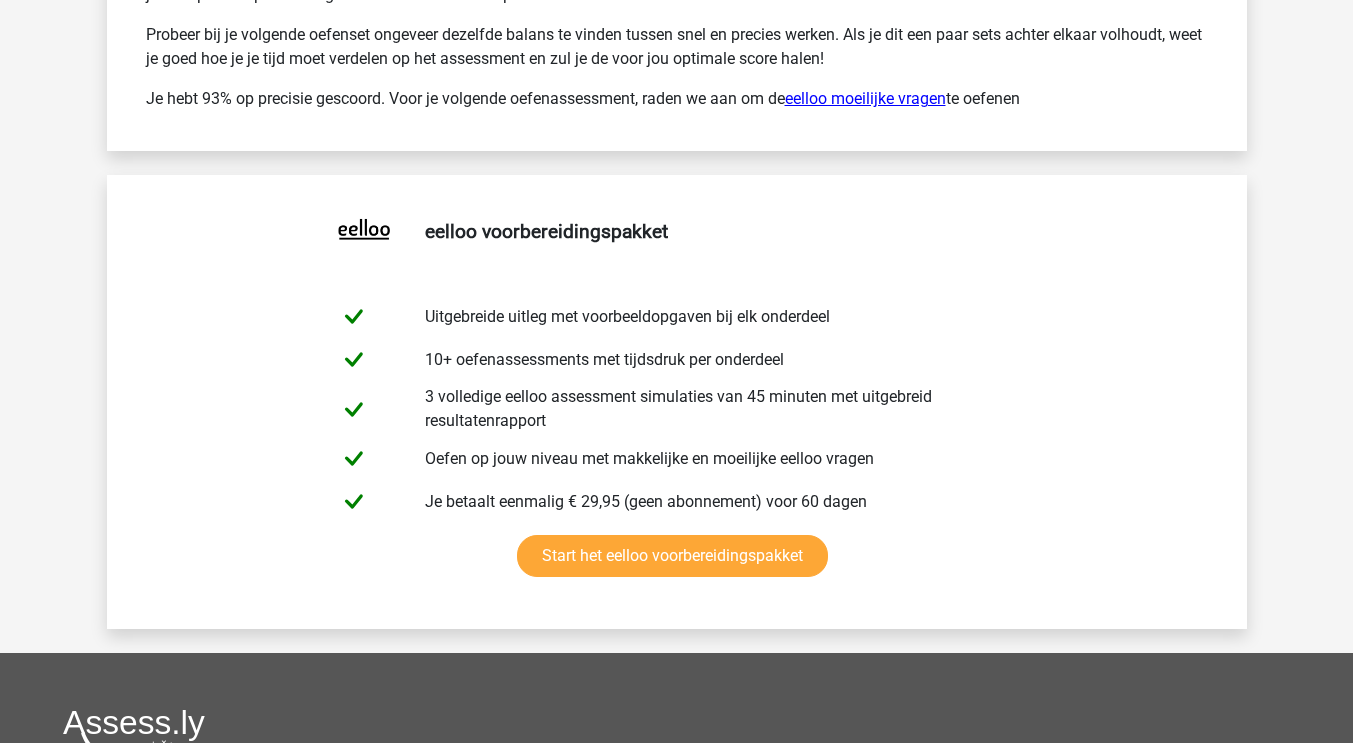 click on "eelloo moeilijke vragen" at bounding box center (865, 98) 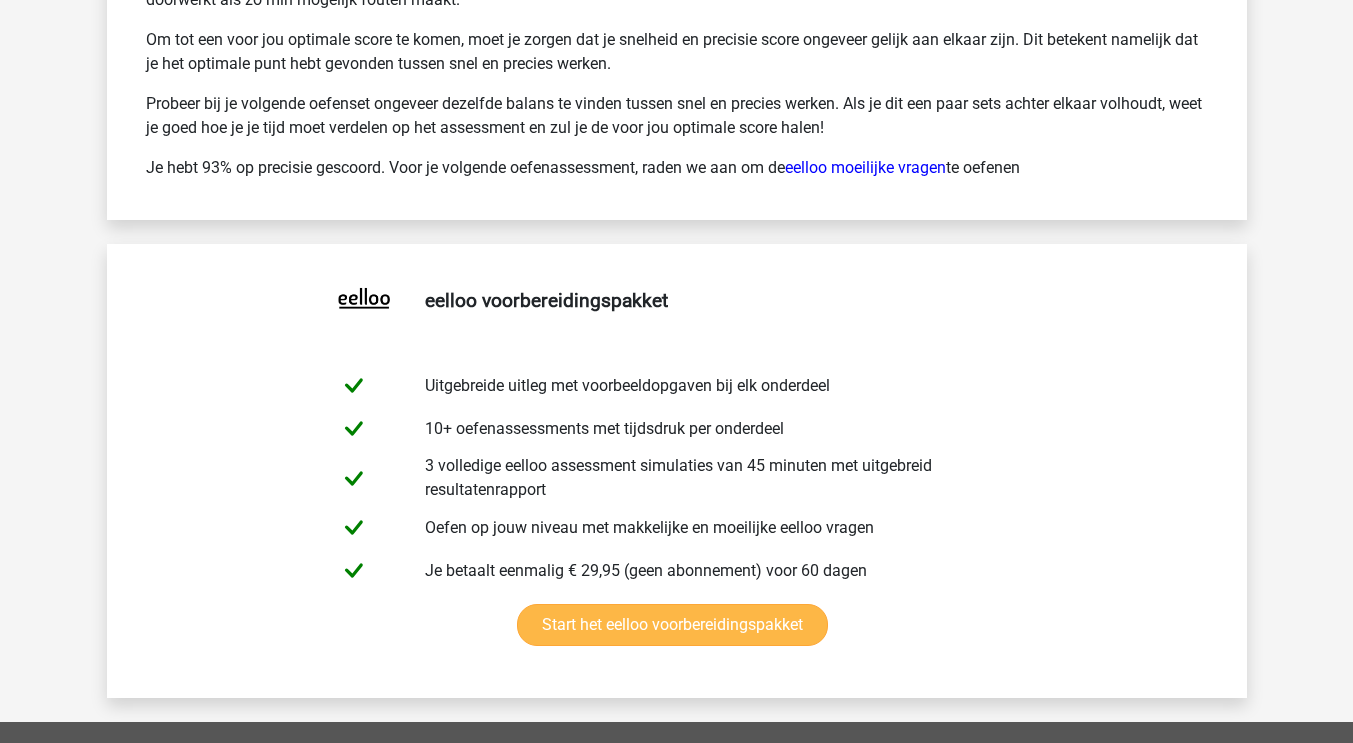 scroll, scrollTop: 7943, scrollLeft: 0, axis: vertical 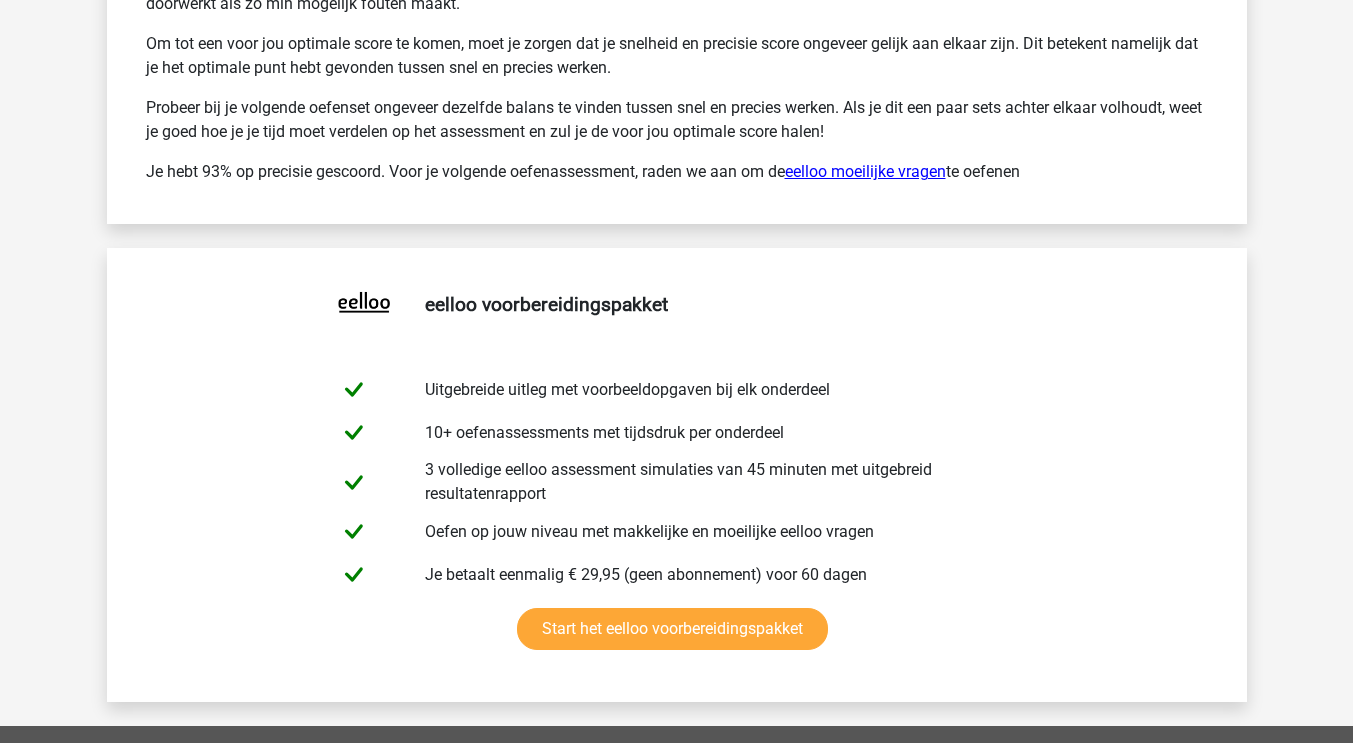 click on "eelloo moeilijke vragen" at bounding box center (865, 171) 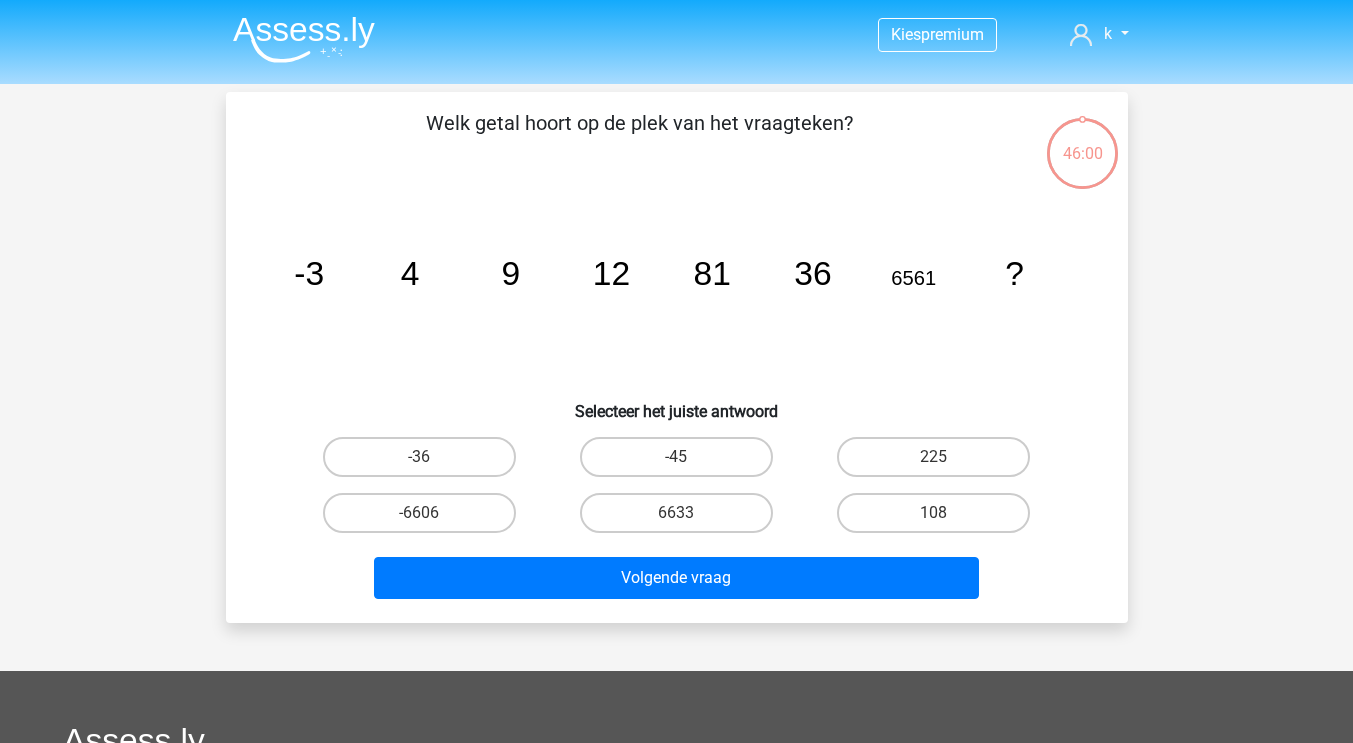 scroll, scrollTop: 0, scrollLeft: 0, axis: both 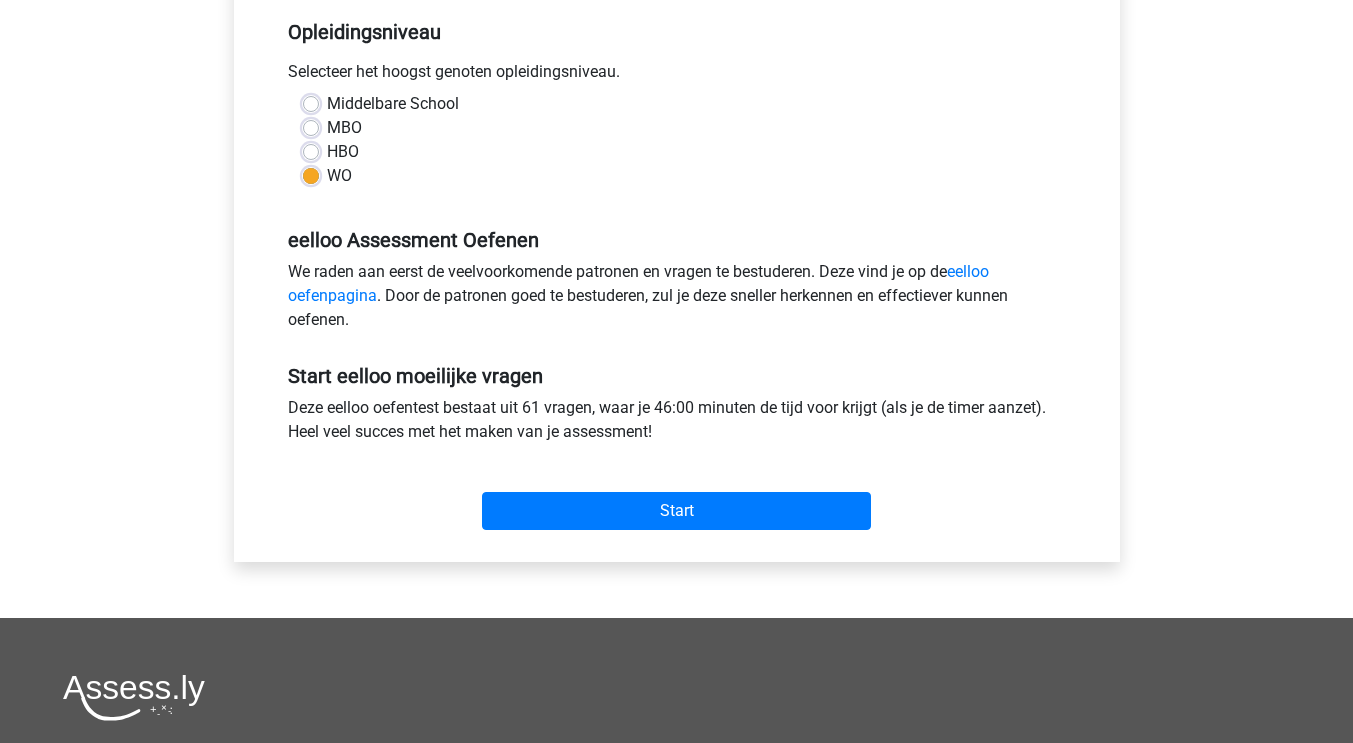 click on "Start" at bounding box center (677, 495) 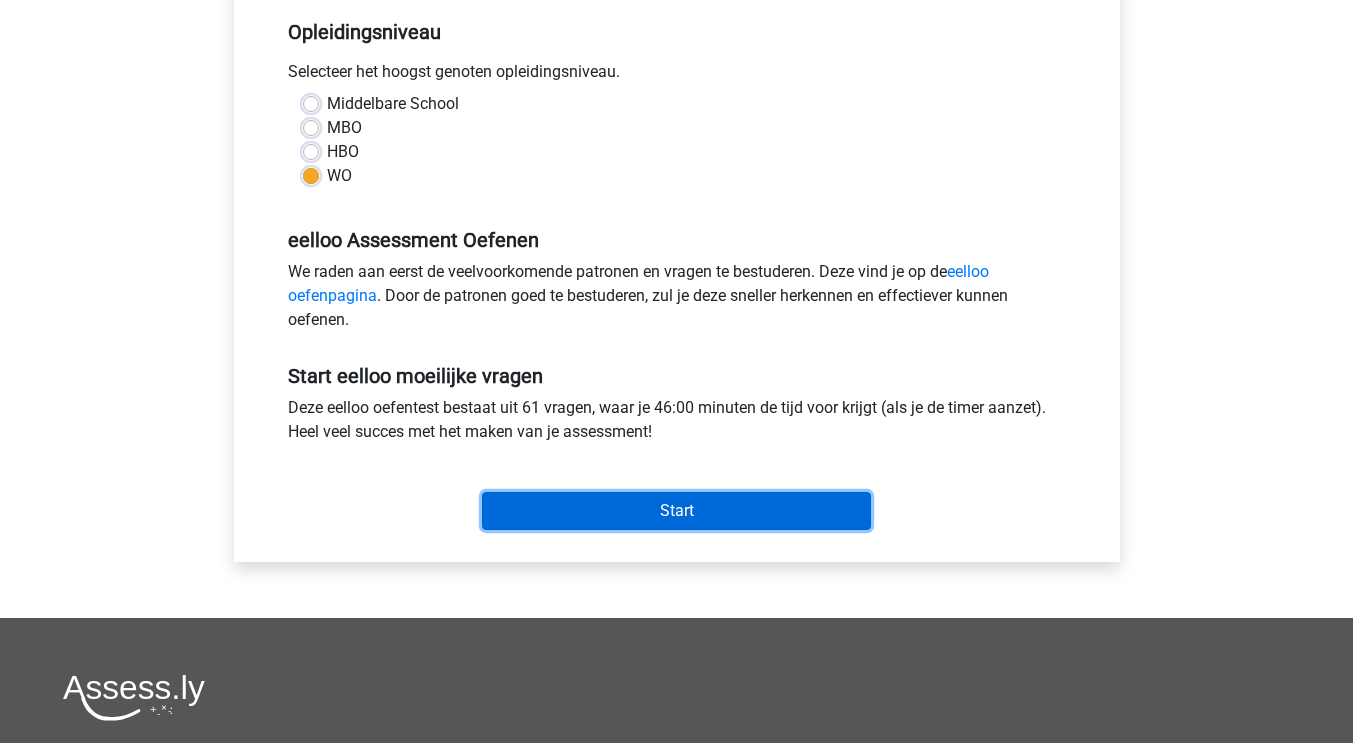 click on "Start" at bounding box center [676, 511] 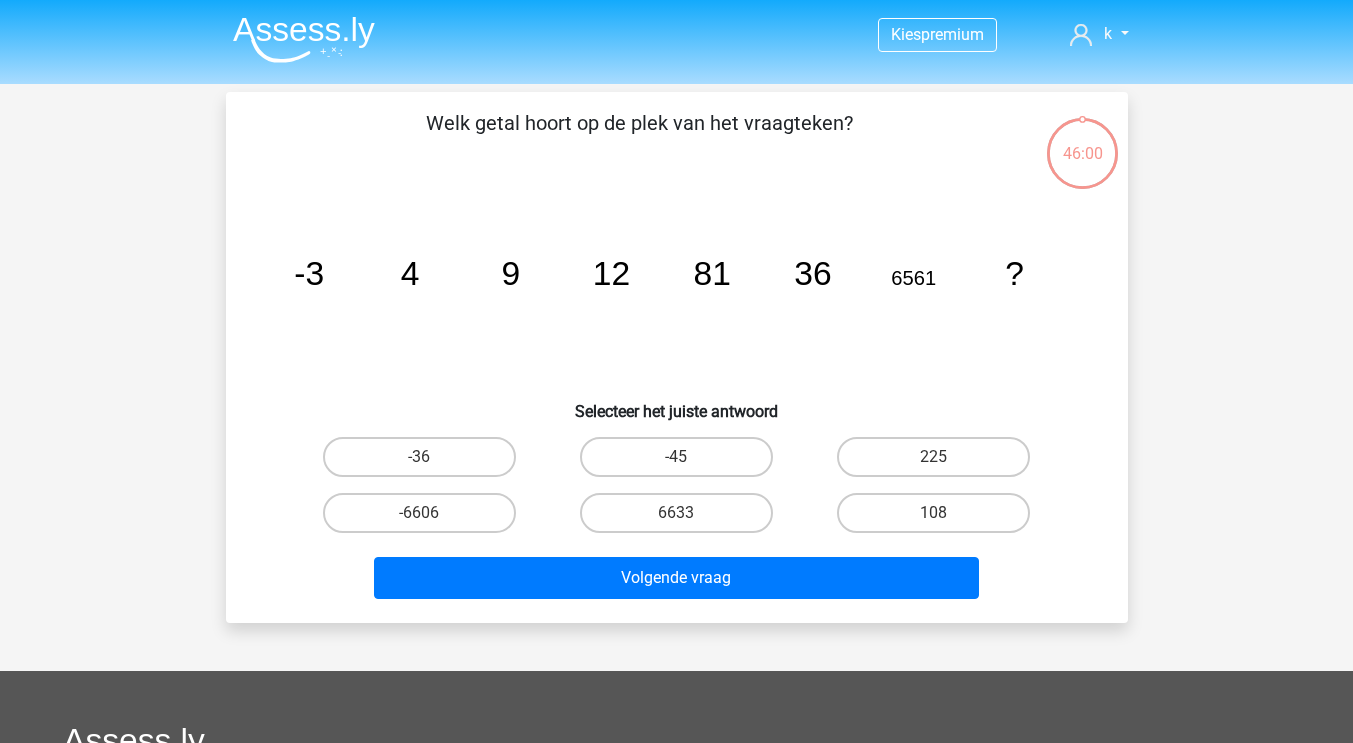 scroll, scrollTop: 0, scrollLeft: 0, axis: both 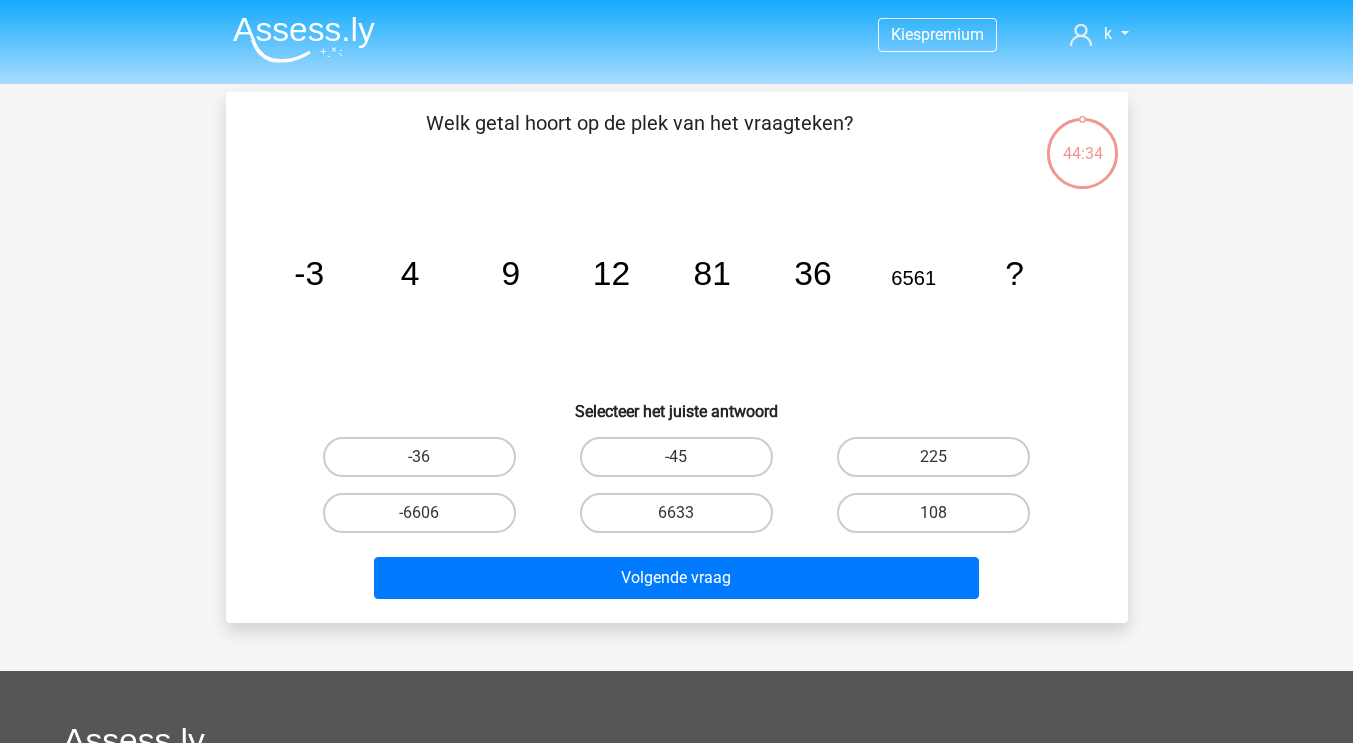 click on "6633" at bounding box center [676, 513] 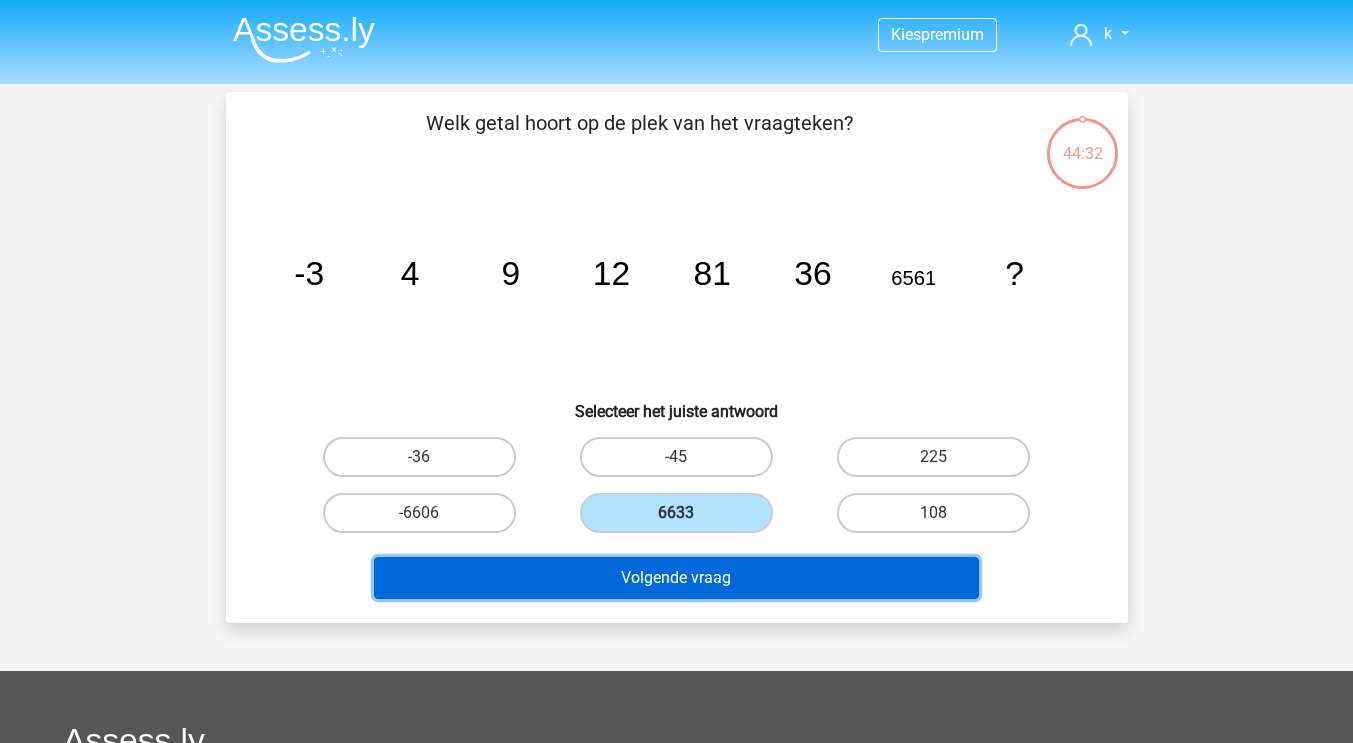 click on "Volgende vraag" at bounding box center (676, 578) 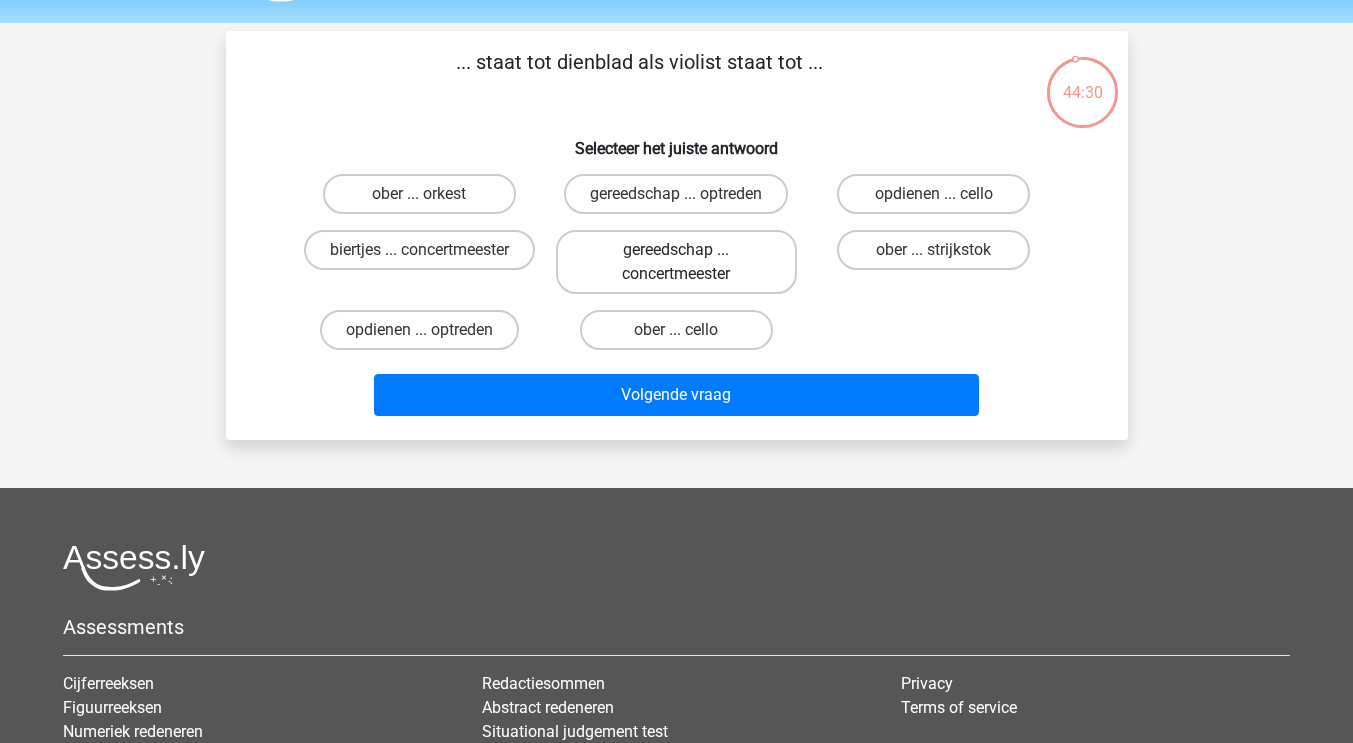 scroll, scrollTop: 58, scrollLeft: 0, axis: vertical 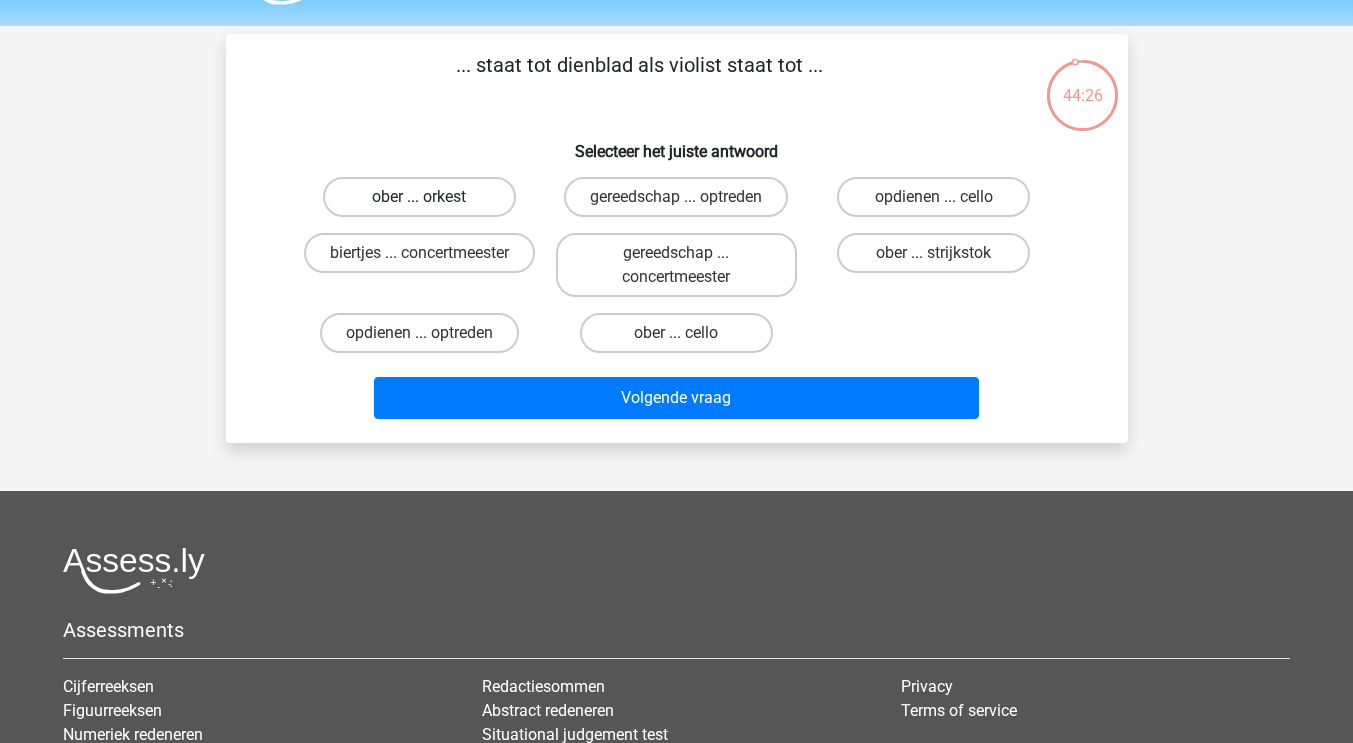 click on "ober ... orkest" at bounding box center [419, 197] 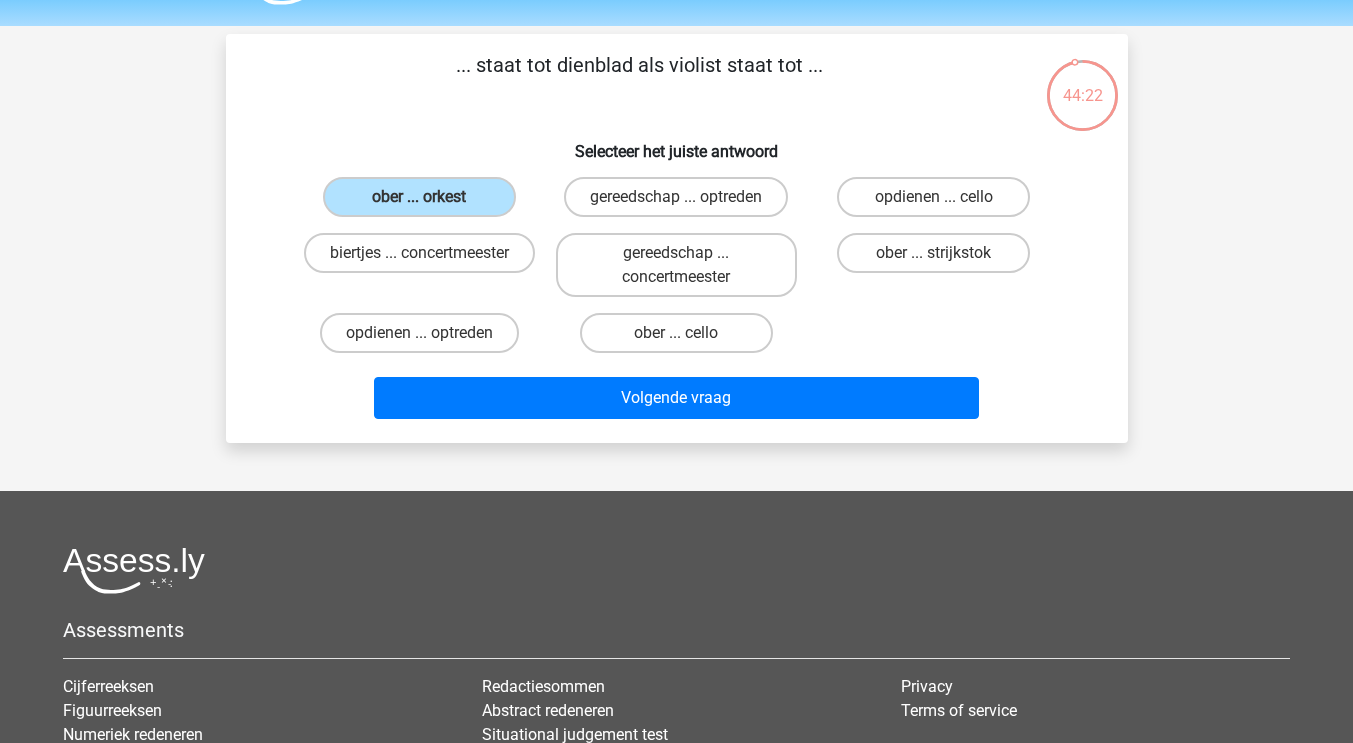 click on "opdienen ... cello" at bounding box center [933, 197] 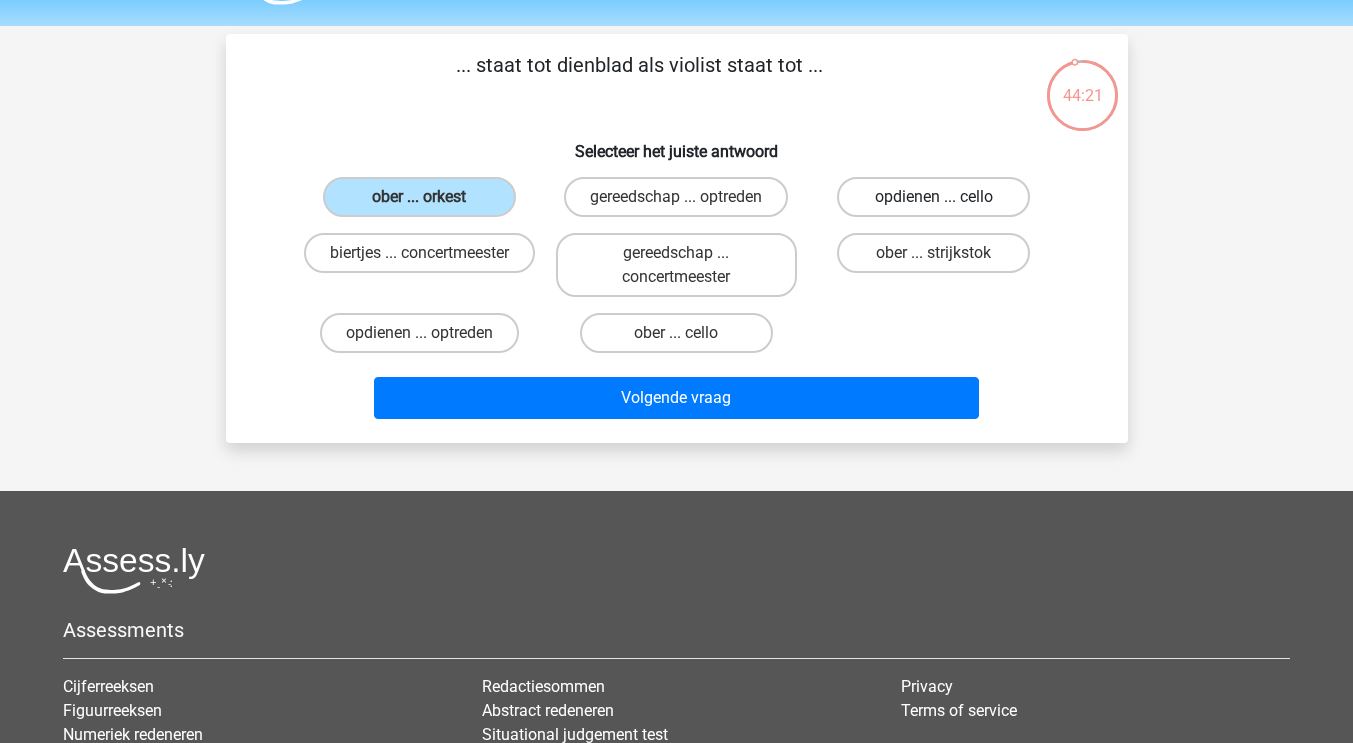click on "opdienen ... cello" at bounding box center [933, 197] 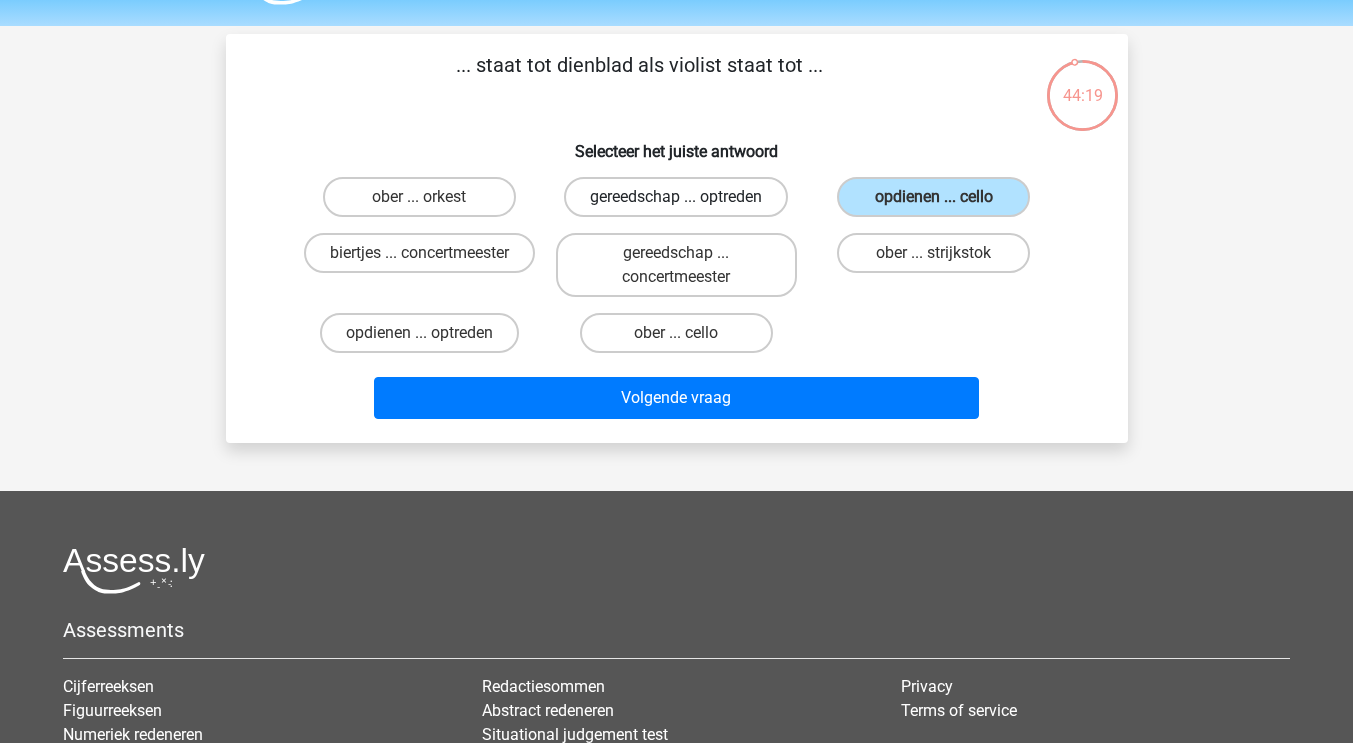 click on "gereedschap ... optreden" at bounding box center (676, 197) 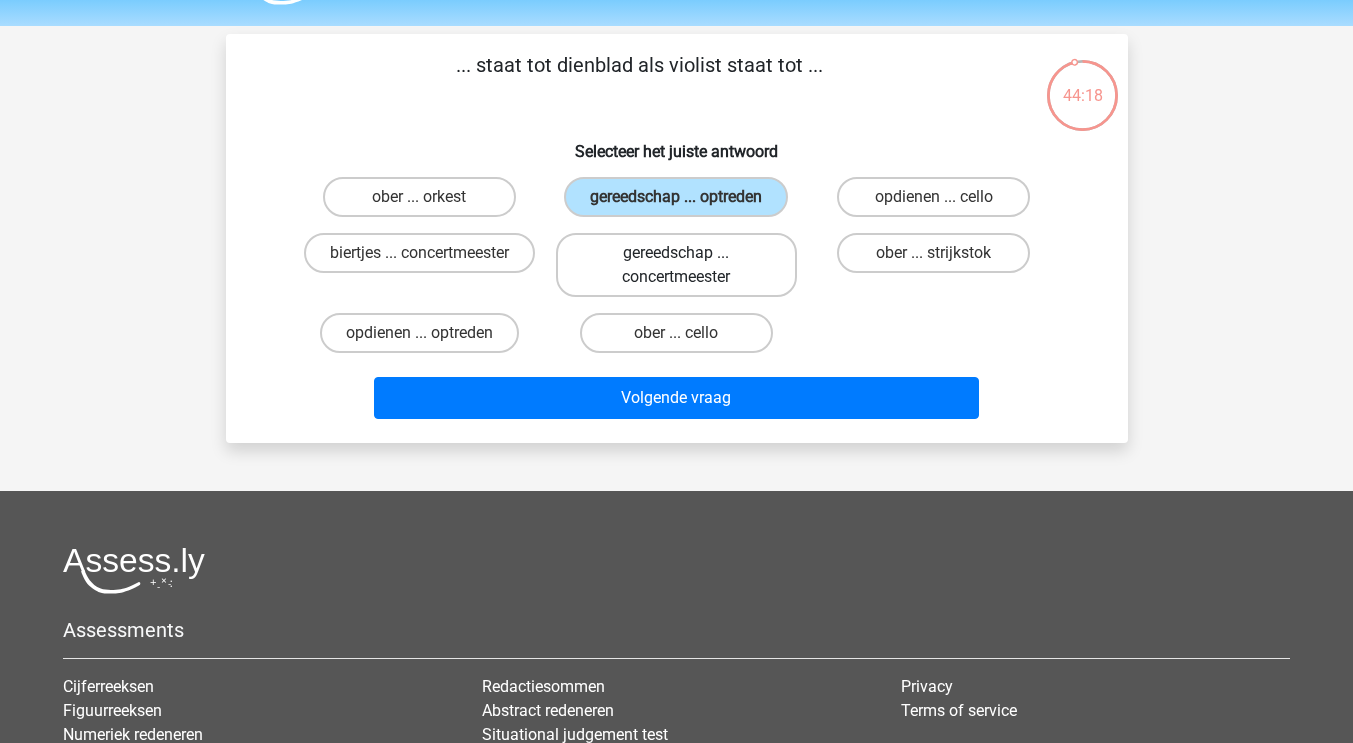 click on "gereedschap ... concertmeester" at bounding box center [676, 265] 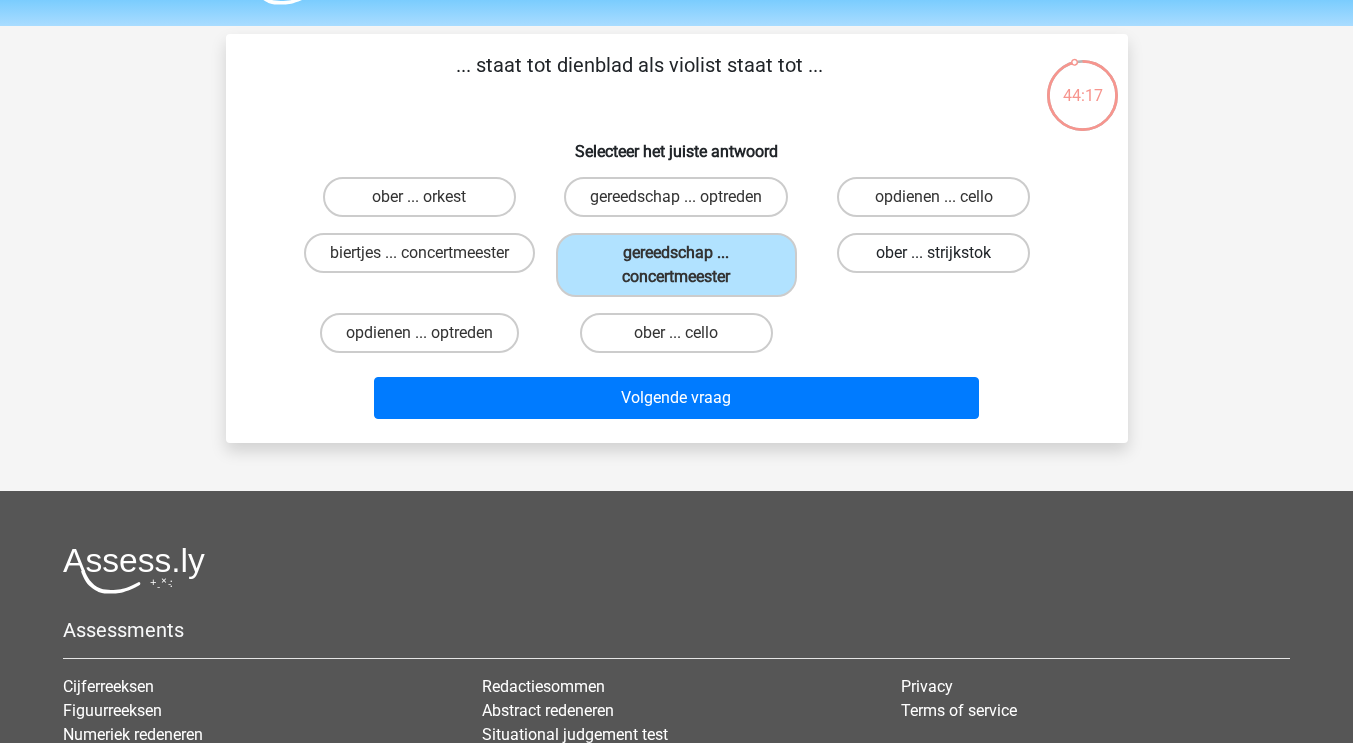click on "ober ... strijkstok" at bounding box center (933, 253) 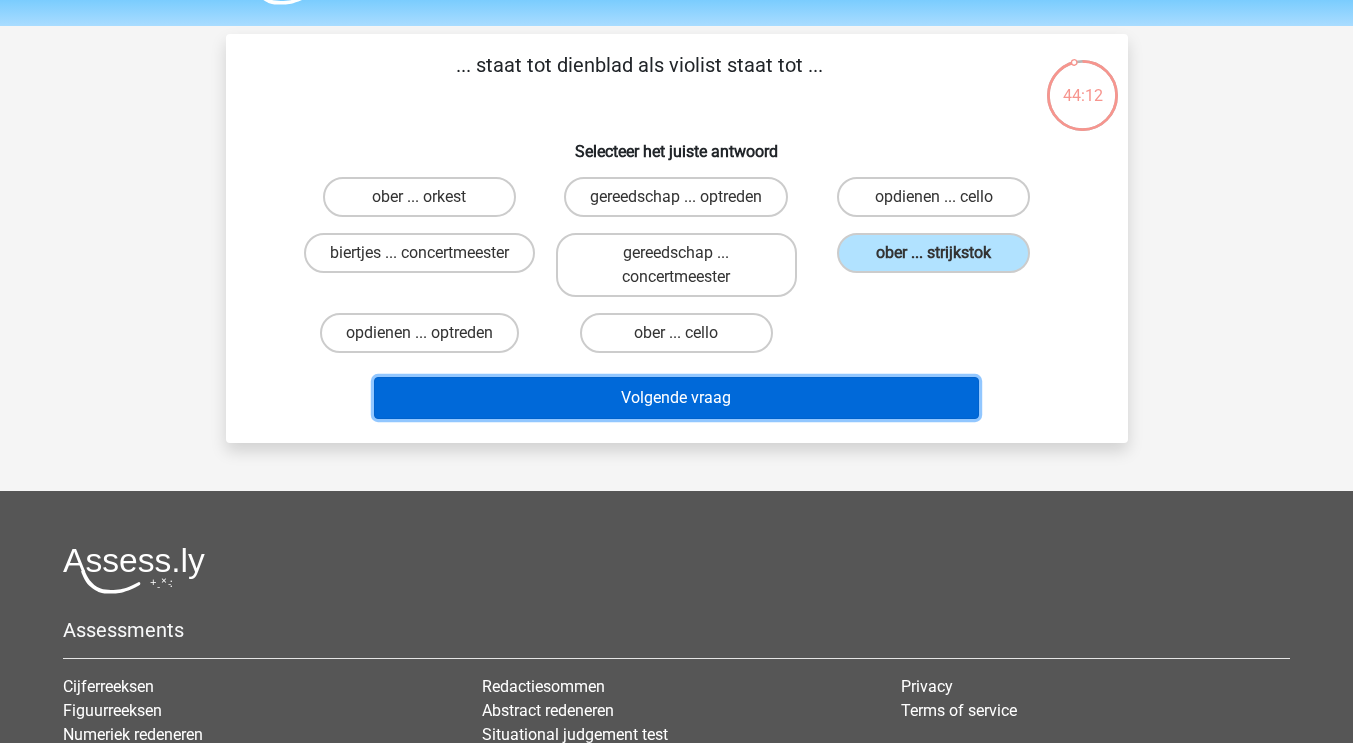 click on "Volgende vraag" at bounding box center (676, 398) 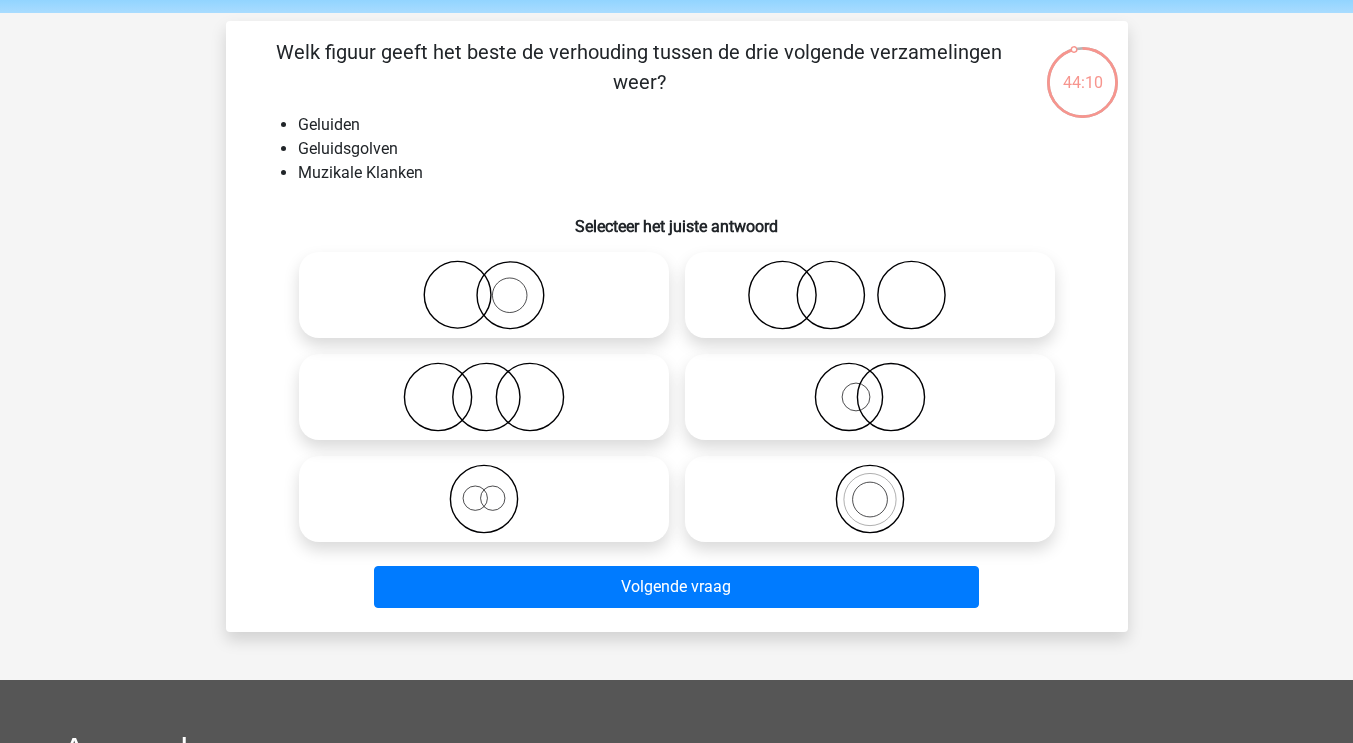 scroll, scrollTop: 63, scrollLeft: 0, axis: vertical 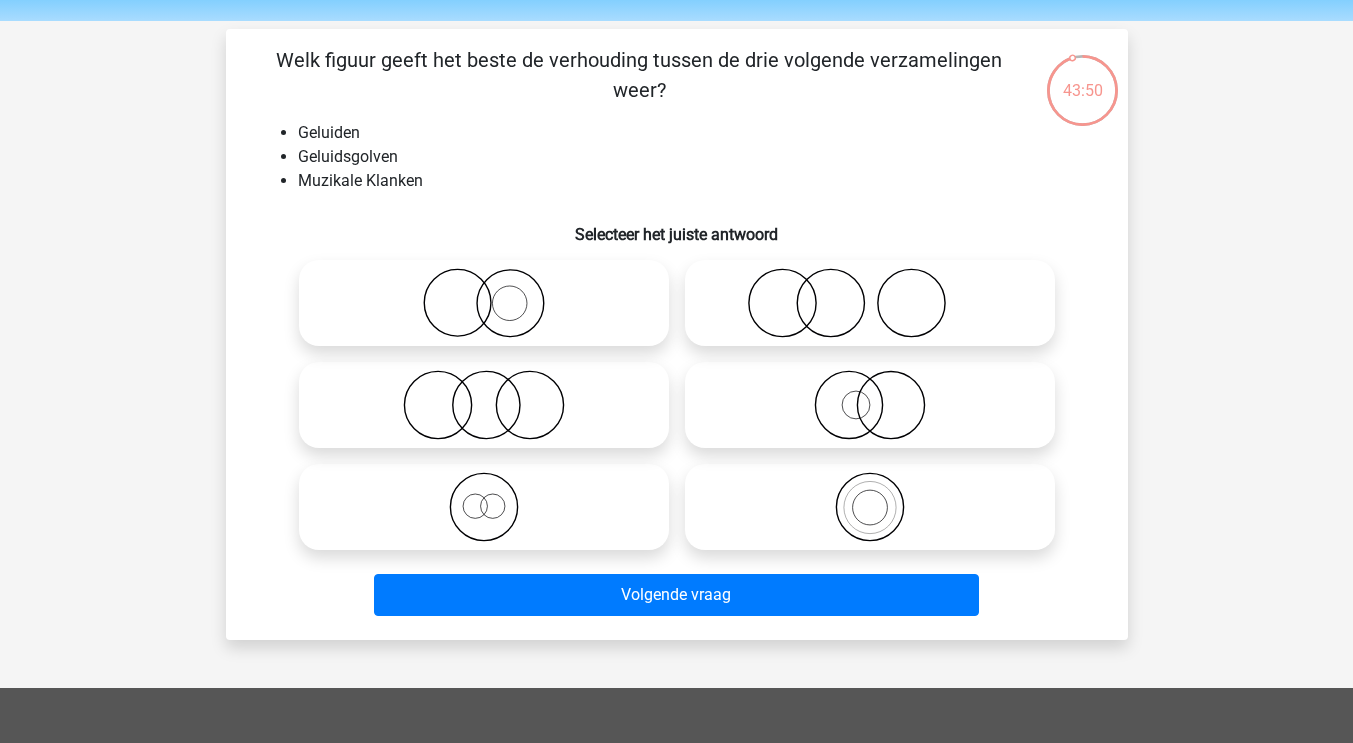 click 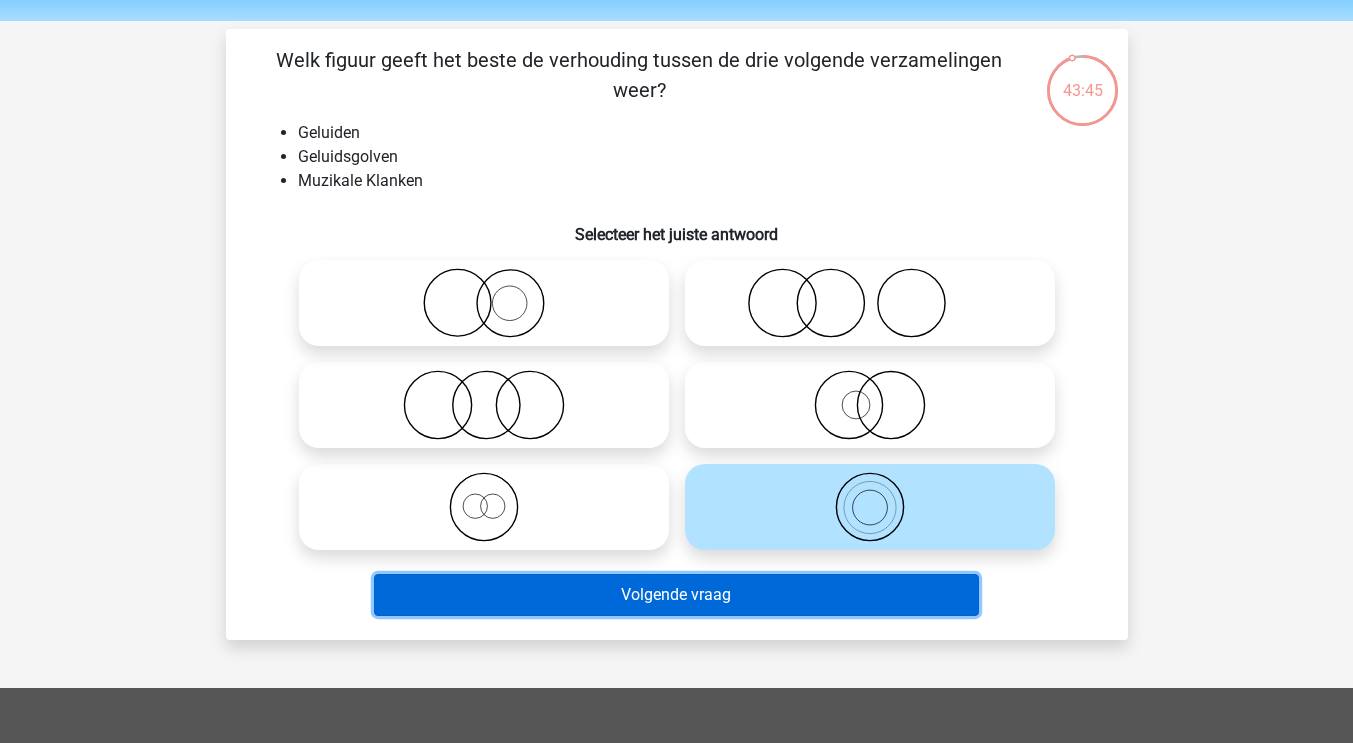 click on "Volgende vraag" at bounding box center (676, 595) 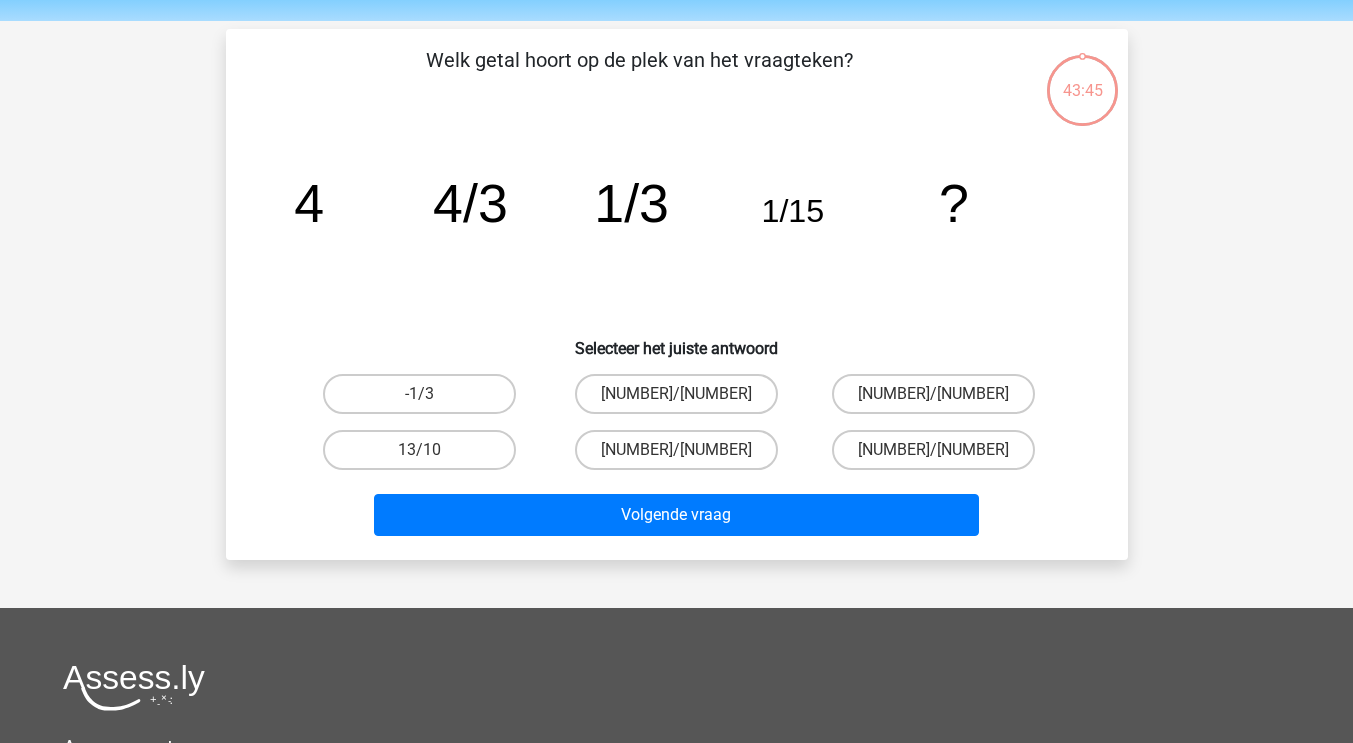 scroll, scrollTop: 92, scrollLeft: 0, axis: vertical 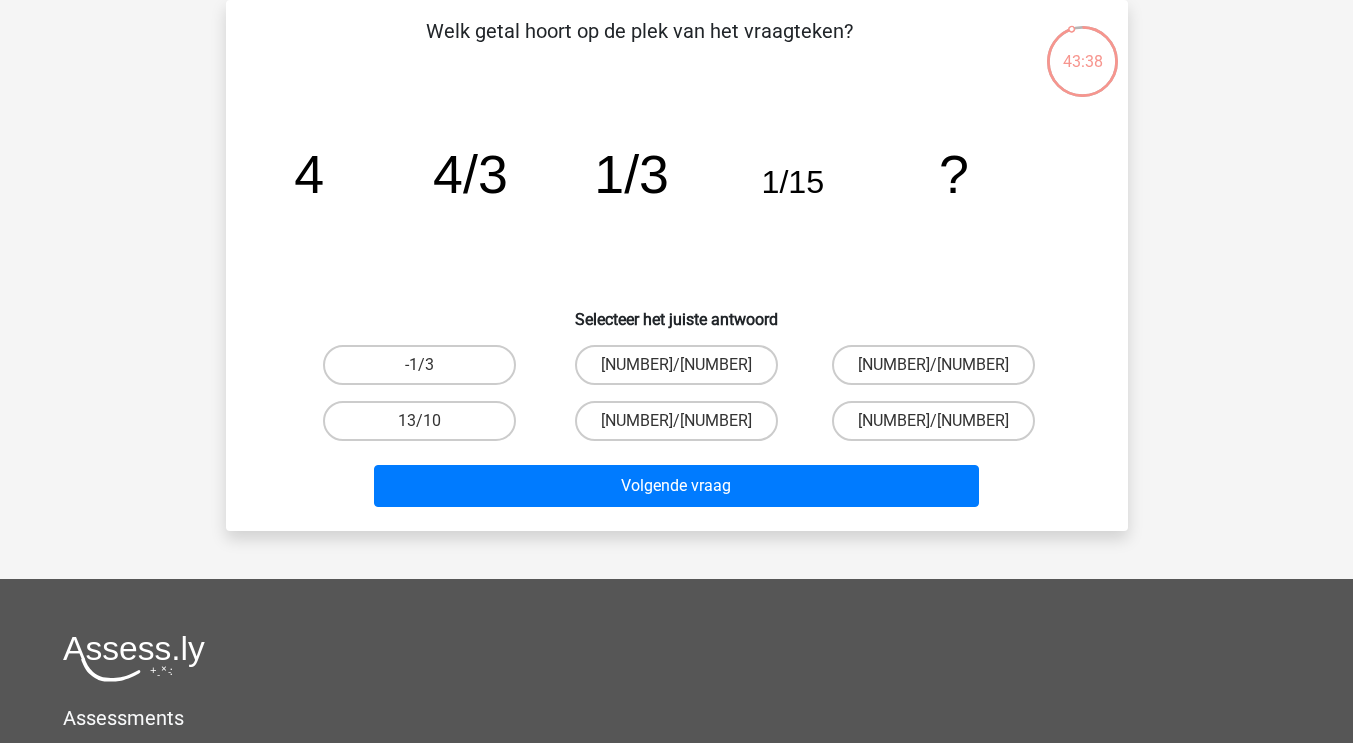 click on "[NUMBER]/[NUMBER]" at bounding box center [682, 427] 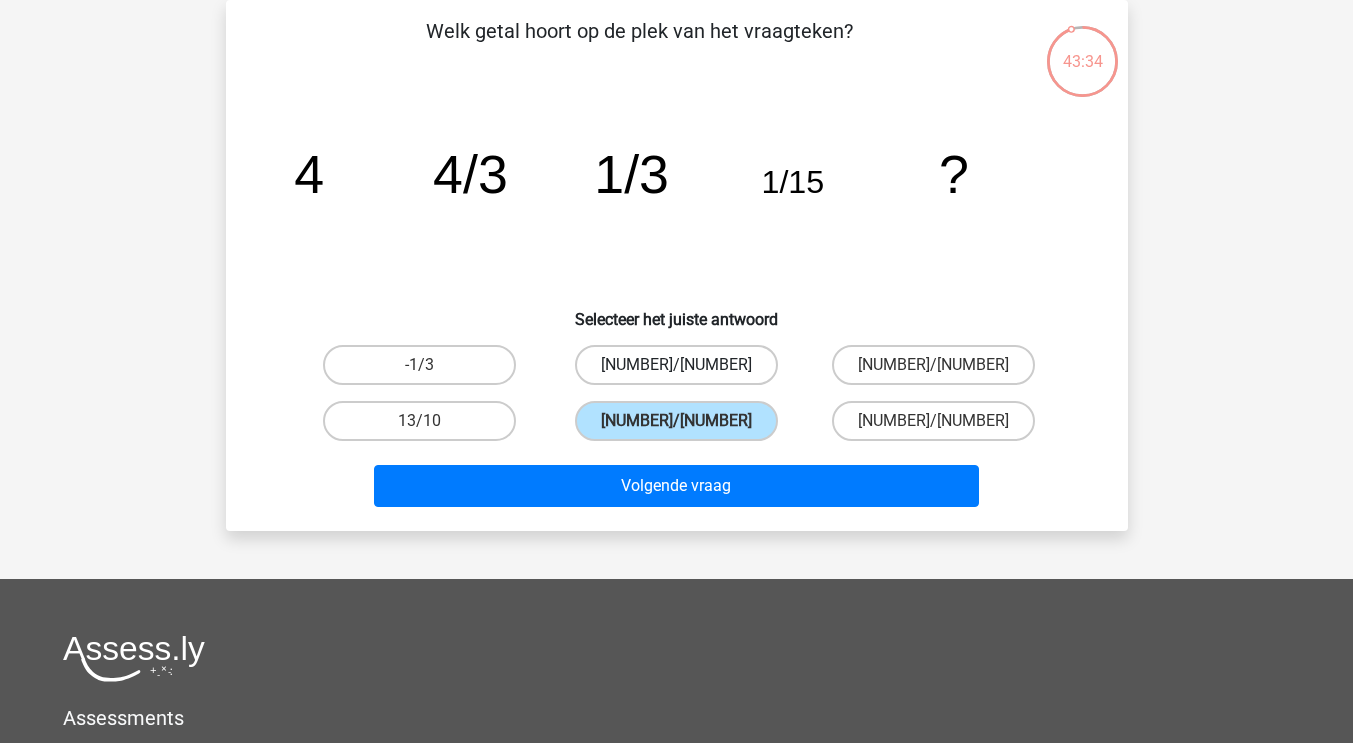 click on "[NUMBER]/[NUMBER]" at bounding box center [676, 365] 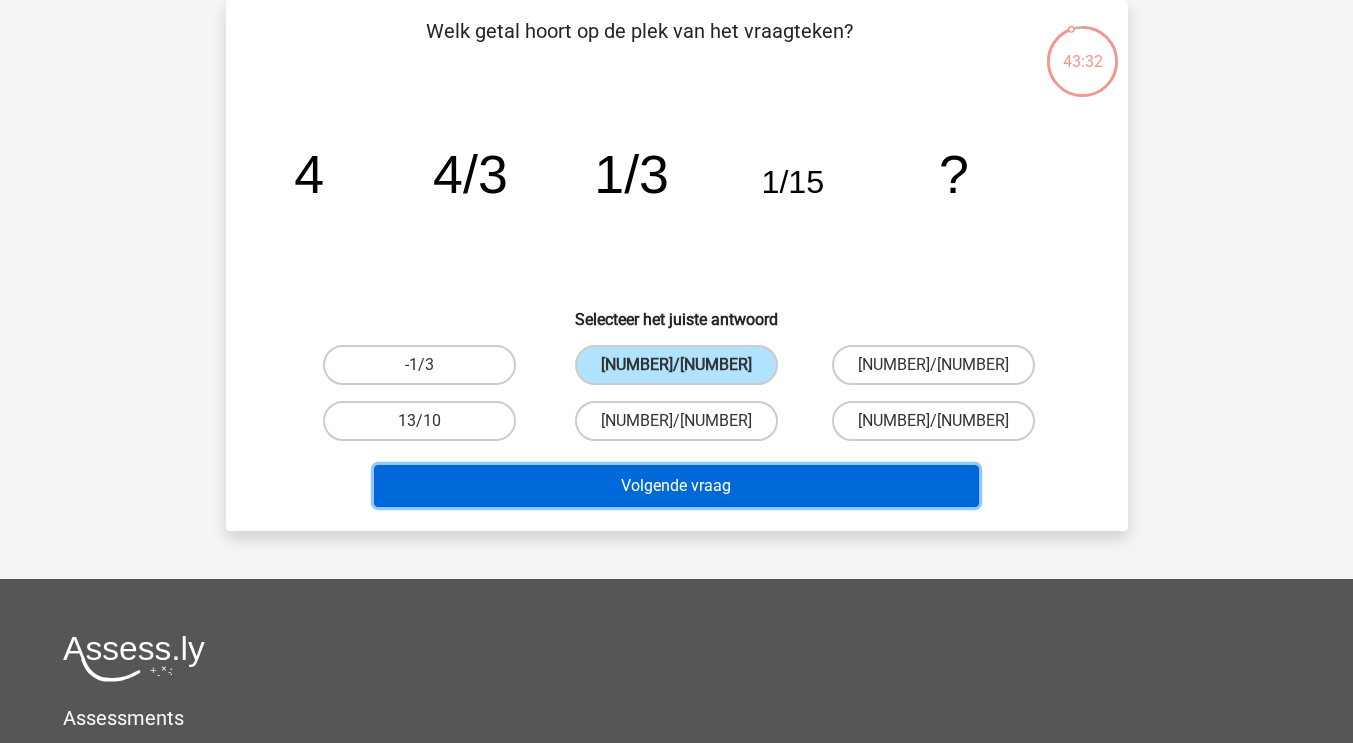 click on "Volgende vraag" at bounding box center (676, 486) 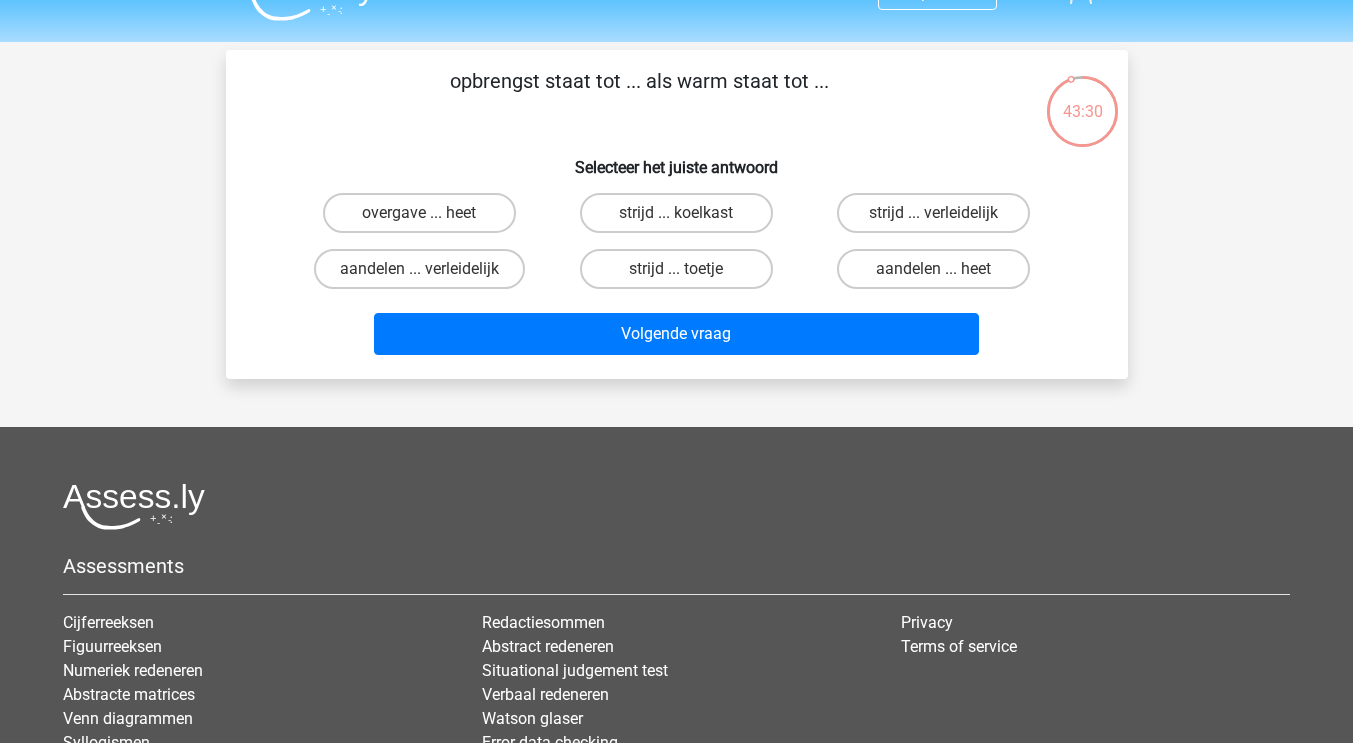 scroll, scrollTop: 41, scrollLeft: 0, axis: vertical 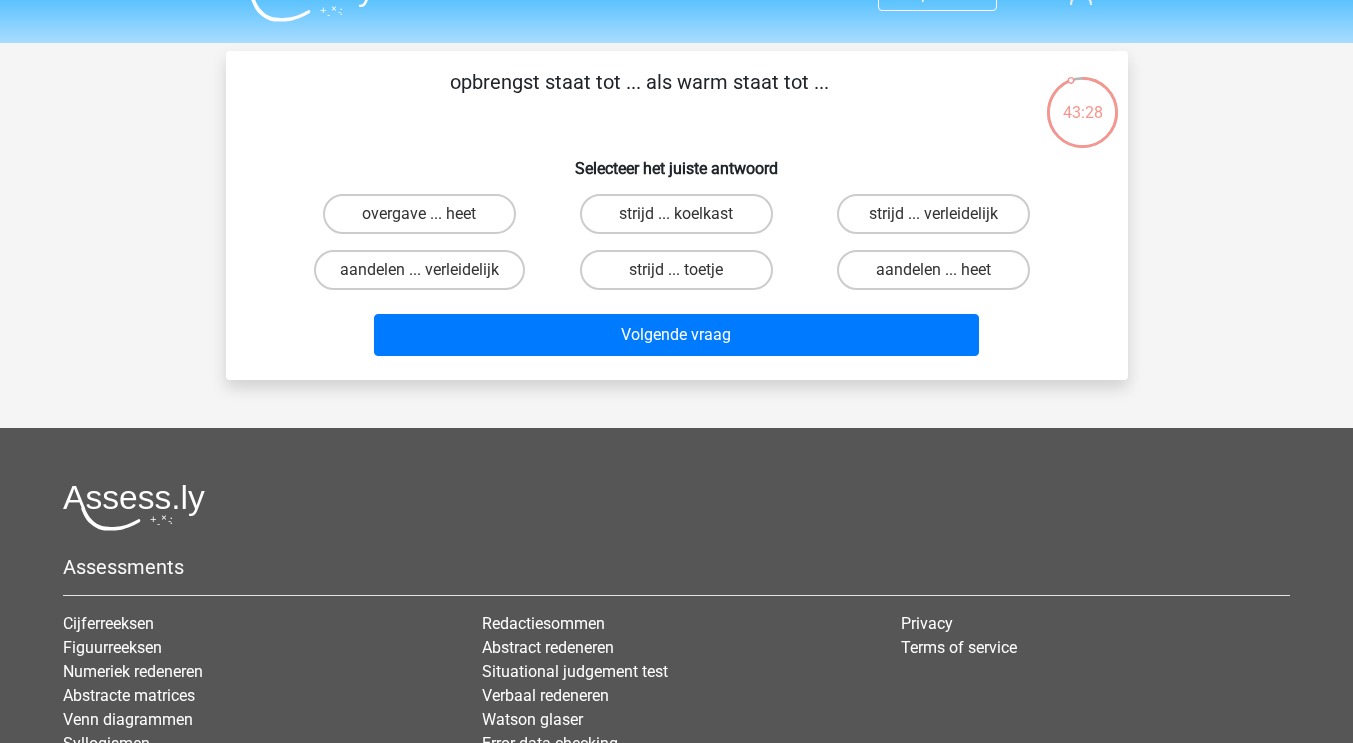 click on "strijd ... toetje" at bounding box center [676, 270] 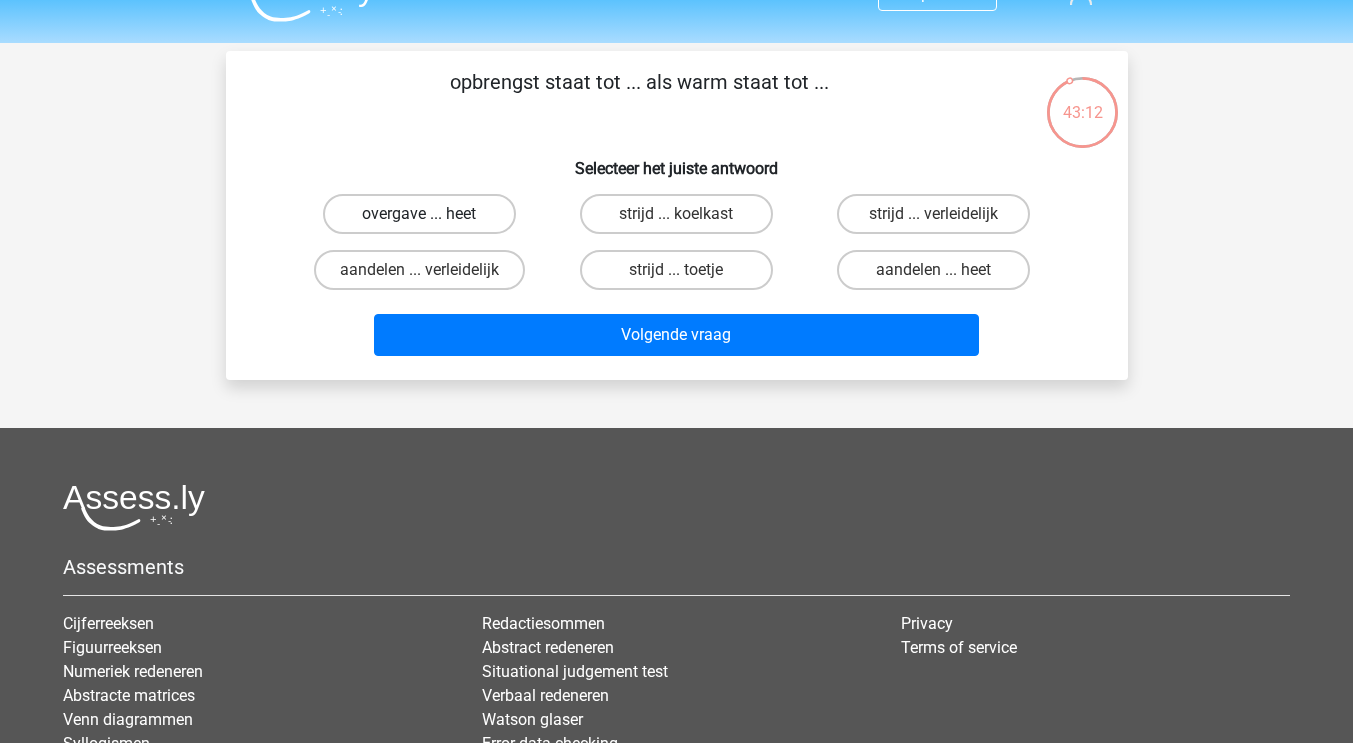 click on "overgave ... heet" at bounding box center [419, 214] 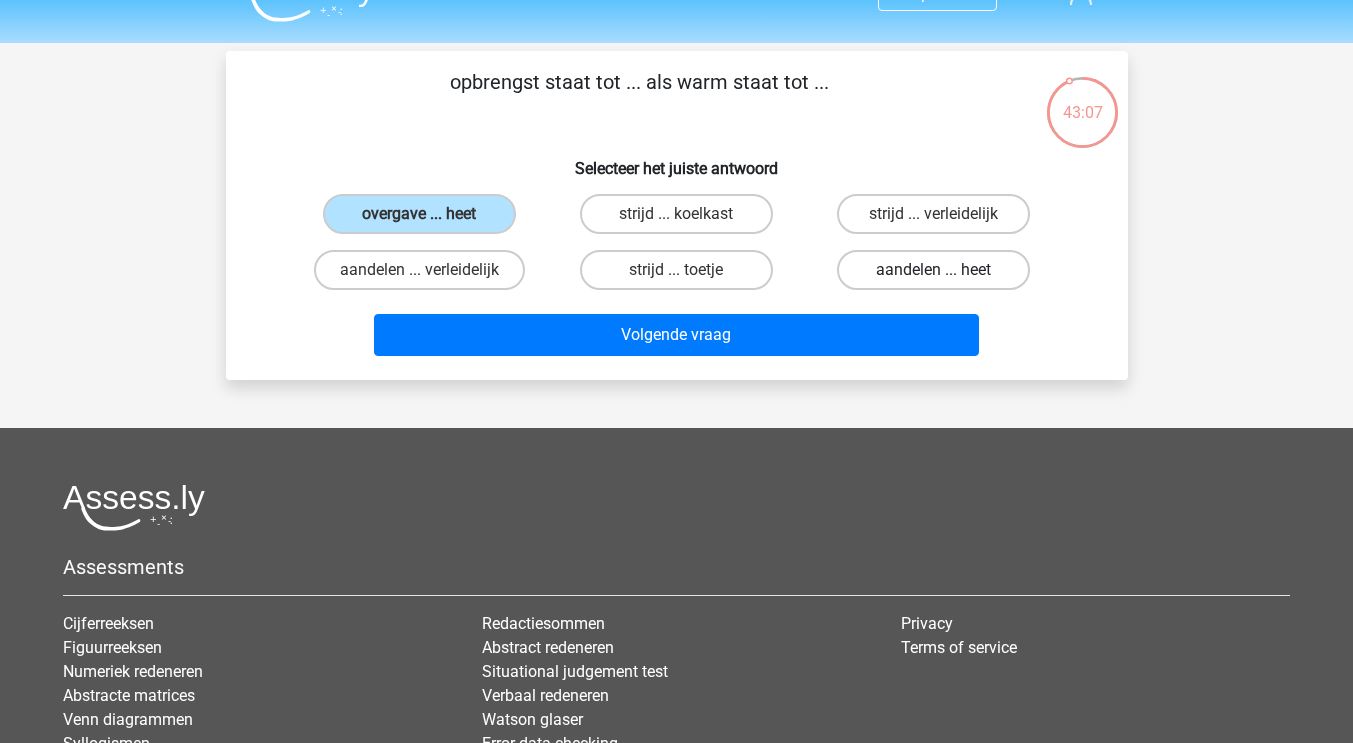 click on "aandelen ... heet" at bounding box center (933, 270) 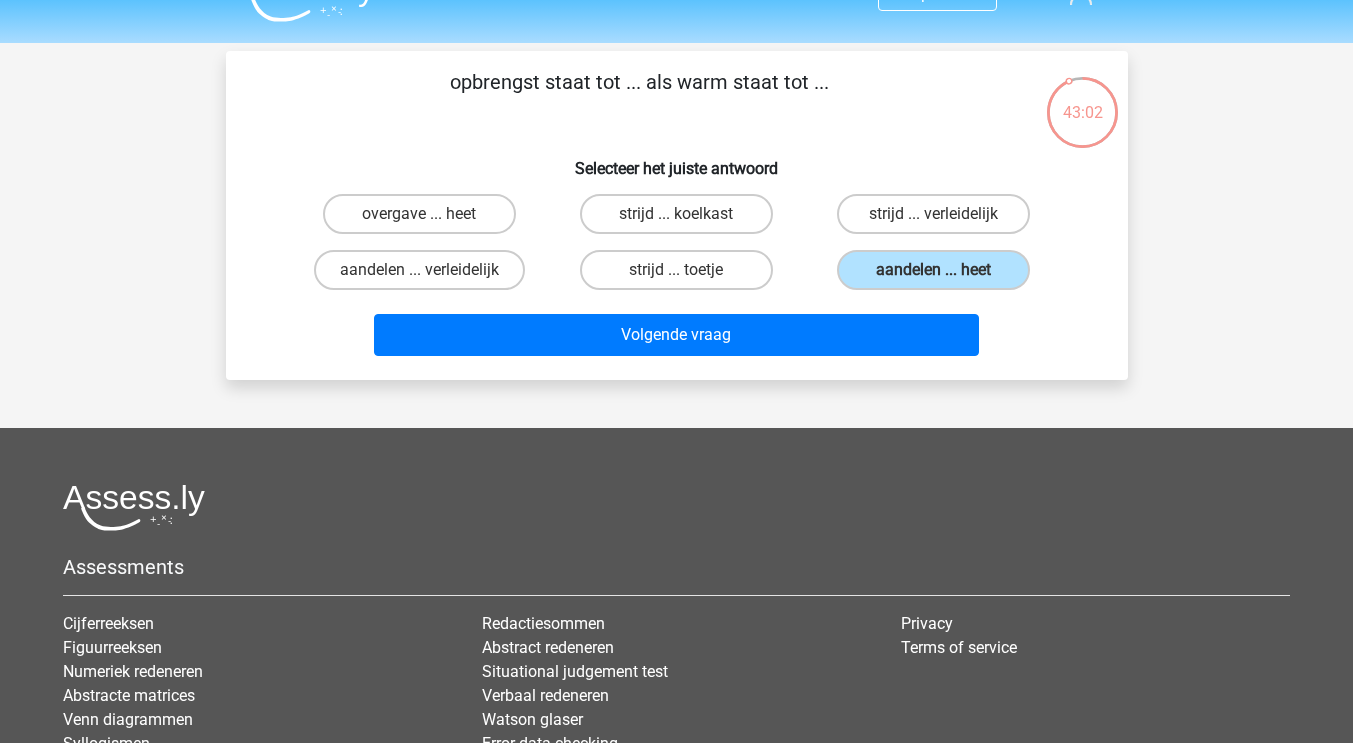 click on "overgave ... heet" at bounding box center (419, 214) 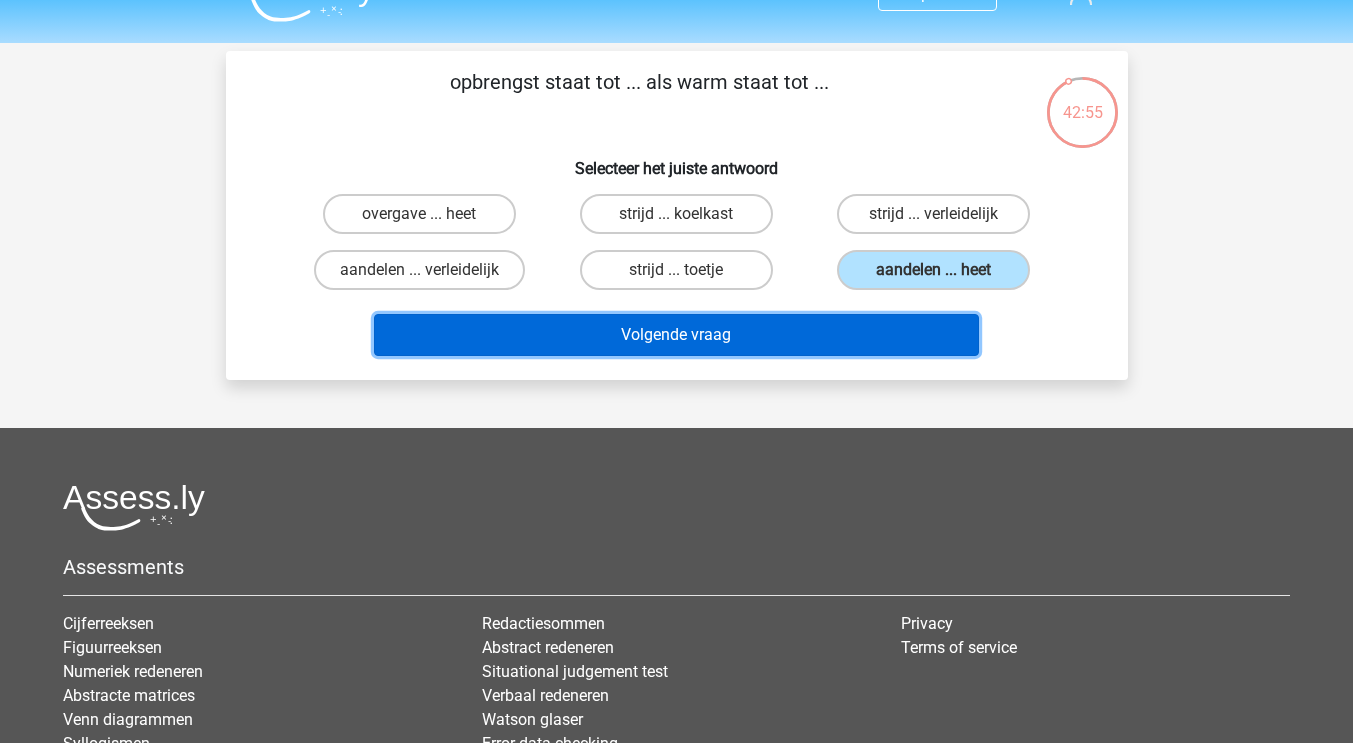 click on "Volgende vraag" at bounding box center [676, 335] 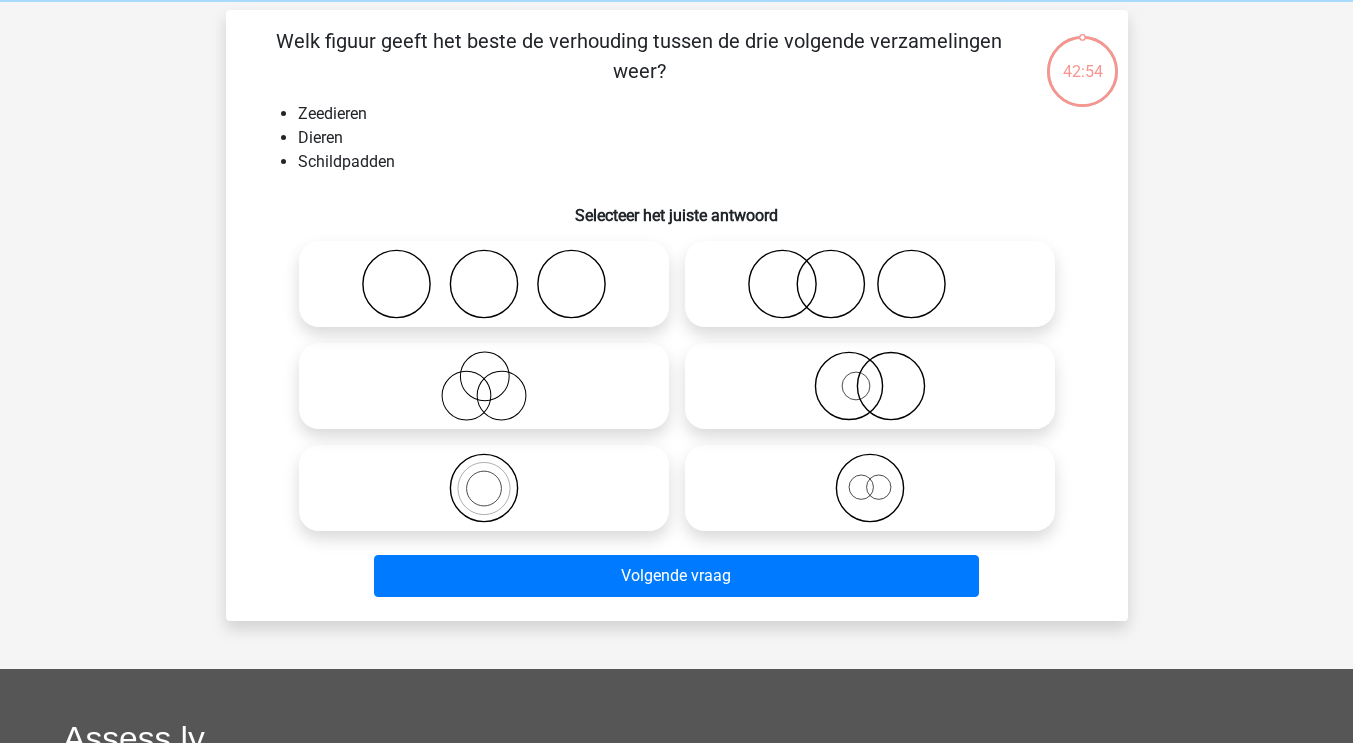 scroll, scrollTop: 92, scrollLeft: 0, axis: vertical 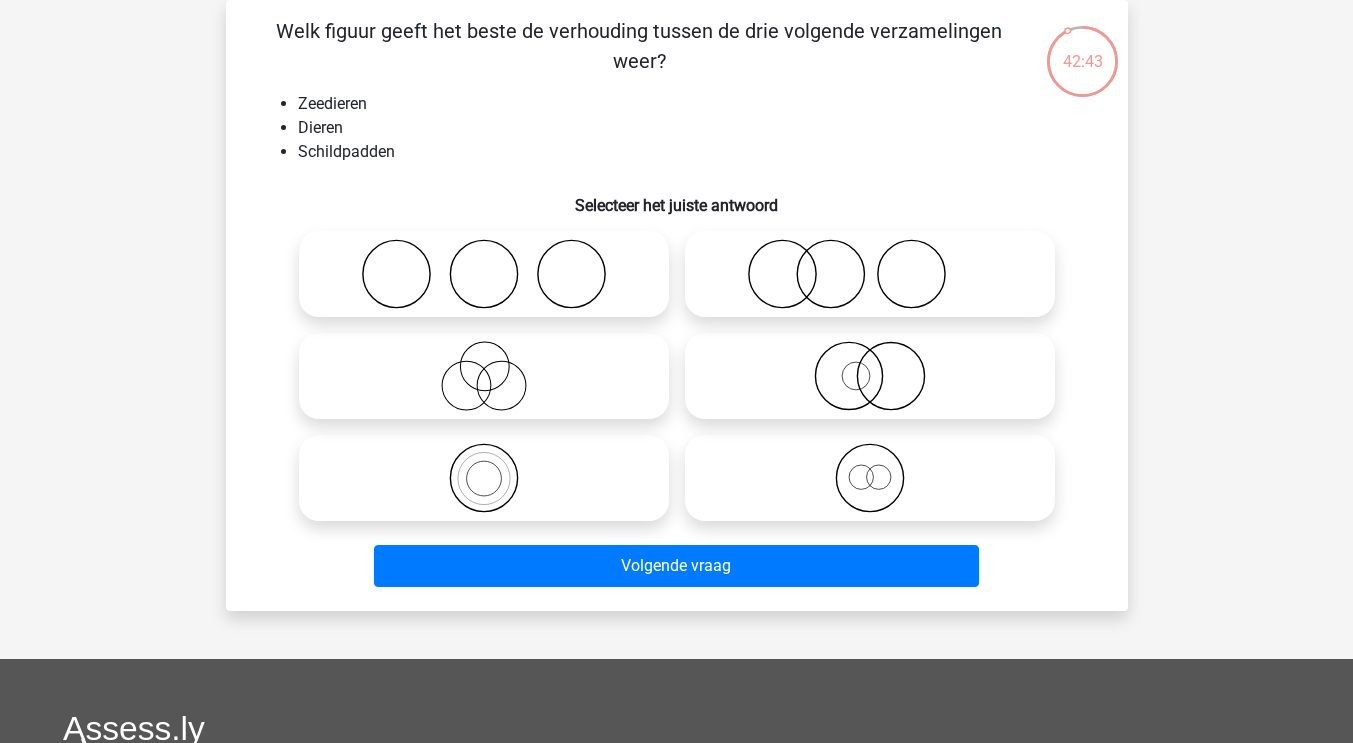 click 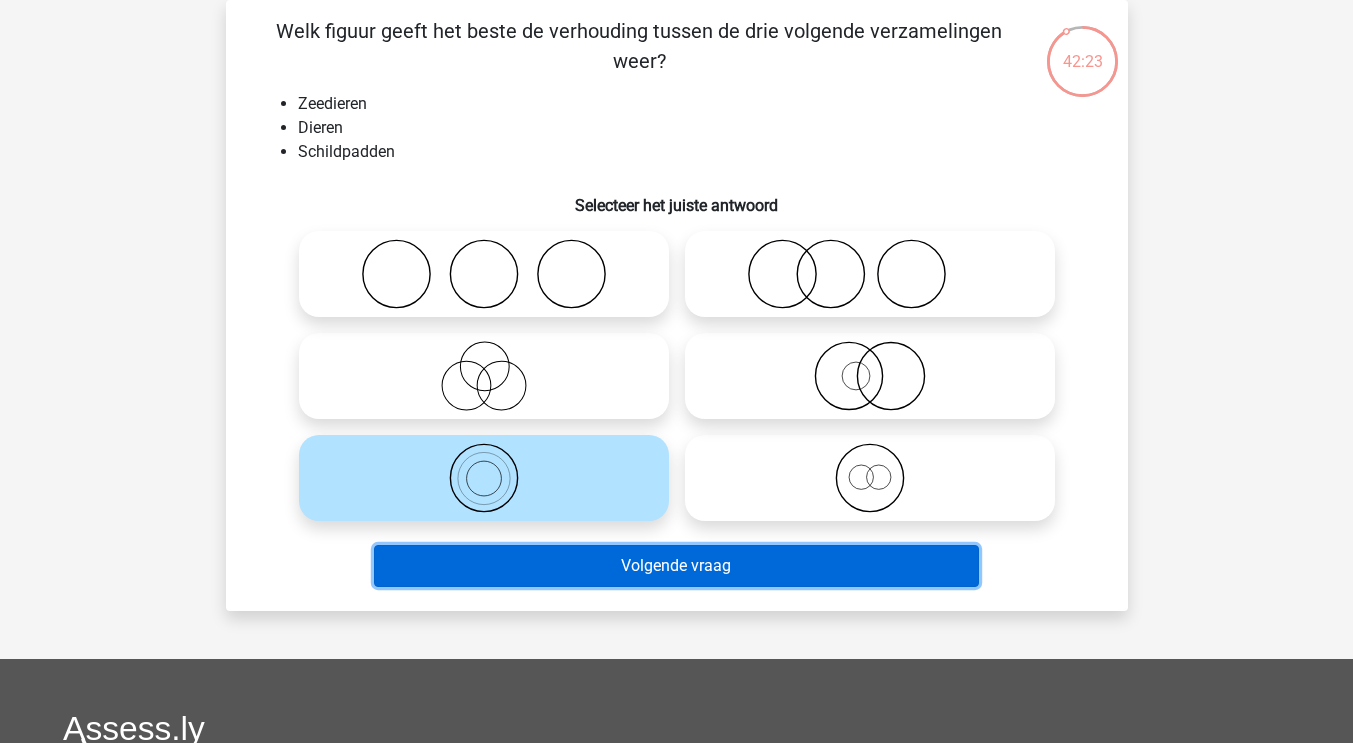 click on "Volgende vraag" at bounding box center (676, 566) 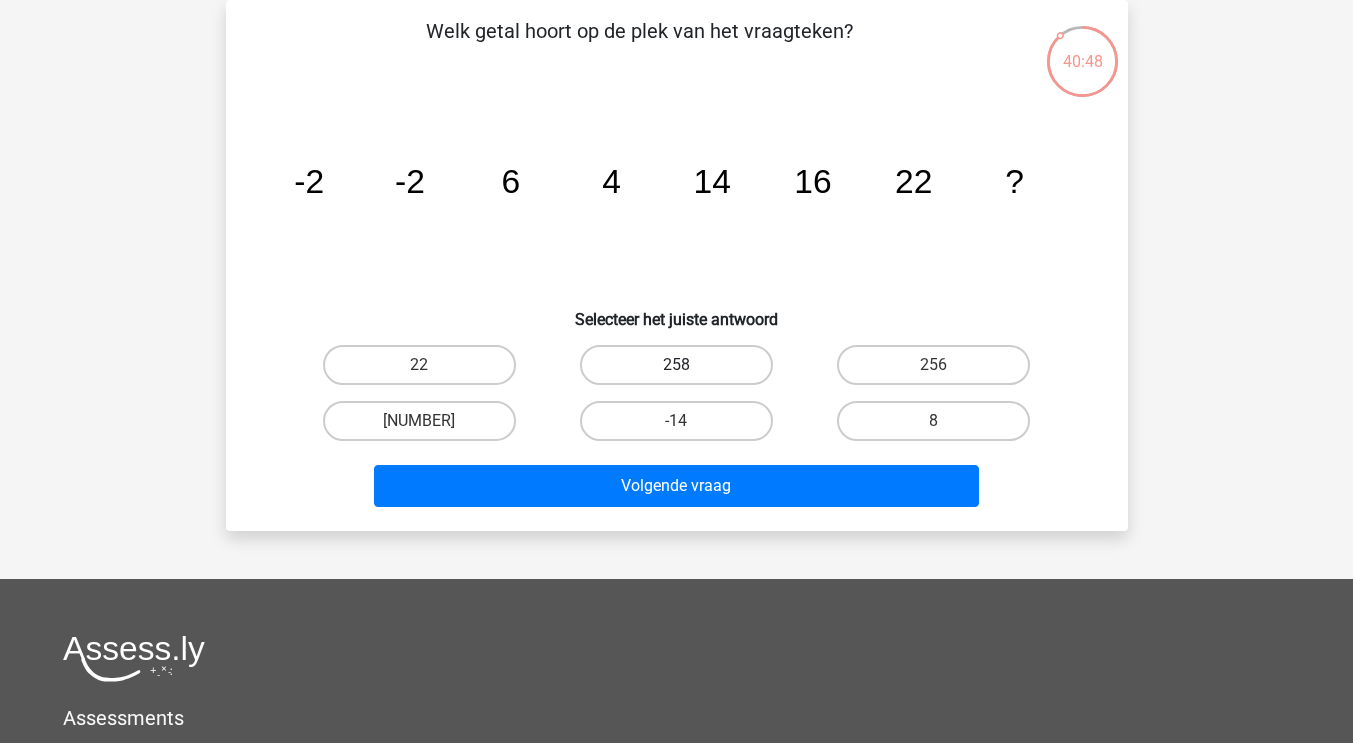 click on "258" at bounding box center (676, 365) 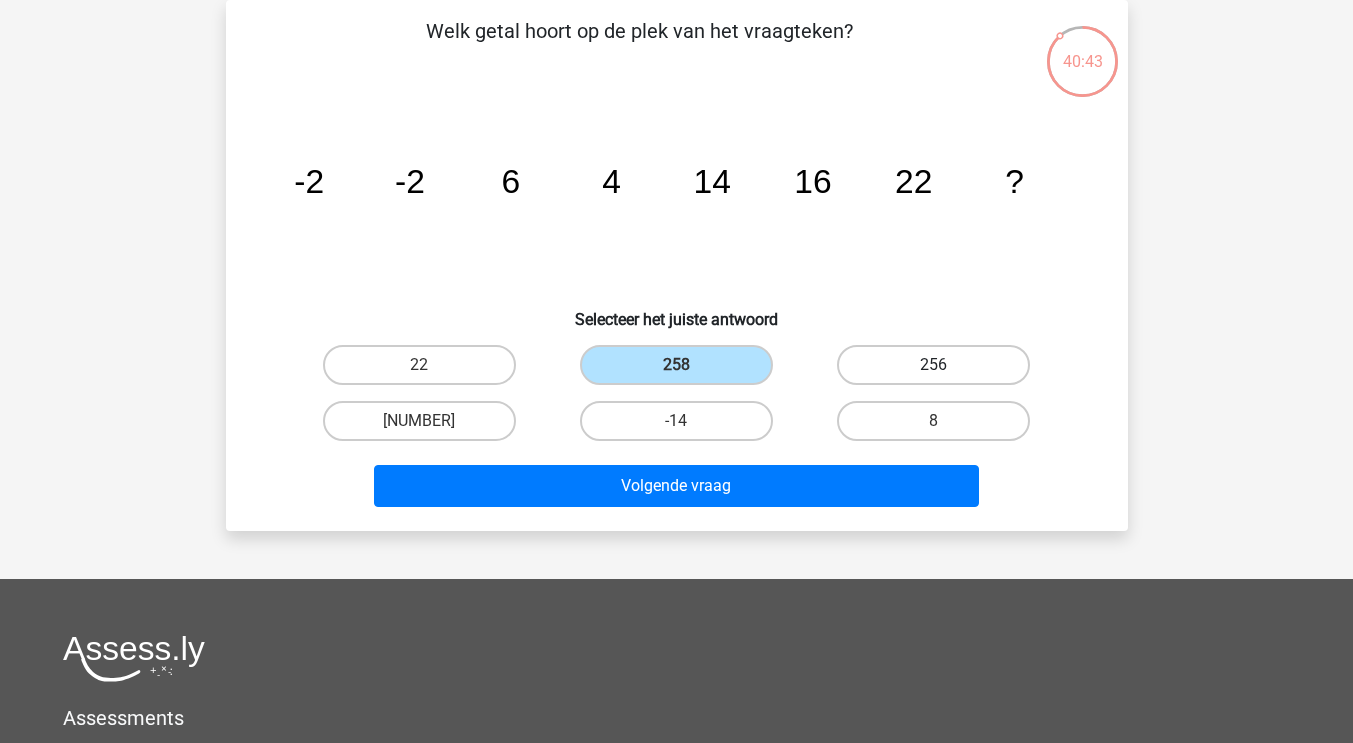 click on "256" at bounding box center (933, 365) 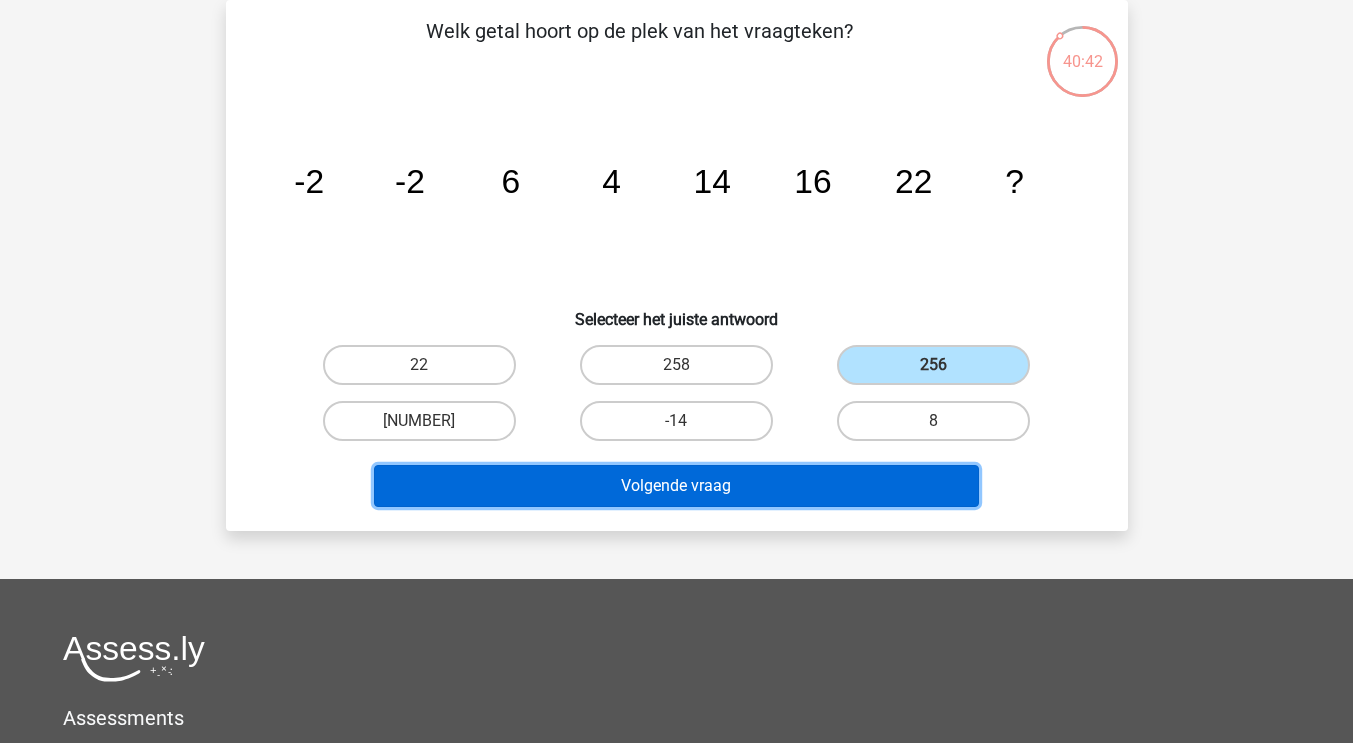 click on "Volgende vraag" at bounding box center [676, 486] 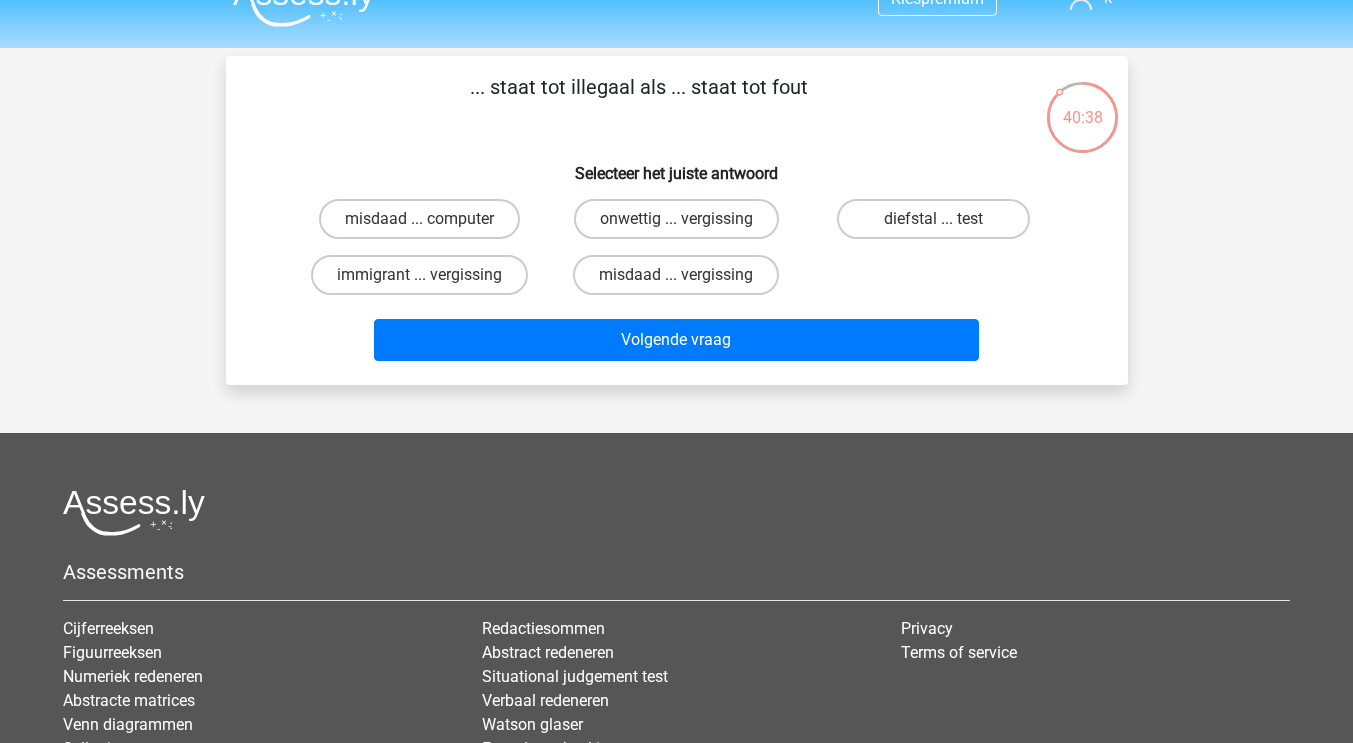 scroll, scrollTop: 35, scrollLeft: 0, axis: vertical 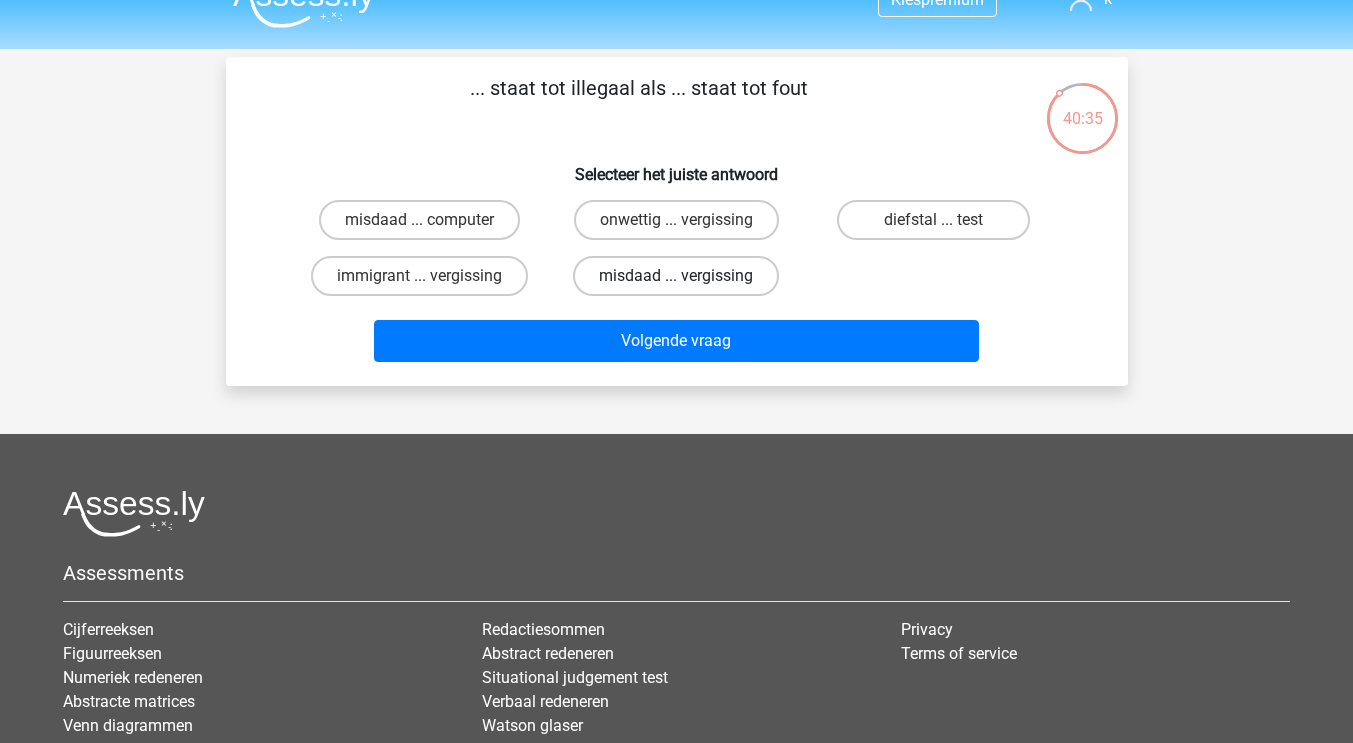 click on "misdaad ... vergissing" at bounding box center (676, 276) 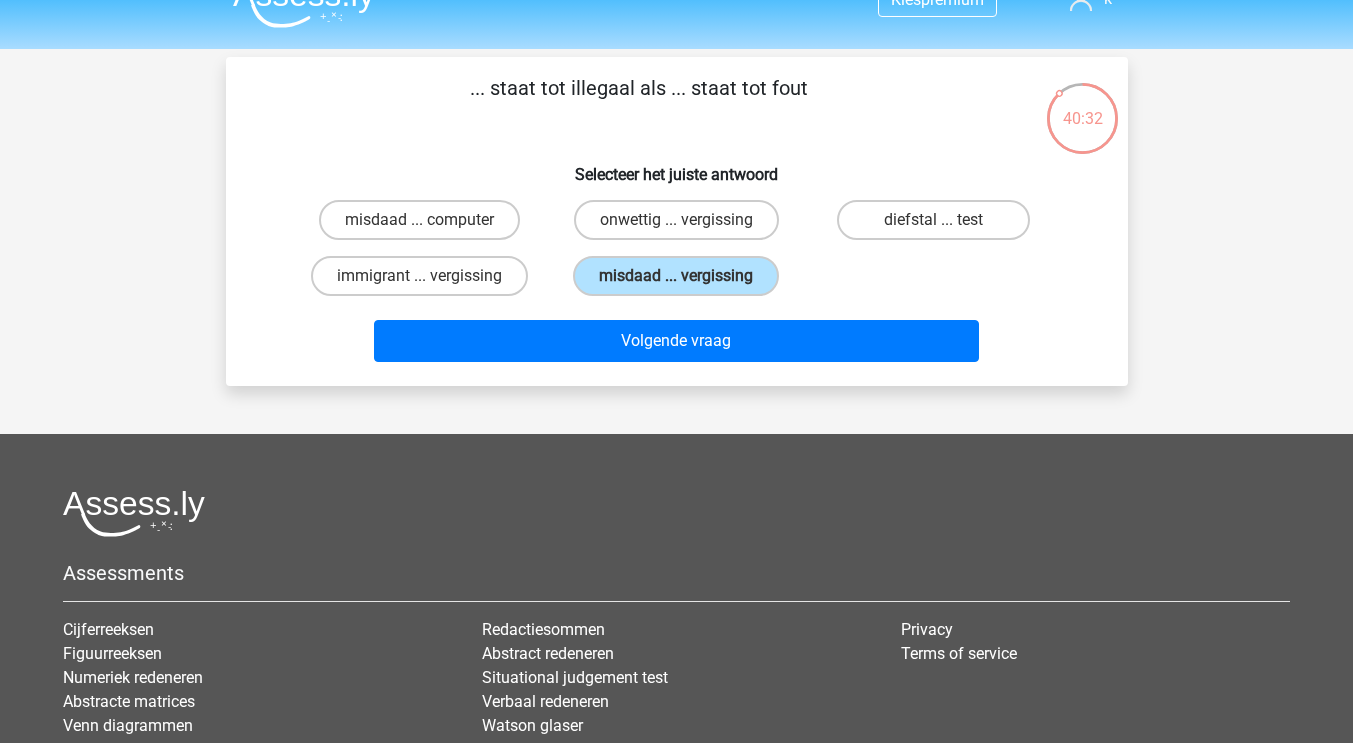 click on "onwettig ... vergissing" at bounding box center (419, 220) 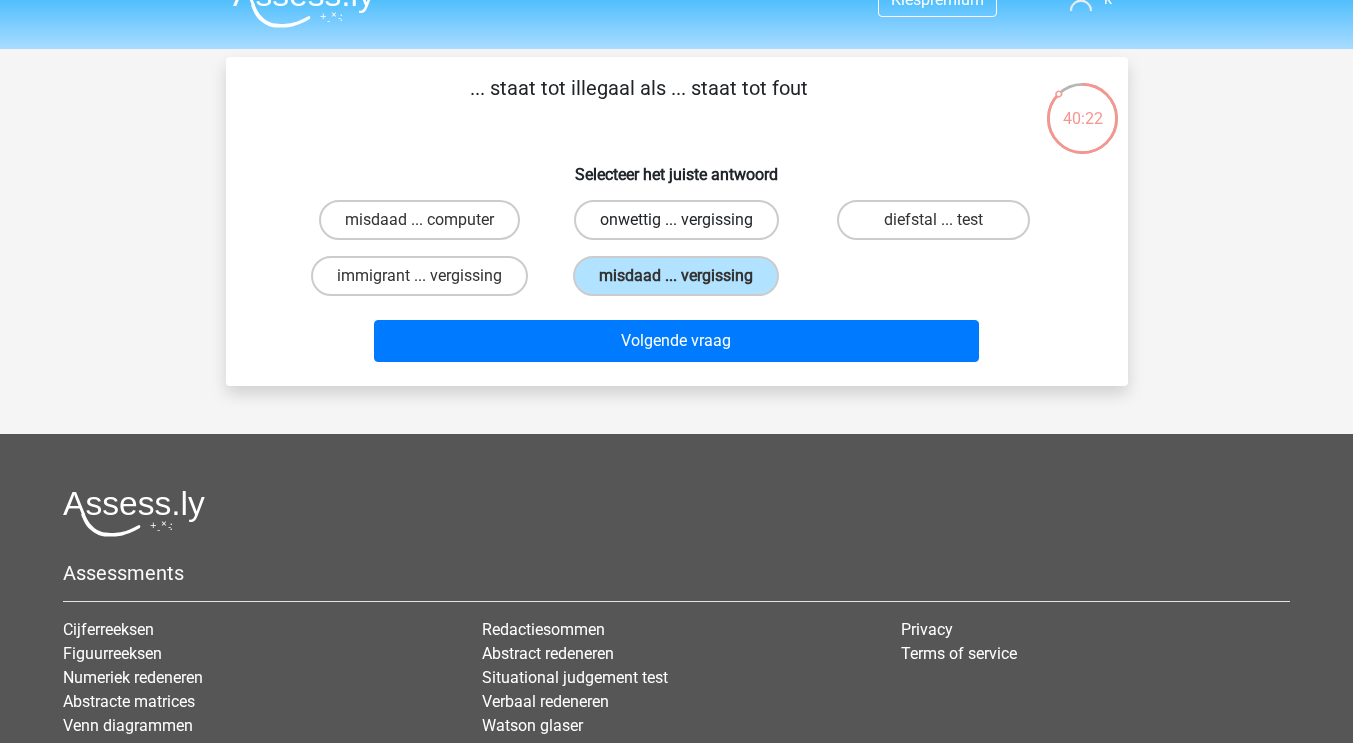click on "onwettig ... vergissing" at bounding box center (676, 220) 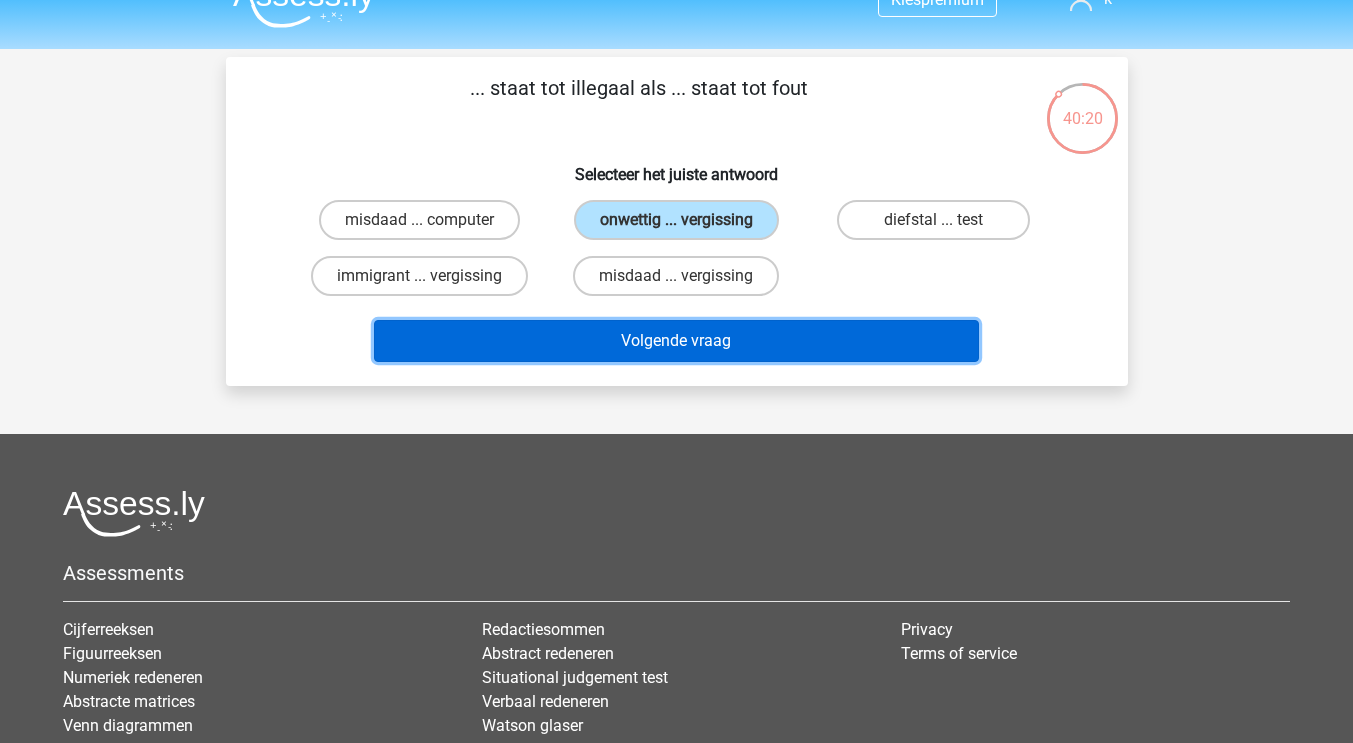 click on "Volgende vraag" at bounding box center [676, 341] 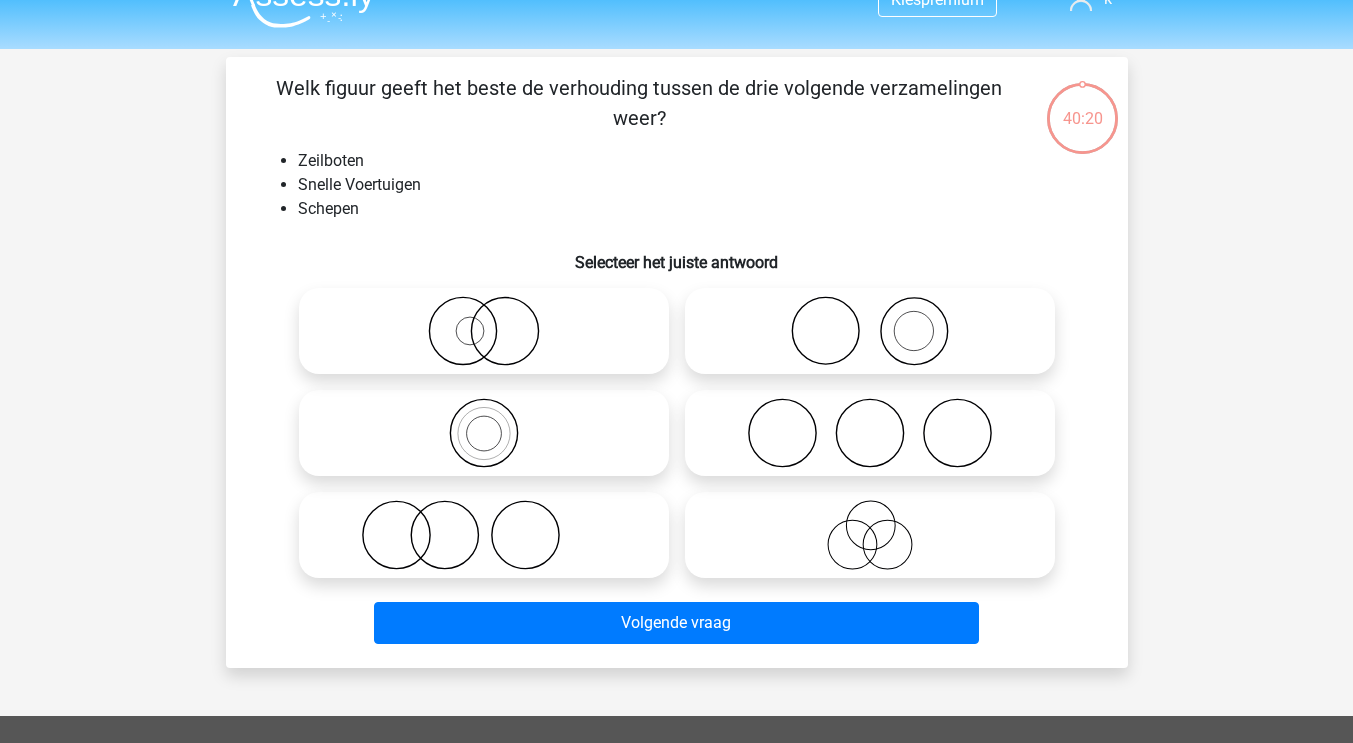 scroll, scrollTop: 92, scrollLeft: 0, axis: vertical 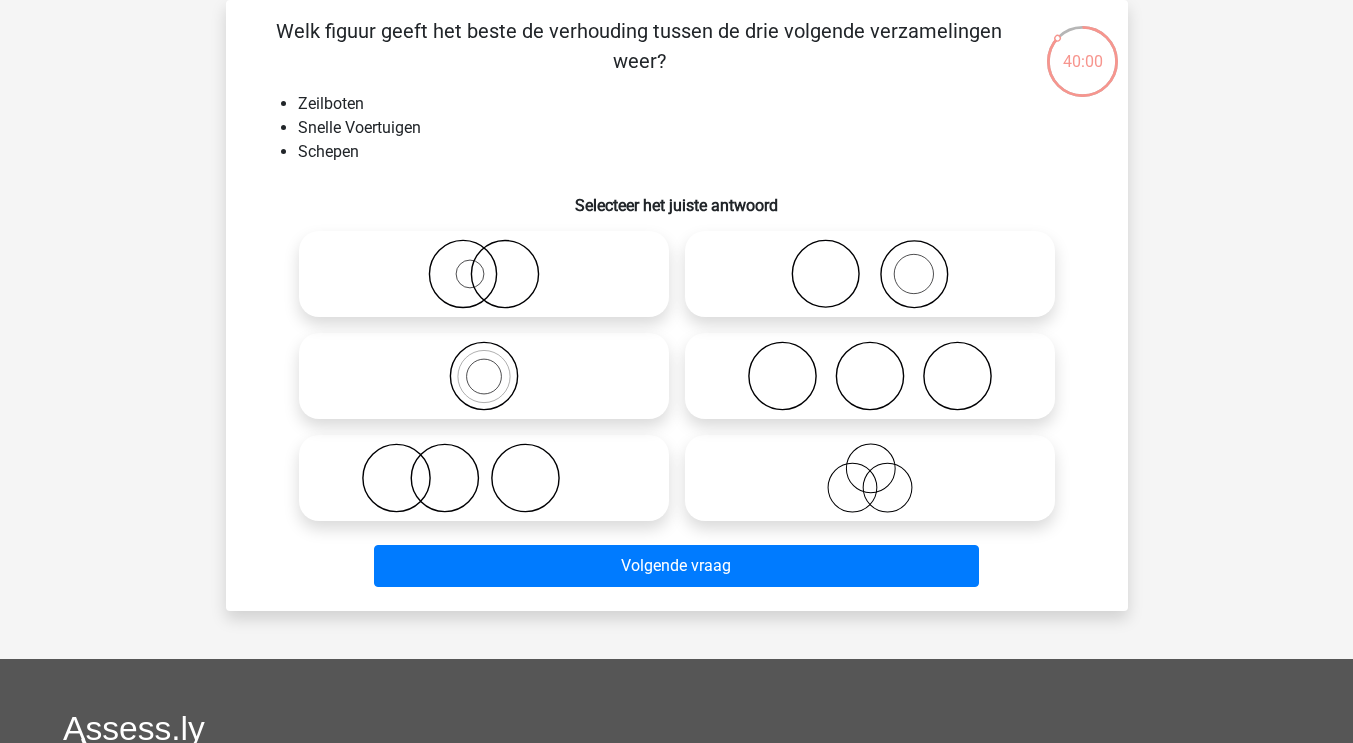click at bounding box center [870, 274] 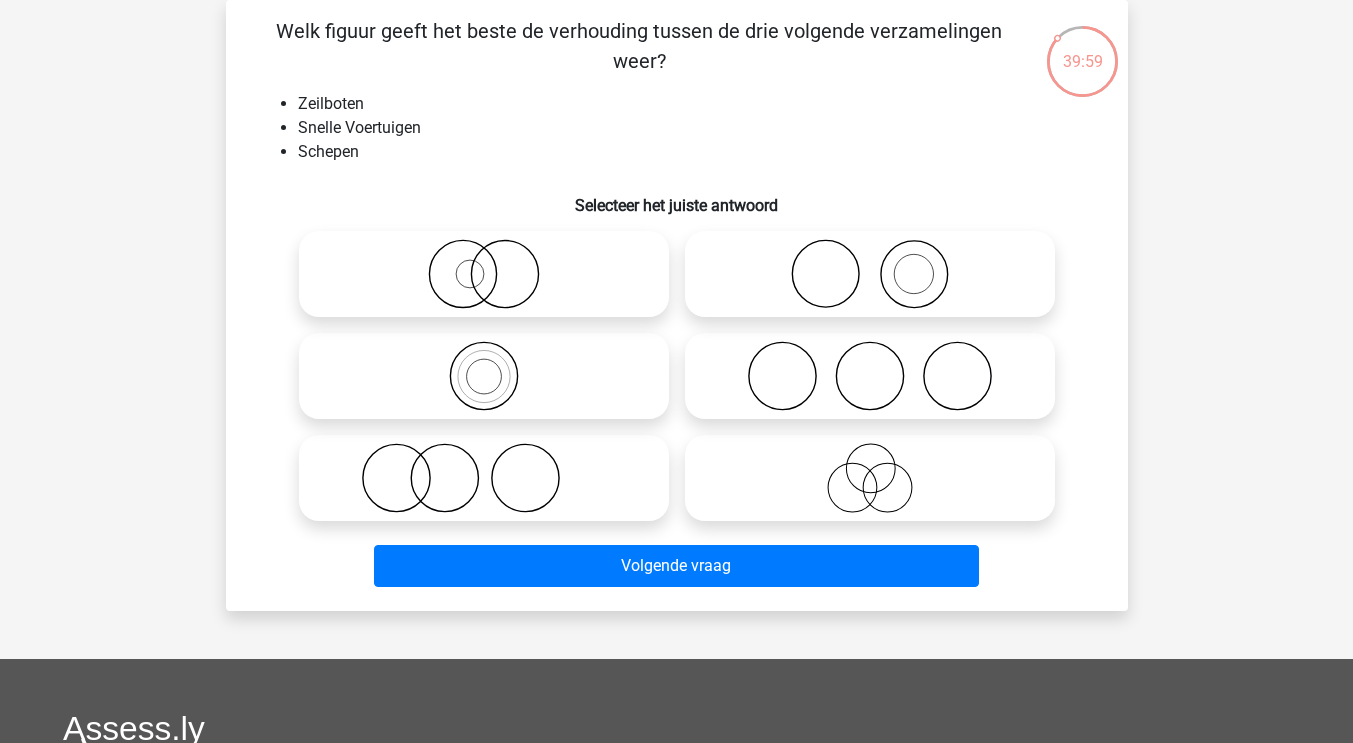 click at bounding box center [870, 274] 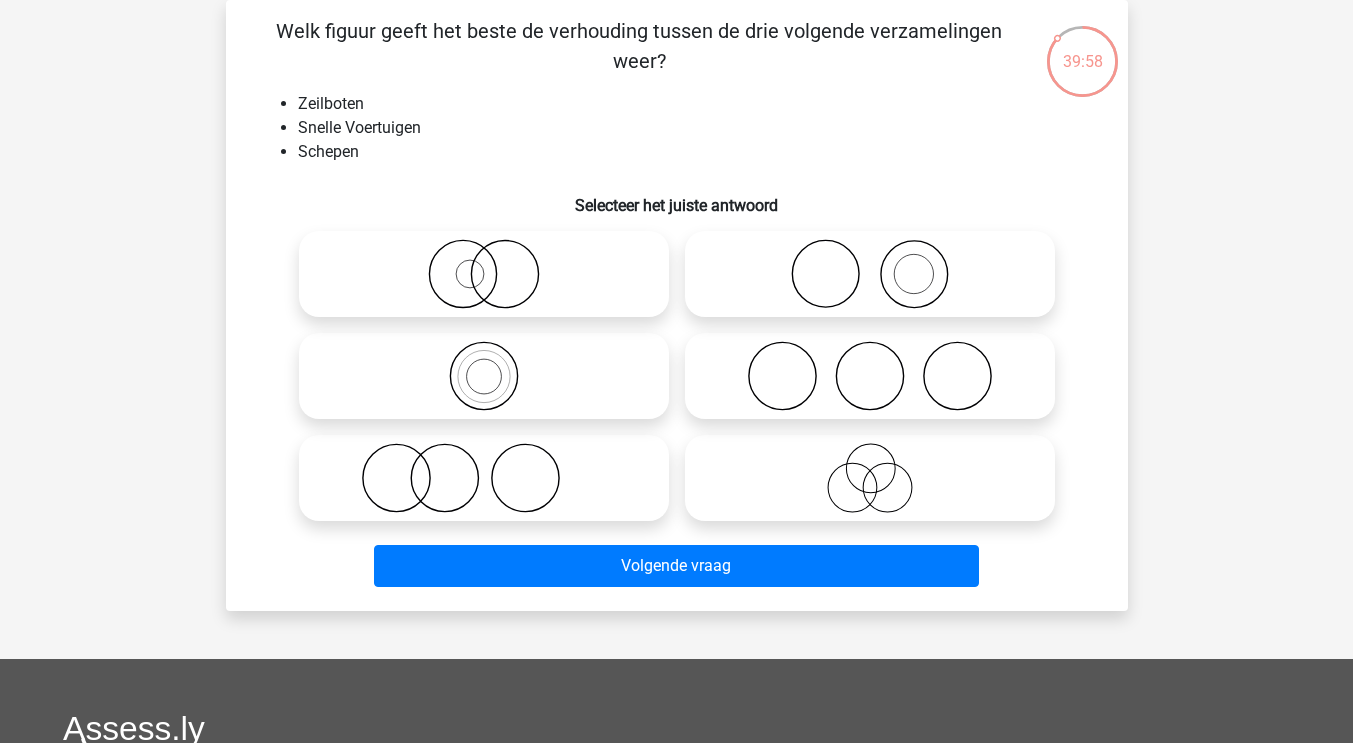 drag, startPoint x: 886, startPoint y: 301, endPoint x: 895, endPoint y: 289, distance: 15 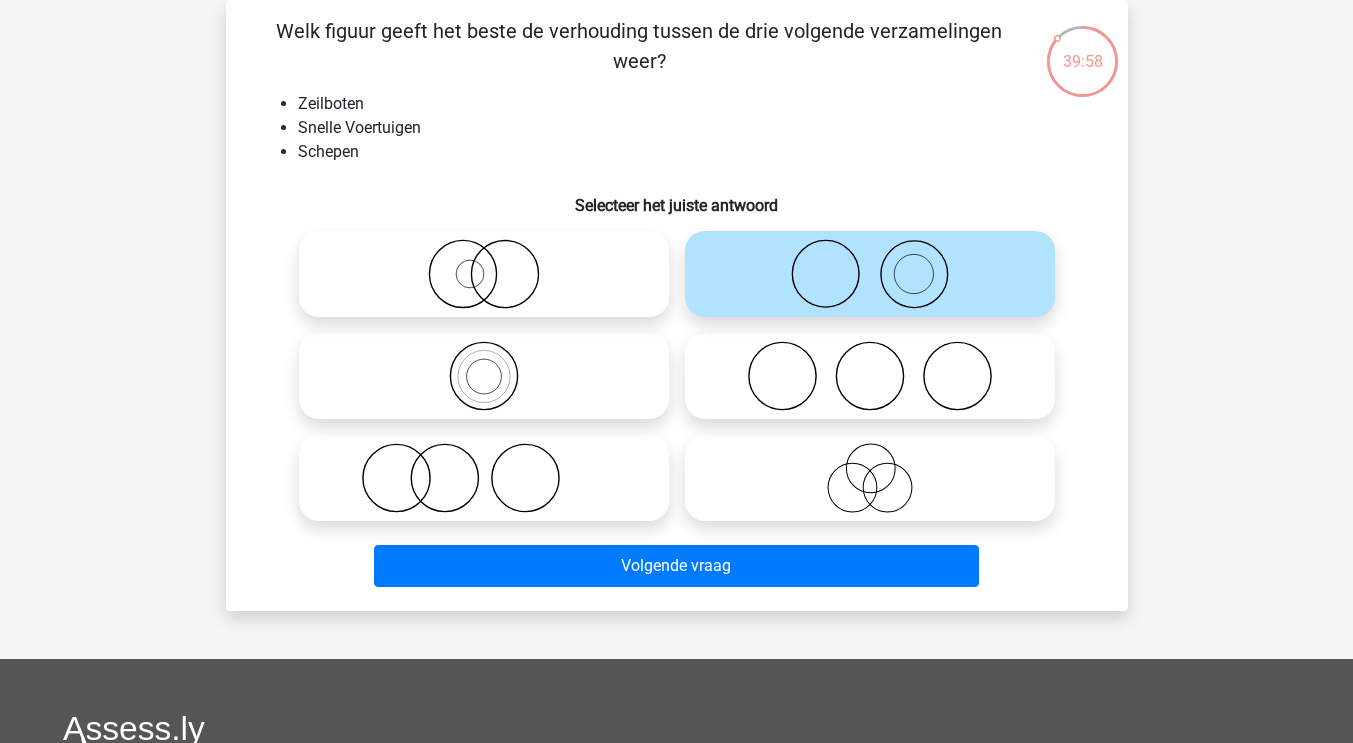 click 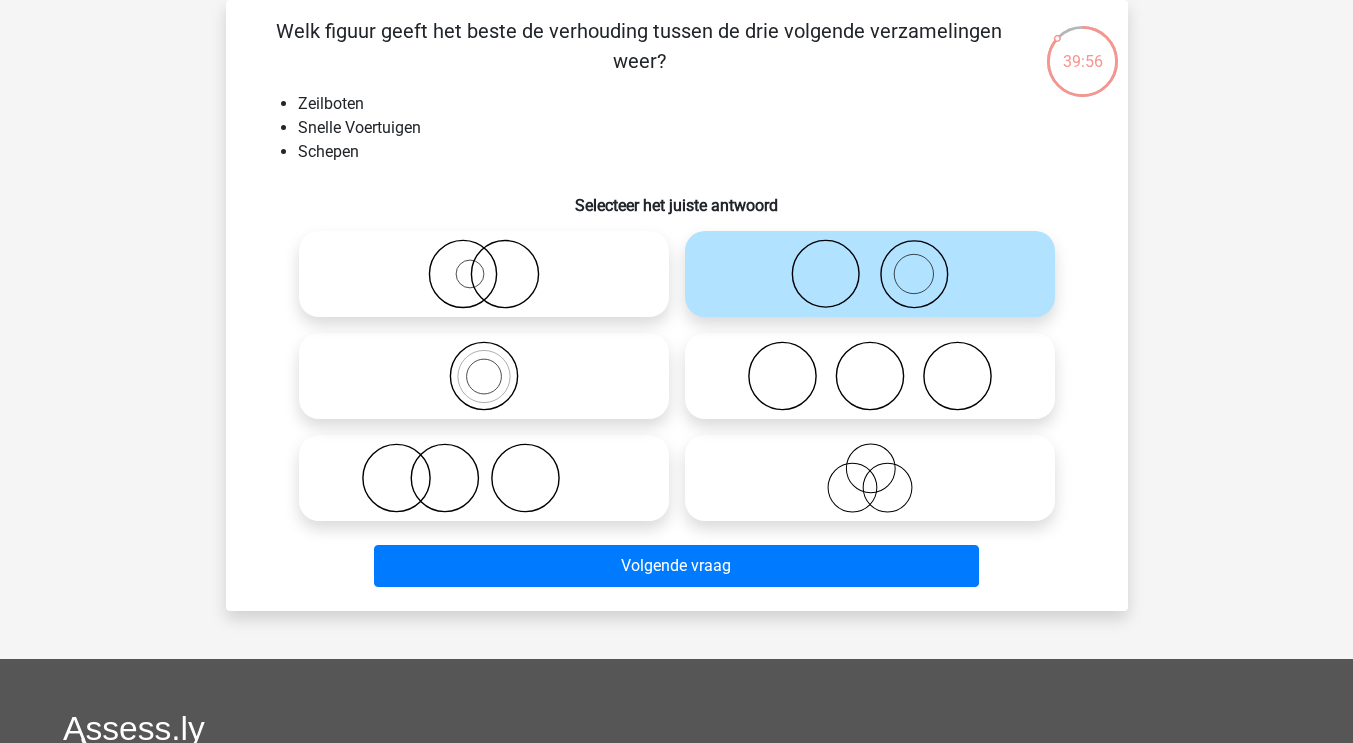 click 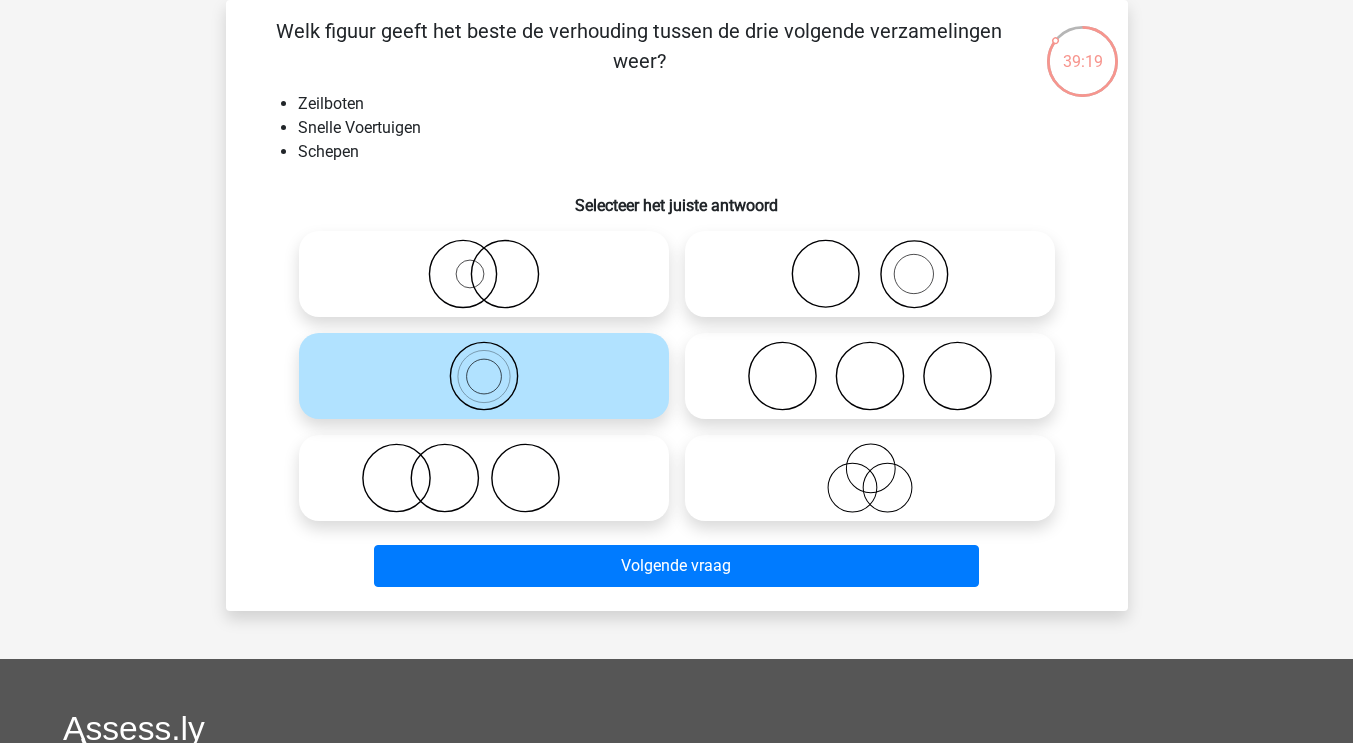 click 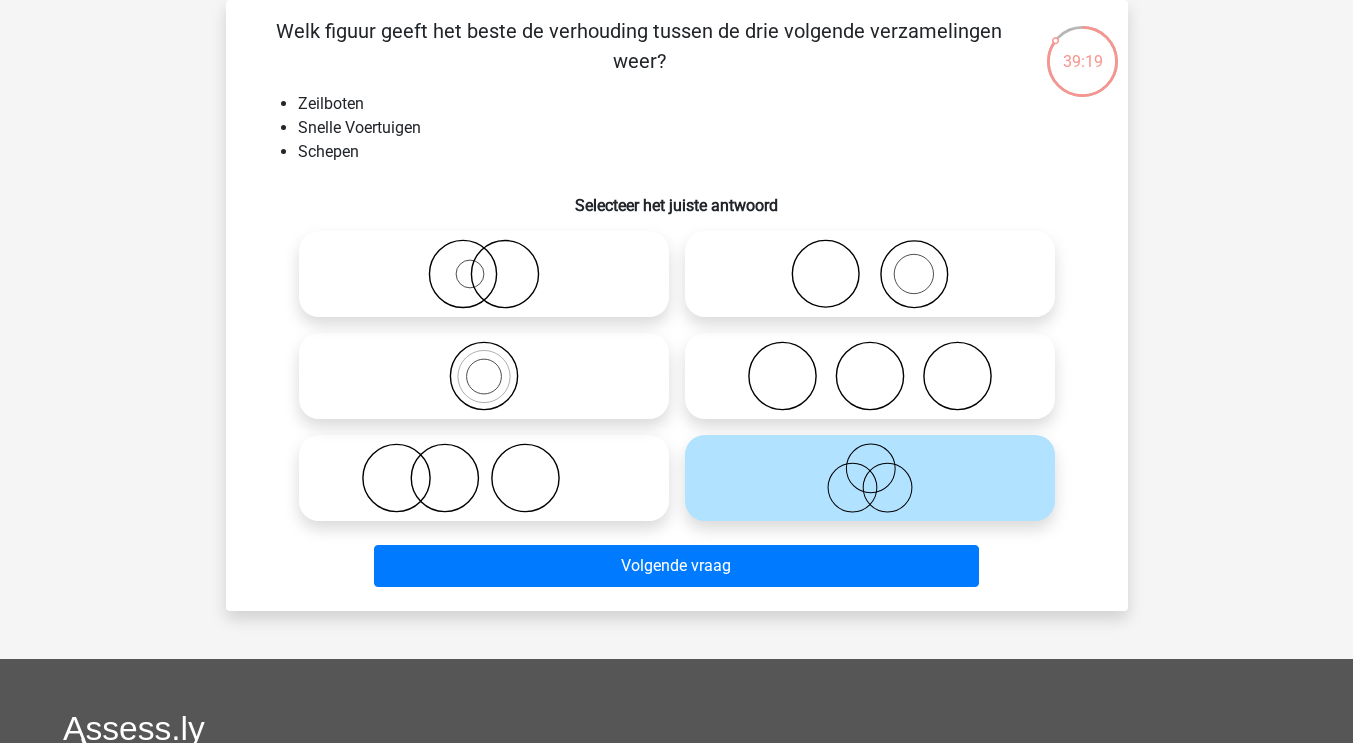 click on "Volgende vraag" at bounding box center [677, 562] 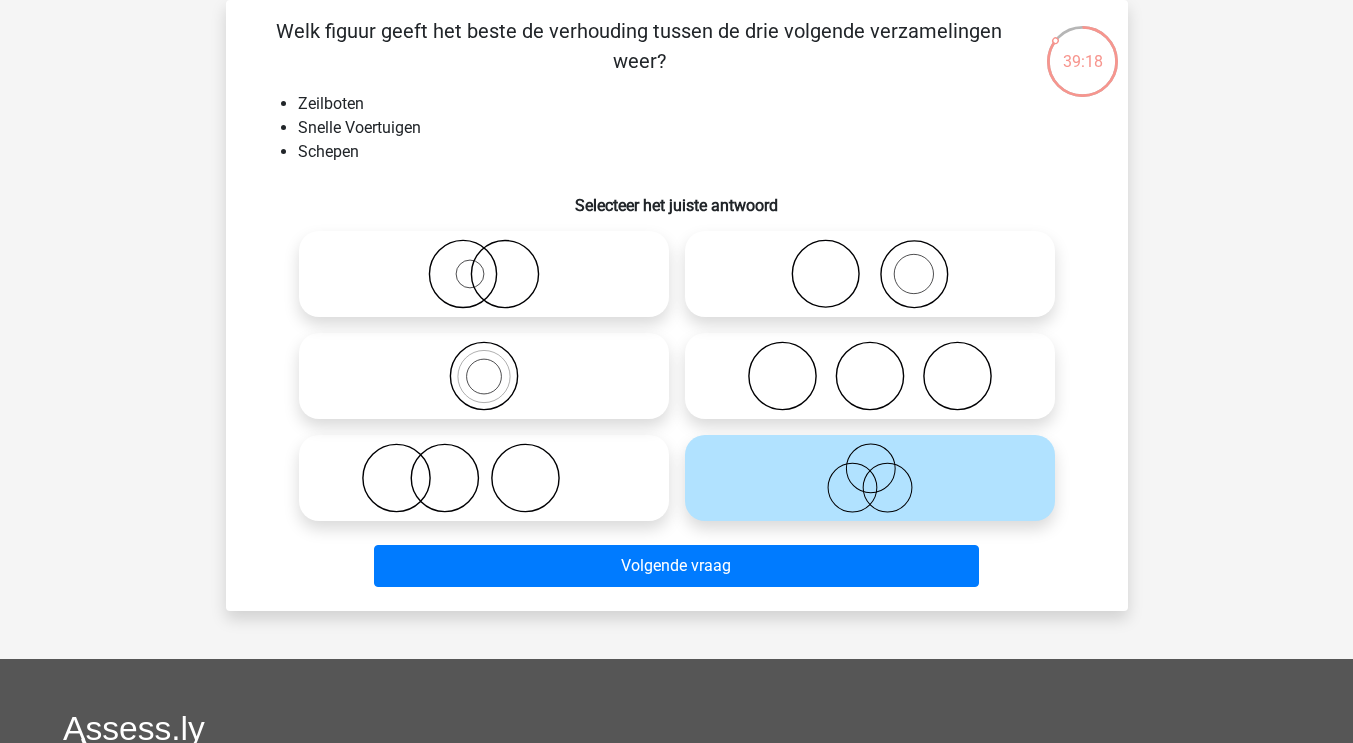 click on "Volgende vraag" at bounding box center (677, 562) 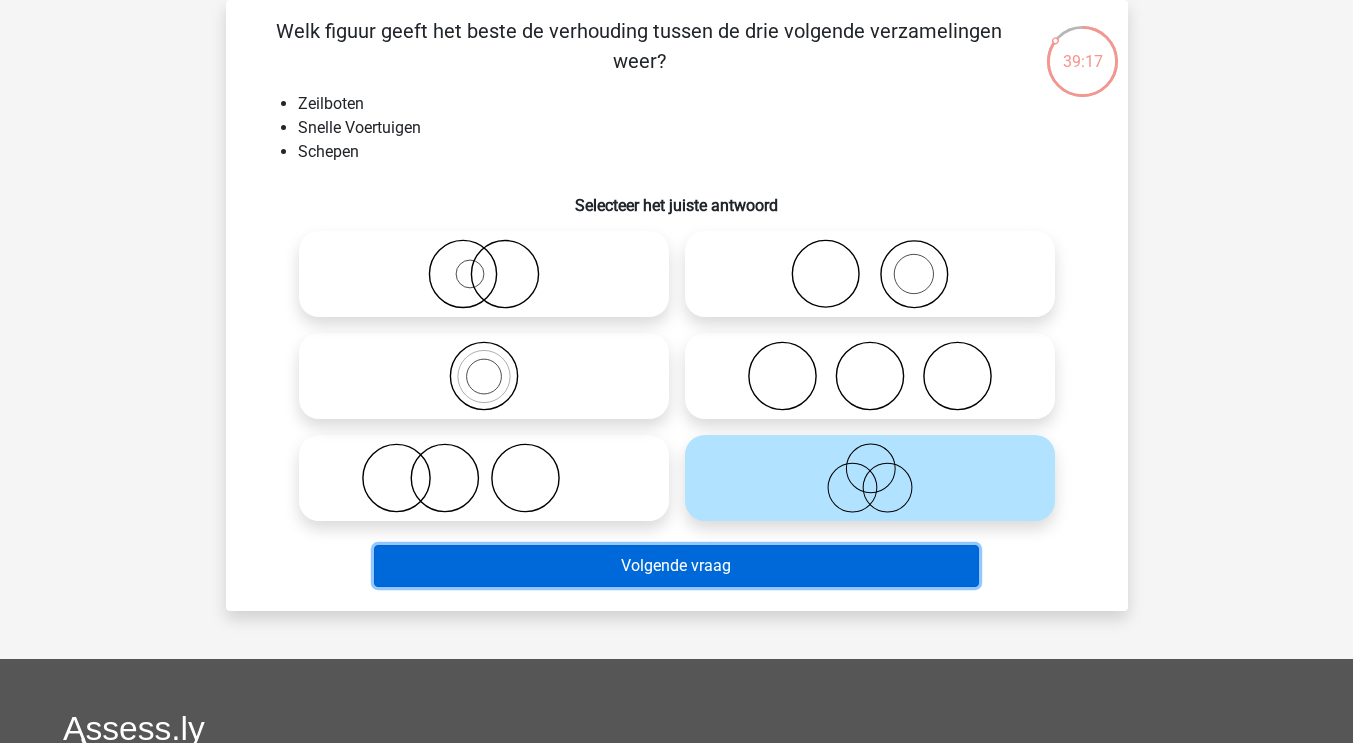 click on "Volgende vraag" at bounding box center (676, 566) 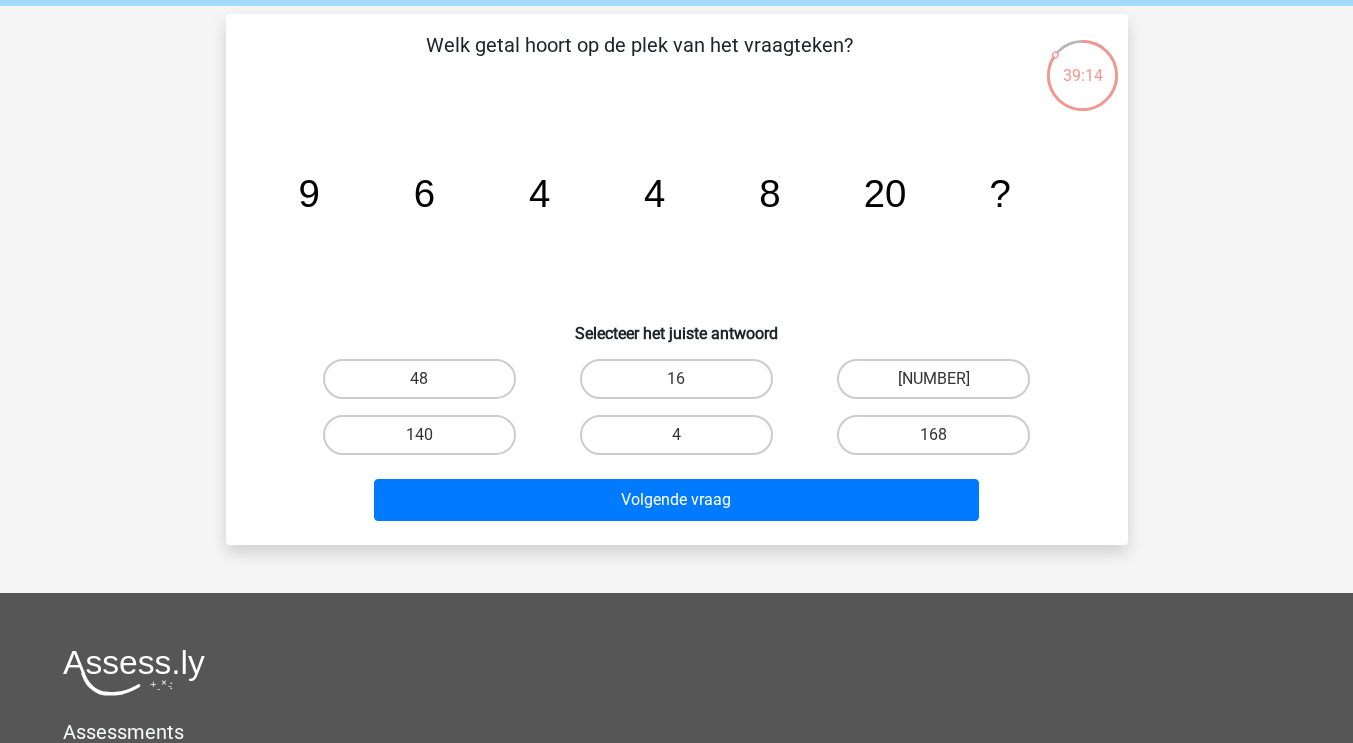 scroll, scrollTop: 76, scrollLeft: 0, axis: vertical 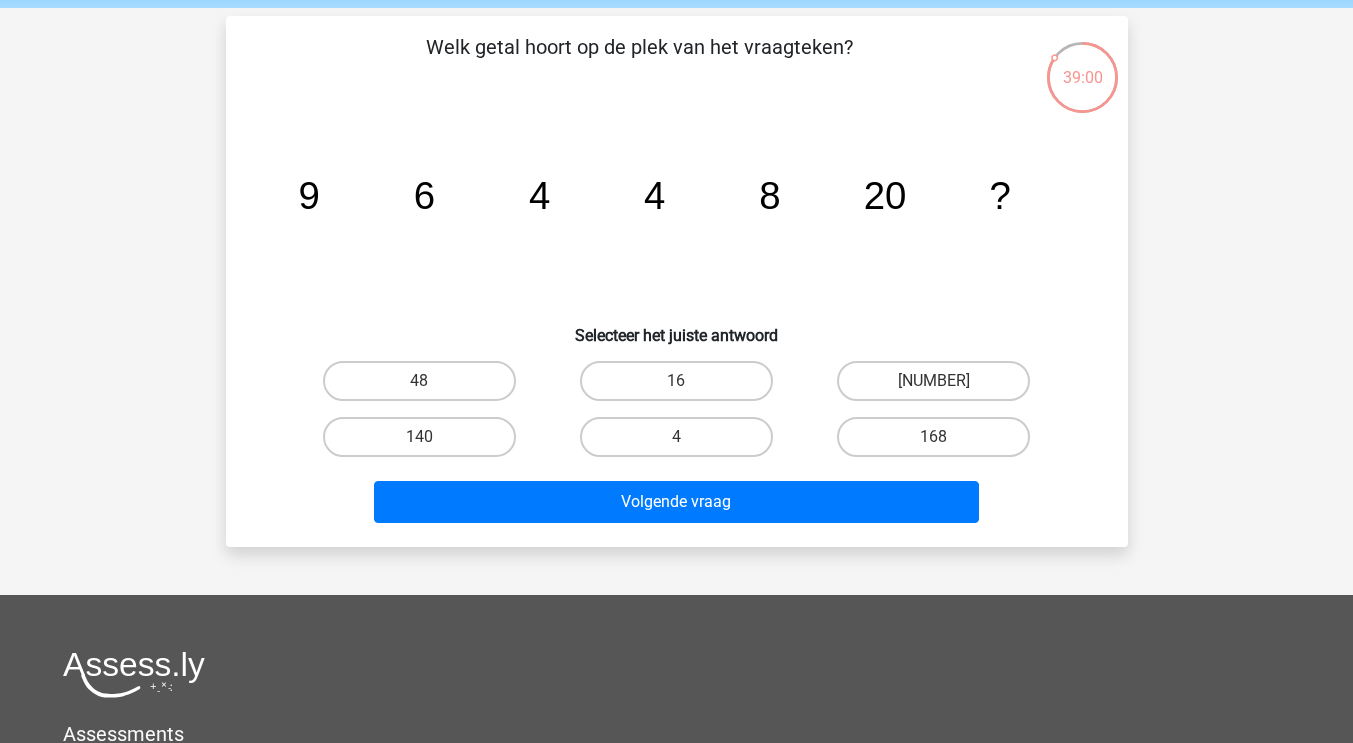 click on "Selecteer het juiste antwoord" at bounding box center [677, 327] 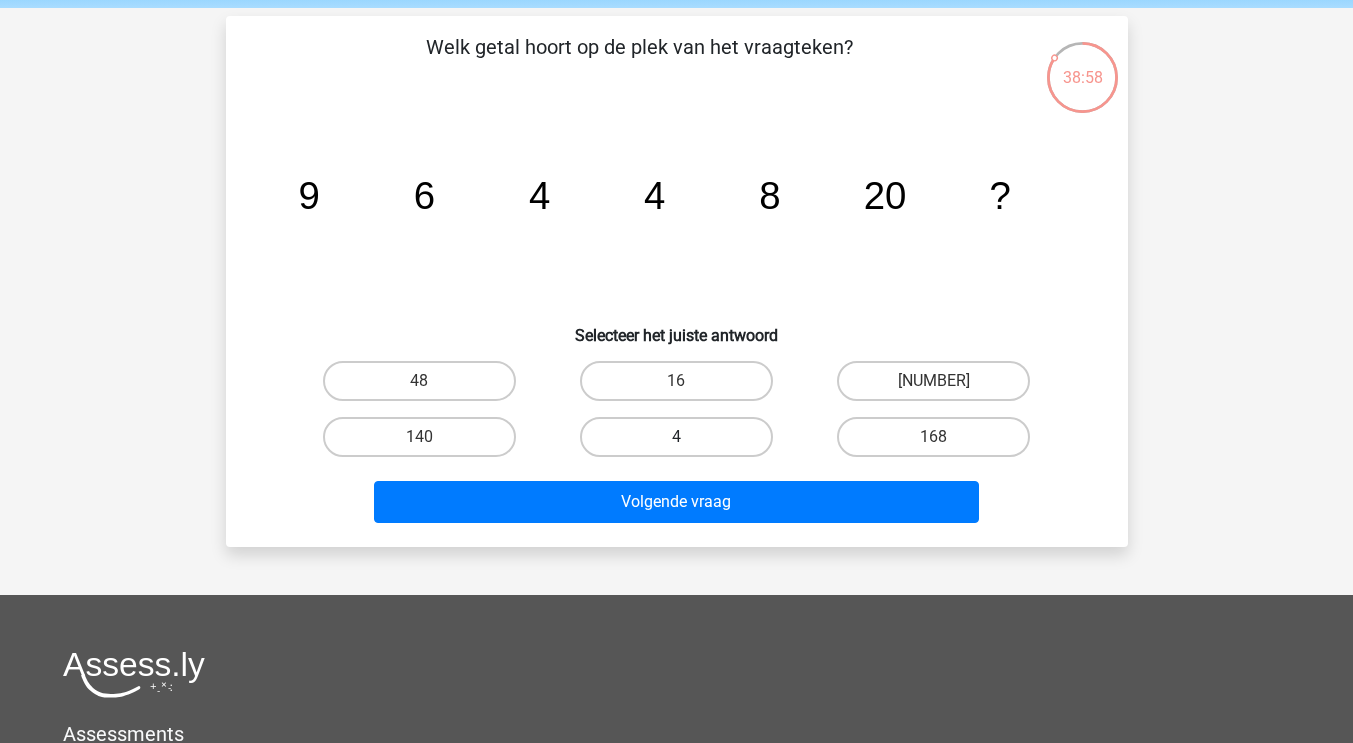 click on "4" at bounding box center [676, 437] 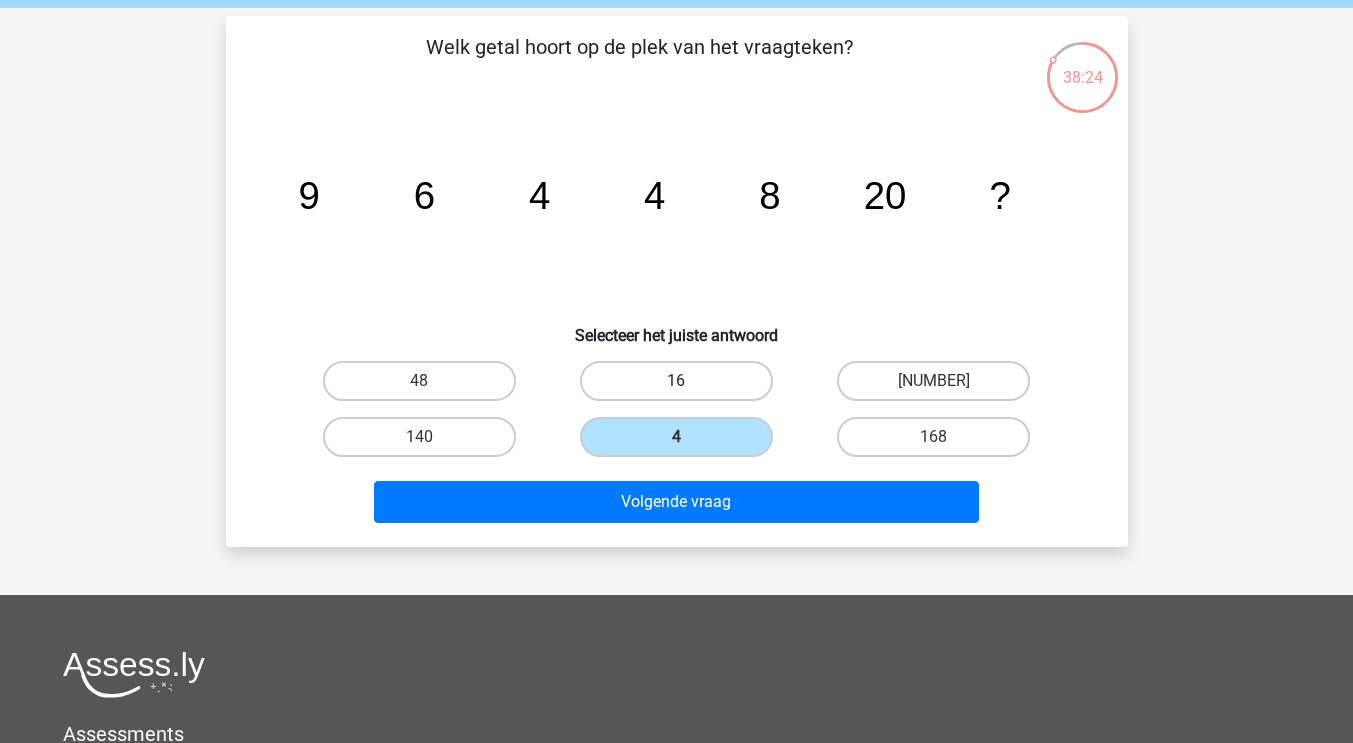 click on "16" at bounding box center [676, 381] 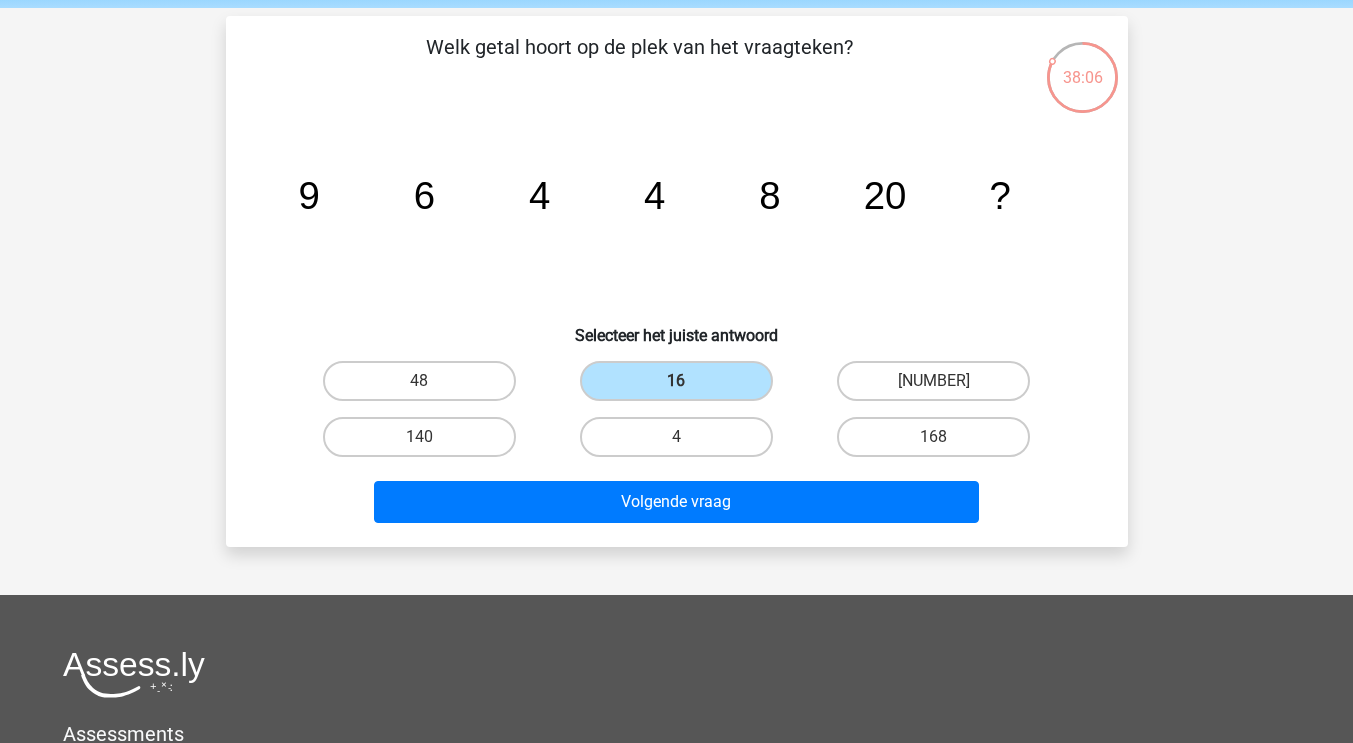 click on "image/svg+xml
9
6
4
4
8
20
?" 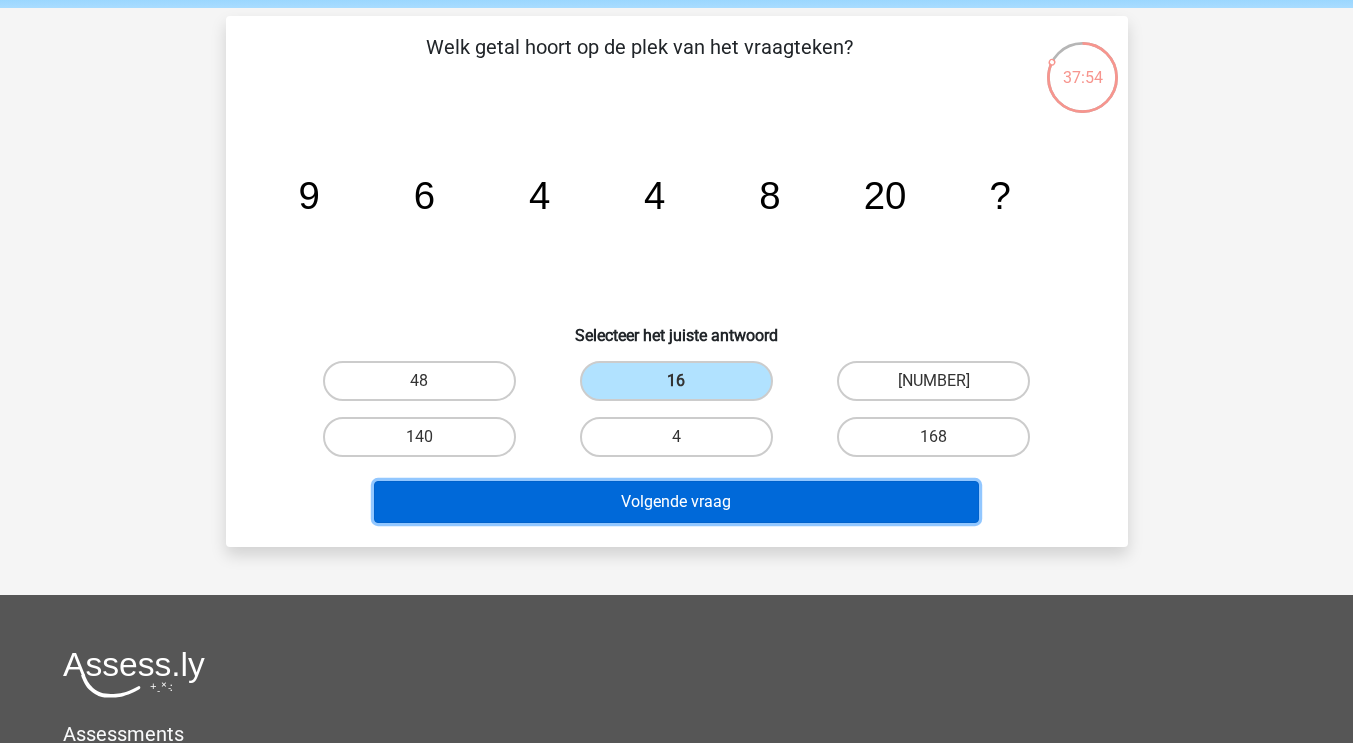click on "Volgende vraag" at bounding box center [676, 502] 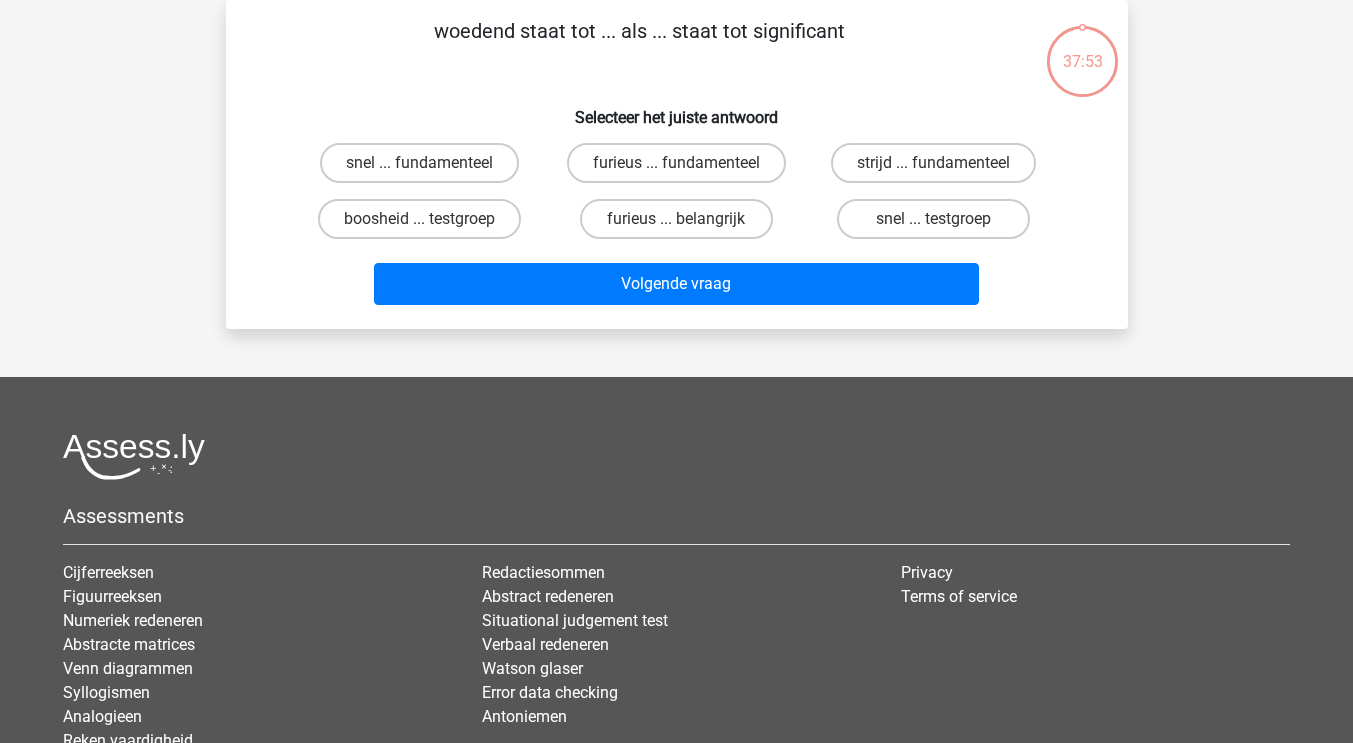 click on "Assessments
Cijferreeksen
Figuurreeksen
Numeriek redeneren
Abstracte matrices
Venn diagrammen" at bounding box center [676, 601] 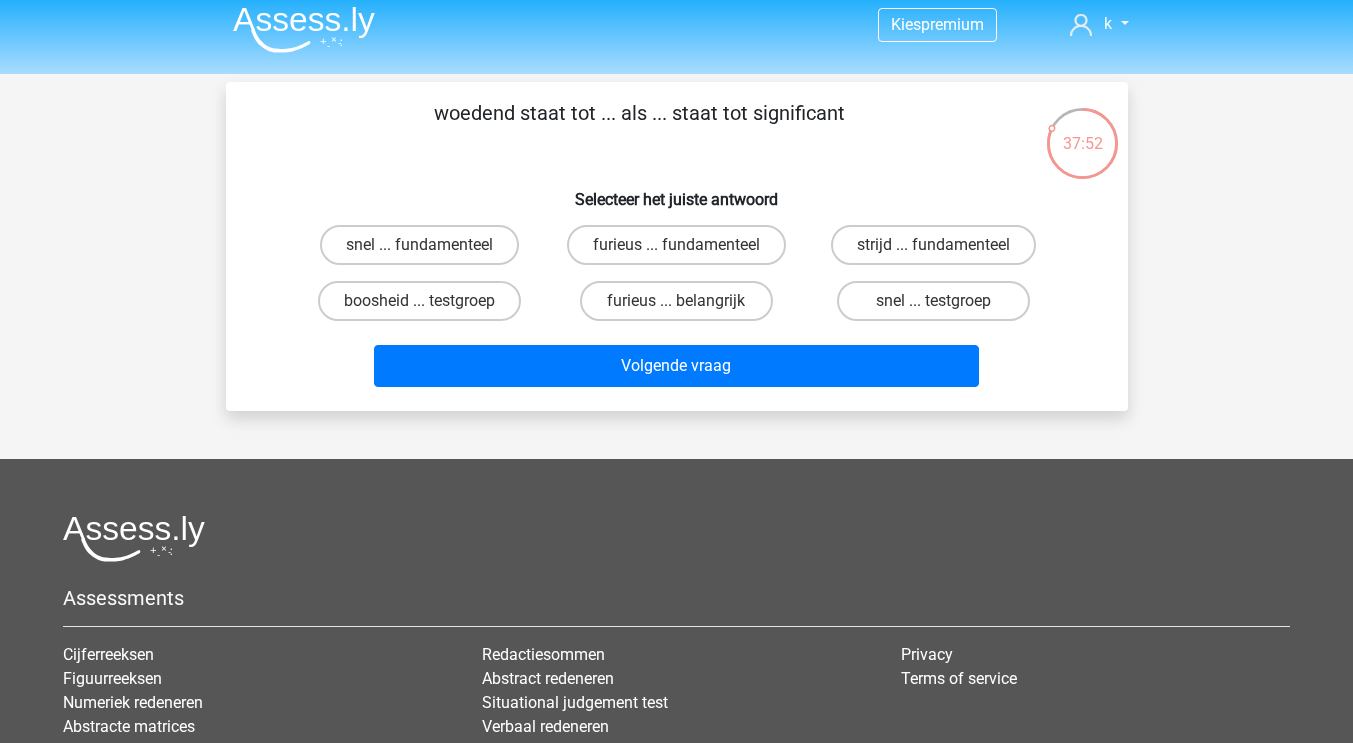 scroll, scrollTop: 0, scrollLeft: 0, axis: both 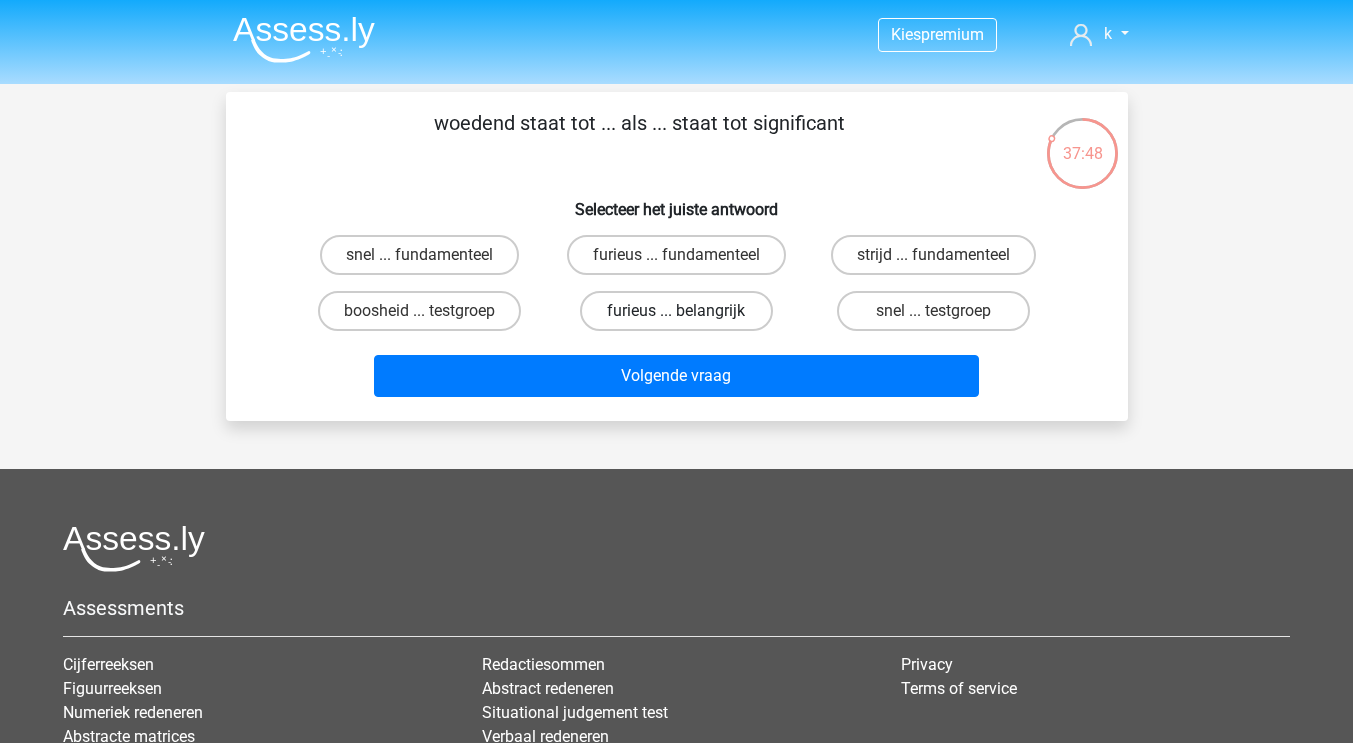 click on "furieus ... belangrijk" at bounding box center [676, 311] 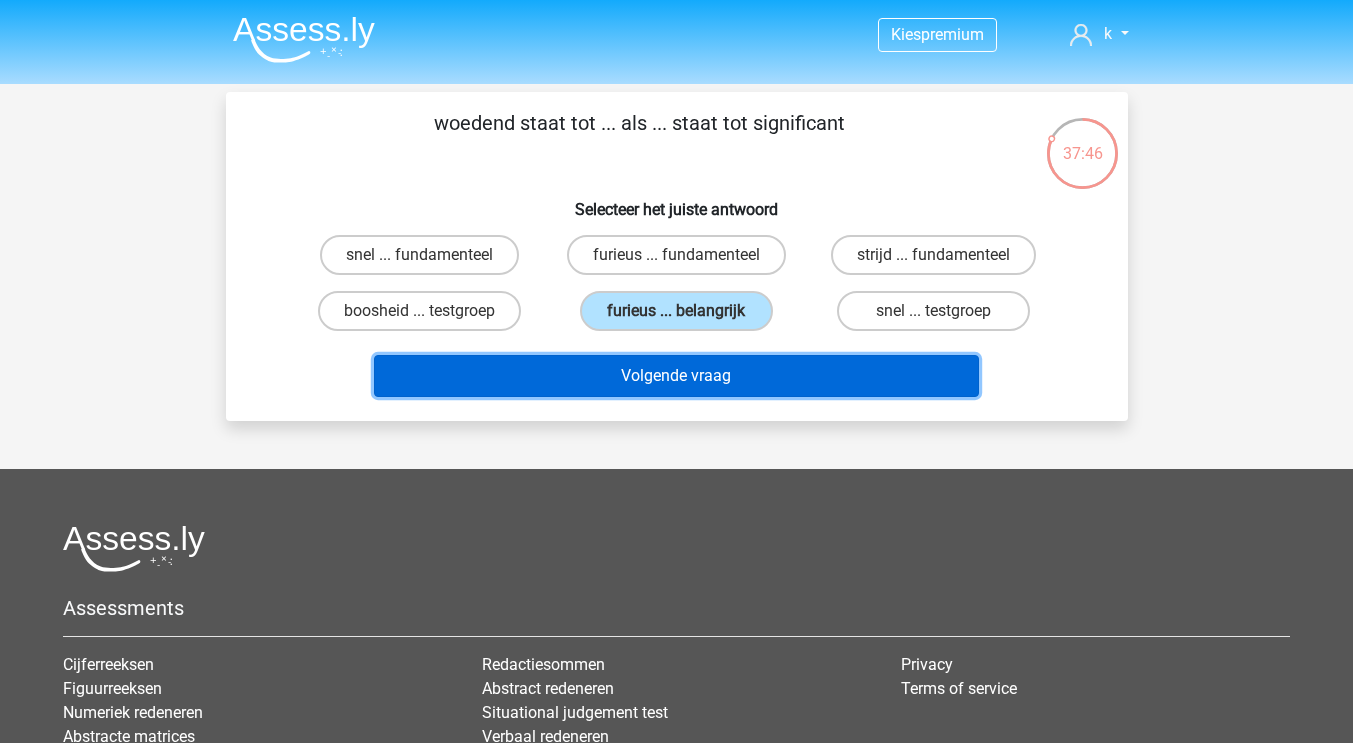 click on "Volgende vraag" at bounding box center [676, 376] 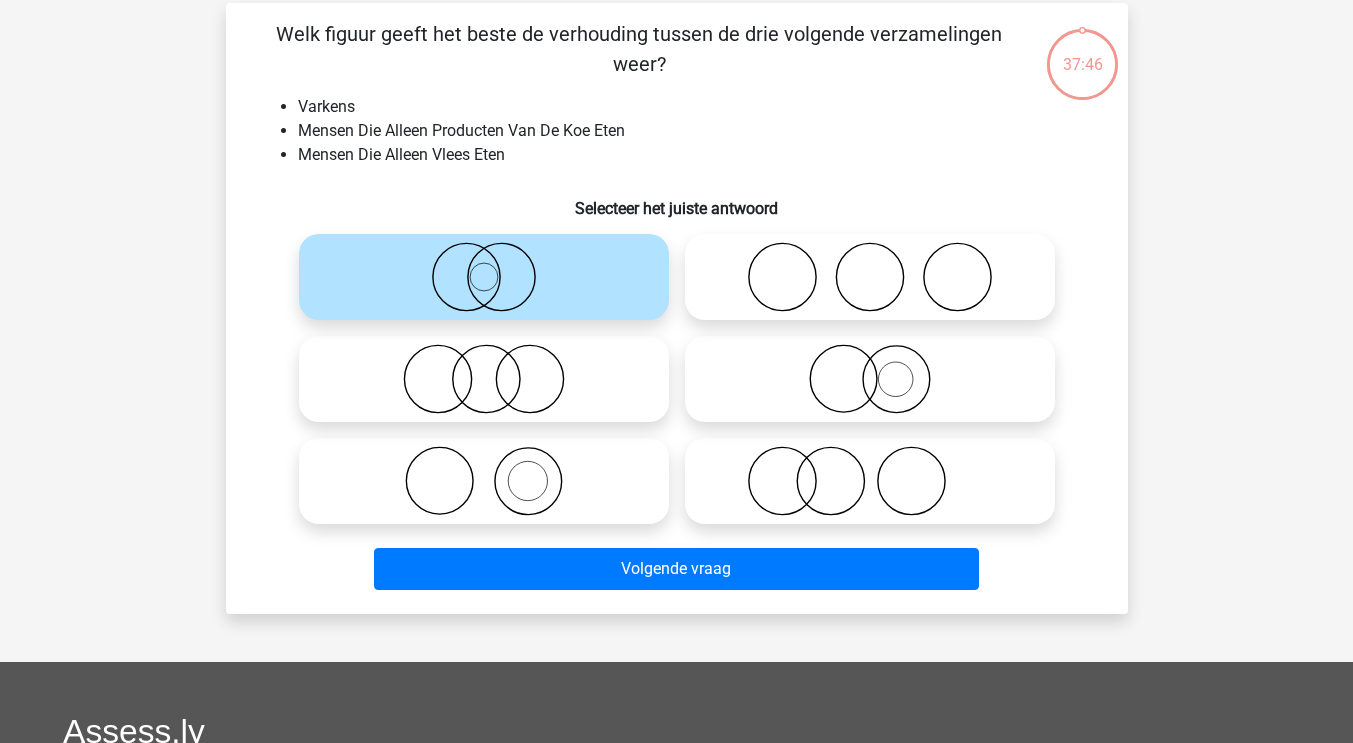 scroll, scrollTop: 92, scrollLeft: 0, axis: vertical 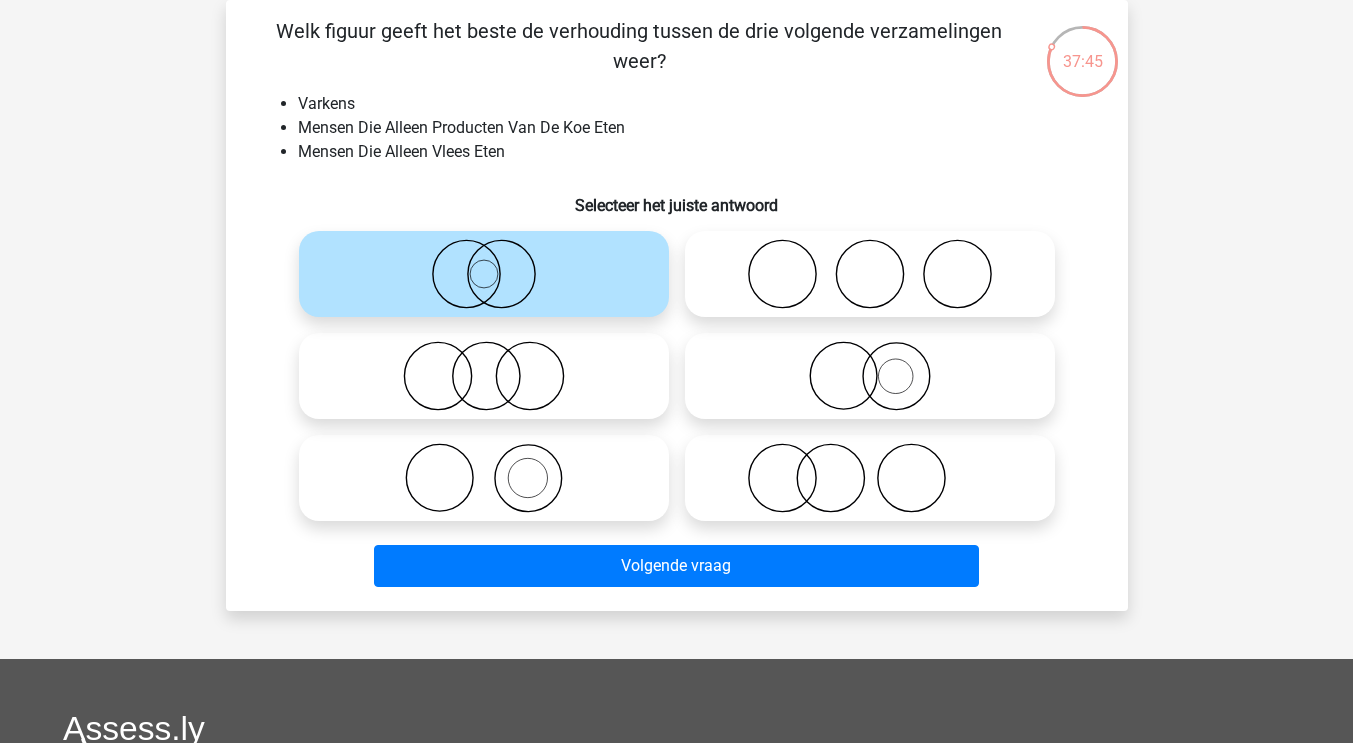 click at bounding box center [484, 376] 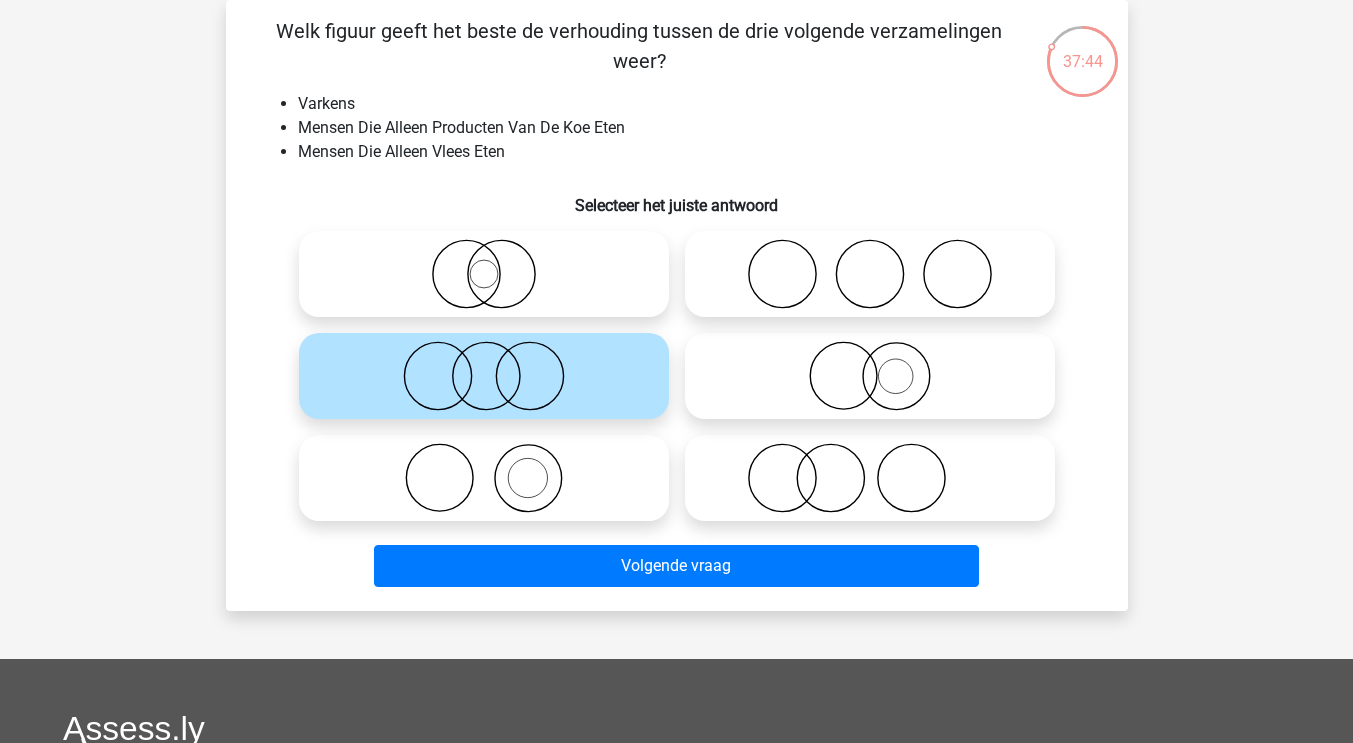 click 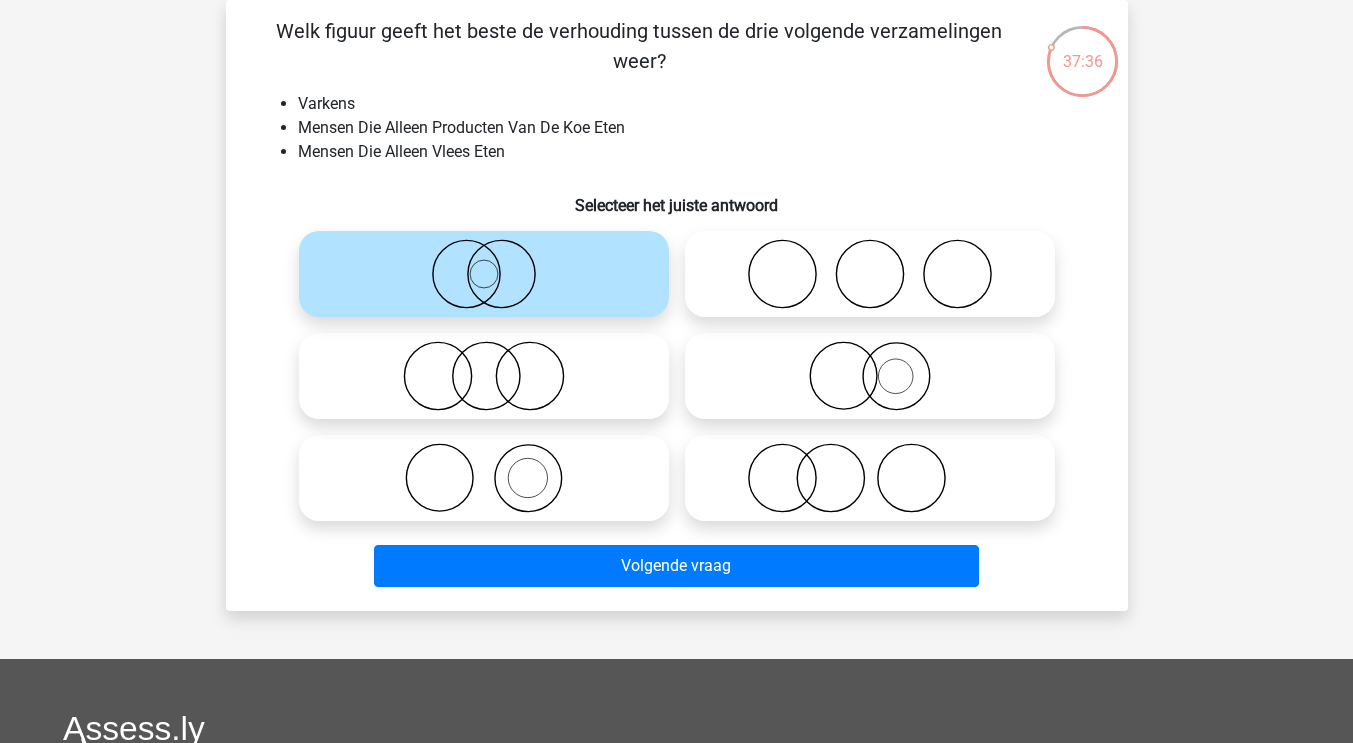 click on "Selecteer het juiste antwoord" at bounding box center [677, 197] 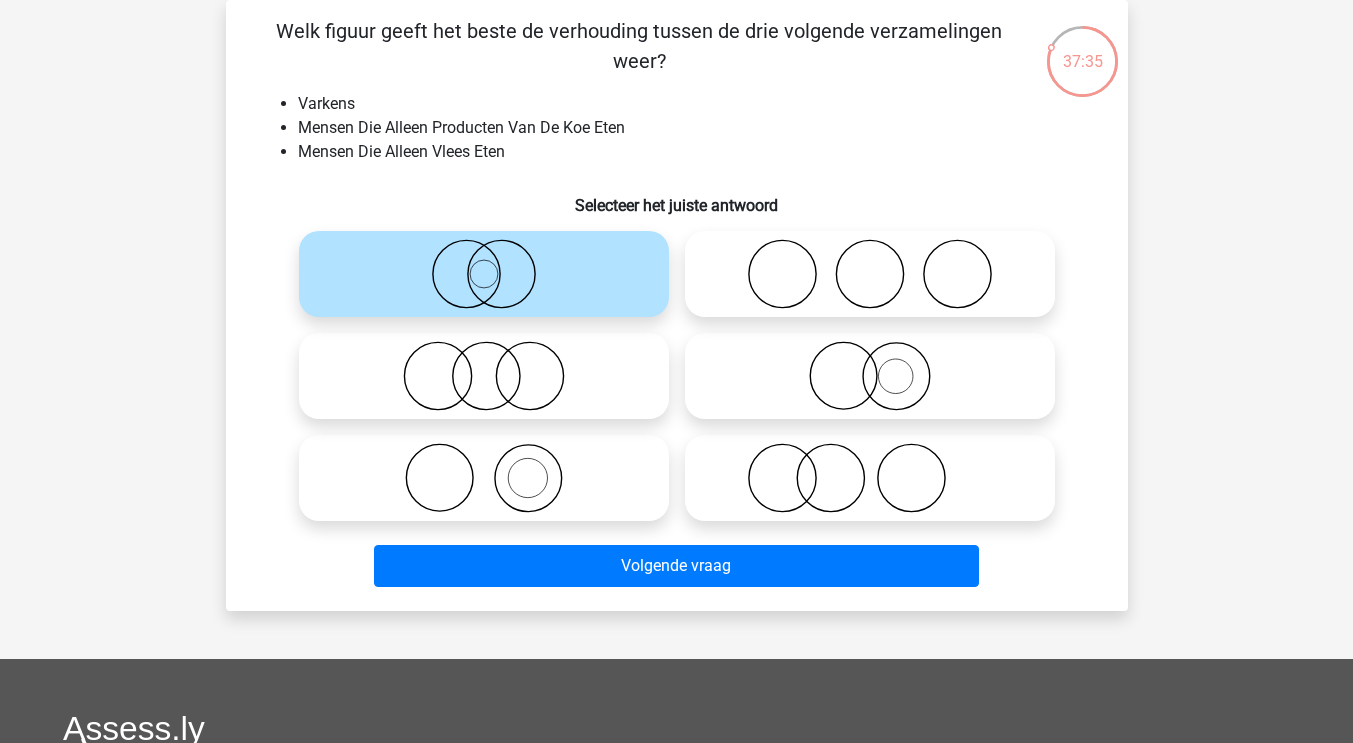 click 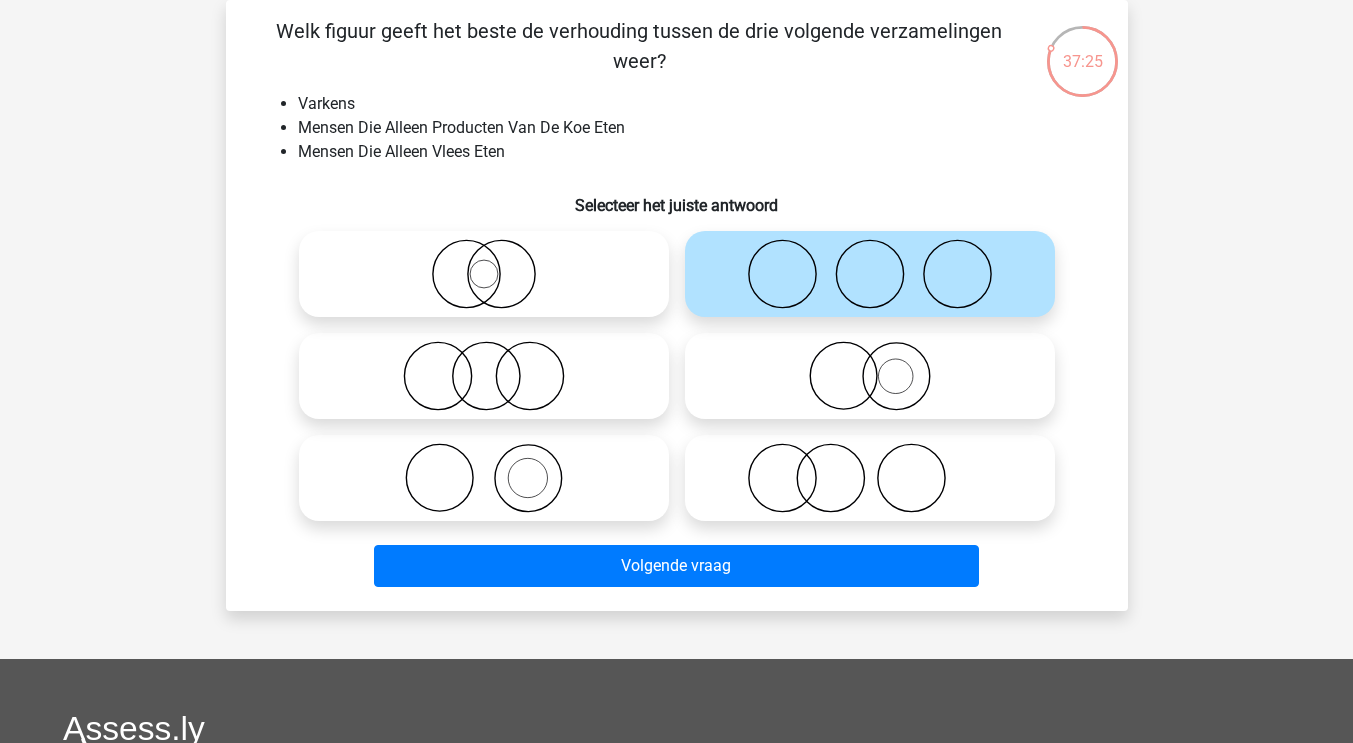click at bounding box center (870, 478) 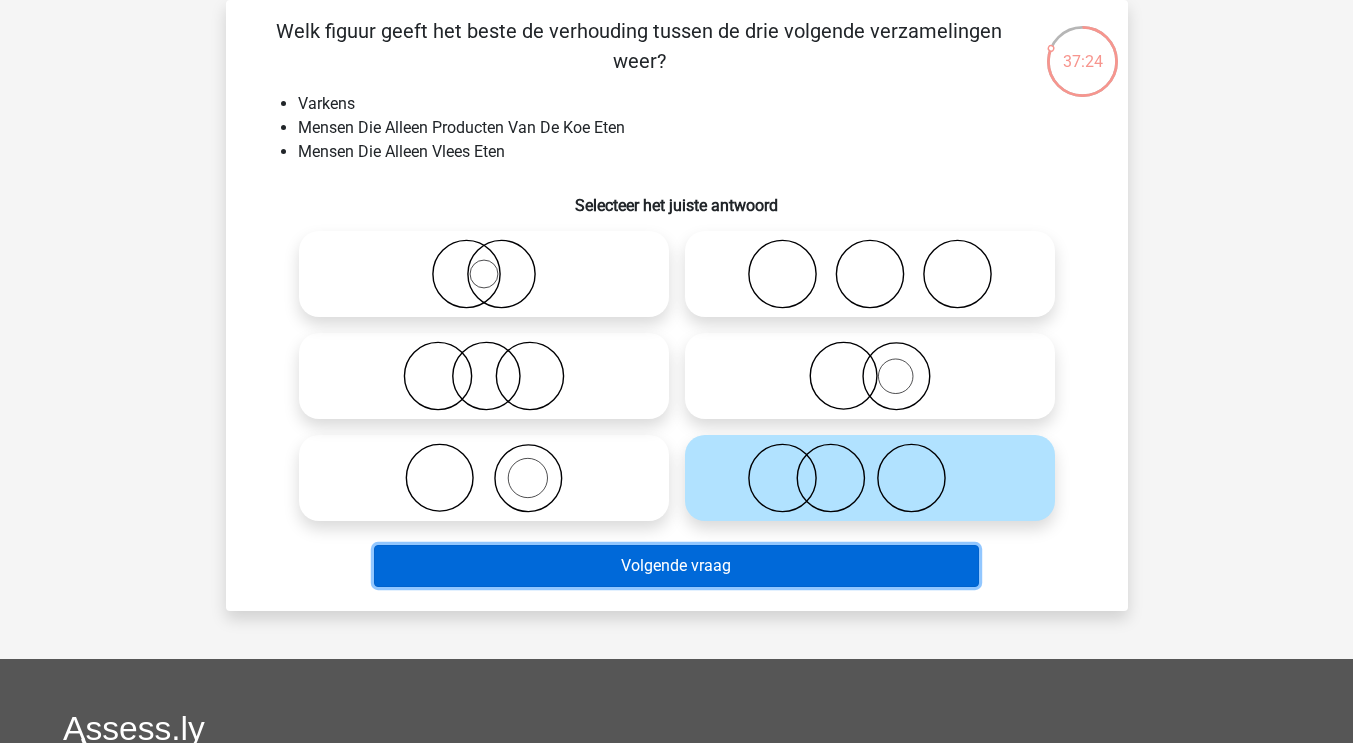 click on "Volgende vraag" at bounding box center (676, 566) 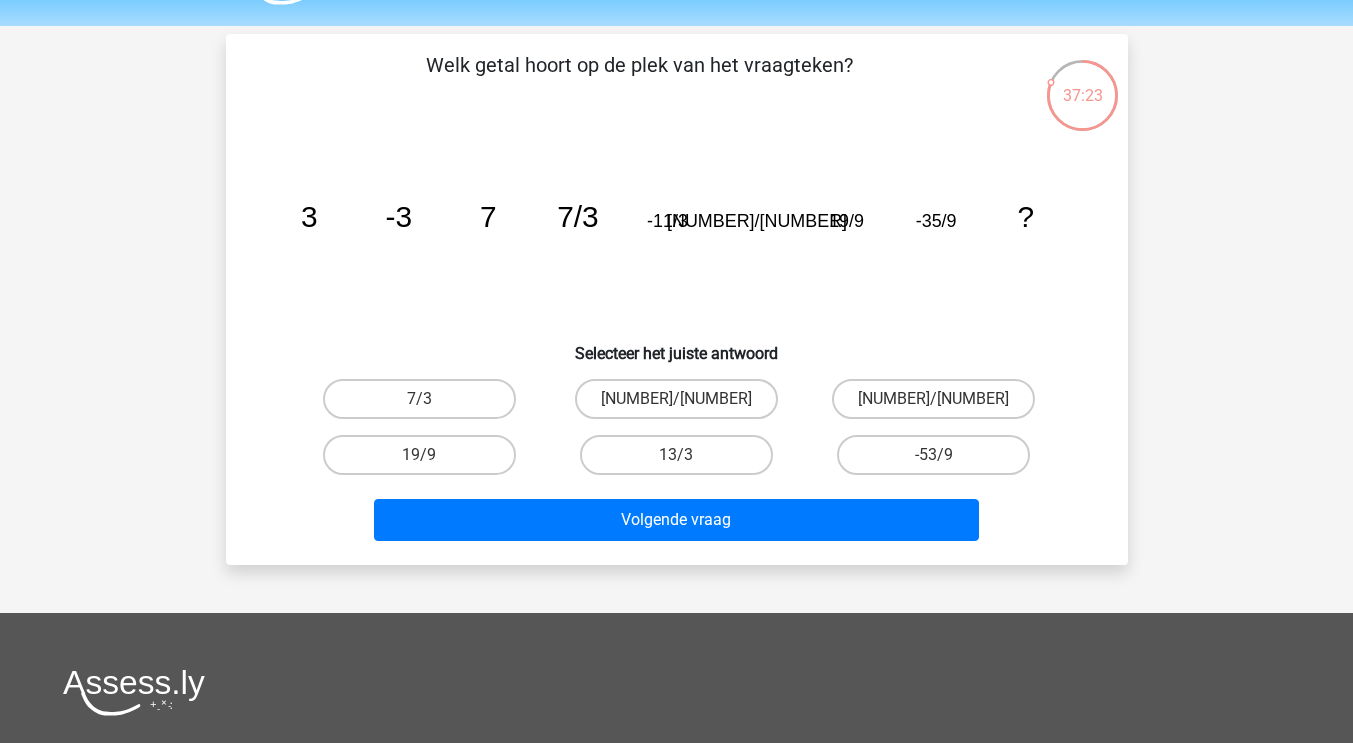 scroll, scrollTop: 57, scrollLeft: 0, axis: vertical 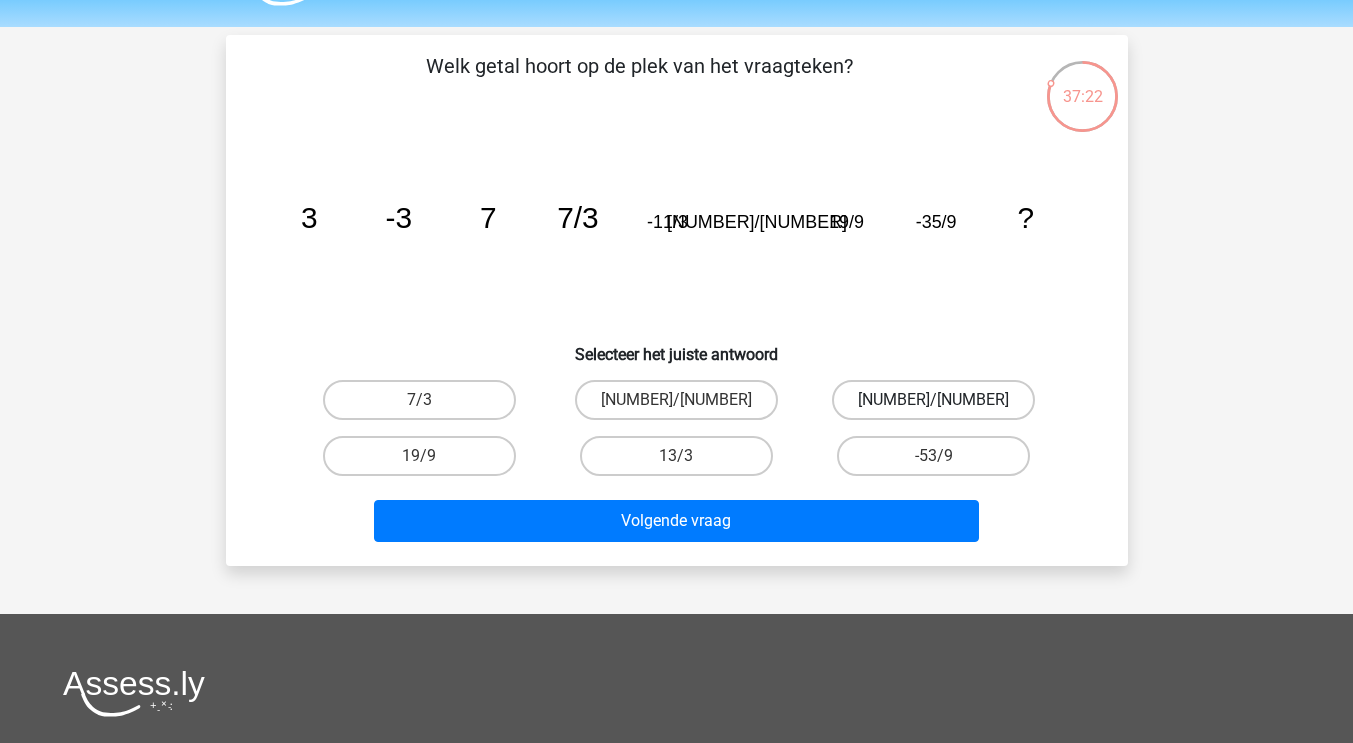 click on "[NUMBER]/[NUMBER]" at bounding box center [933, 400] 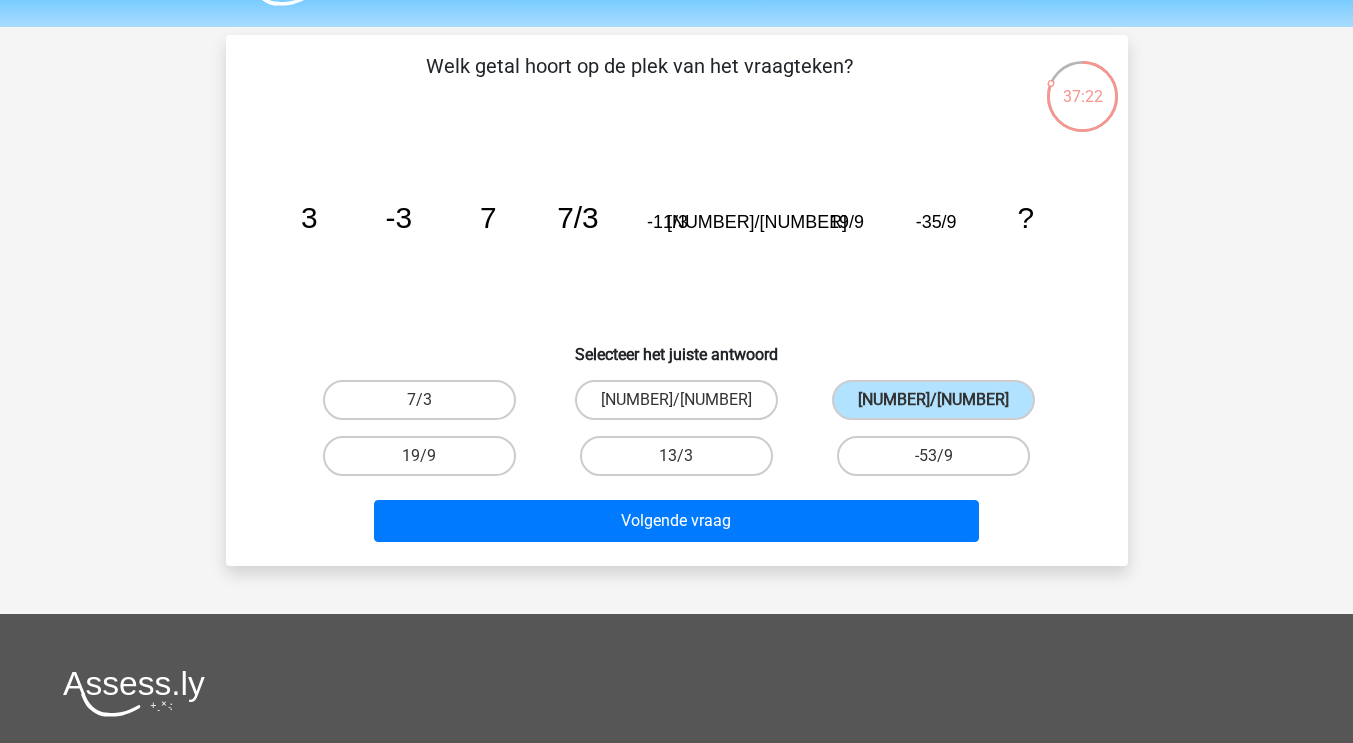 click on "13/3" at bounding box center (676, 456) 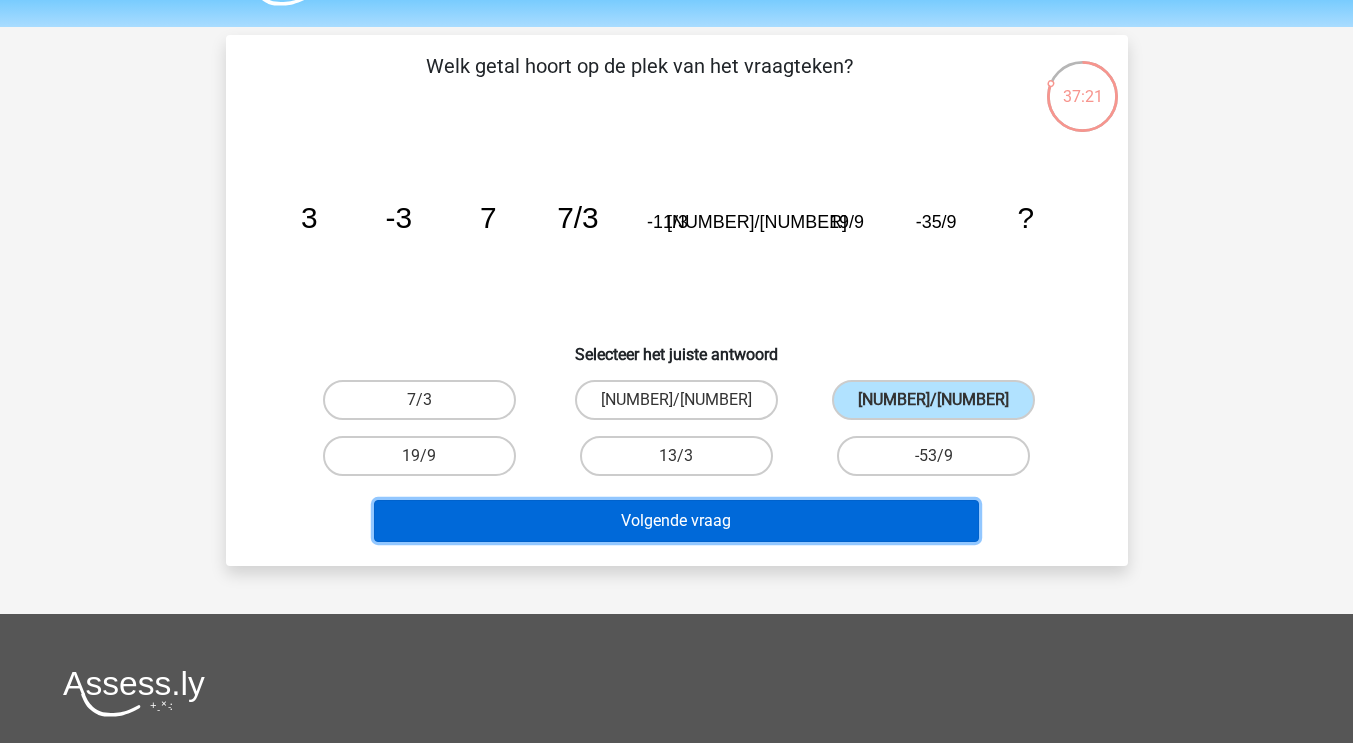 click on "Volgende vraag" at bounding box center [676, 521] 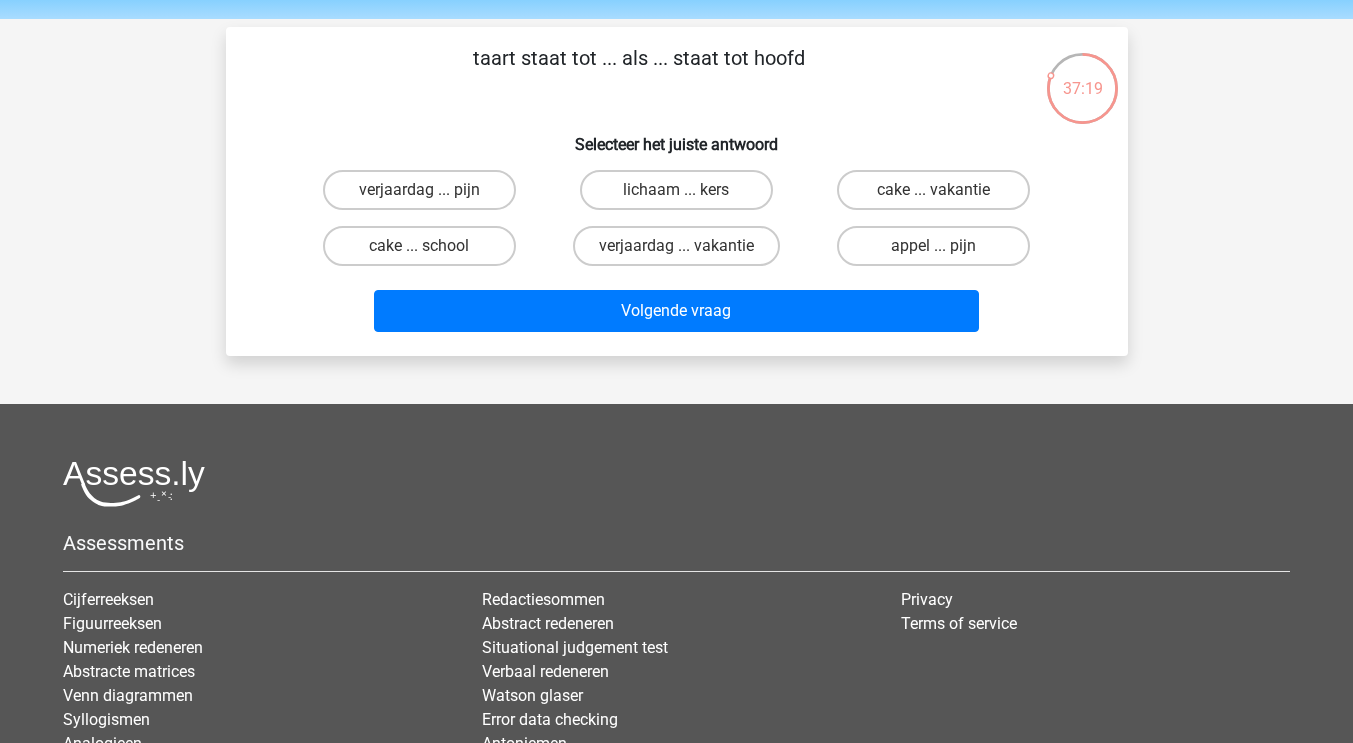 scroll, scrollTop: 64, scrollLeft: 0, axis: vertical 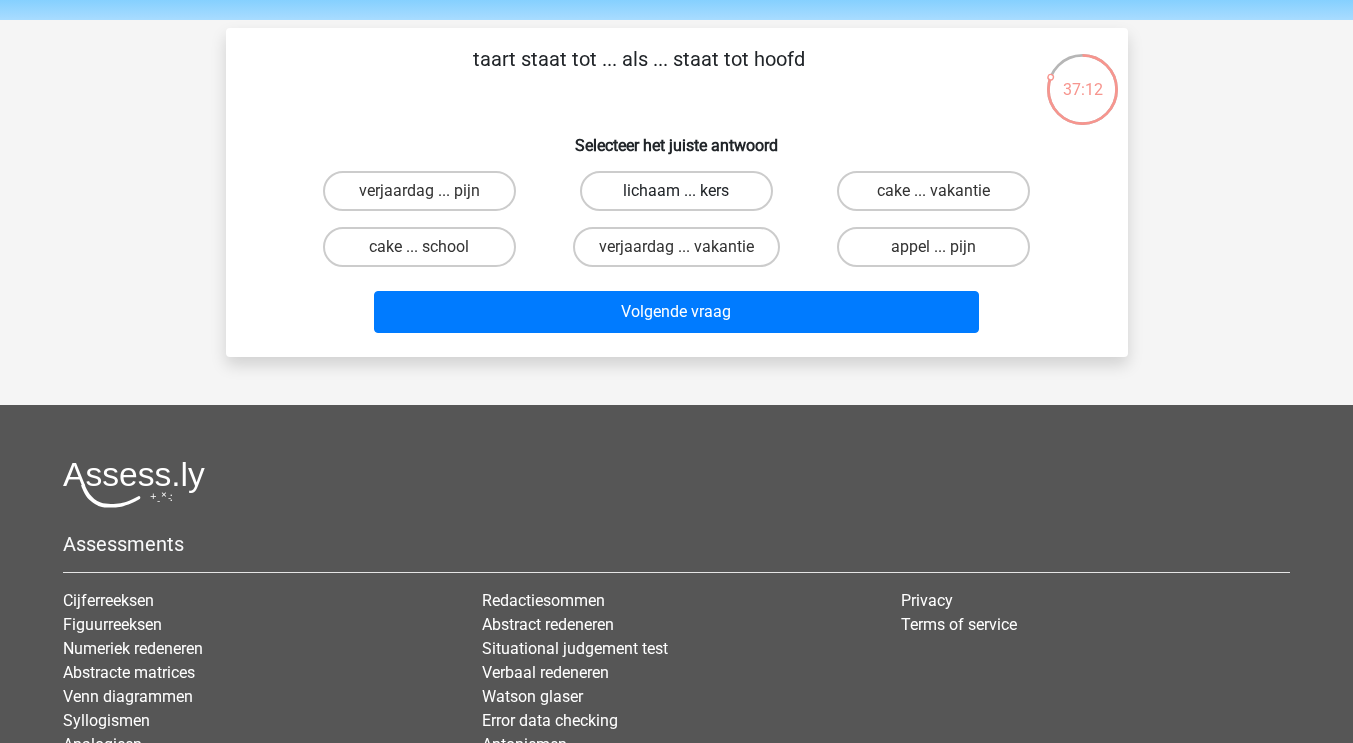 click on "lichaam ... kers" at bounding box center [676, 191] 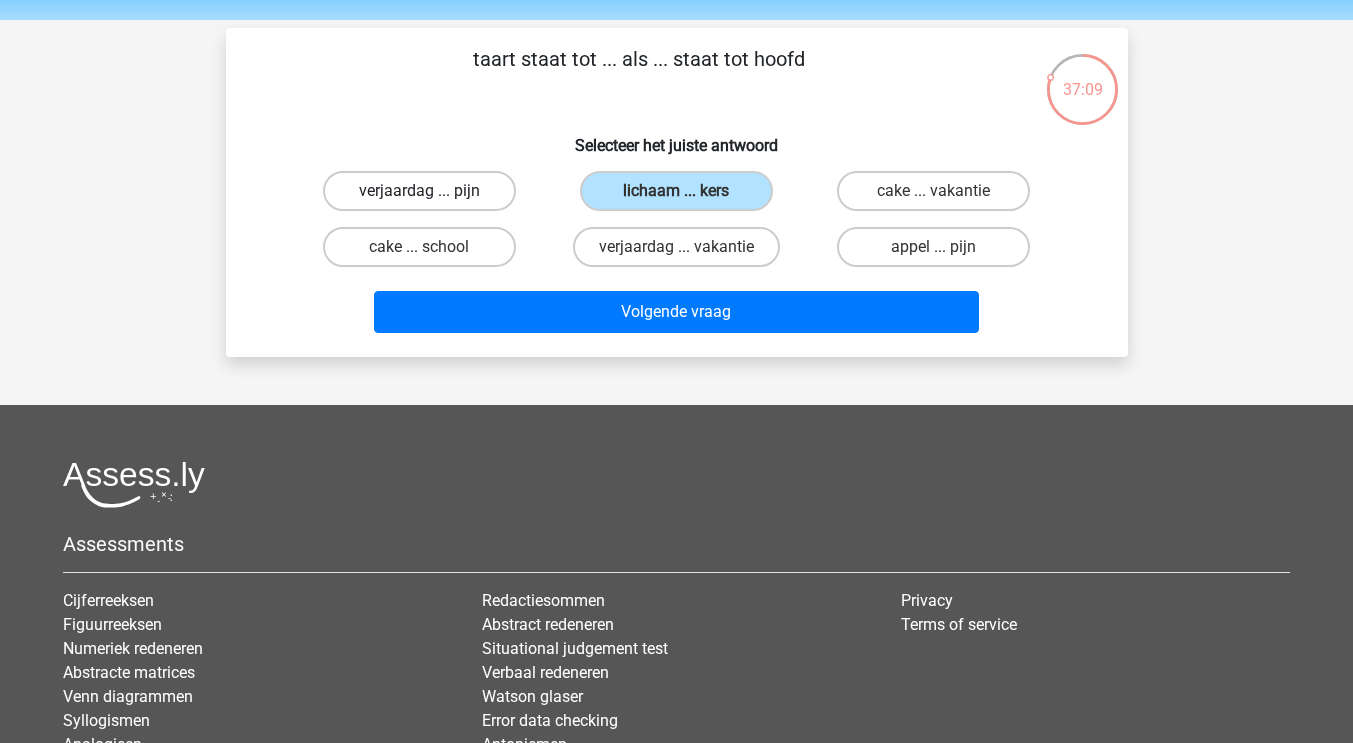 click on "verjaardag ... pijn" at bounding box center [419, 191] 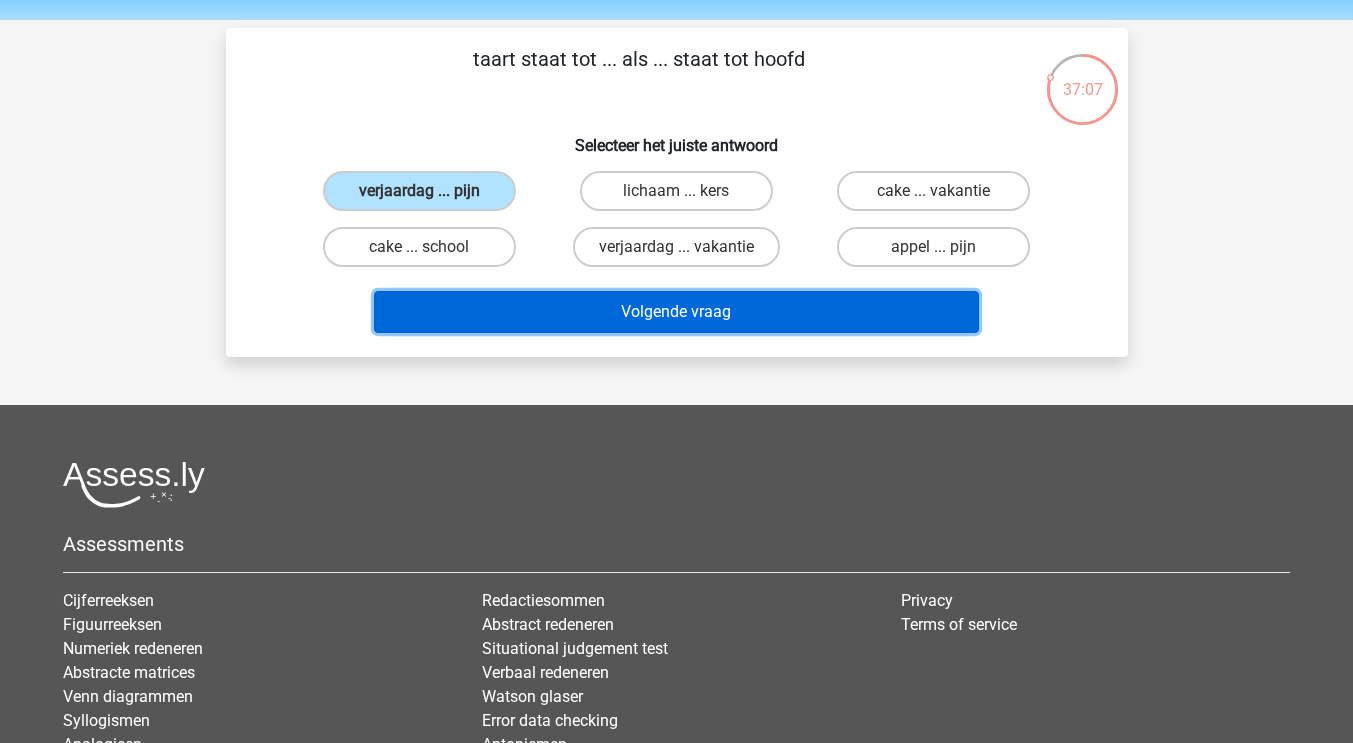 click on "Volgende vraag" at bounding box center (676, 312) 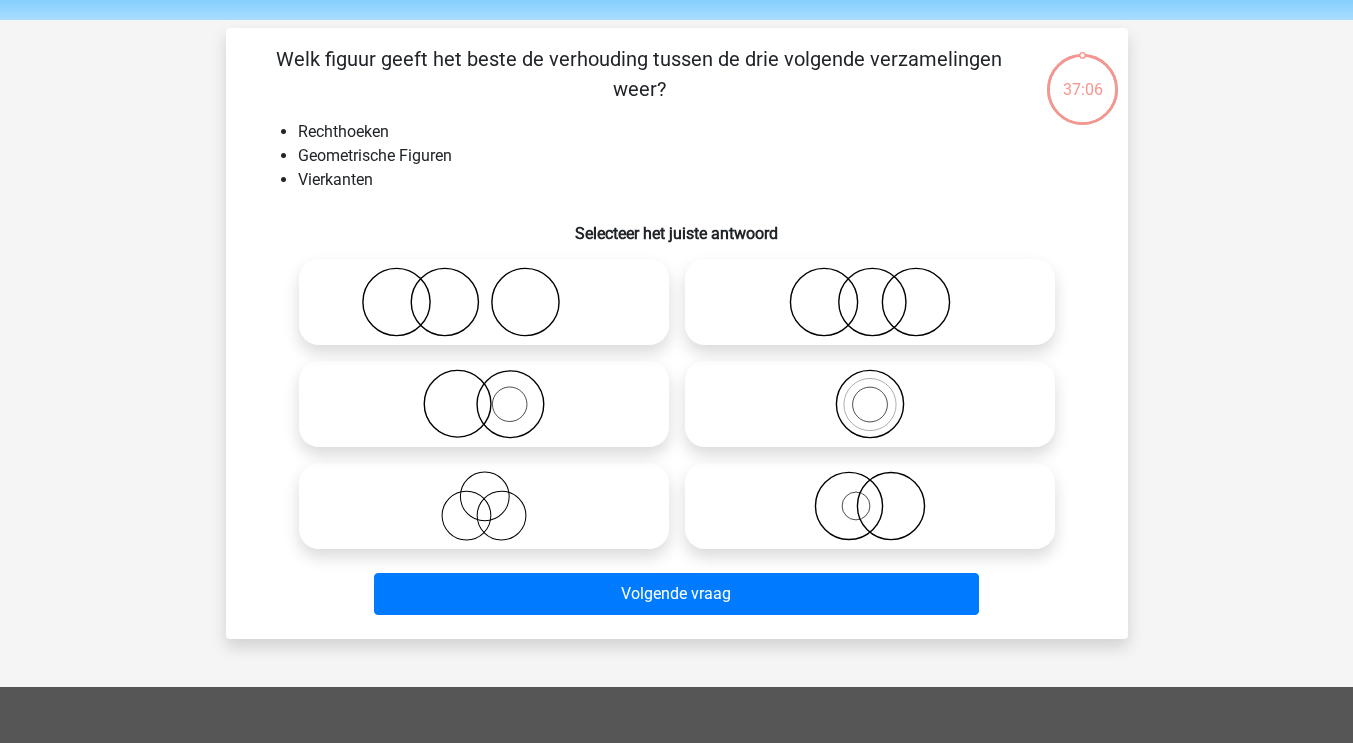 scroll, scrollTop: 92, scrollLeft: 0, axis: vertical 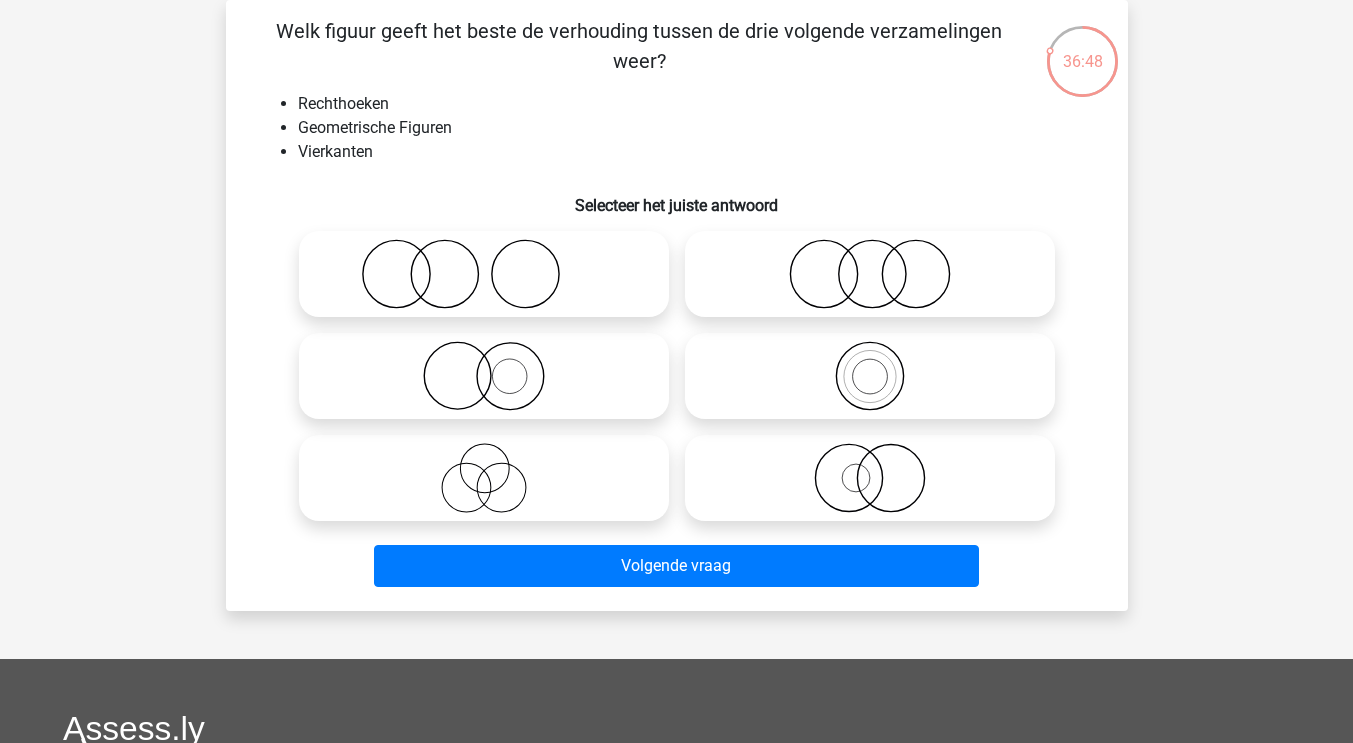 click 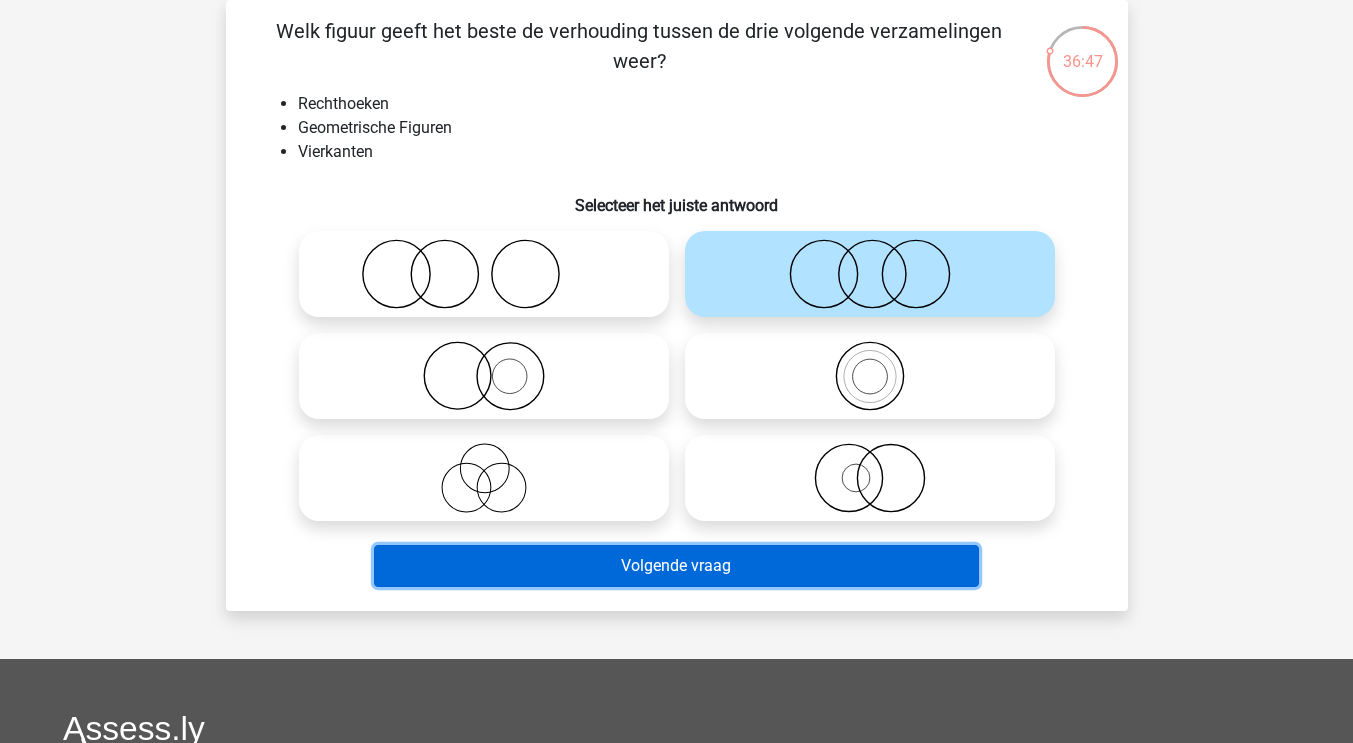 click on "Volgende vraag" at bounding box center [676, 566] 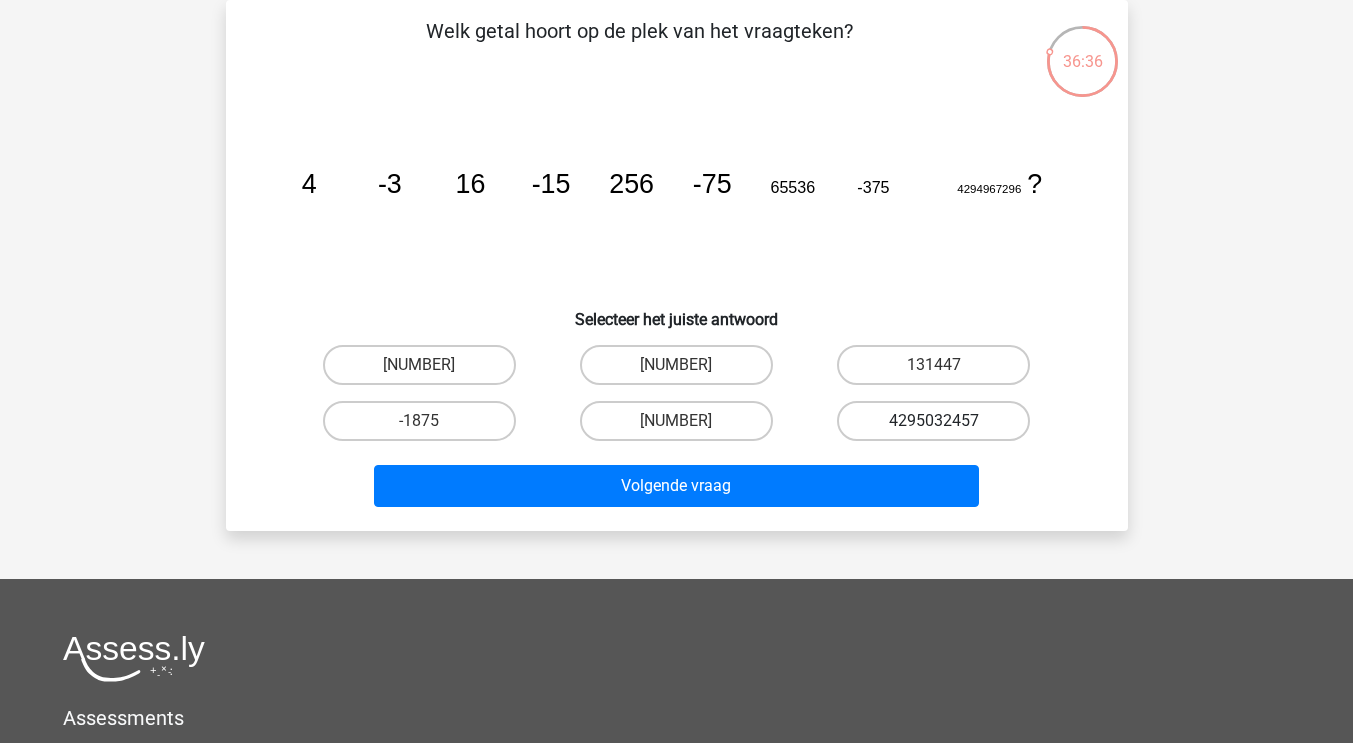 click on "4295032457" at bounding box center [933, 421] 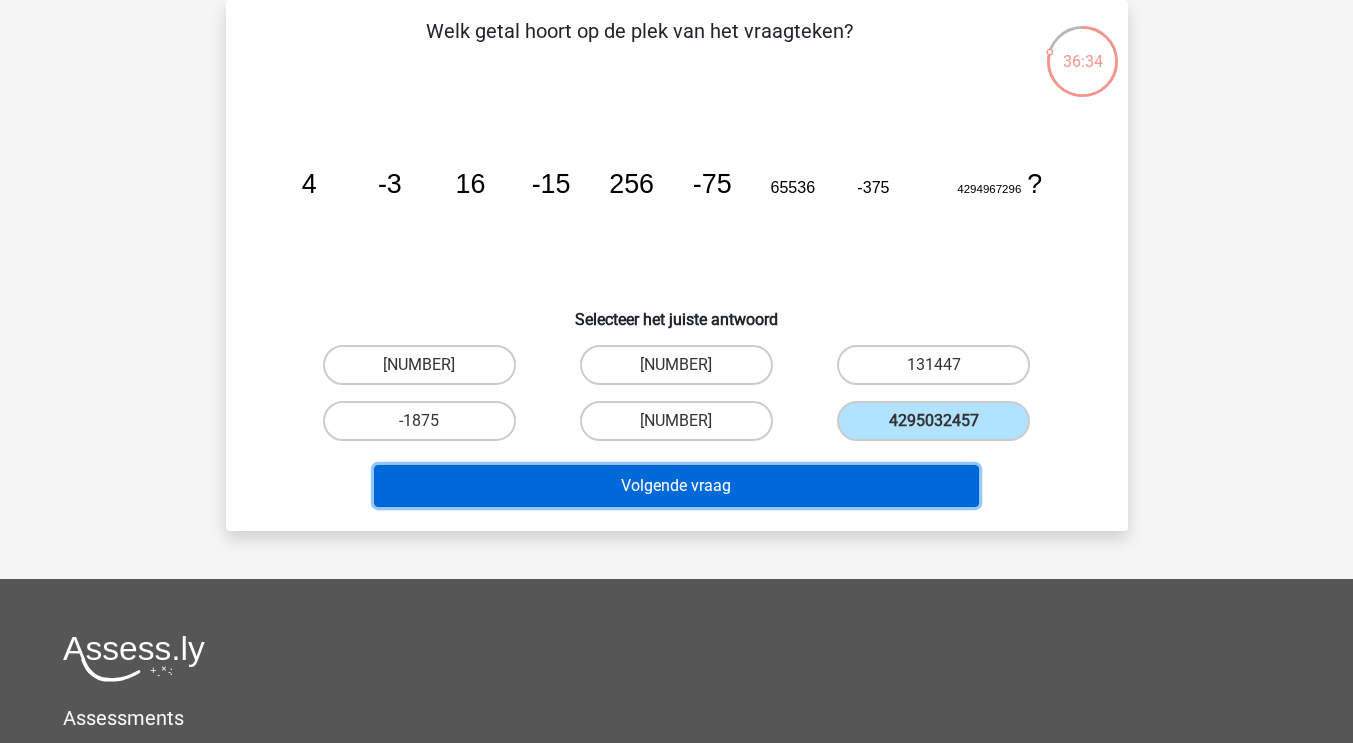 click on "Volgende vraag" at bounding box center [676, 486] 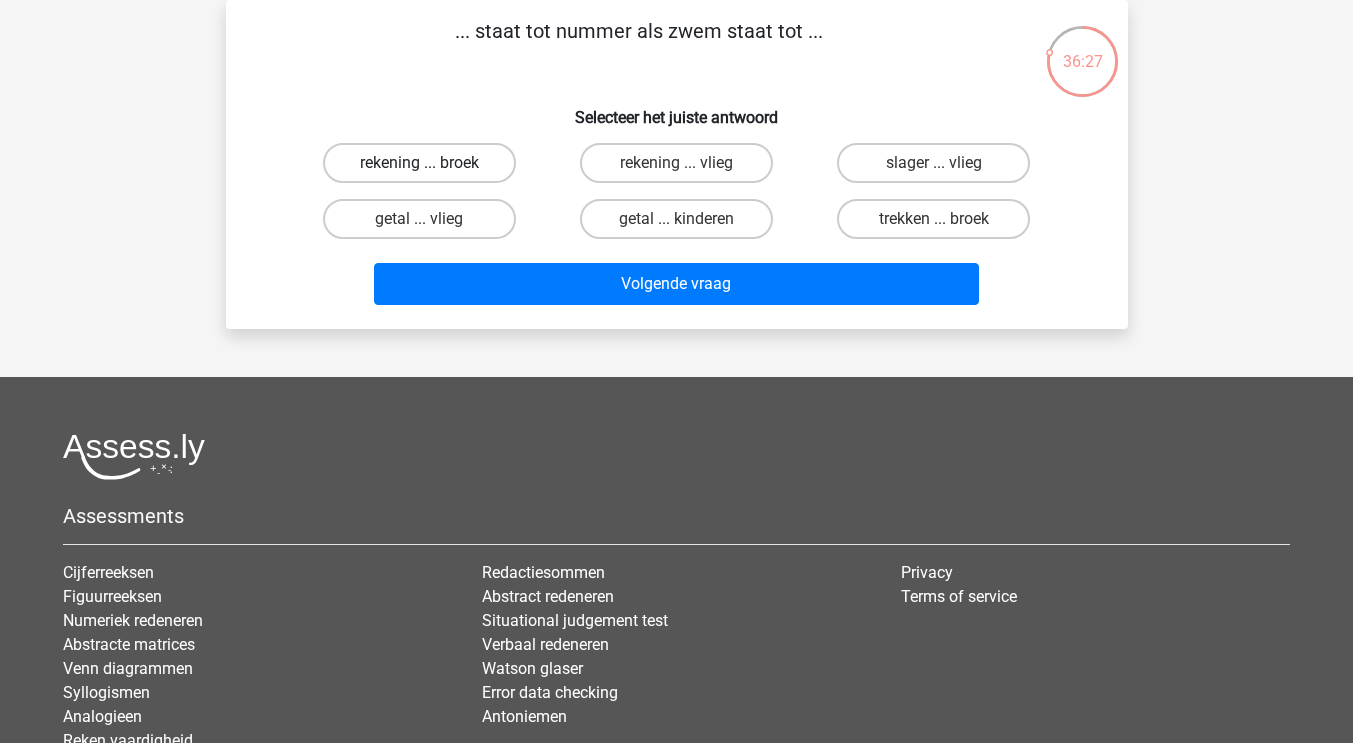 click on "rekening ... broek" at bounding box center (419, 163) 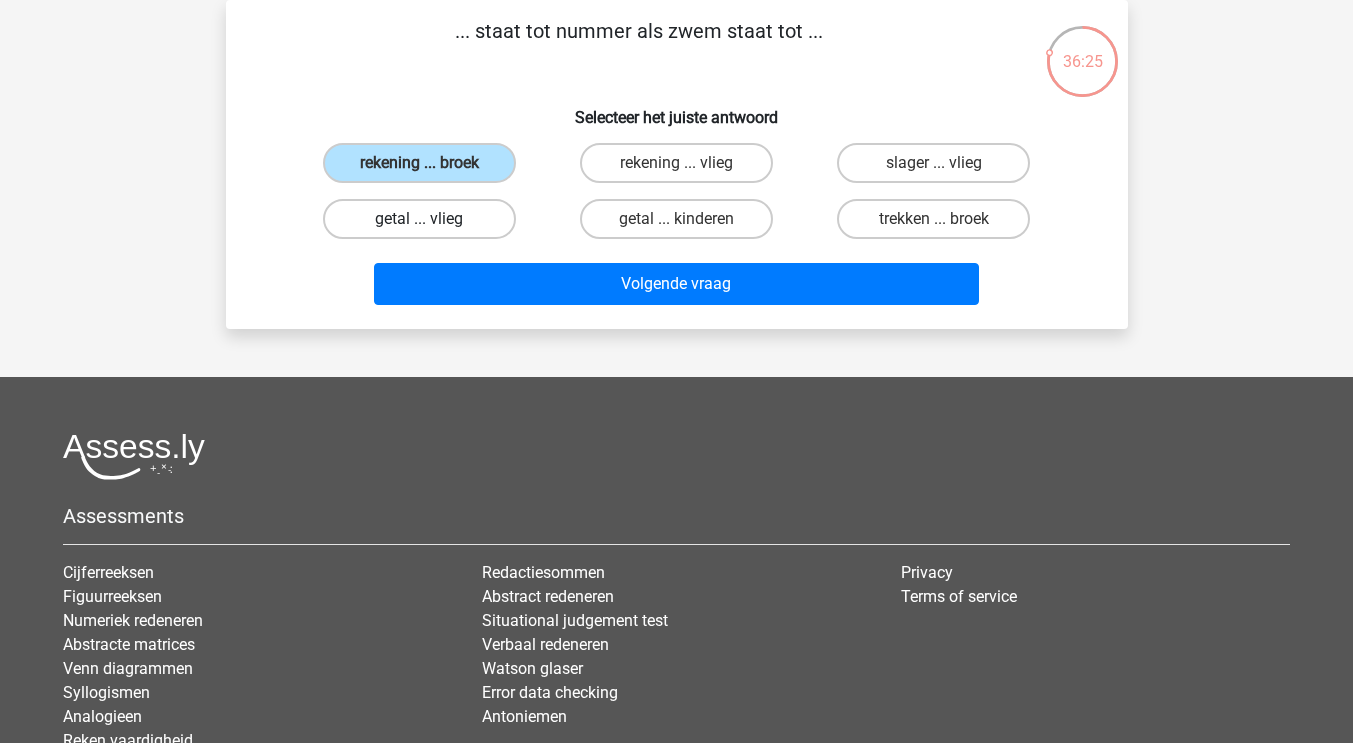 click on "getal ... vlieg" at bounding box center [419, 219] 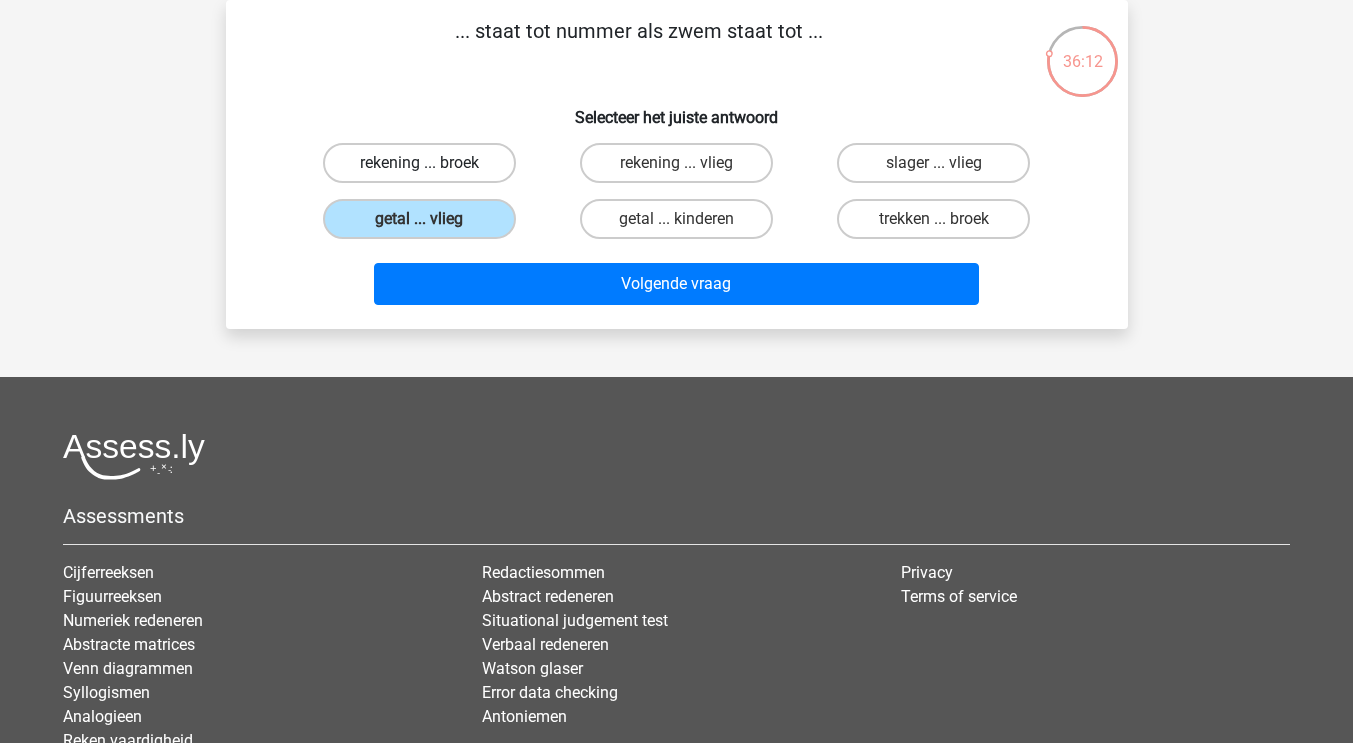 click on "rekening ... broek" at bounding box center [419, 163] 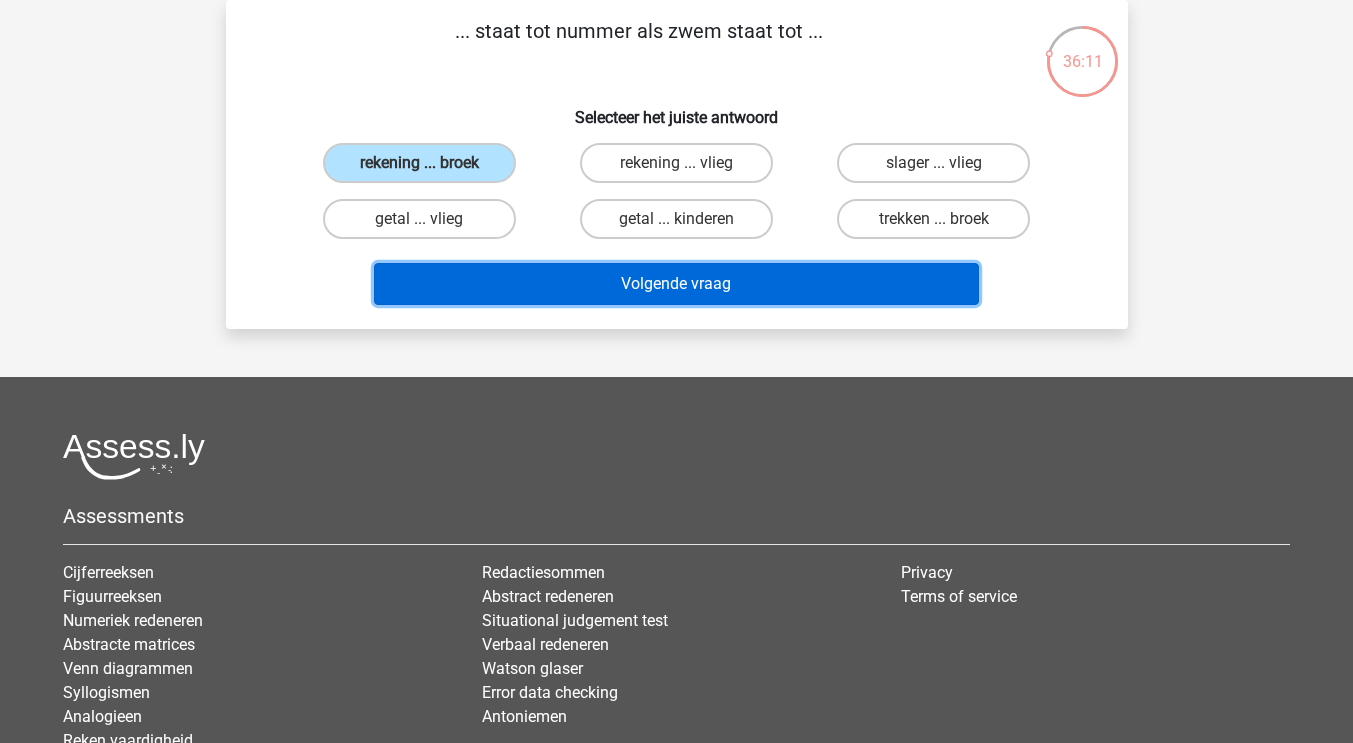 click on "Volgende vraag" at bounding box center (676, 284) 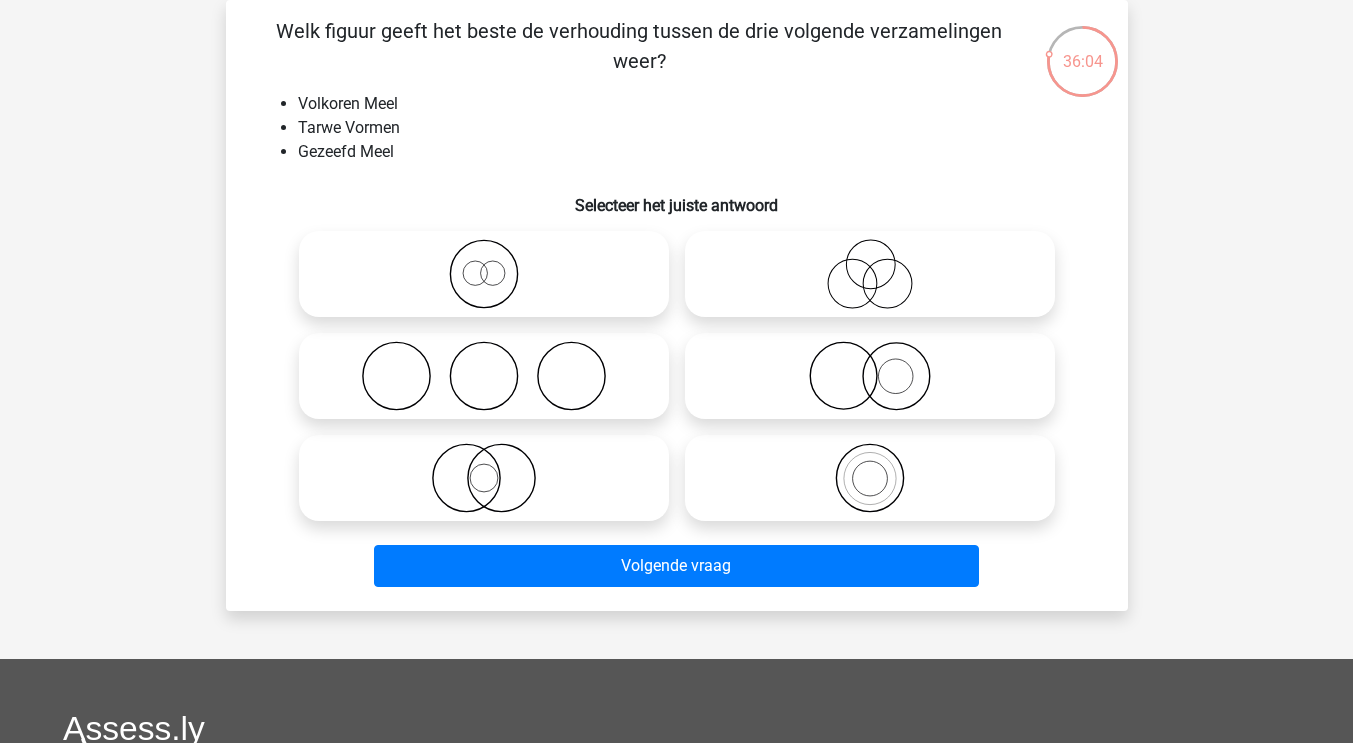 click 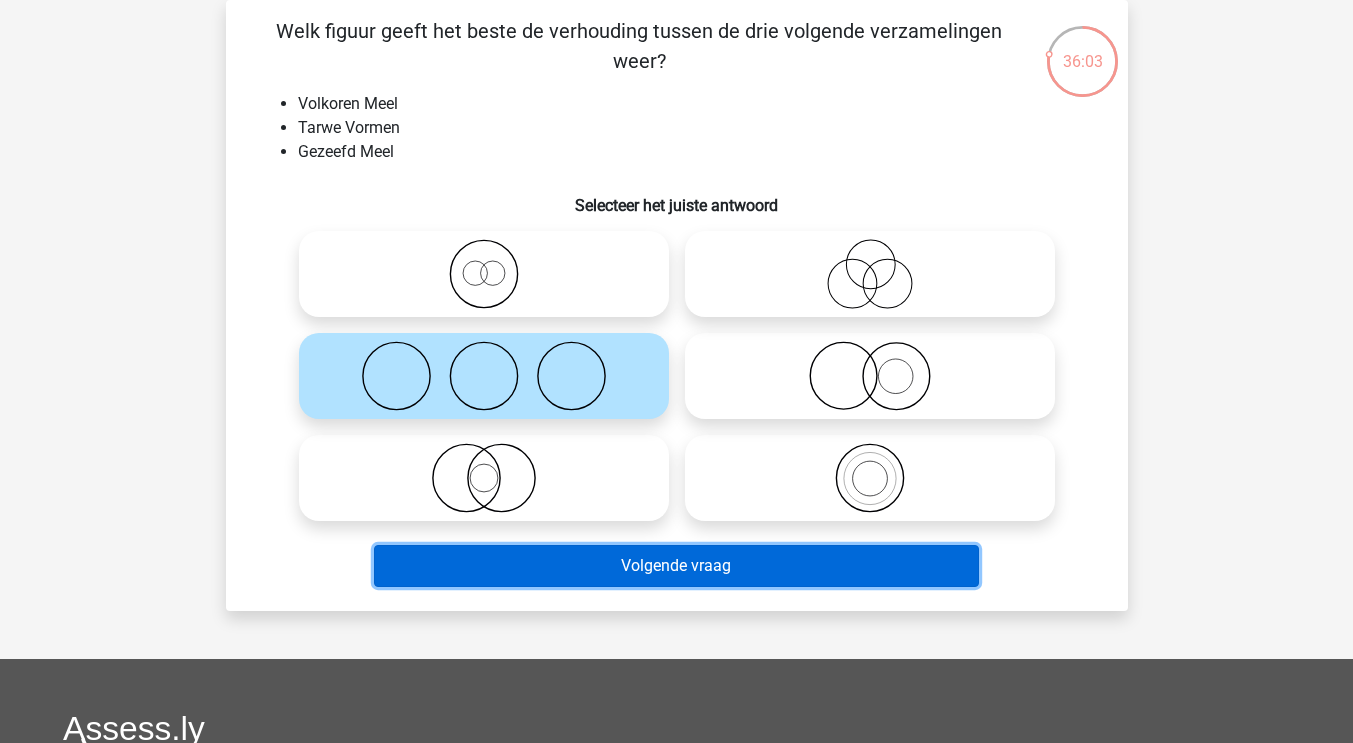 click on "Volgende vraag" at bounding box center [676, 566] 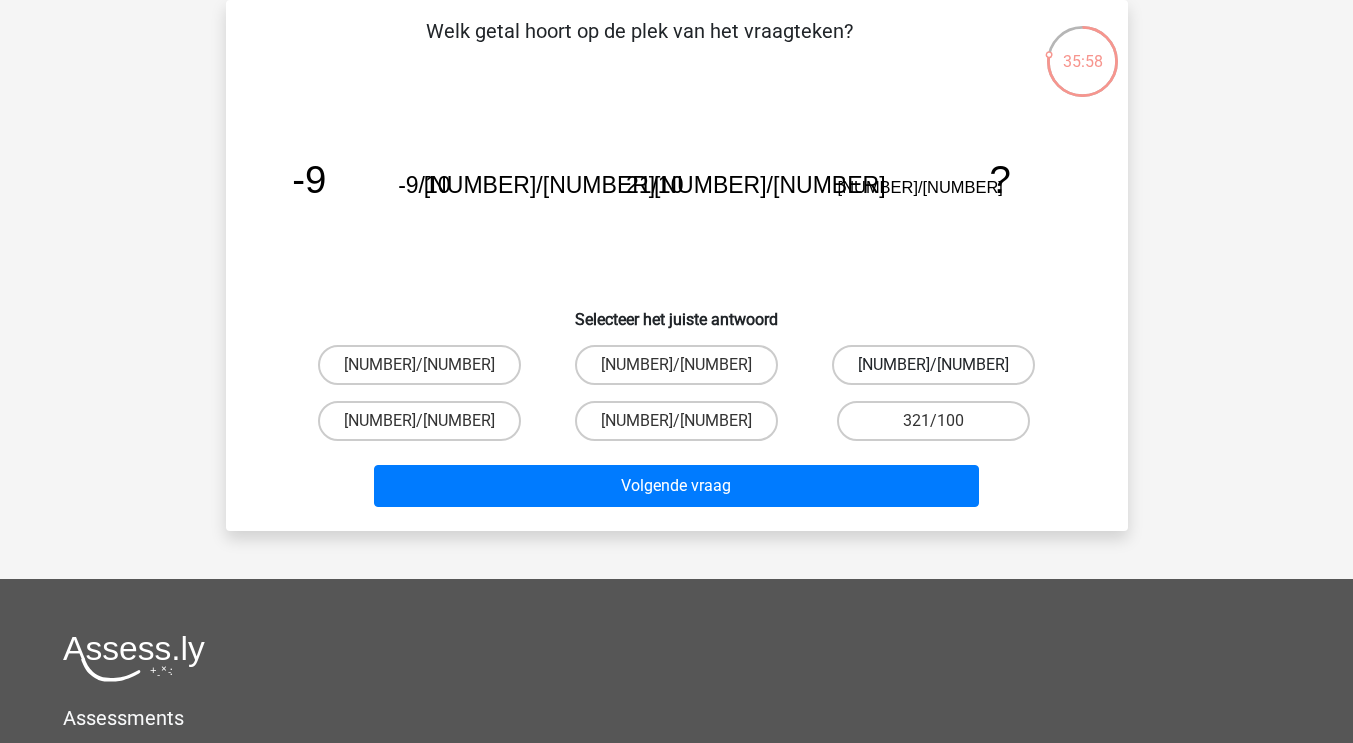 click on "[NUMBER]/[NUMBER]" at bounding box center (933, 365) 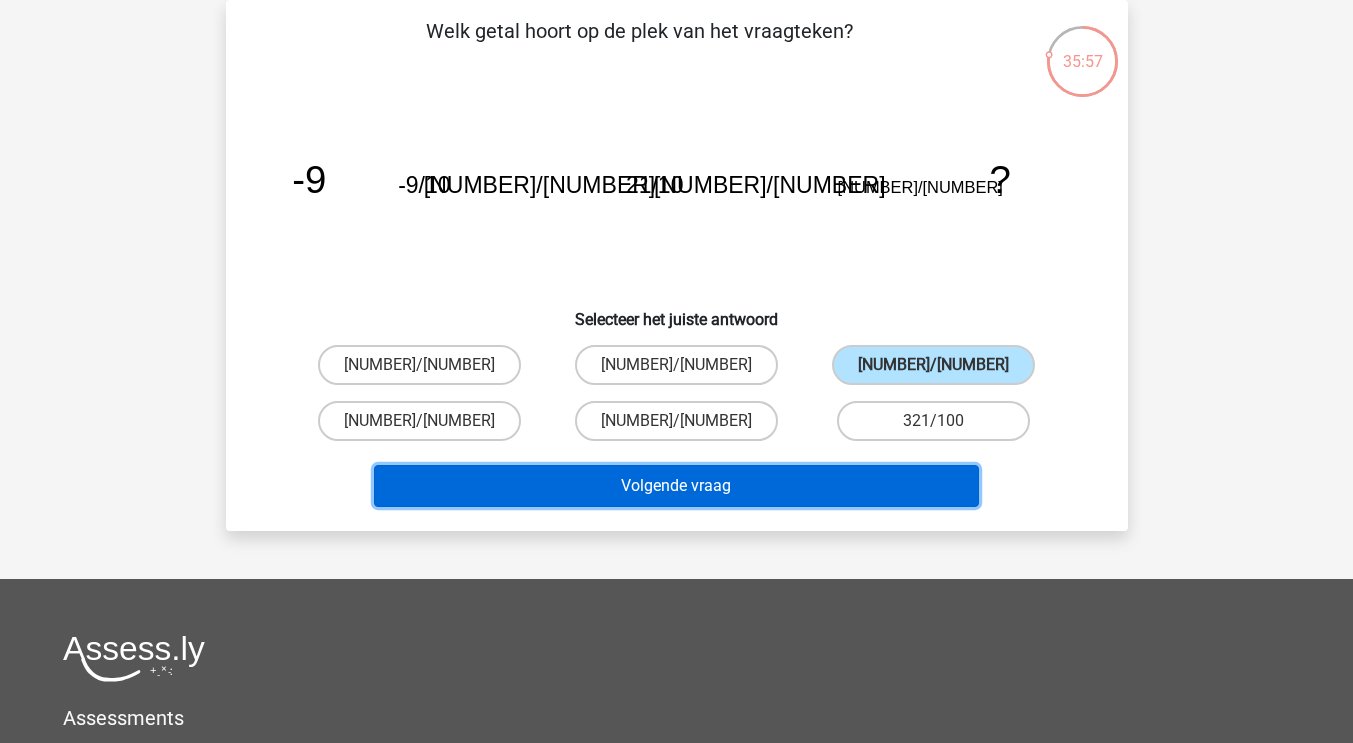 click on "Volgende vraag" at bounding box center [676, 486] 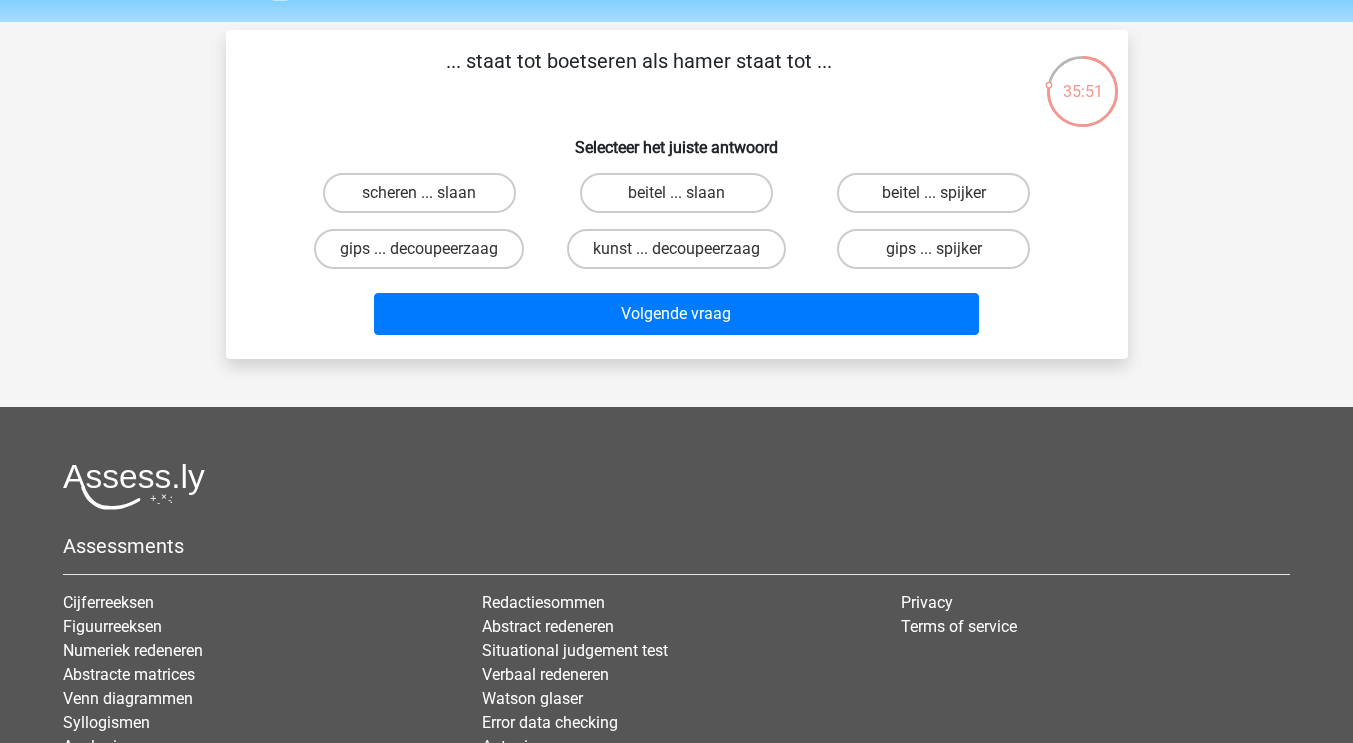 scroll, scrollTop: 67, scrollLeft: 0, axis: vertical 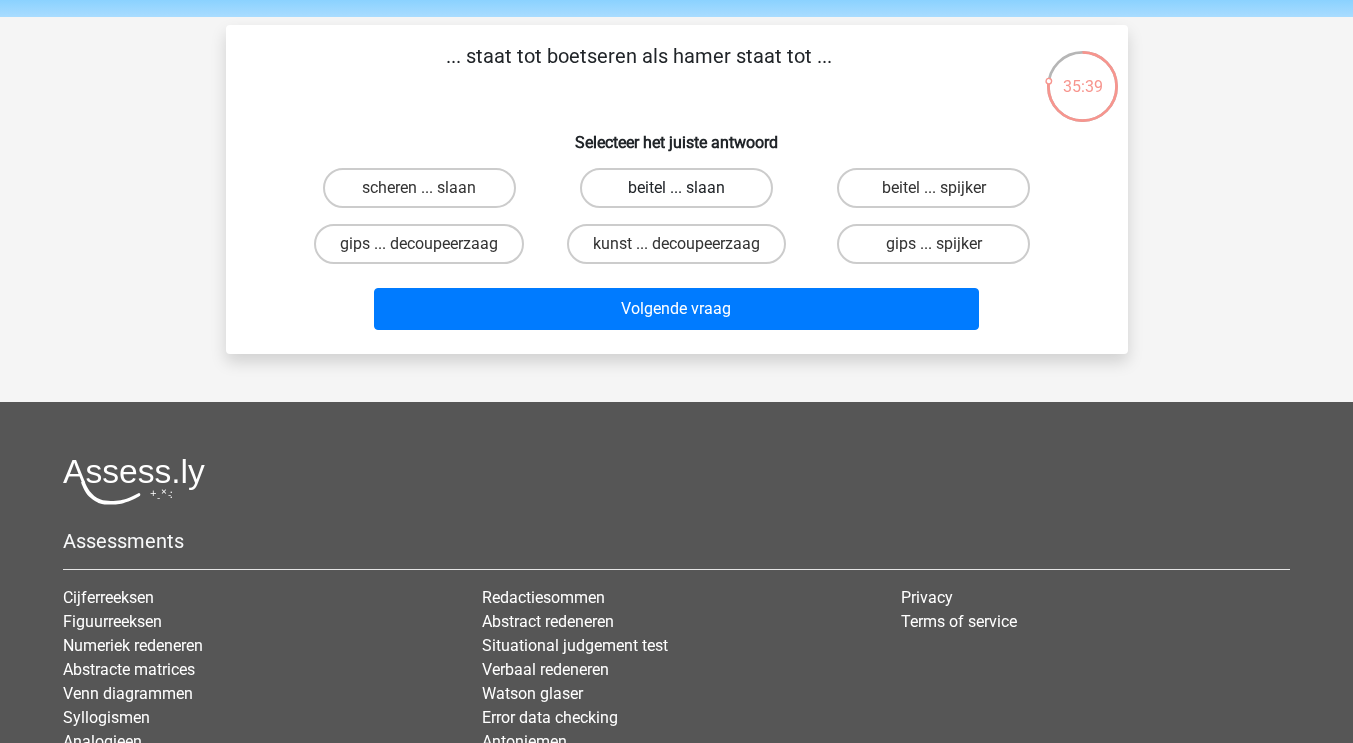 click on "beitel ... slaan" at bounding box center (676, 188) 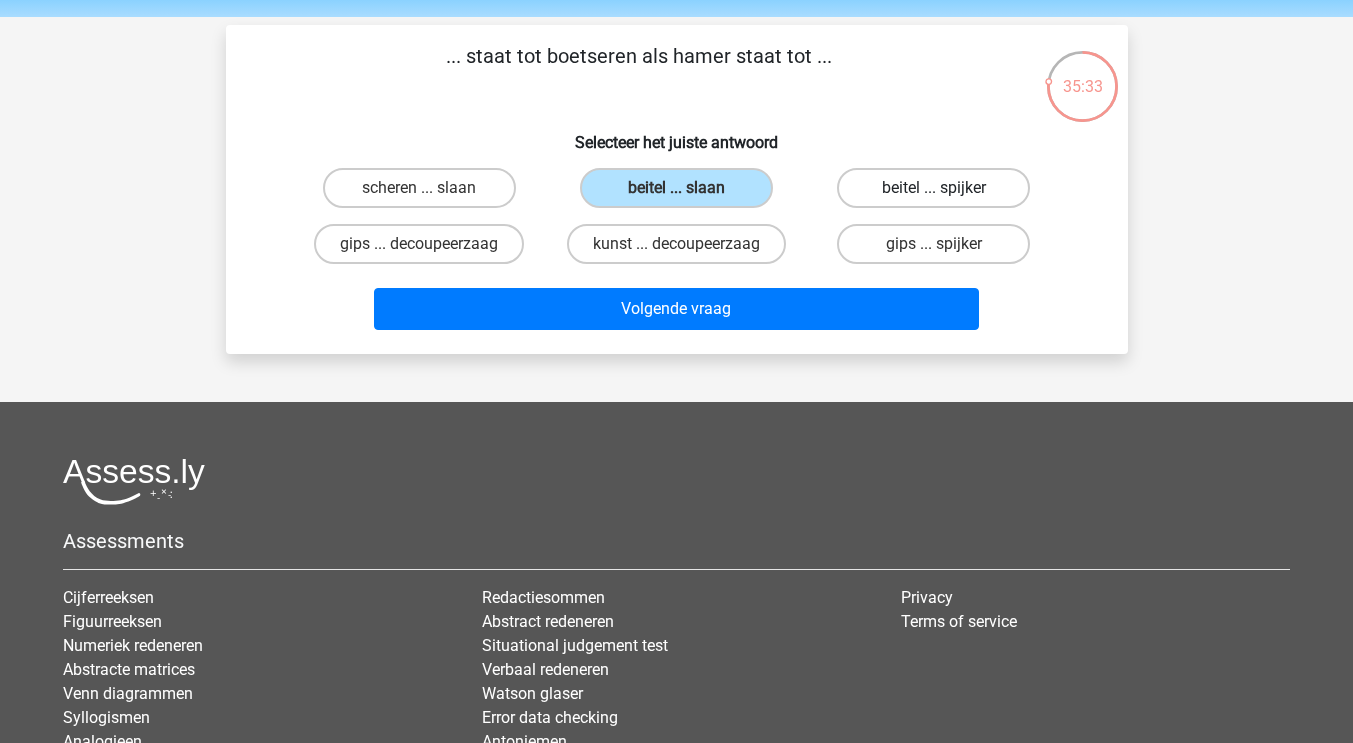 click on "beitel ... spijker" at bounding box center (933, 188) 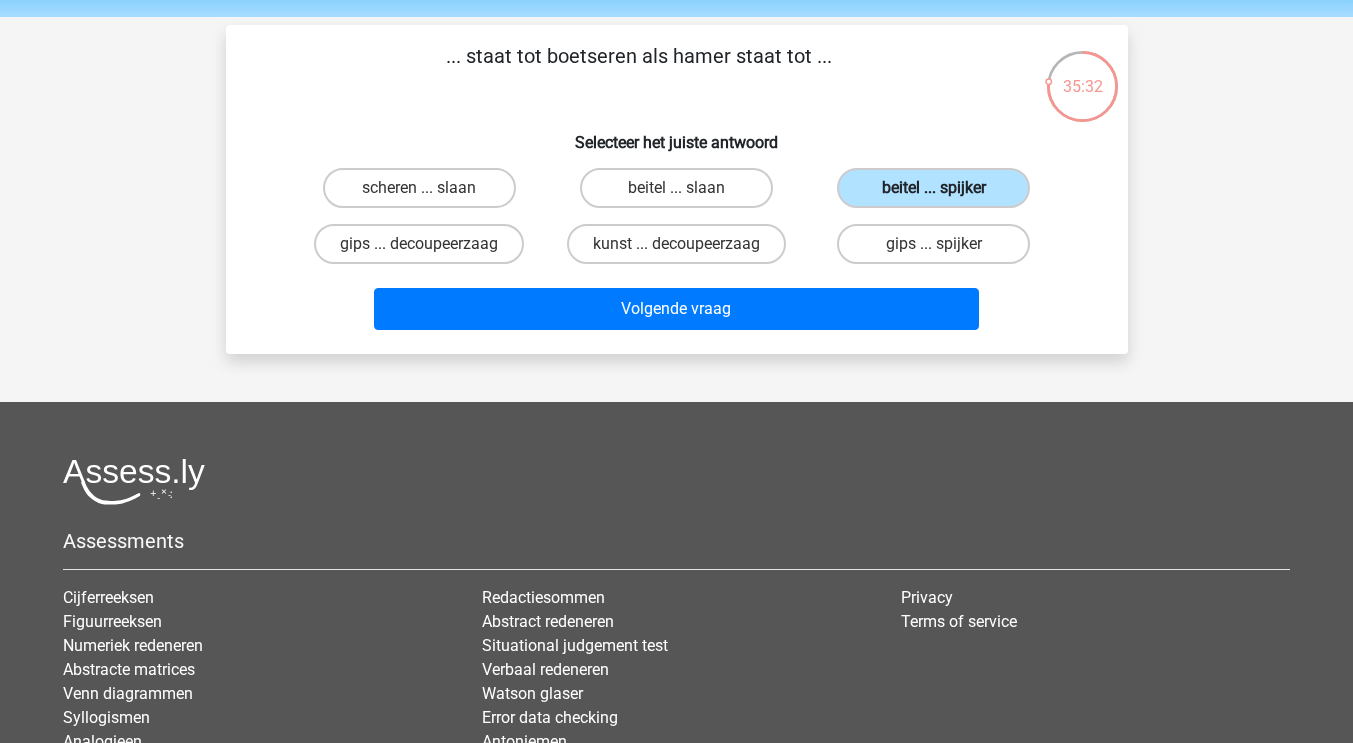 click on "beitel ... spijker" at bounding box center (933, 188) 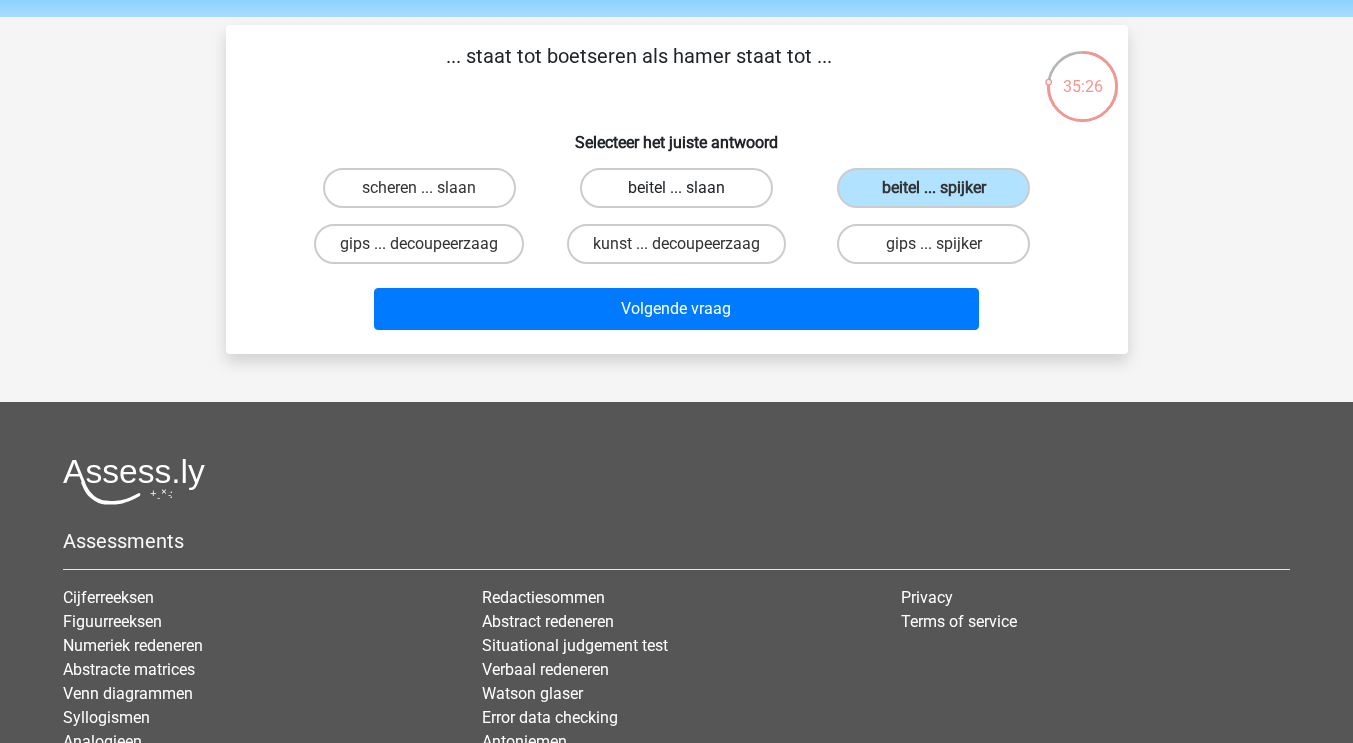 click on "beitel ... slaan" at bounding box center [676, 188] 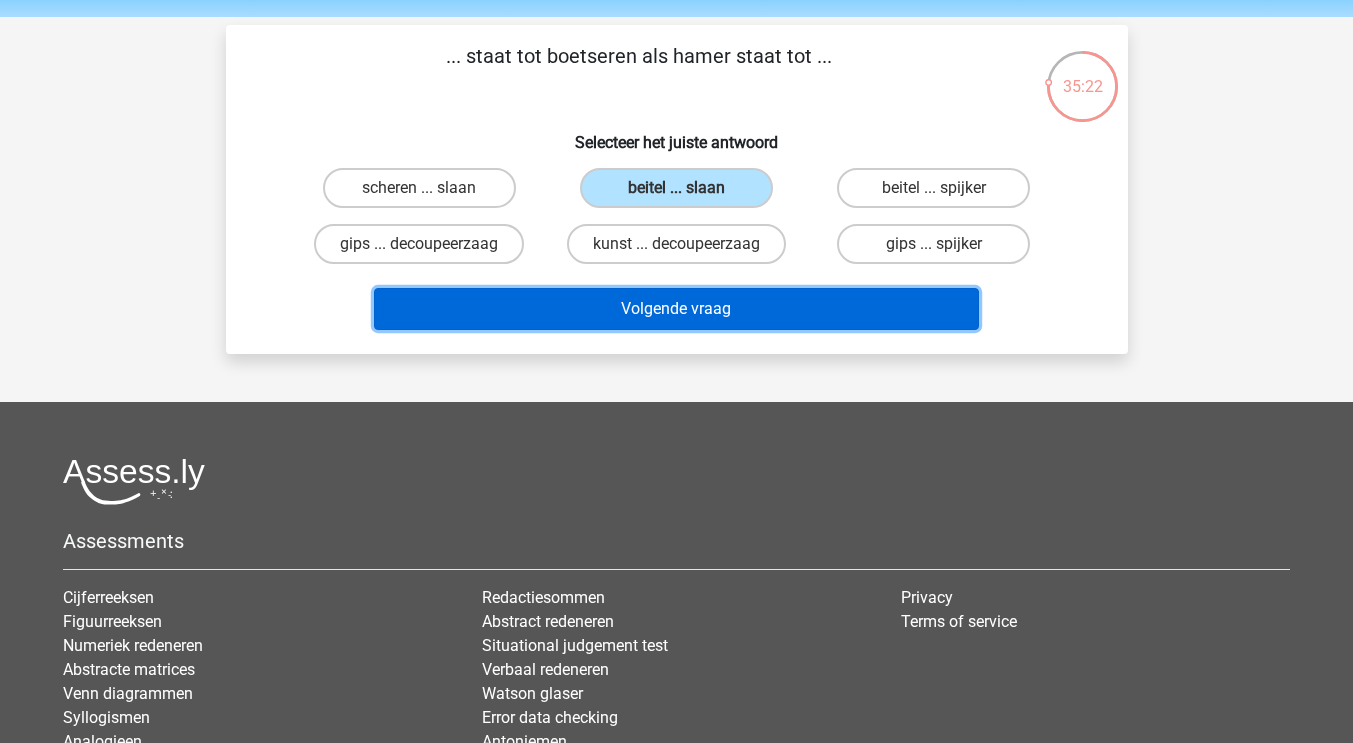 click on "Volgende vraag" at bounding box center [676, 309] 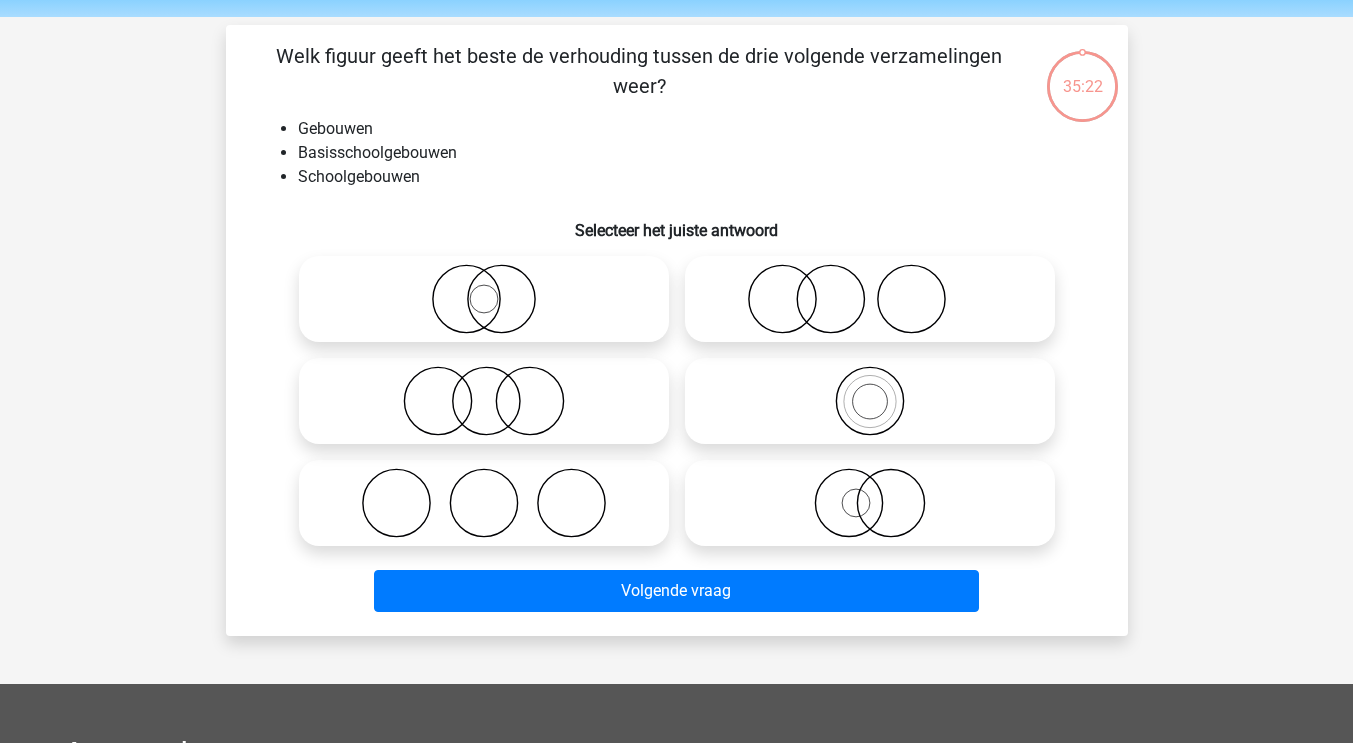 scroll, scrollTop: 92, scrollLeft: 0, axis: vertical 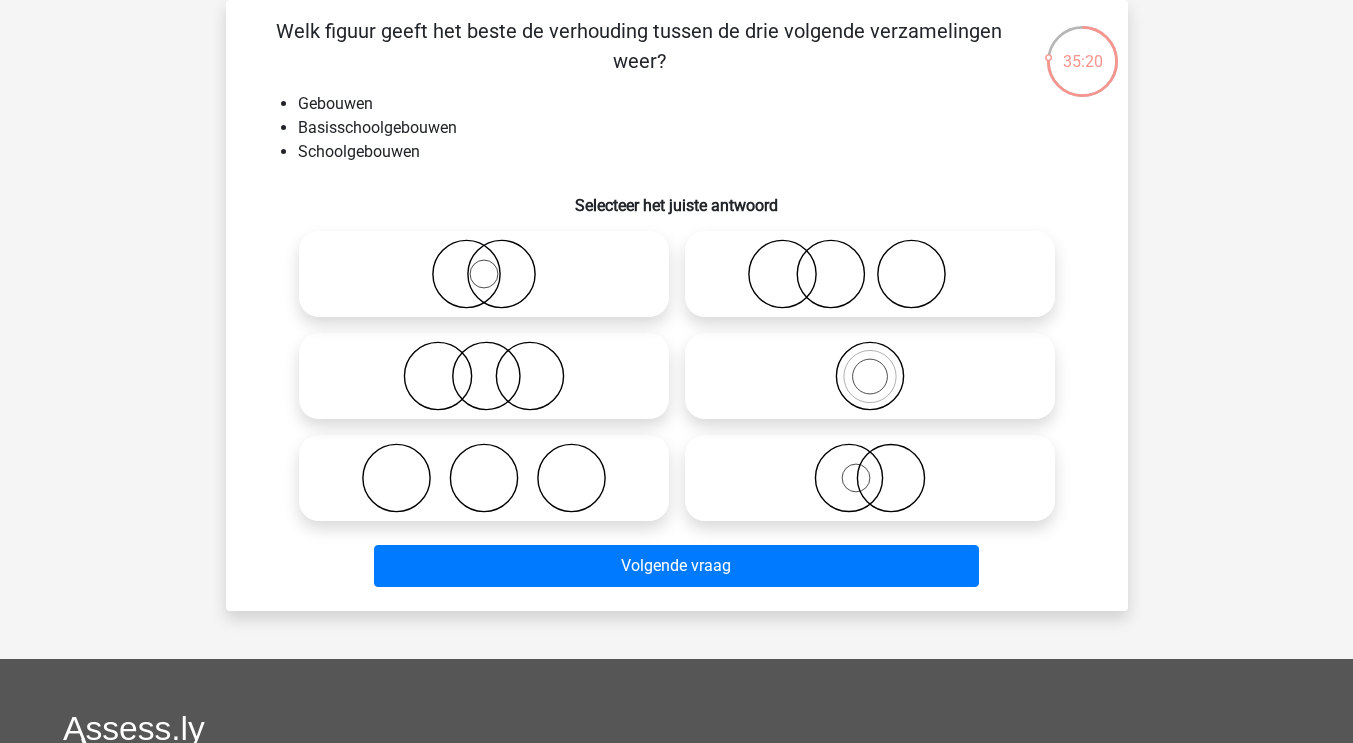 click 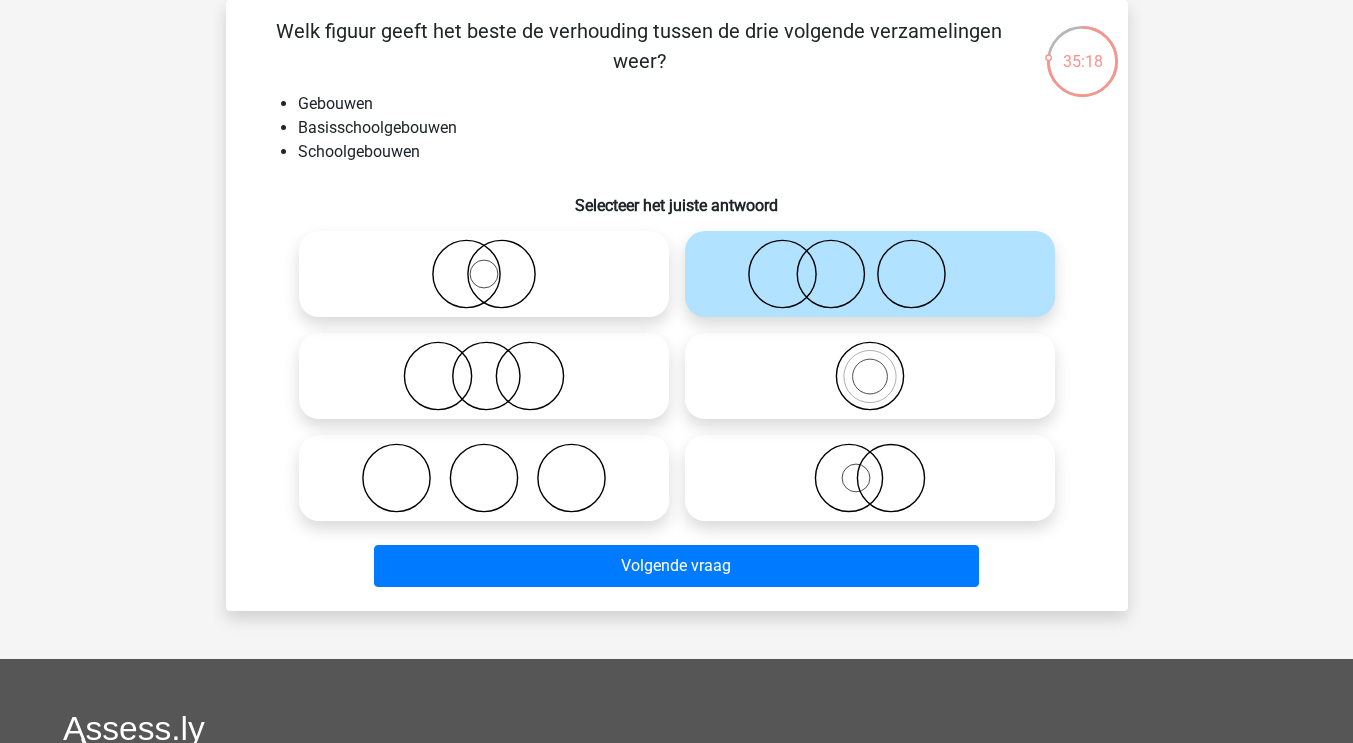 click on "Welk figuur geeft het beste de verhouding tussen de drie volgende verzamelingen weer? Gebouwen Basisschoolgebouwen Schoolgebouwen
Selecteer het juiste antwoord" at bounding box center (677, 305) 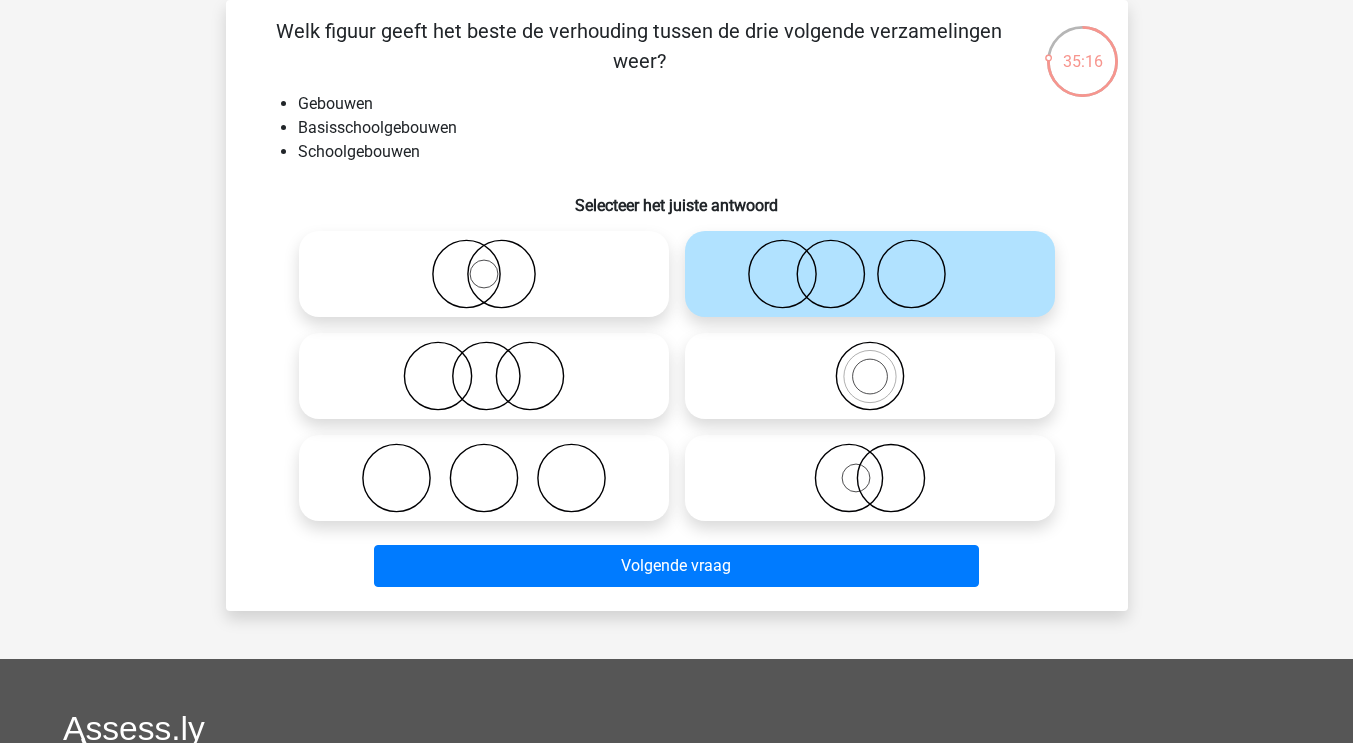 click at bounding box center (870, 376) 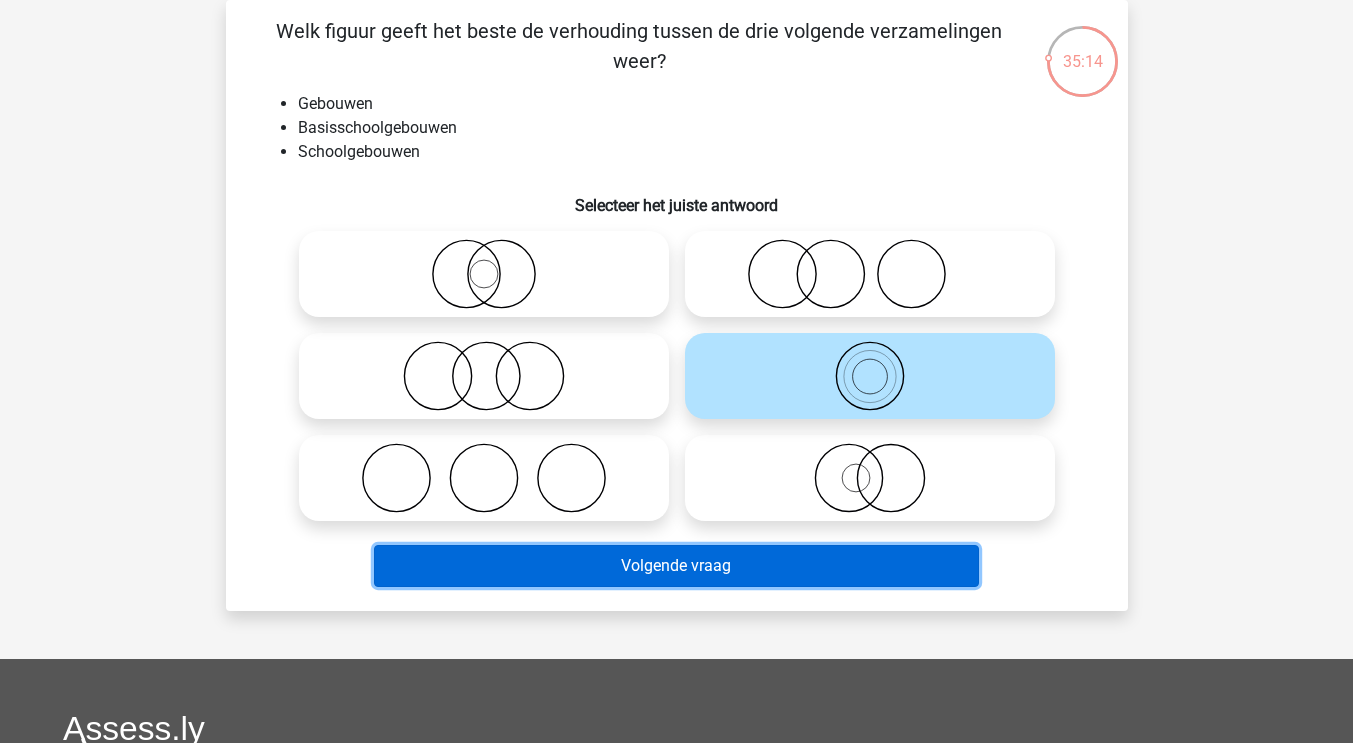 click on "Volgende vraag" at bounding box center (676, 566) 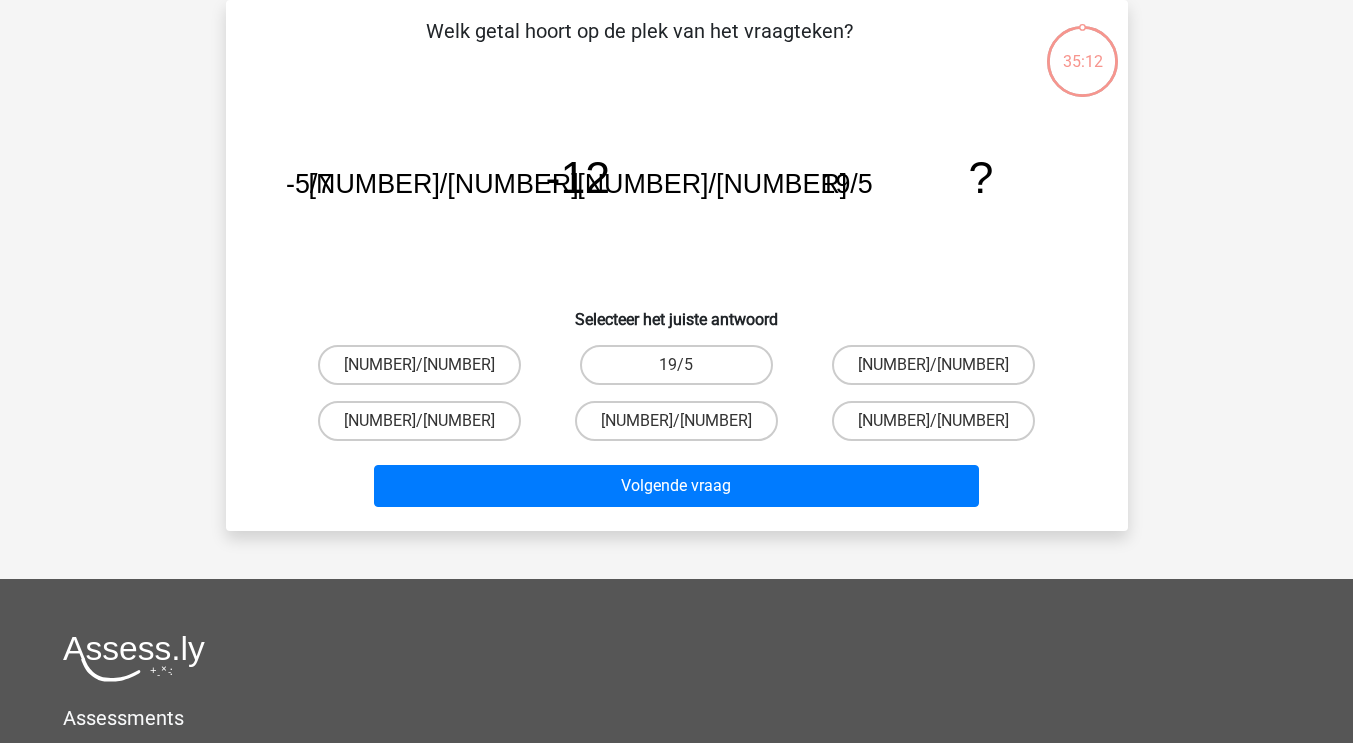 click on "Kies  premium
k
r.d.sinnema@[EMAIL]" at bounding box center [676, 507] 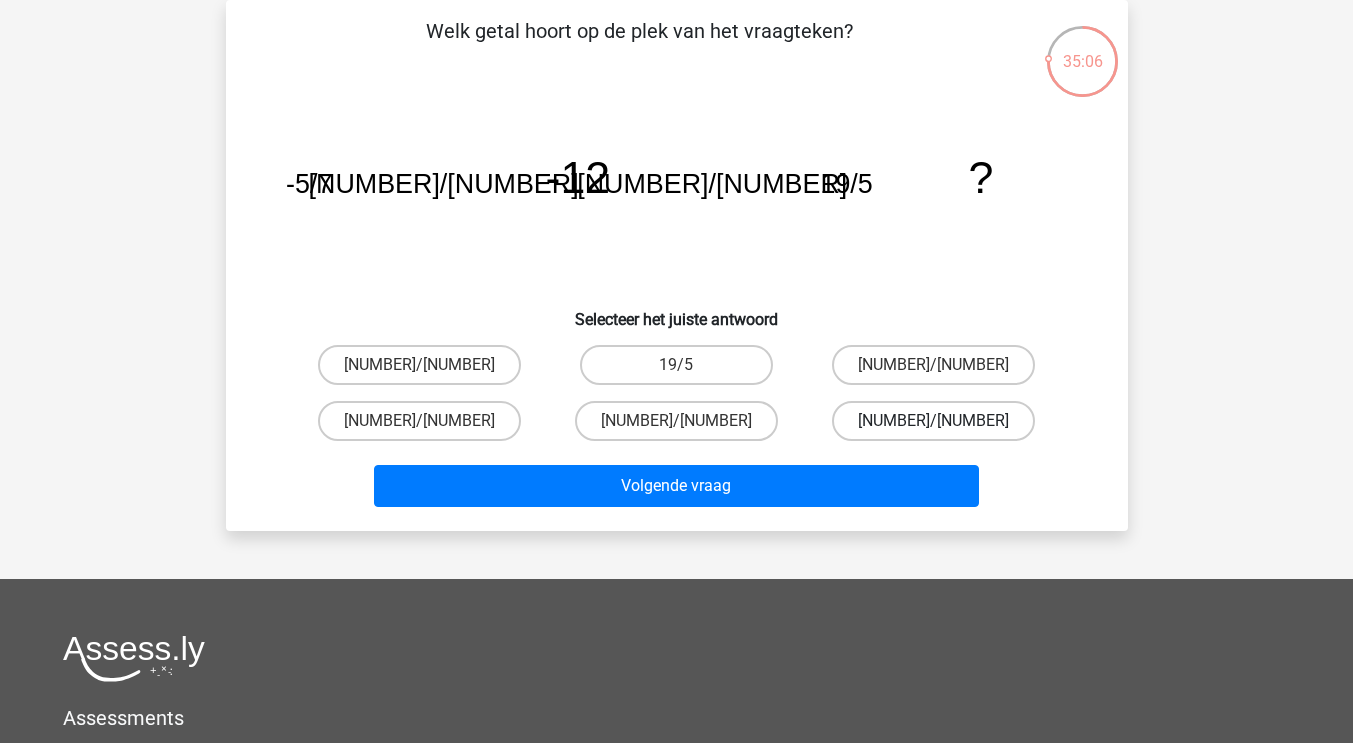 click on "[NUMBER]/[NUMBER]" at bounding box center (933, 421) 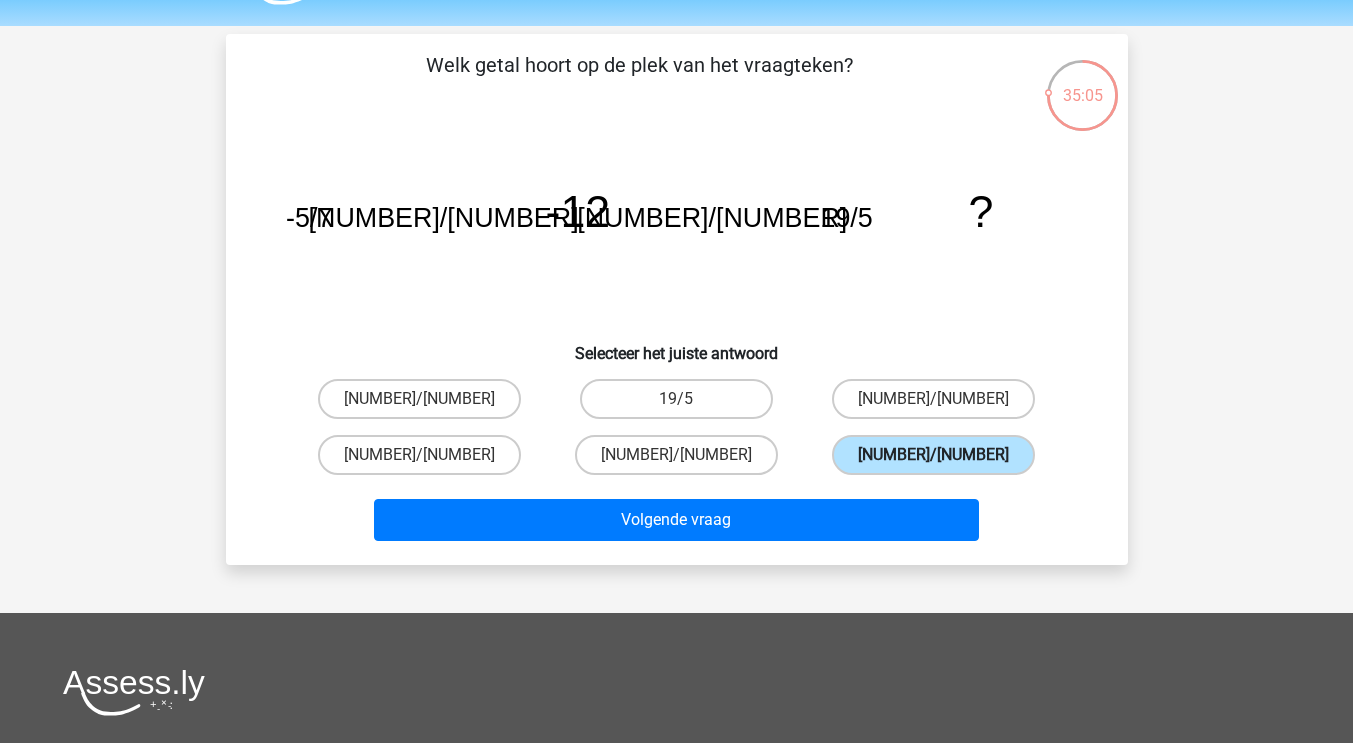 scroll, scrollTop: 57, scrollLeft: 0, axis: vertical 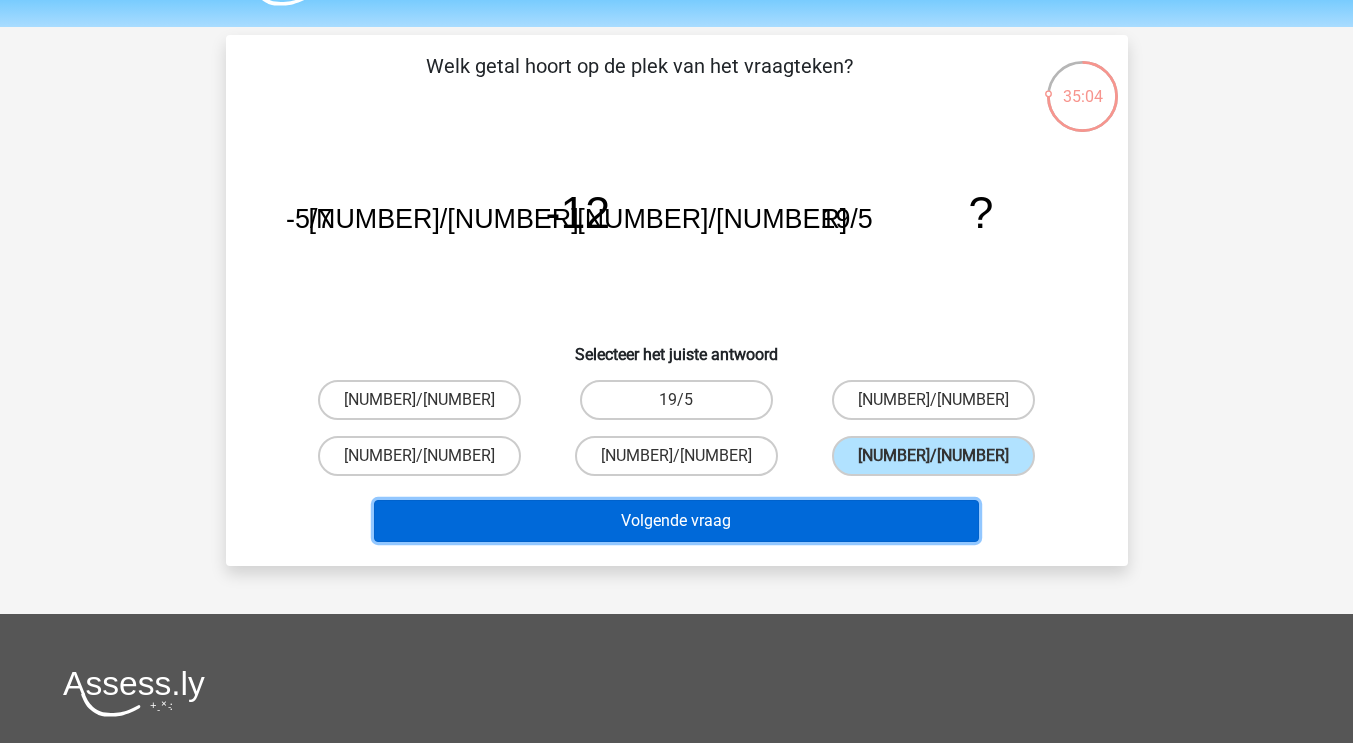click on "Volgende vraag" at bounding box center (676, 521) 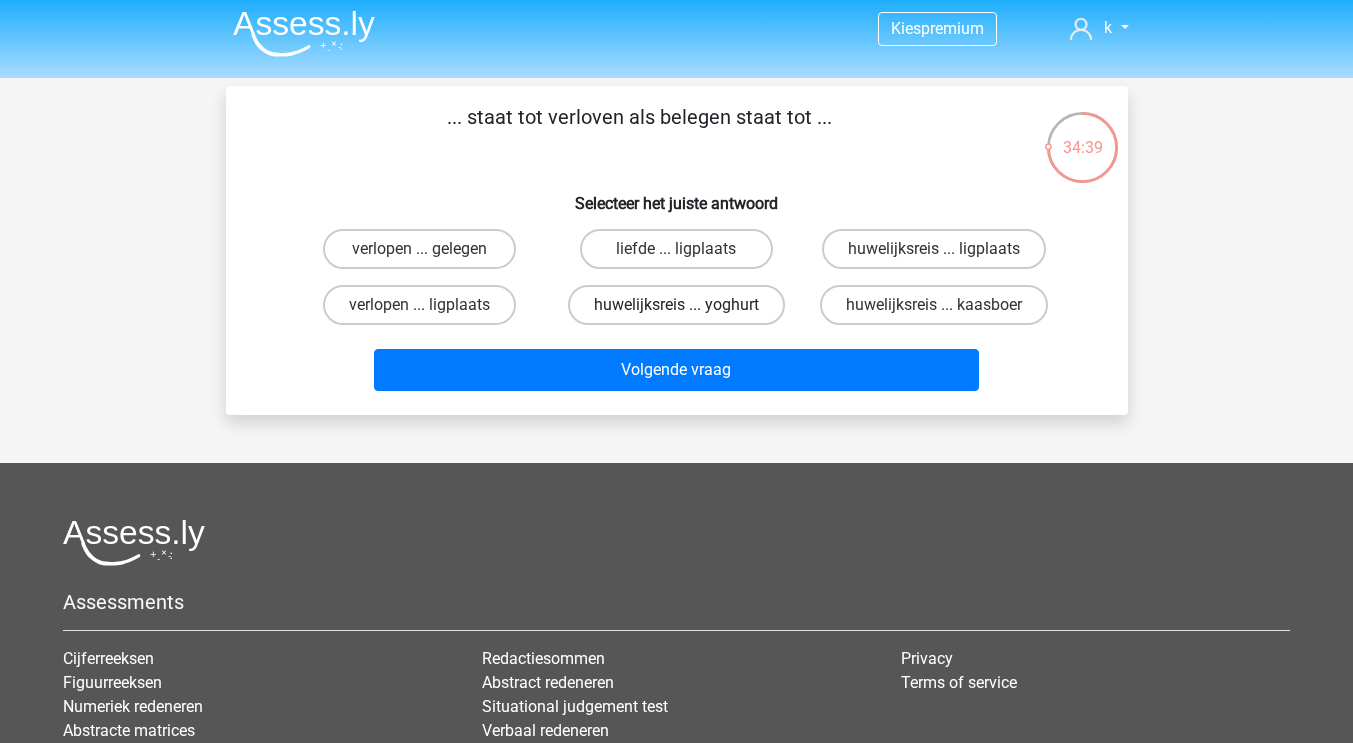 scroll, scrollTop: 14, scrollLeft: 0, axis: vertical 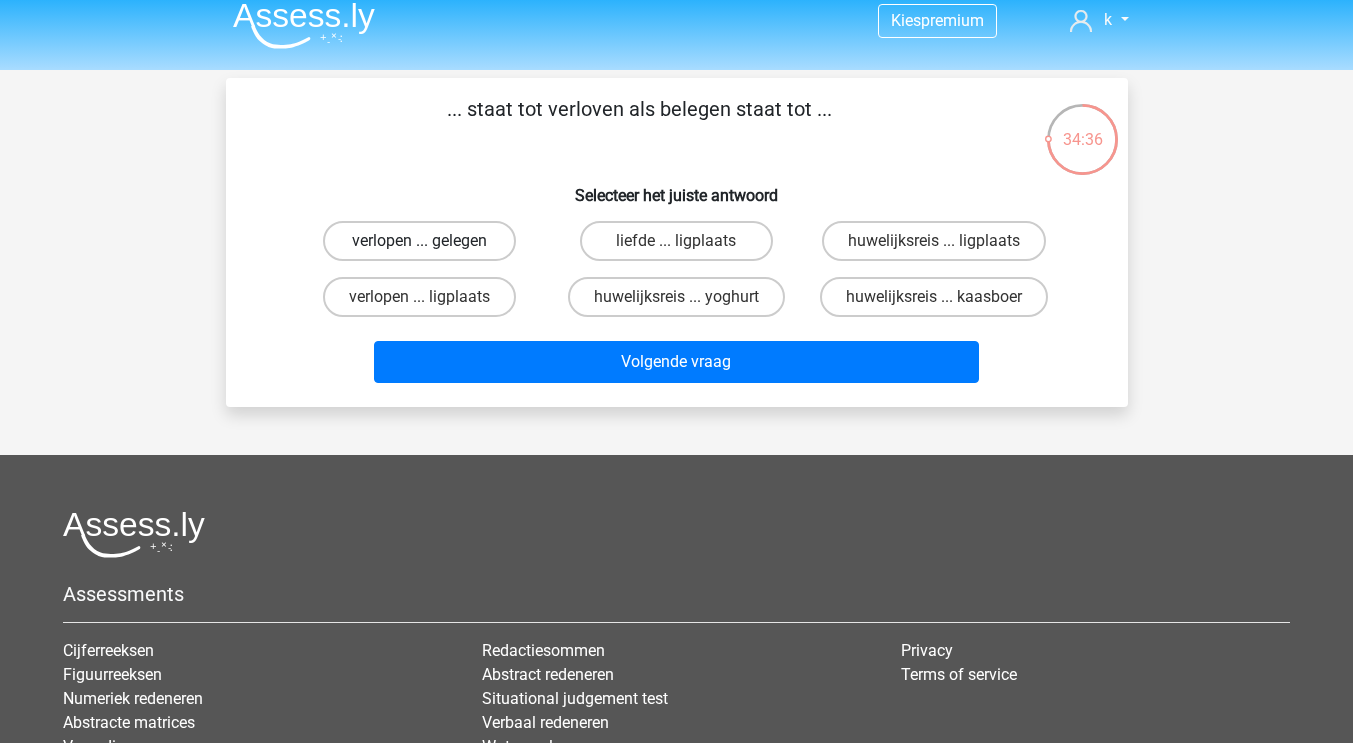 click on "verlopen ... gelegen" at bounding box center (419, 241) 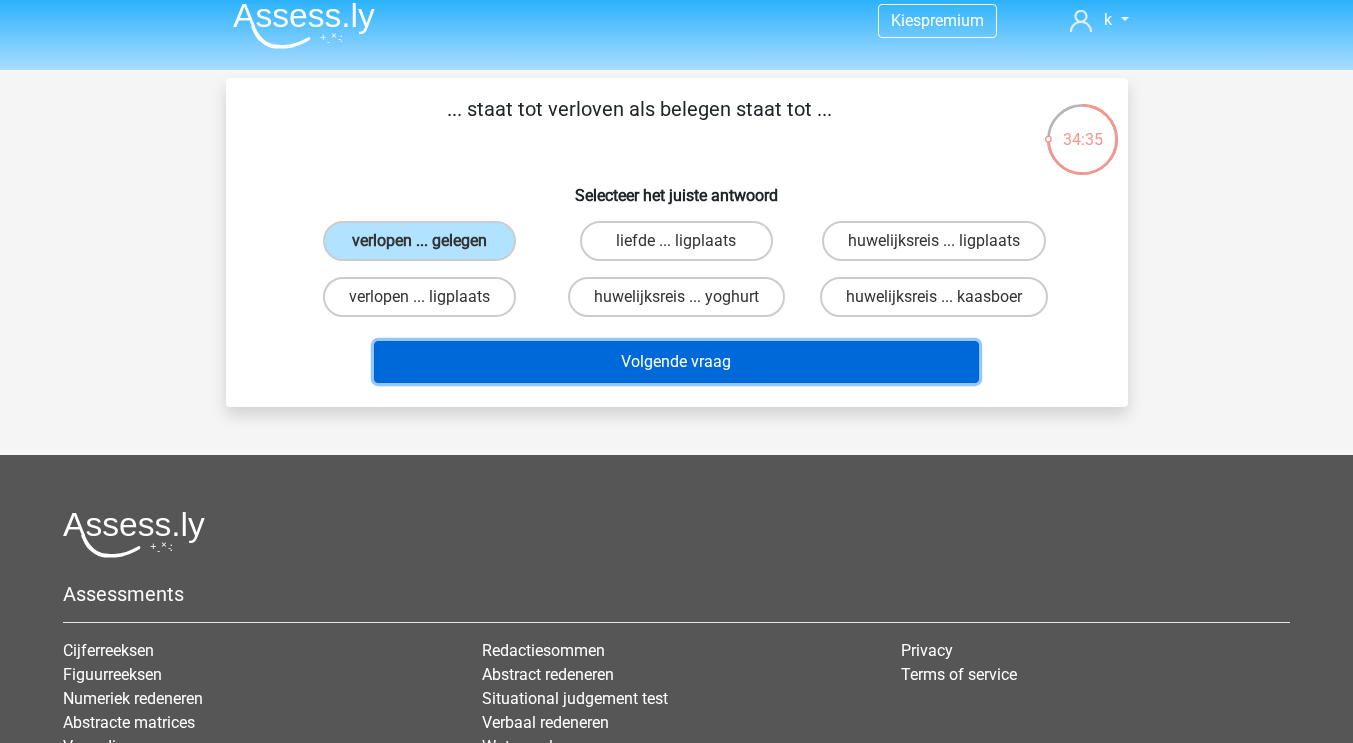click on "Volgende vraag" at bounding box center (676, 362) 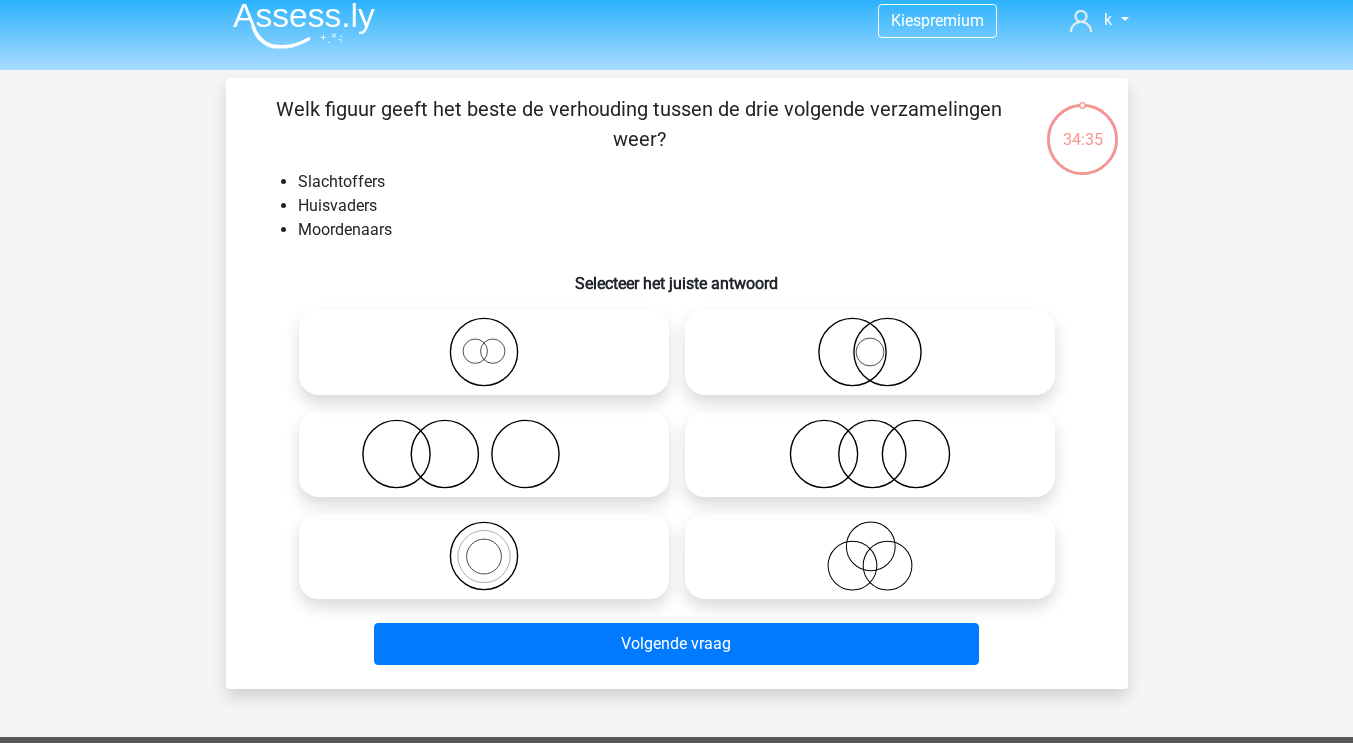 scroll, scrollTop: 92, scrollLeft: 0, axis: vertical 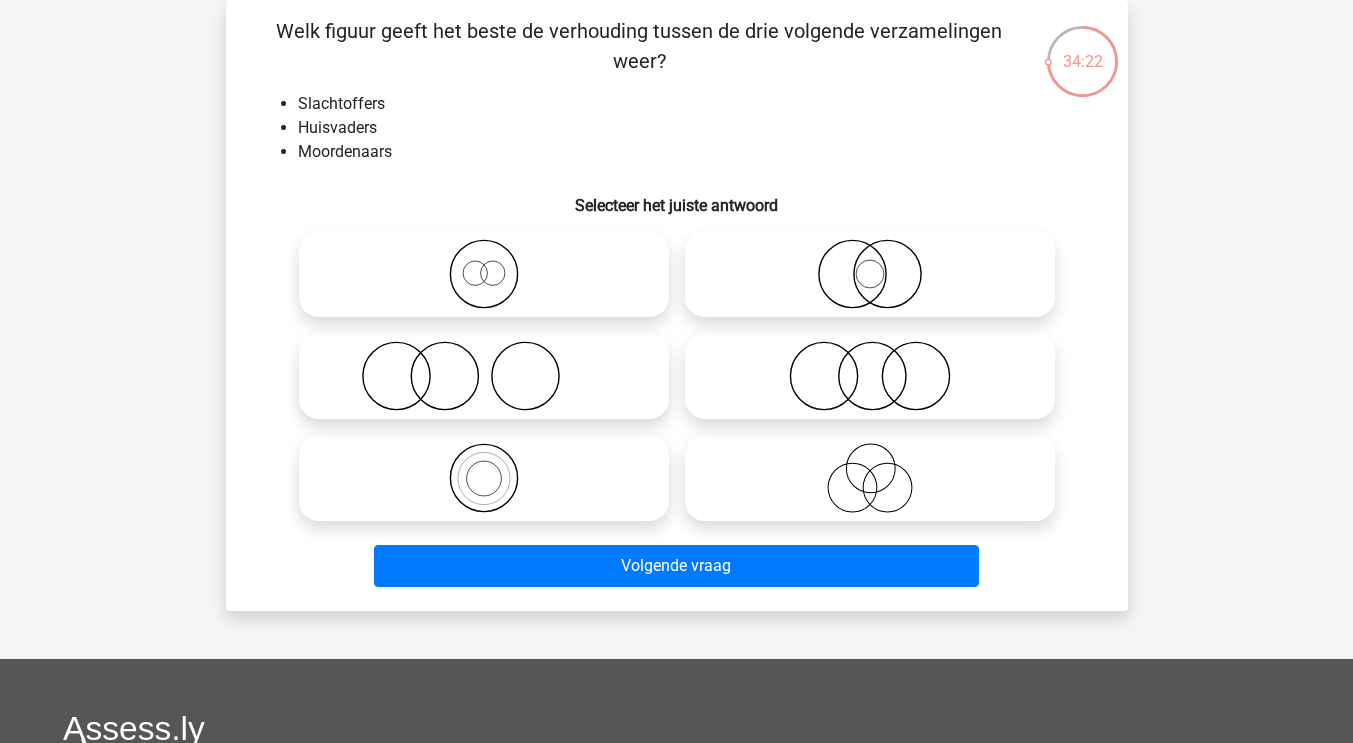 click 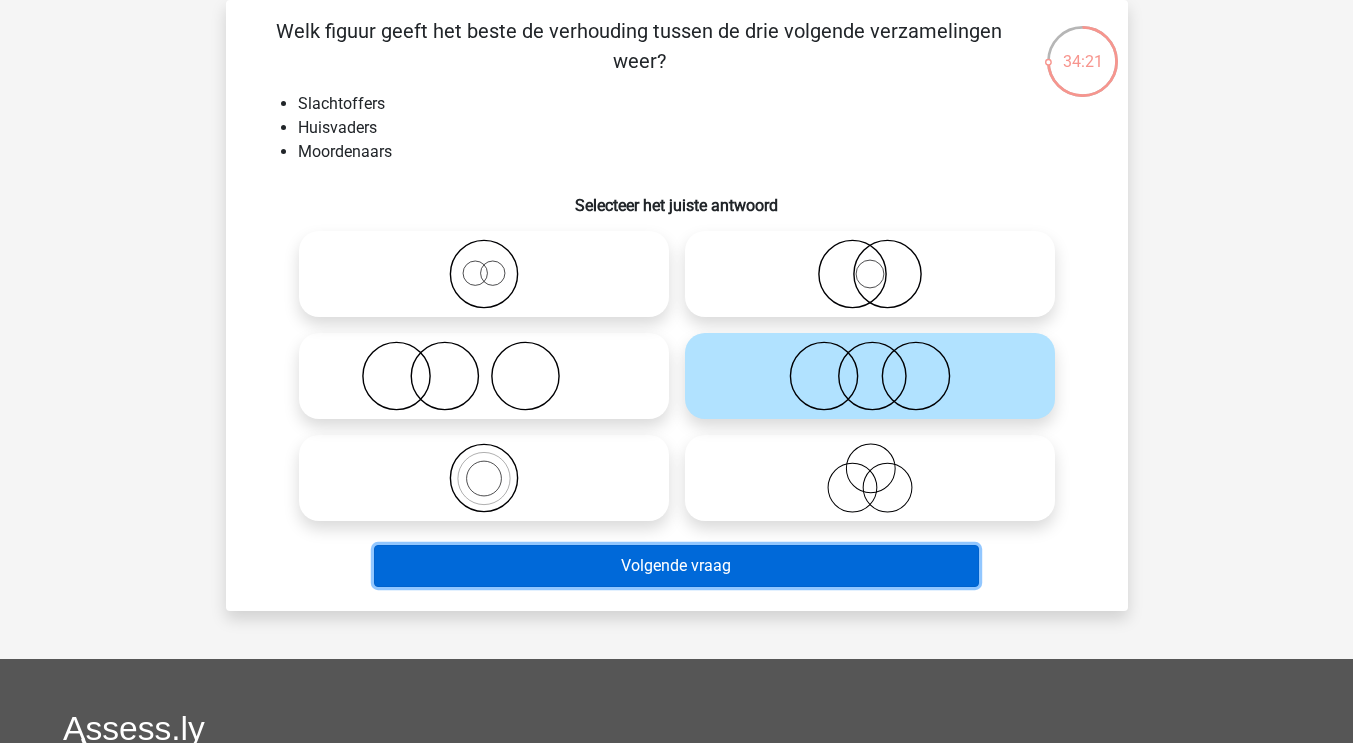click on "Volgende vraag" at bounding box center (676, 566) 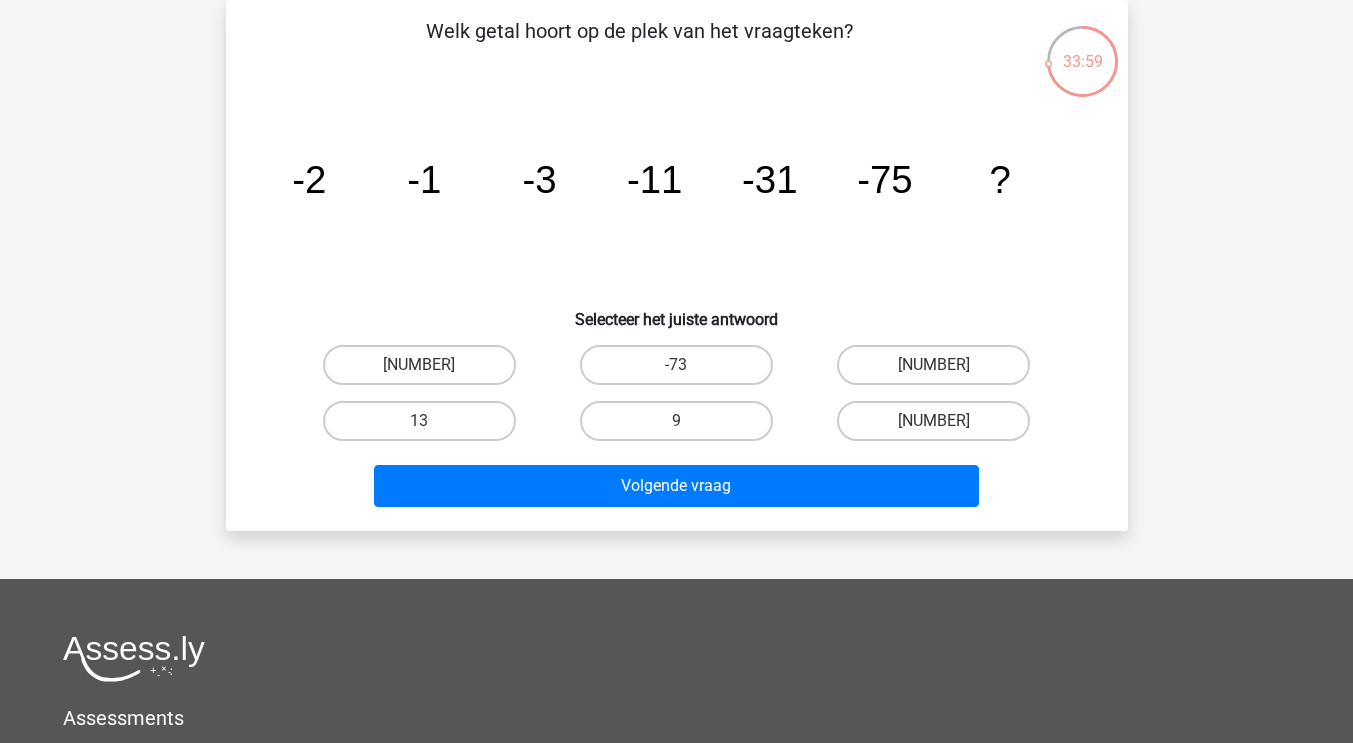 click on "Kies  premium
k
r.d.sinnema@[EMAIL]" at bounding box center (676, 507) 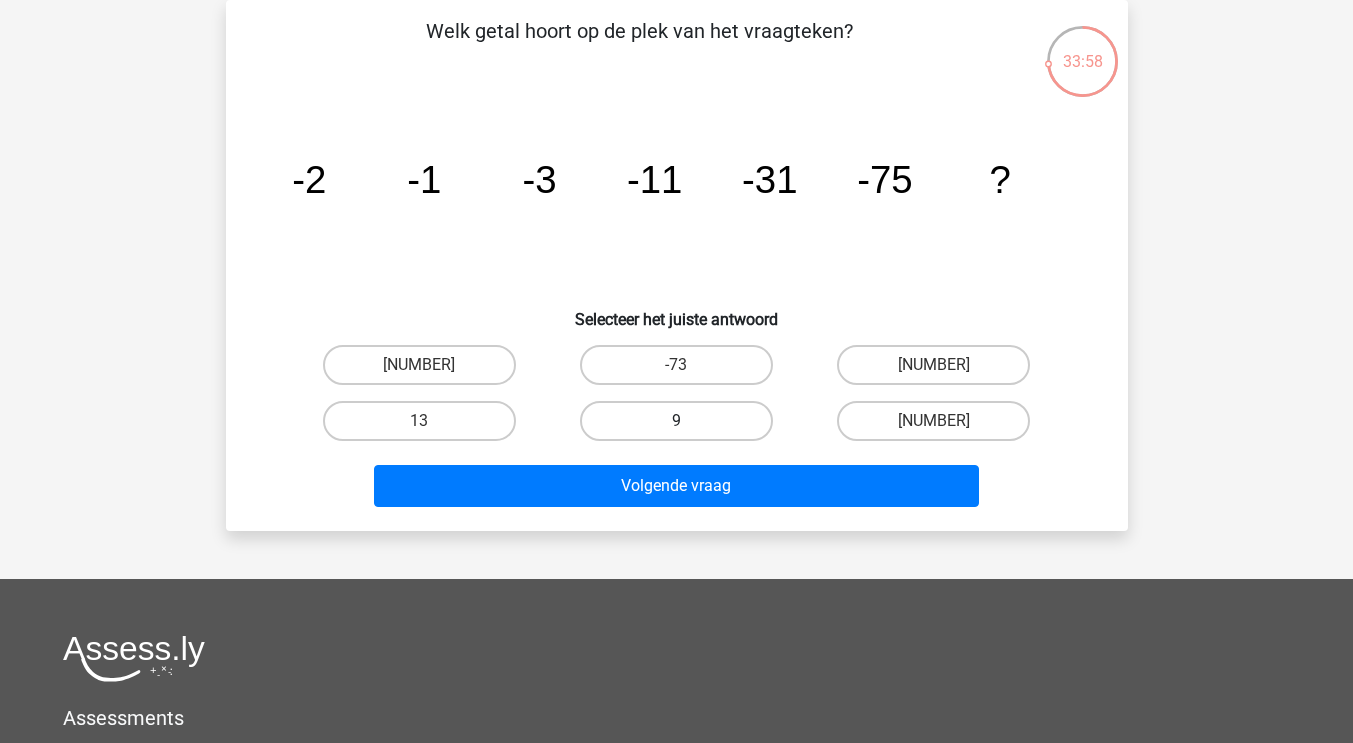 click on "9" at bounding box center [676, 421] 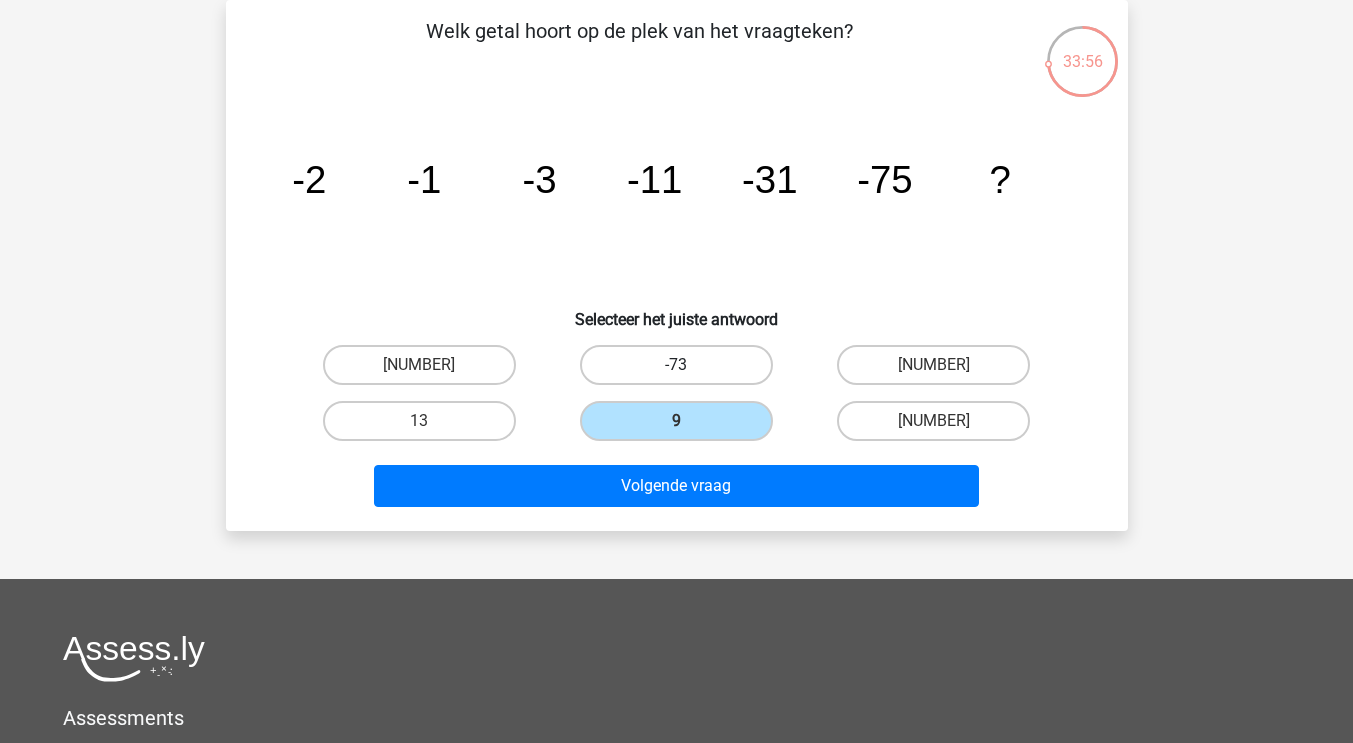 click on "-73" at bounding box center [676, 365] 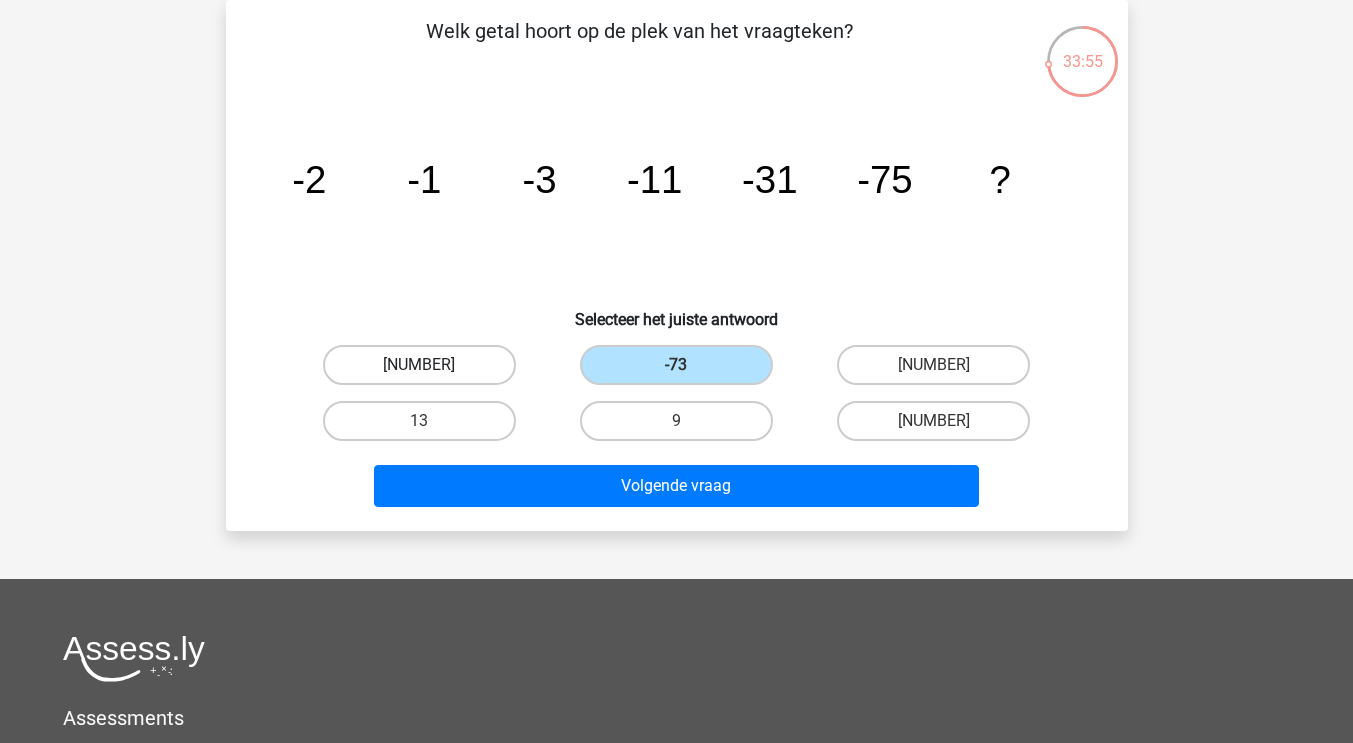 click on "[NUMBER]" at bounding box center (419, 365) 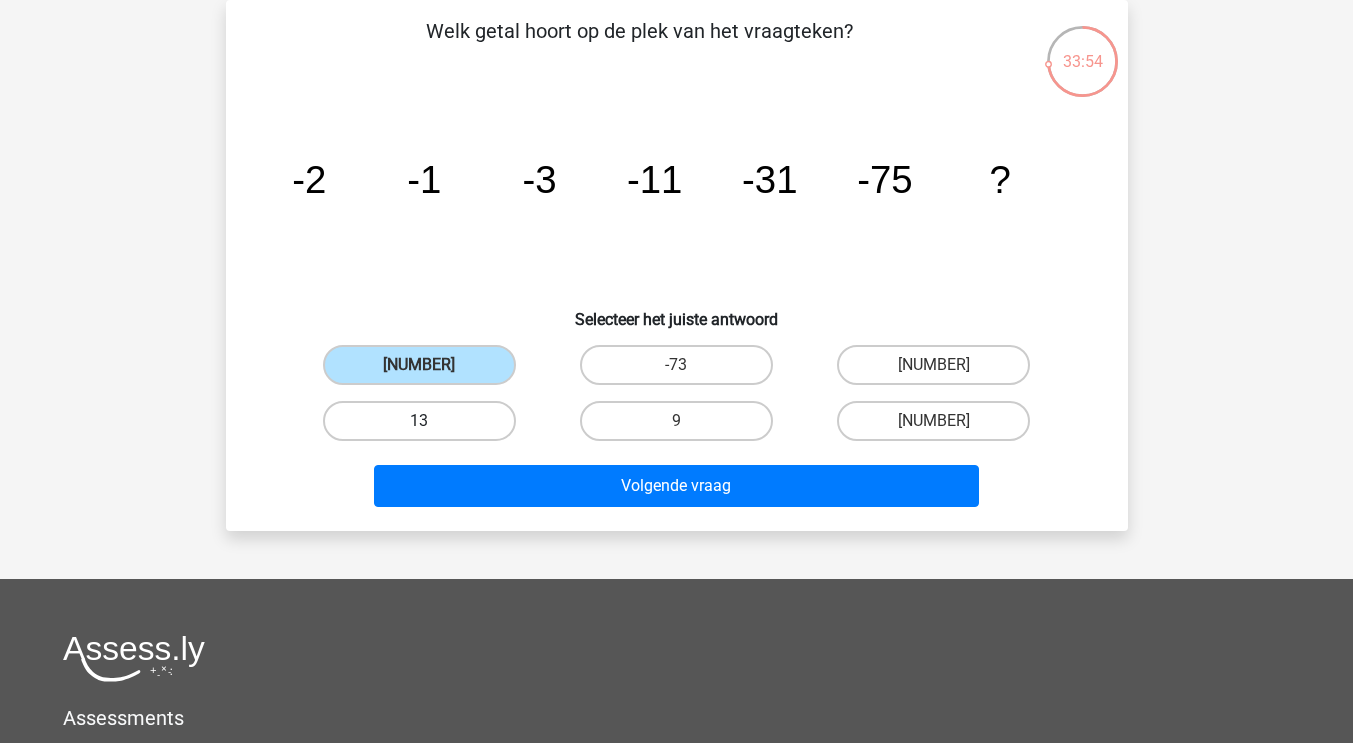 click on "13" at bounding box center [419, 421] 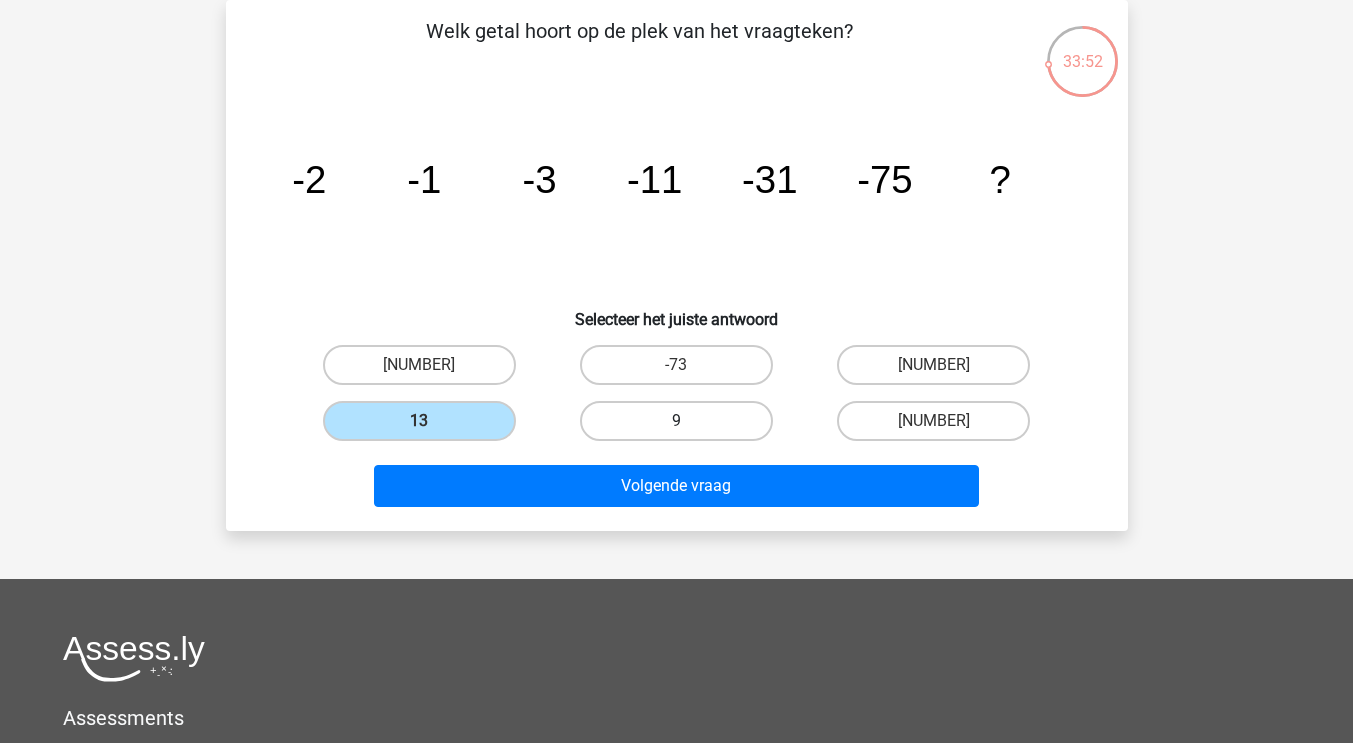 click on "9" at bounding box center [676, 421] 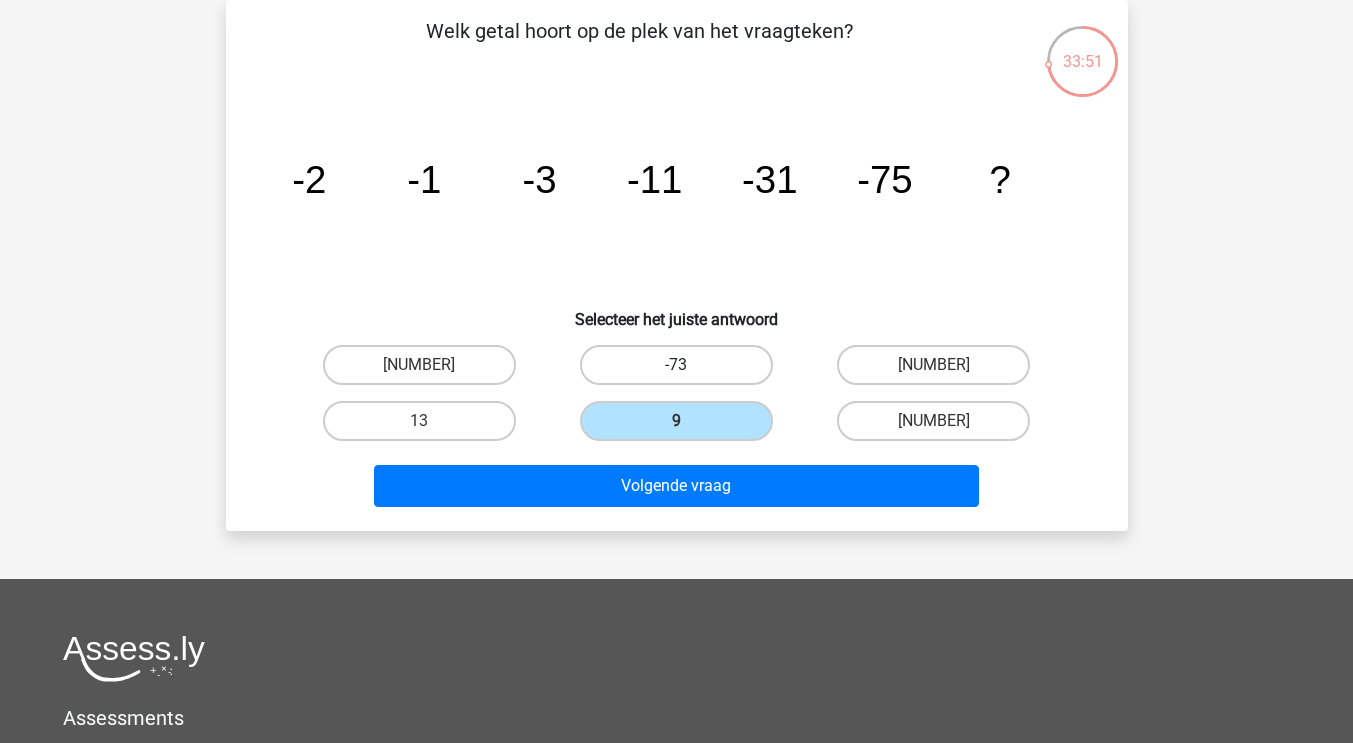 click on "-73" at bounding box center (676, 365) 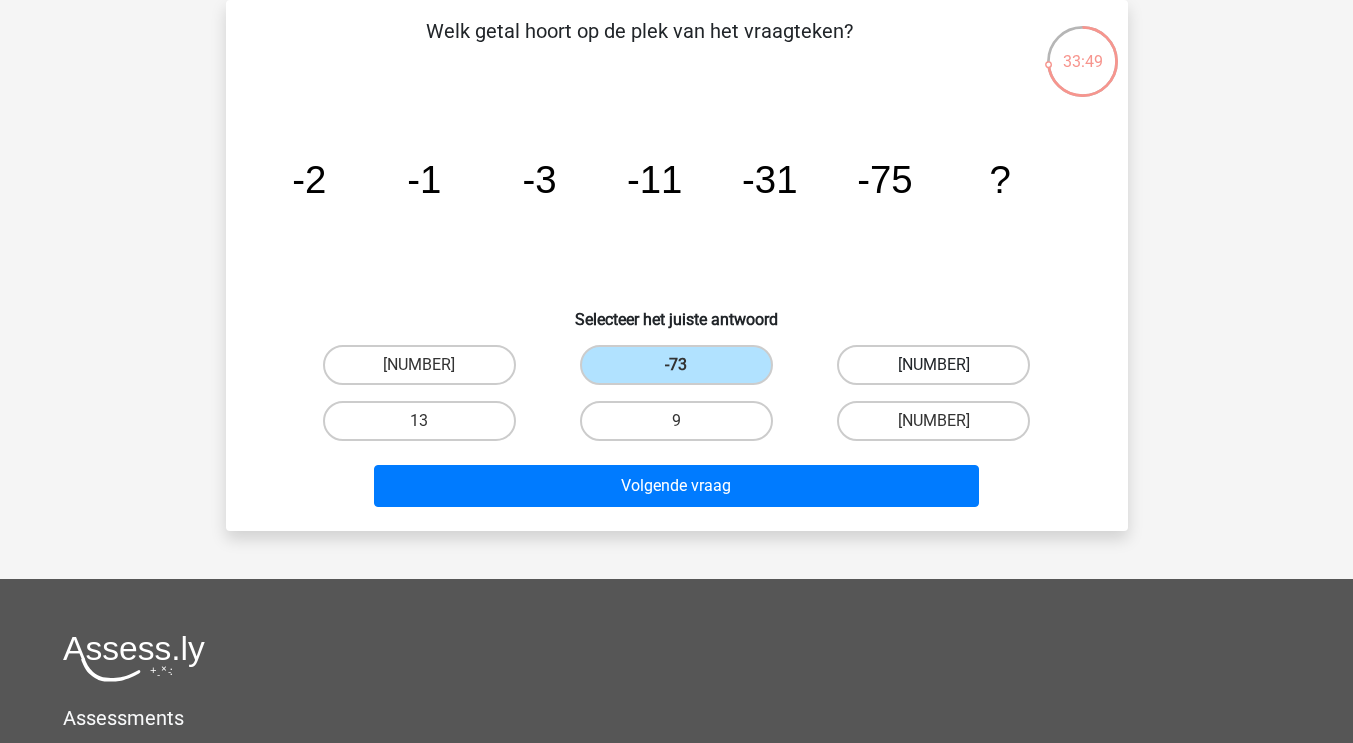 click on "[NUMBER]" at bounding box center (933, 365) 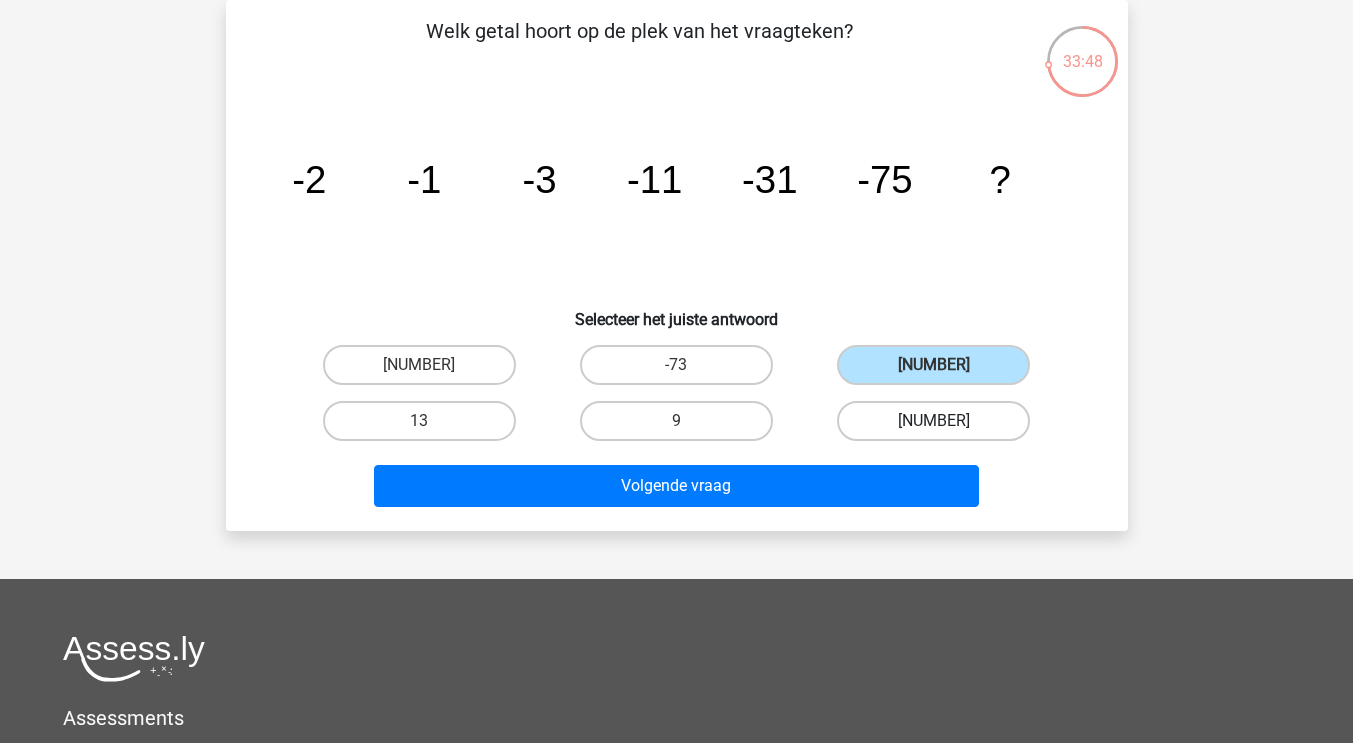 click on "[NUMBER]" at bounding box center [933, 421] 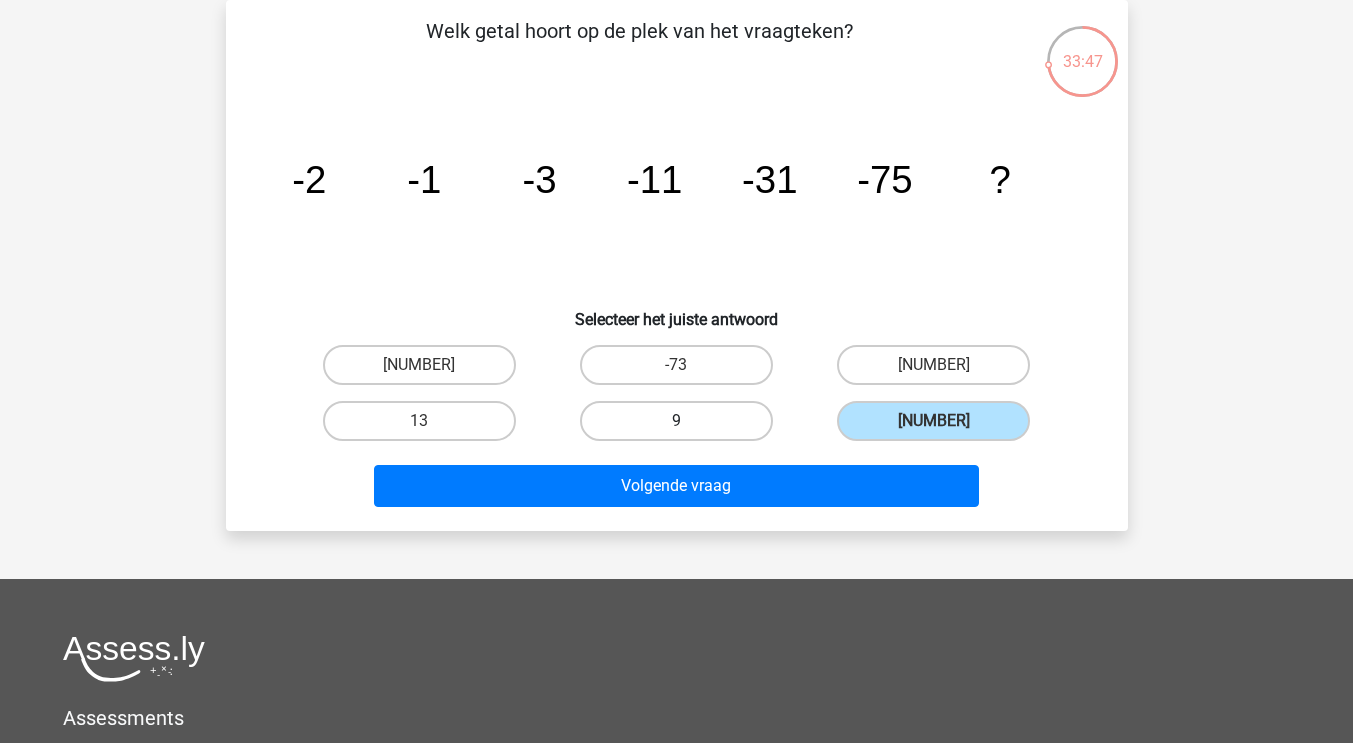 click on "9" at bounding box center [676, 421] 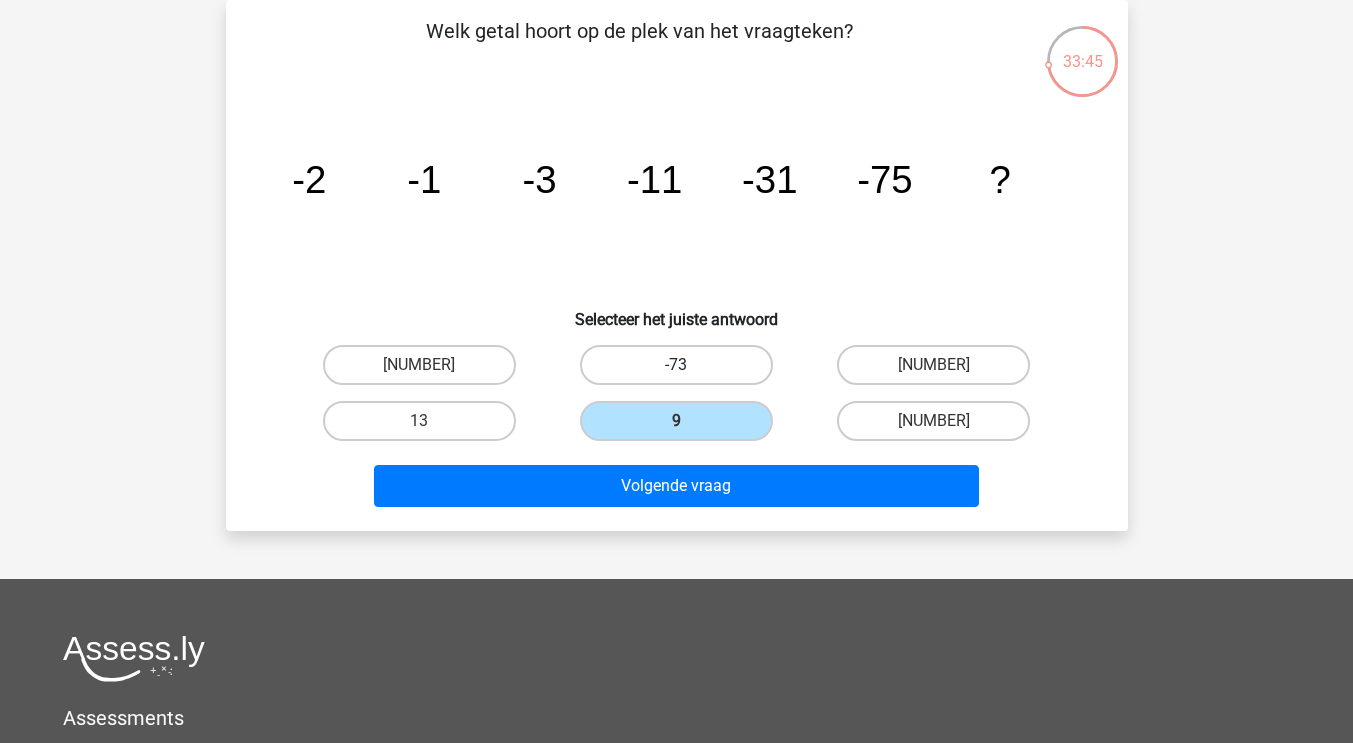 click on "-73" at bounding box center [676, 365] 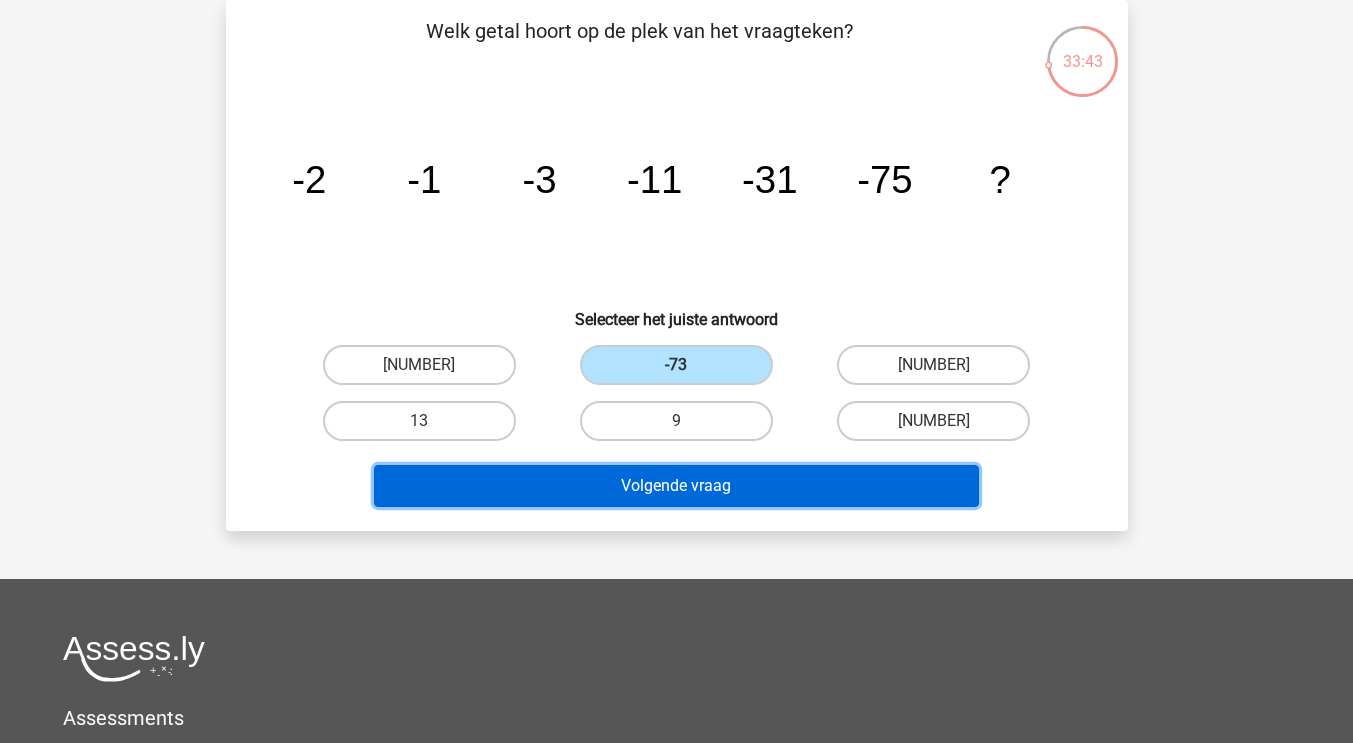 click on "Volgende vraag" at bounding box center [676, 486] 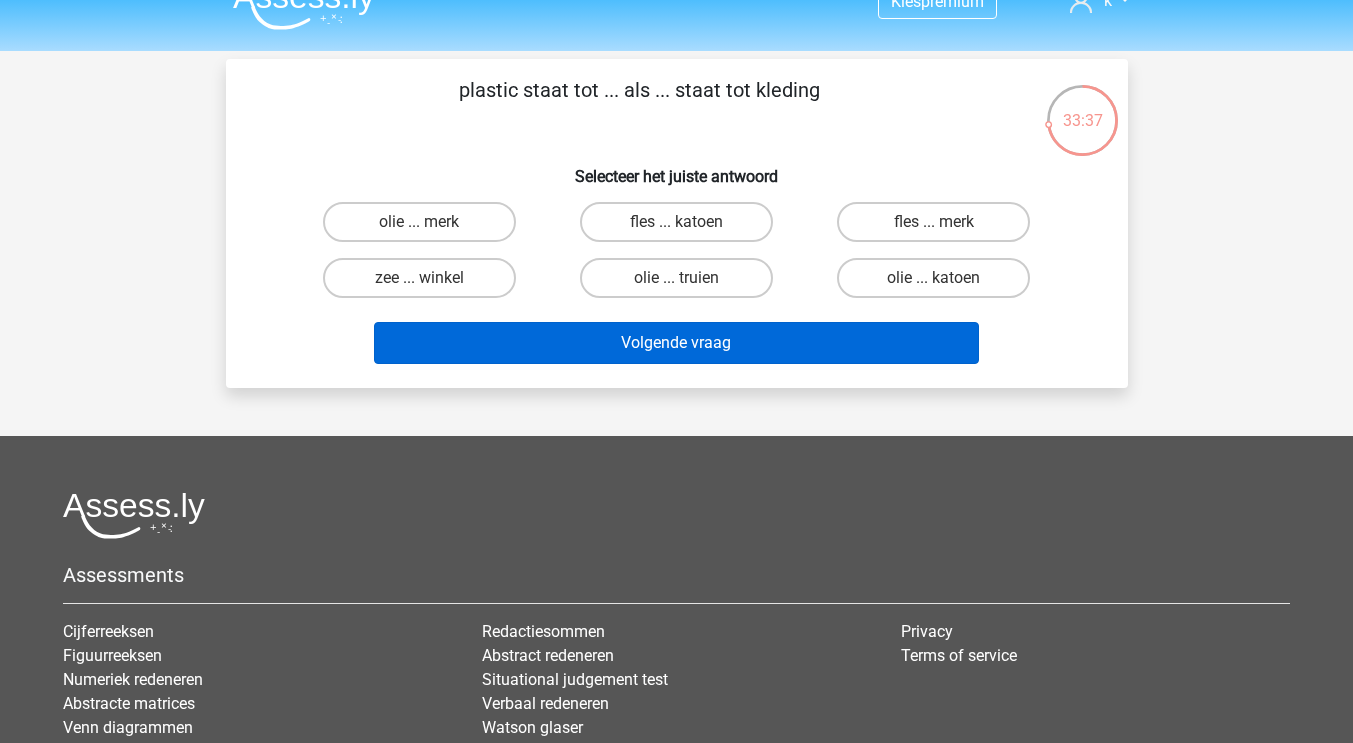 scroll, scrollTop: 0, scrollLeft: 0, axis: both 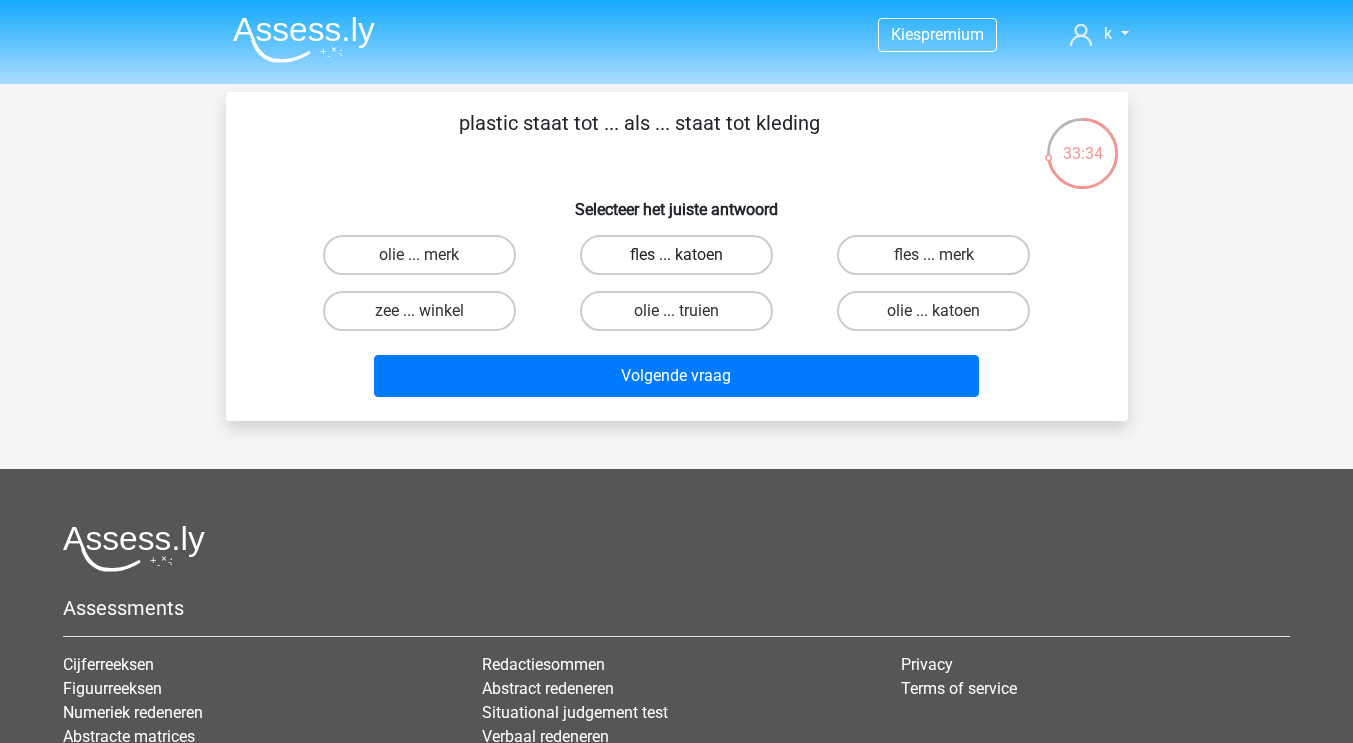 click on "fles ... katoen" at bounding box center (676, 255) 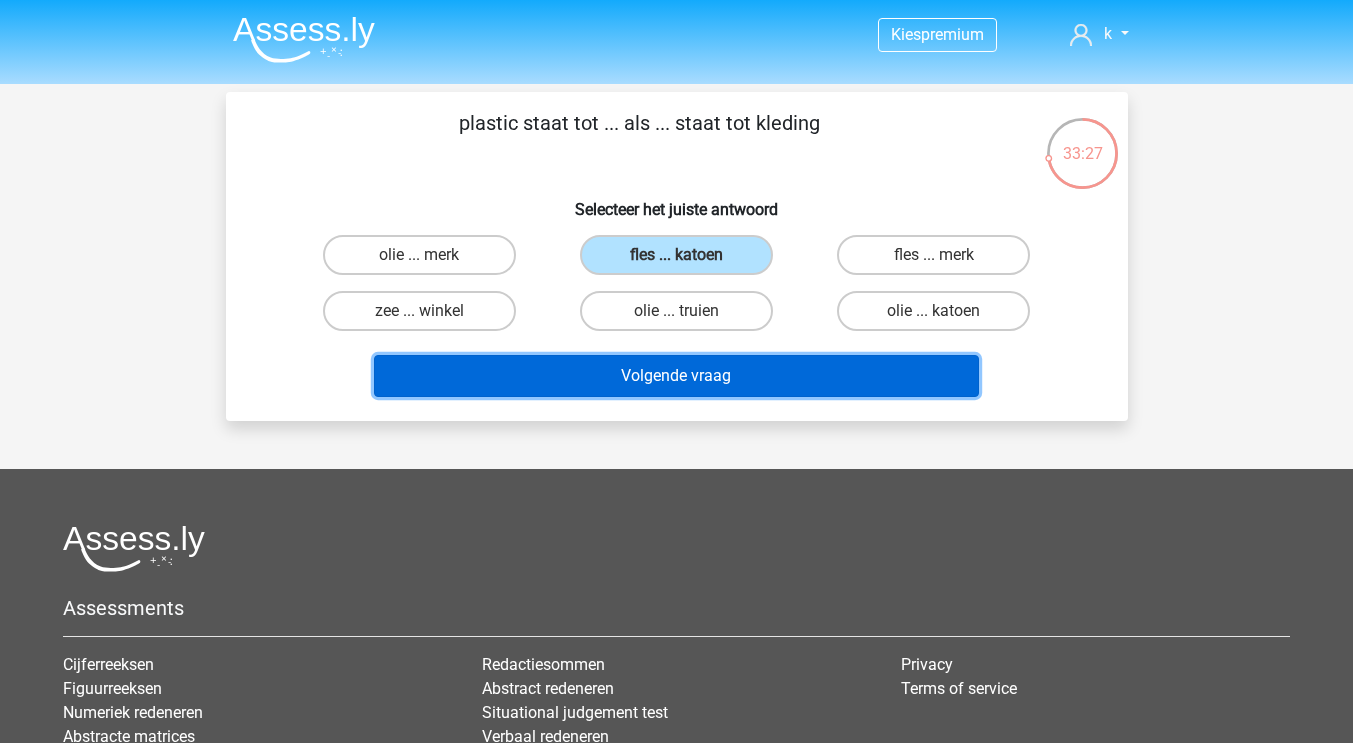 click on "Volgende vraag" at bounding box center [676, 376] 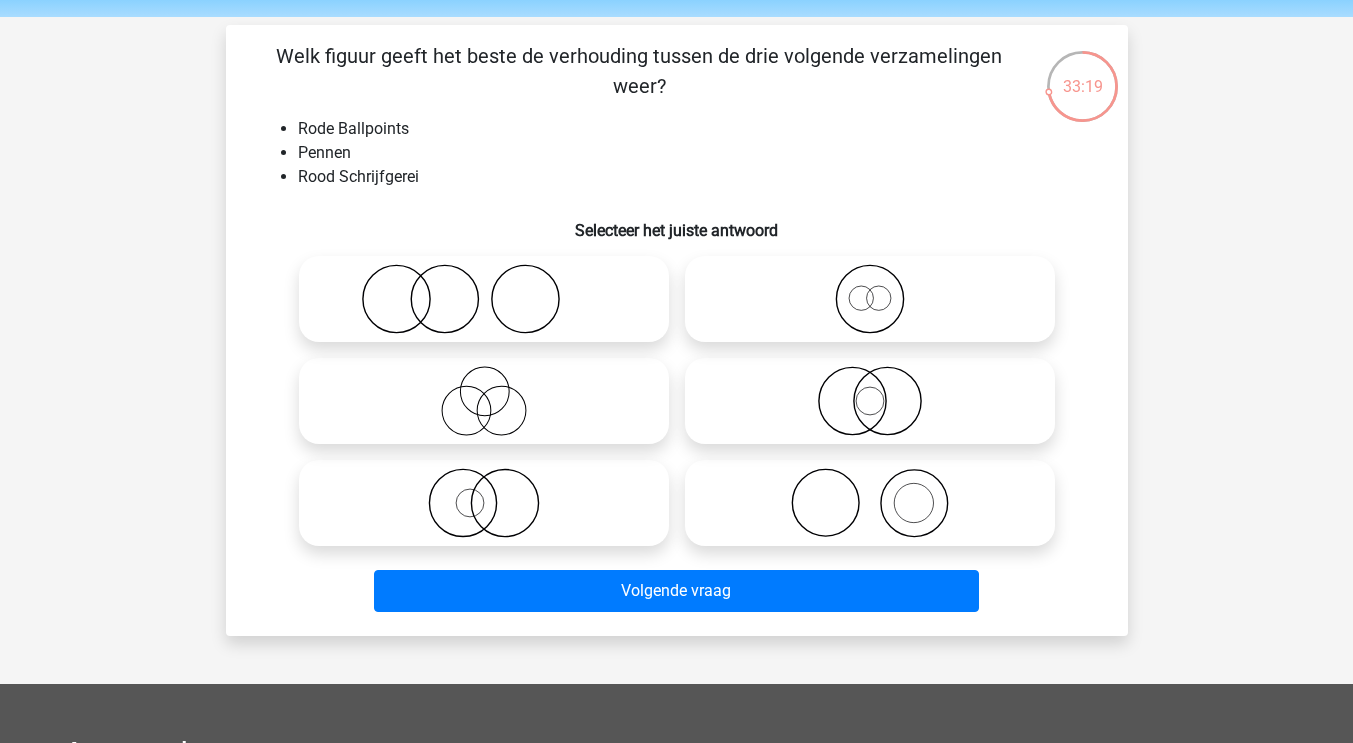 scroll, scrollTop: 66, scrollLeft: 0, axis: vertical 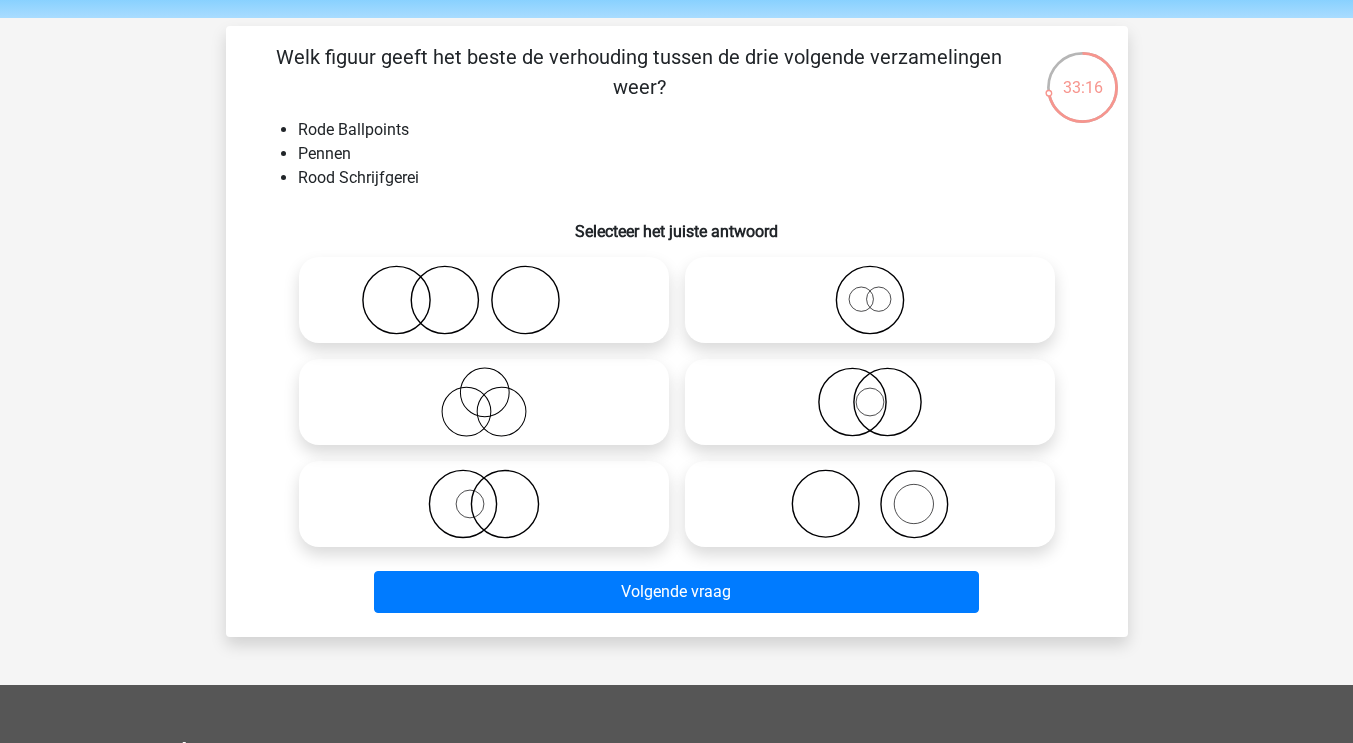 click 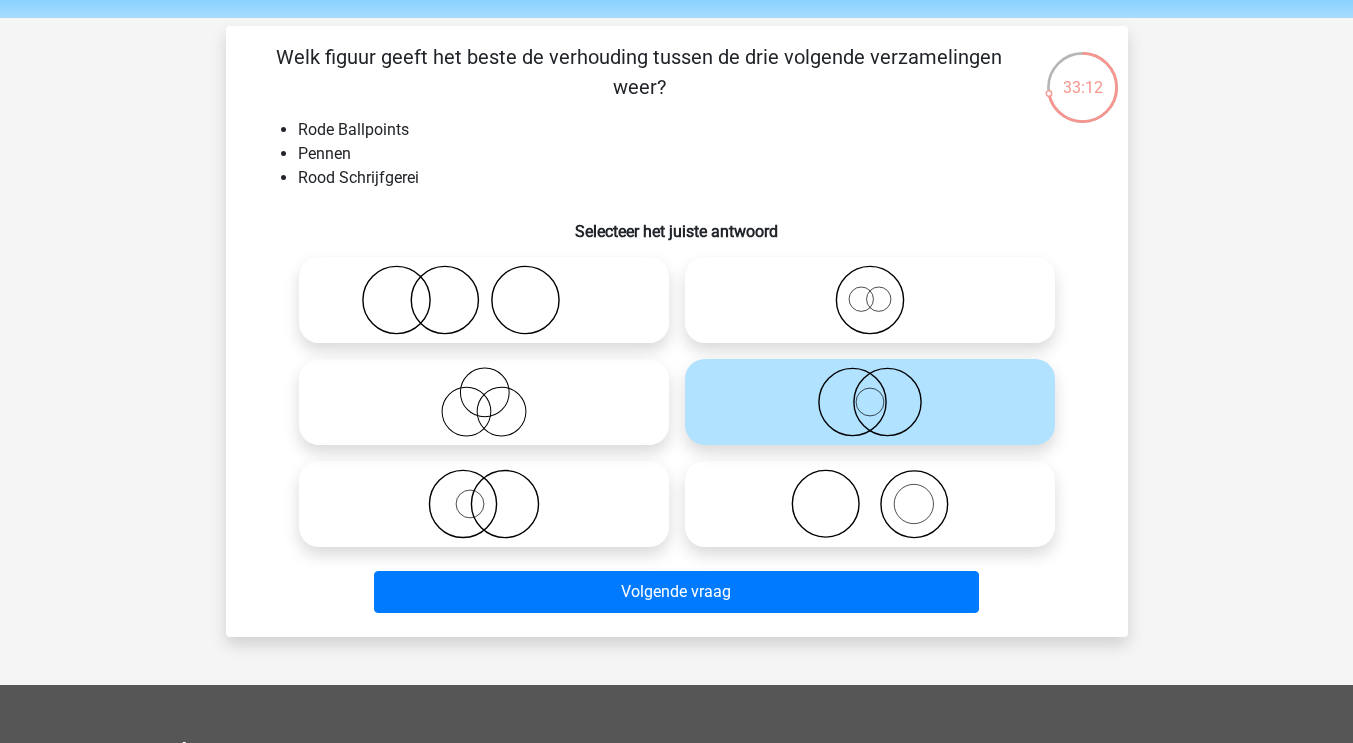 click 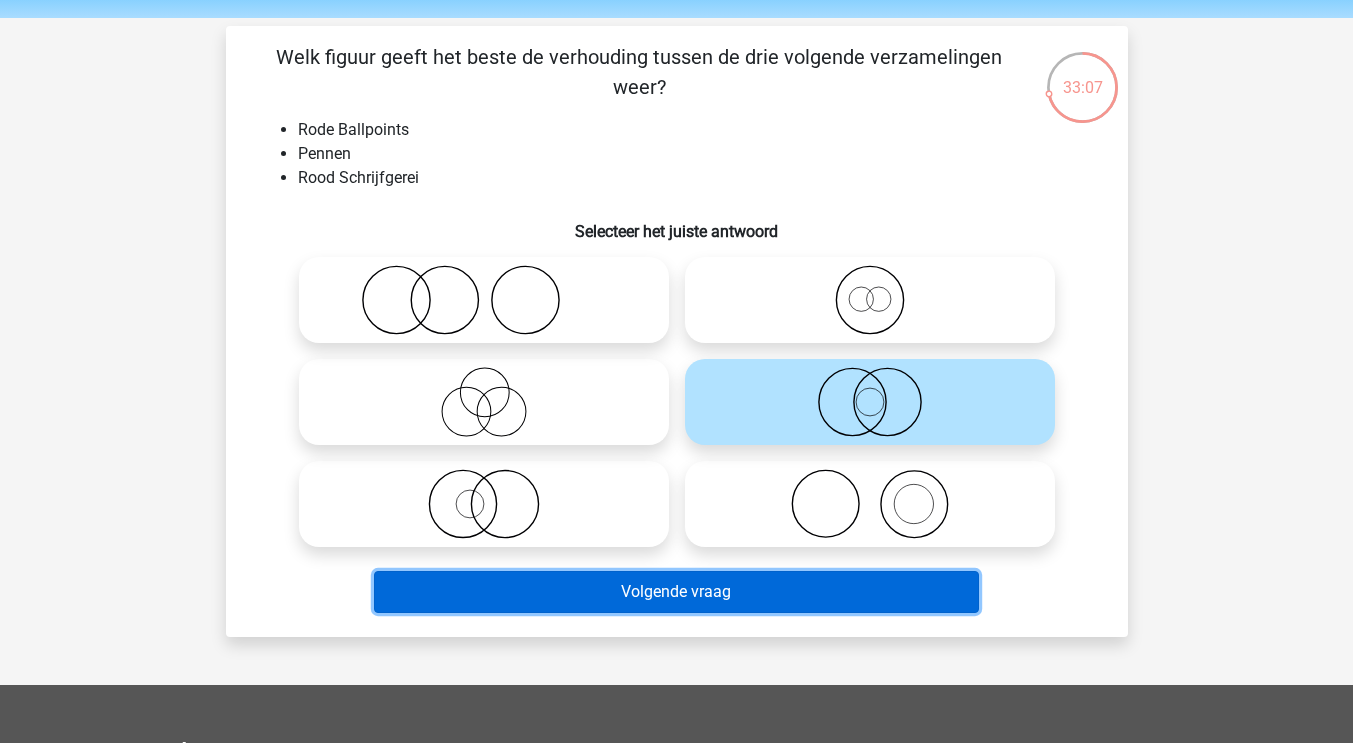 click on "Volgende vraag" at bounding box center (676, 592) 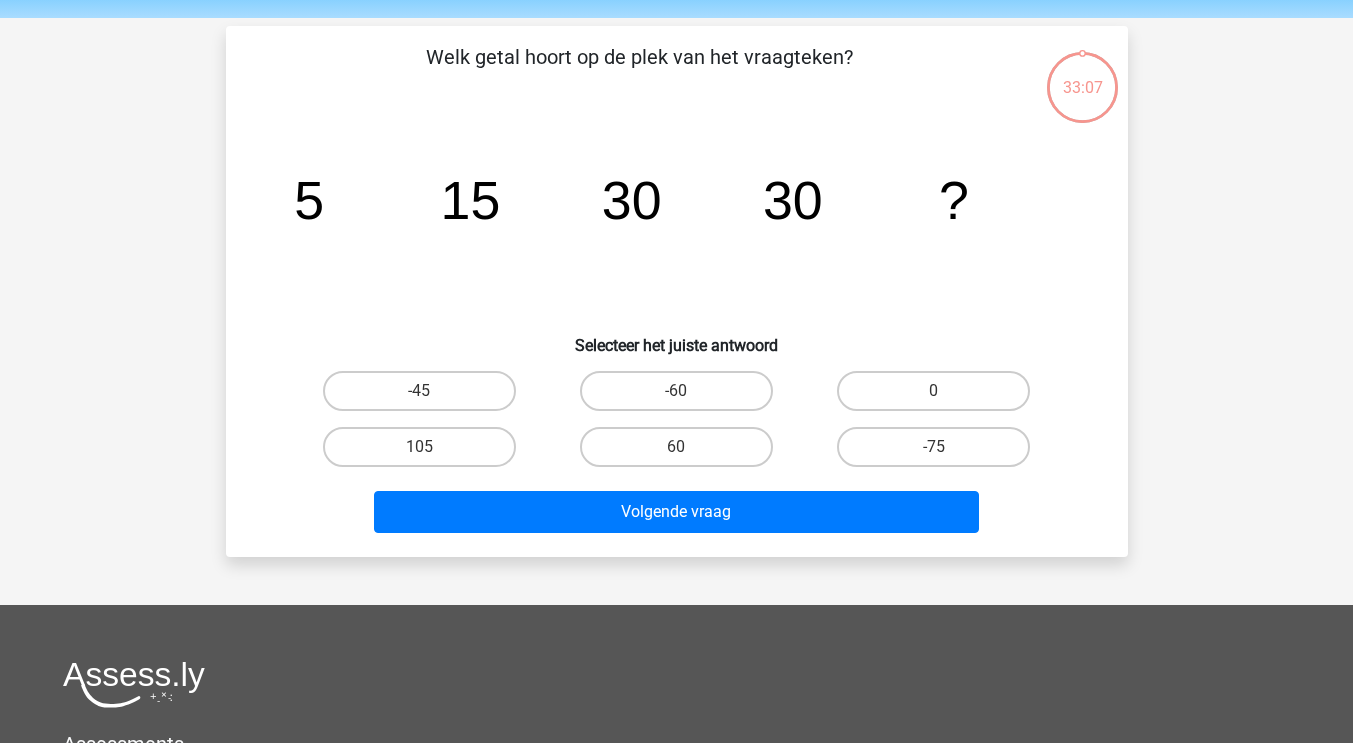 scroll, scrollTop: 92, scrollLeft: 0, axis: vertical 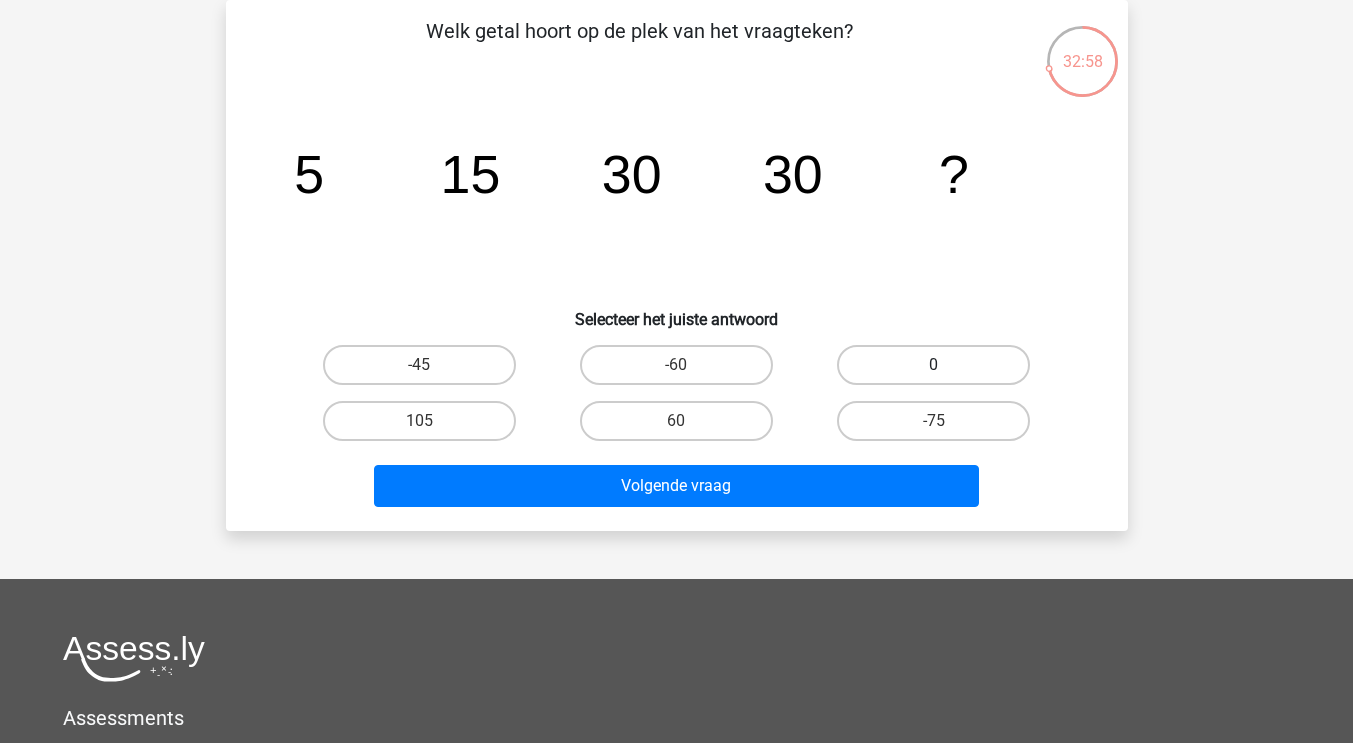 click on "0" at bounding box center [933, 365] 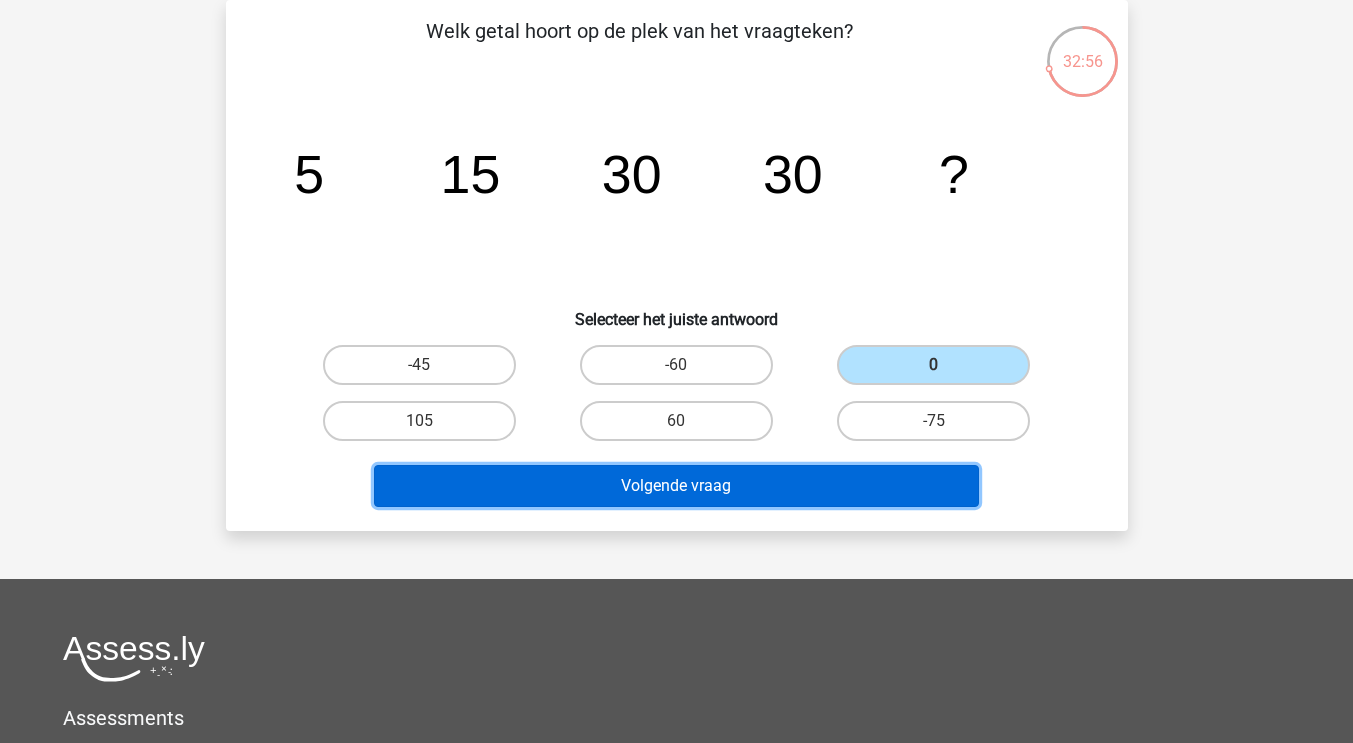 click on "Volgende vraag" at bounding box center (676, 486) 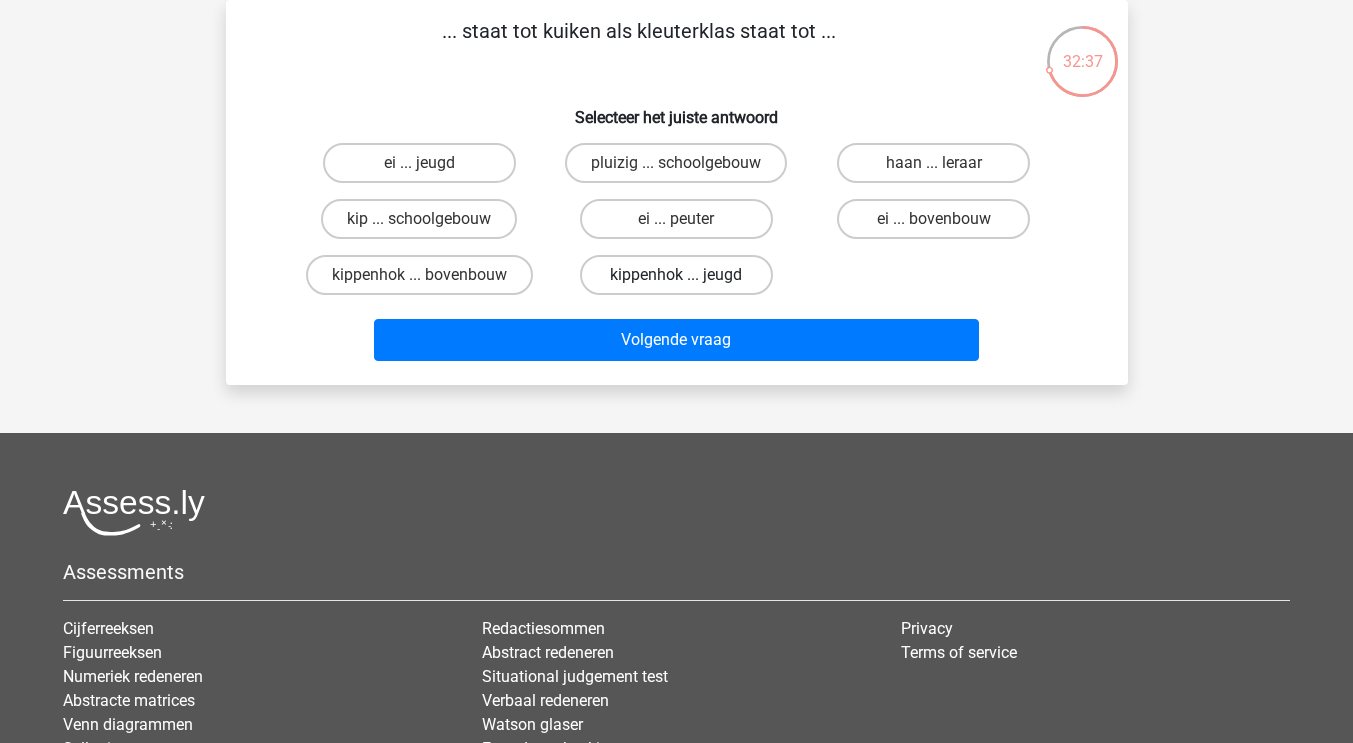 click on "kippenhok ... jeugd" at bounding box center [676, 275] 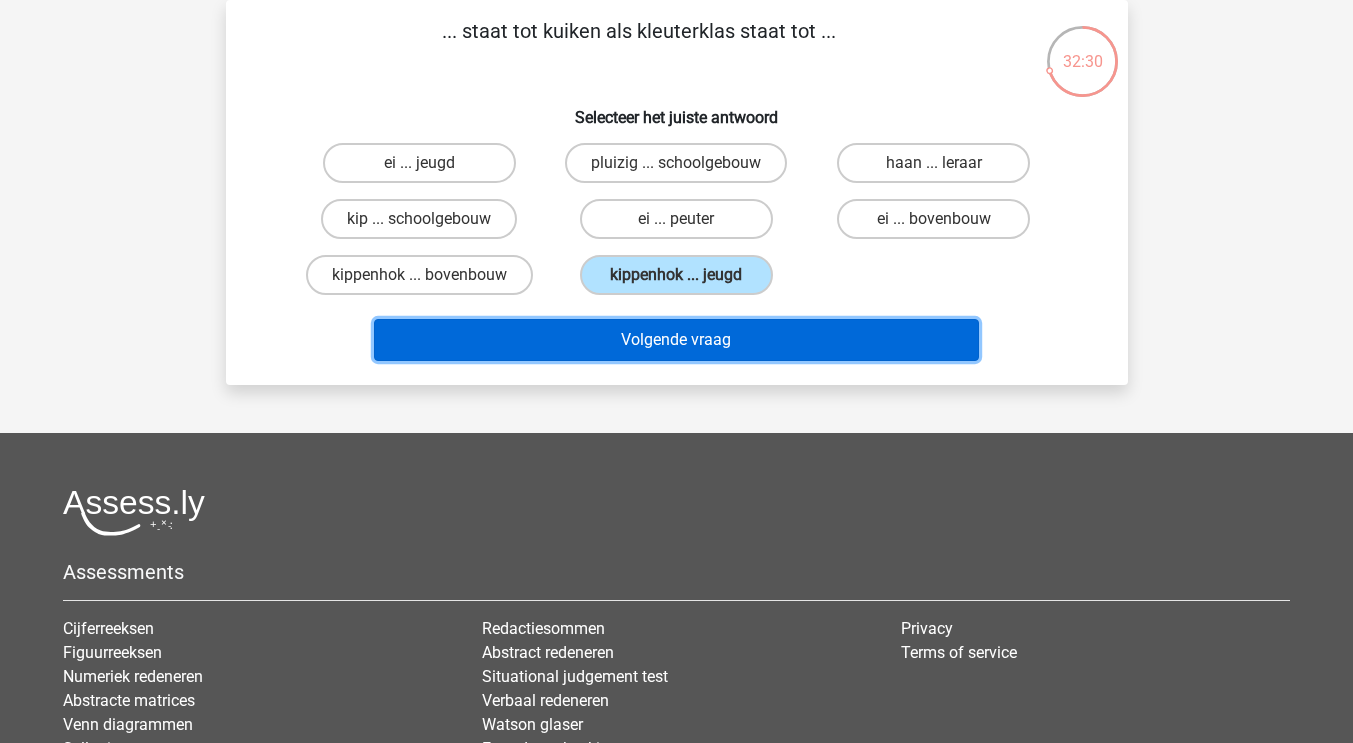click on "Volgende vraag" at bounding box center [676, 340] 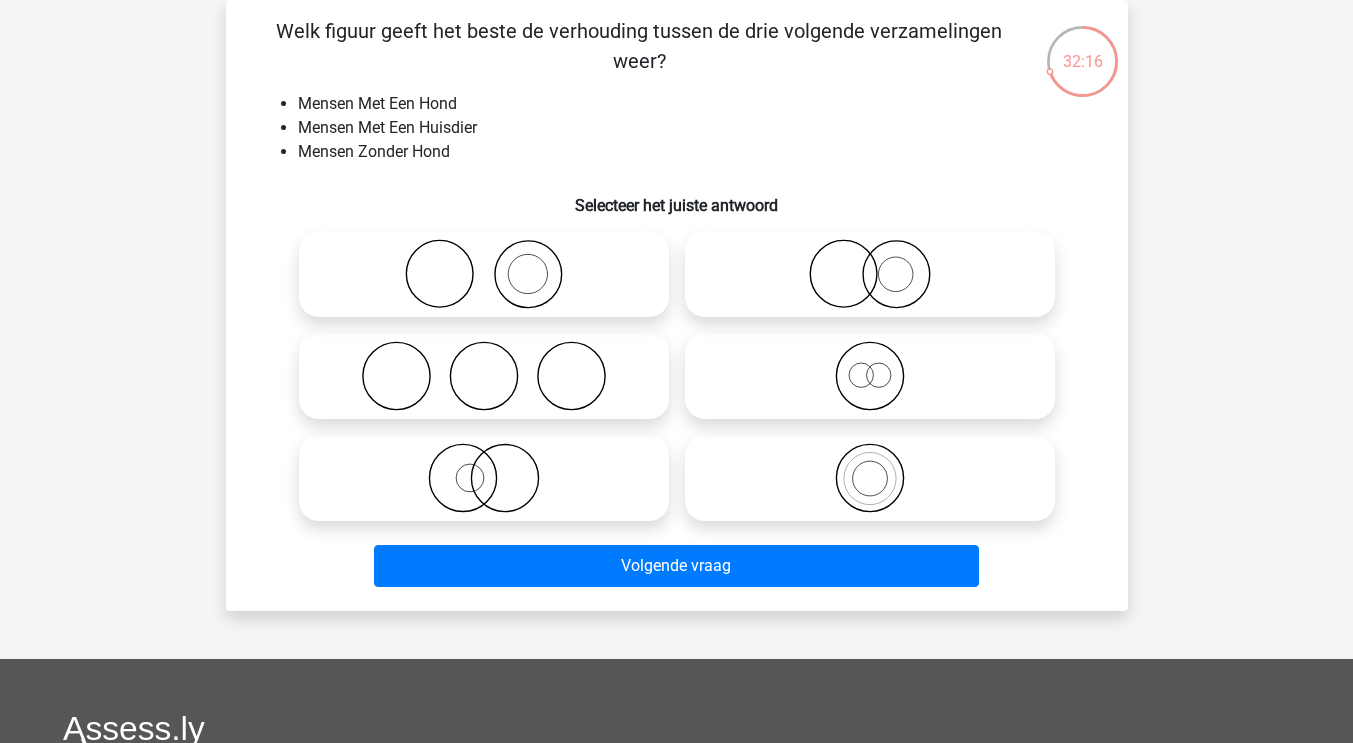 click 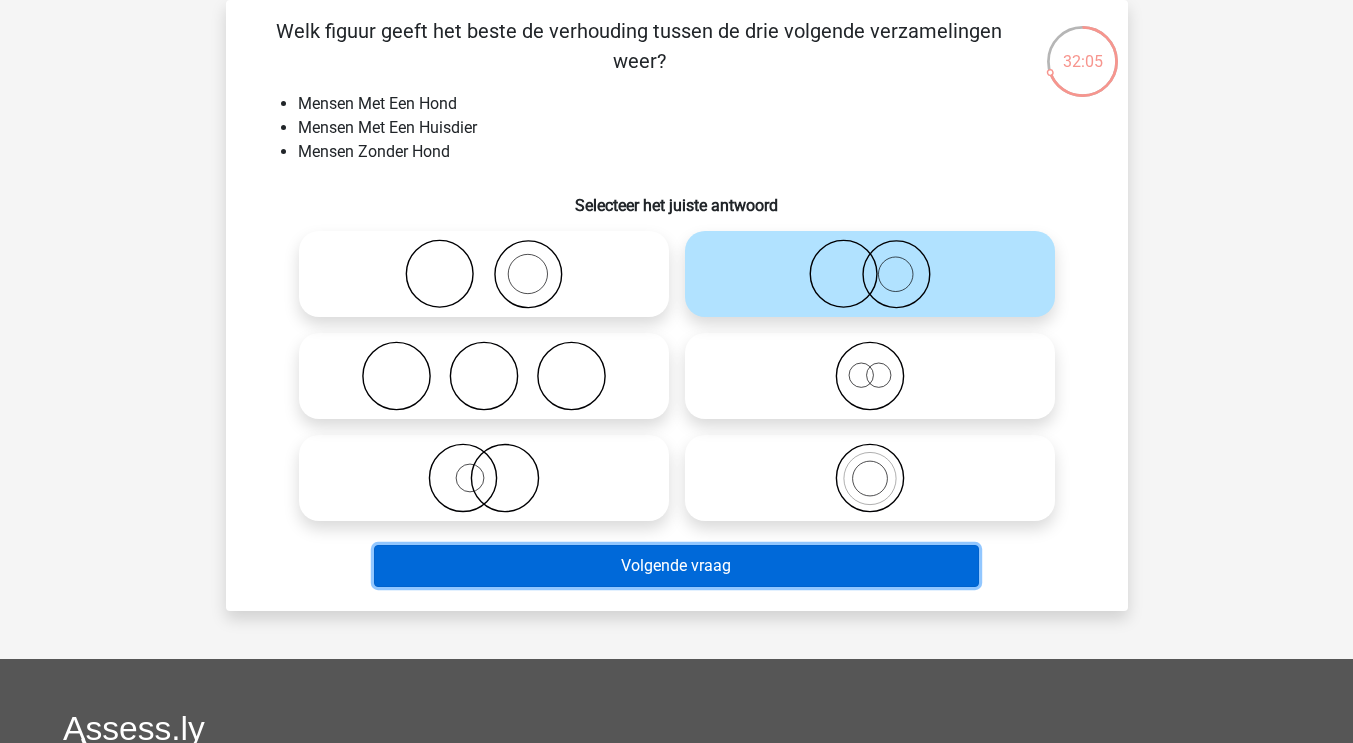 click on "Volgende vraag" at bounding box center (676, 566) 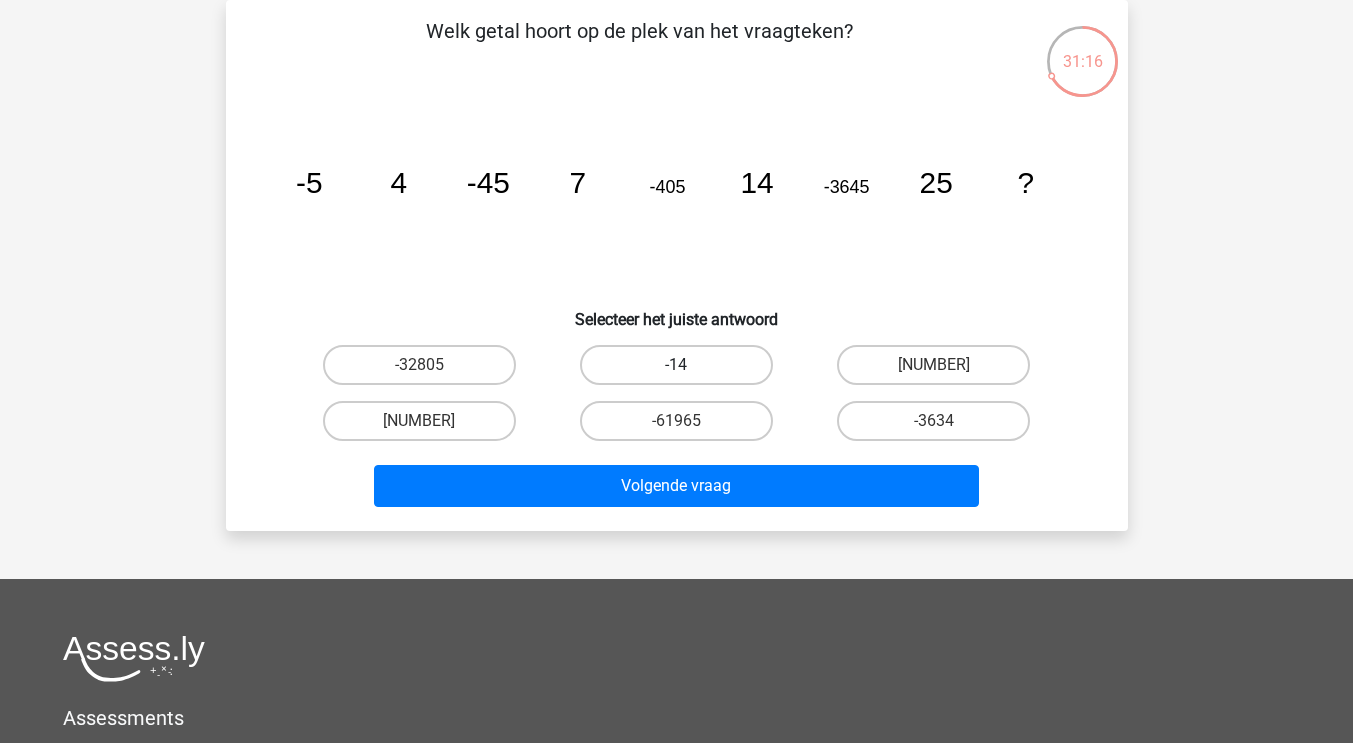 click on "-14" at bounding box center (676, 365) 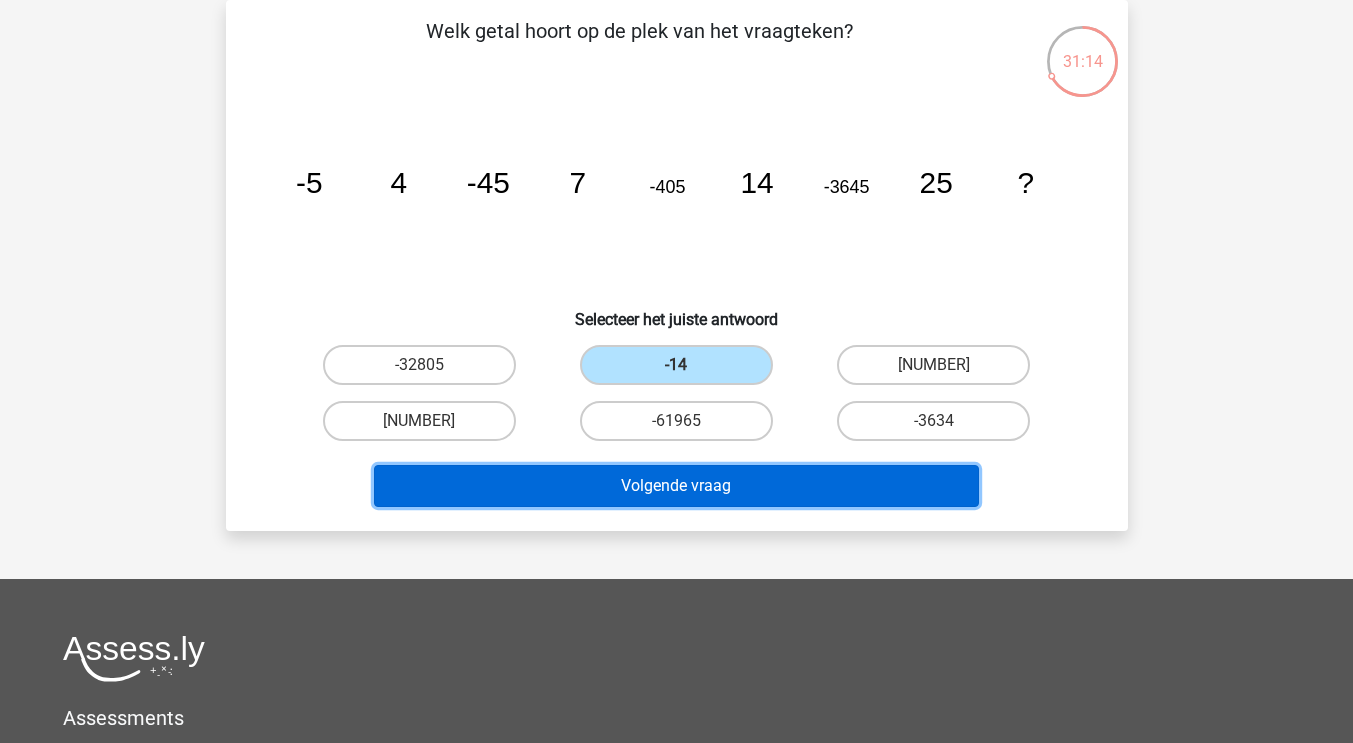 click on "Volgende vraag" at bounding box center (676, 486) 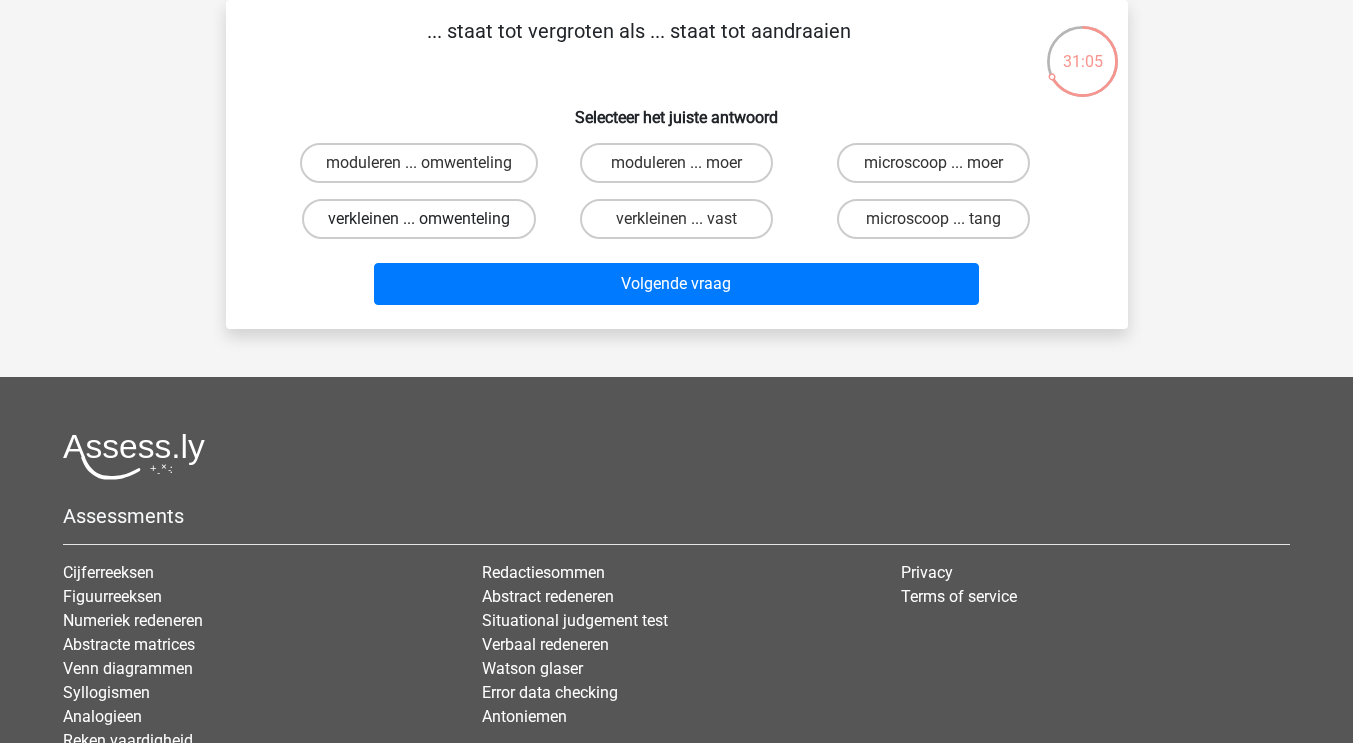 click on "verkleinen ... omwenteling" at bounding box center (419, 219) 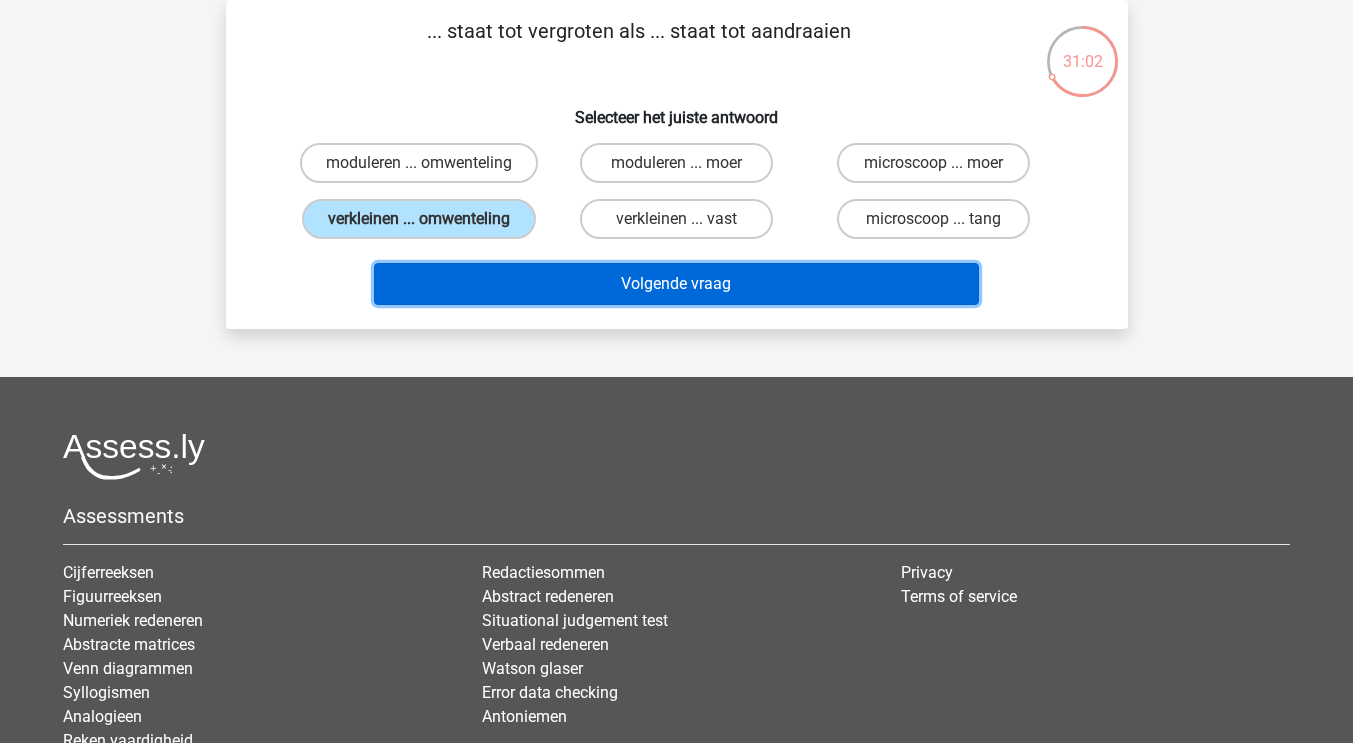 click on "Volgende vraag" at bounding box center [676, 284] 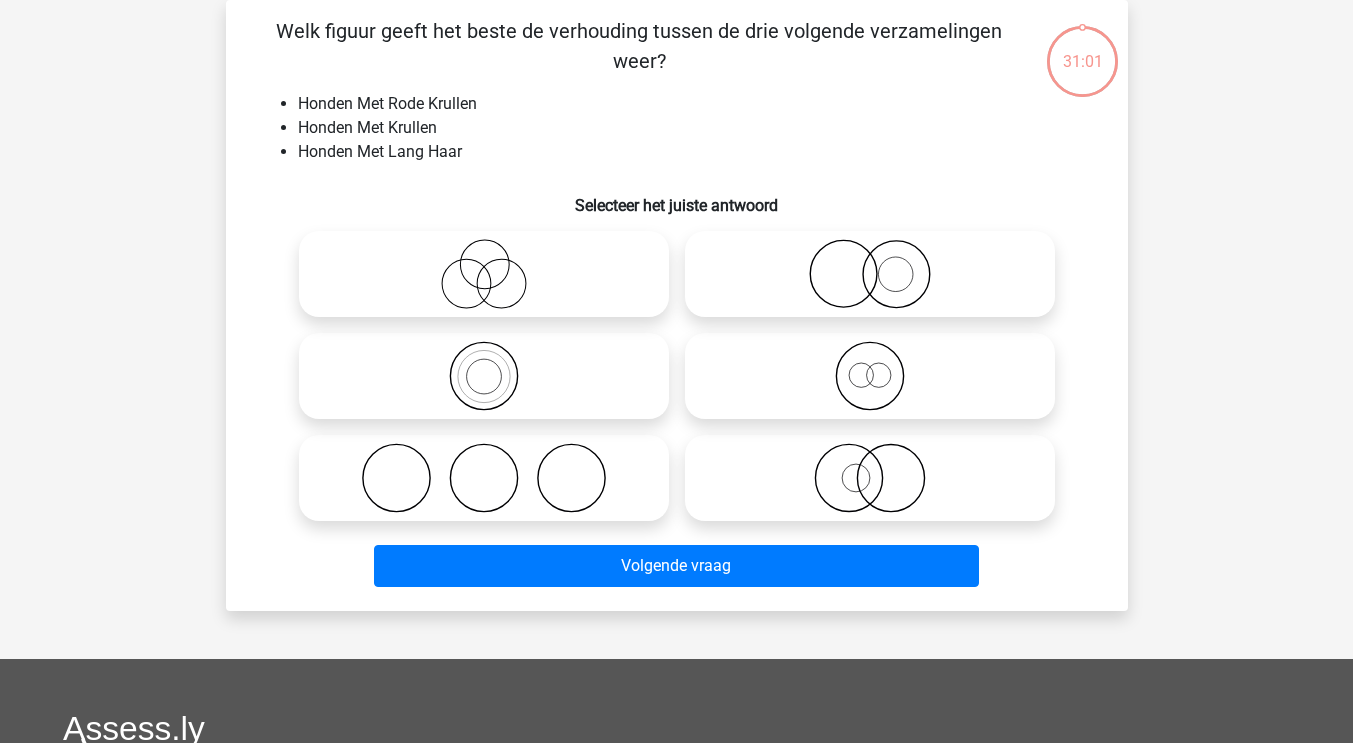 click 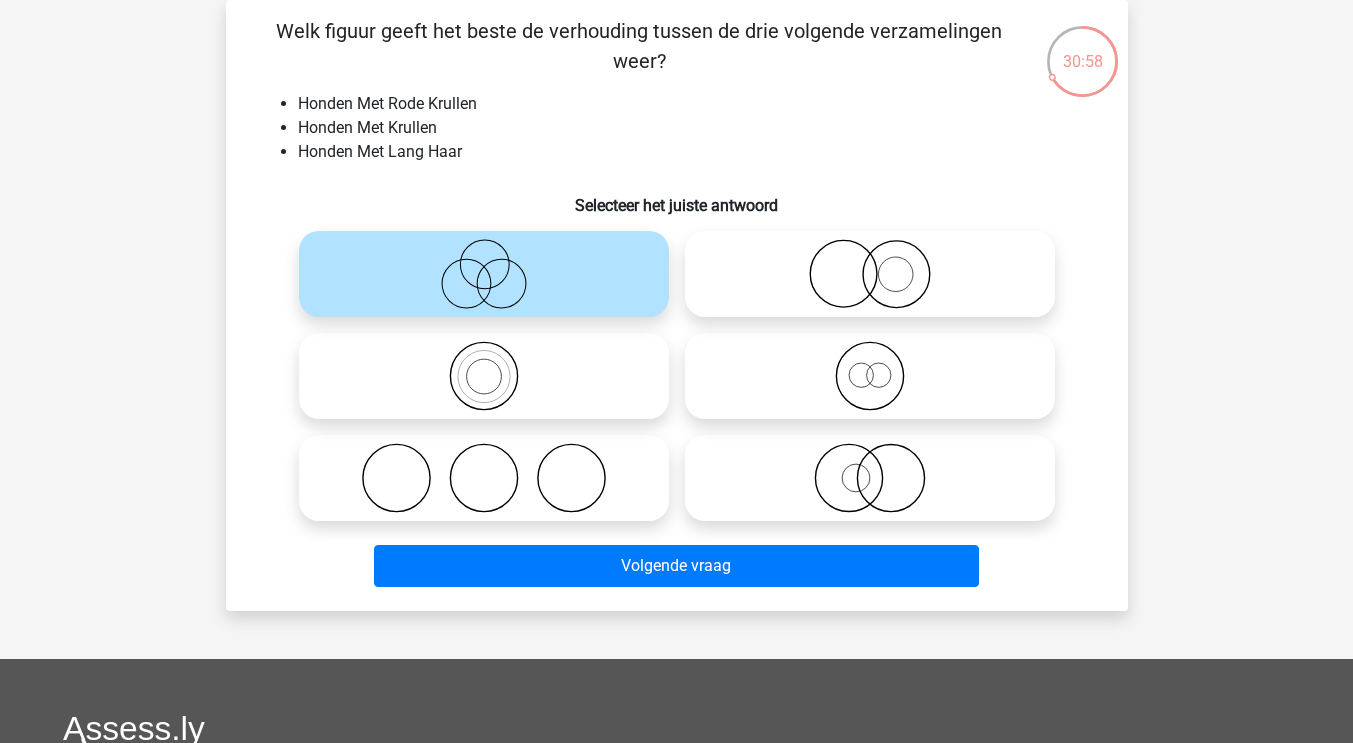 click at bounding box center (870, 376) 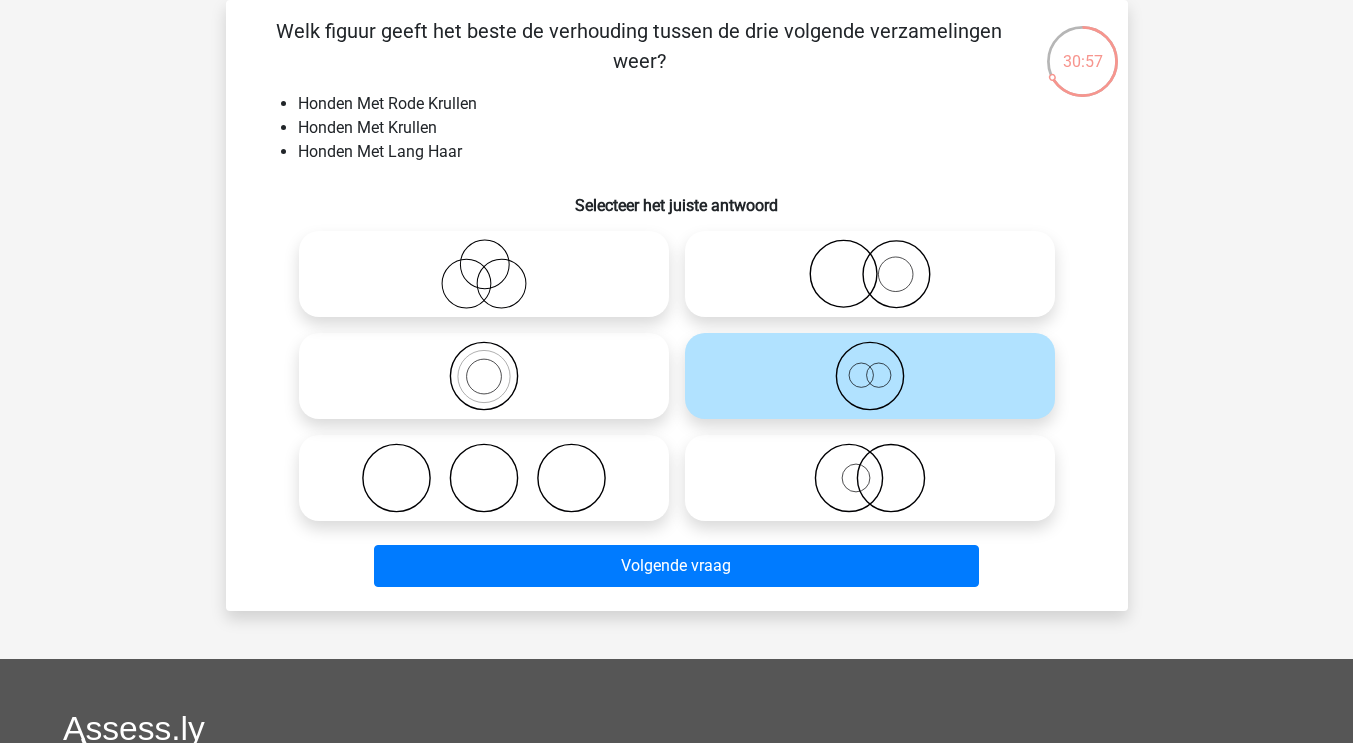 click 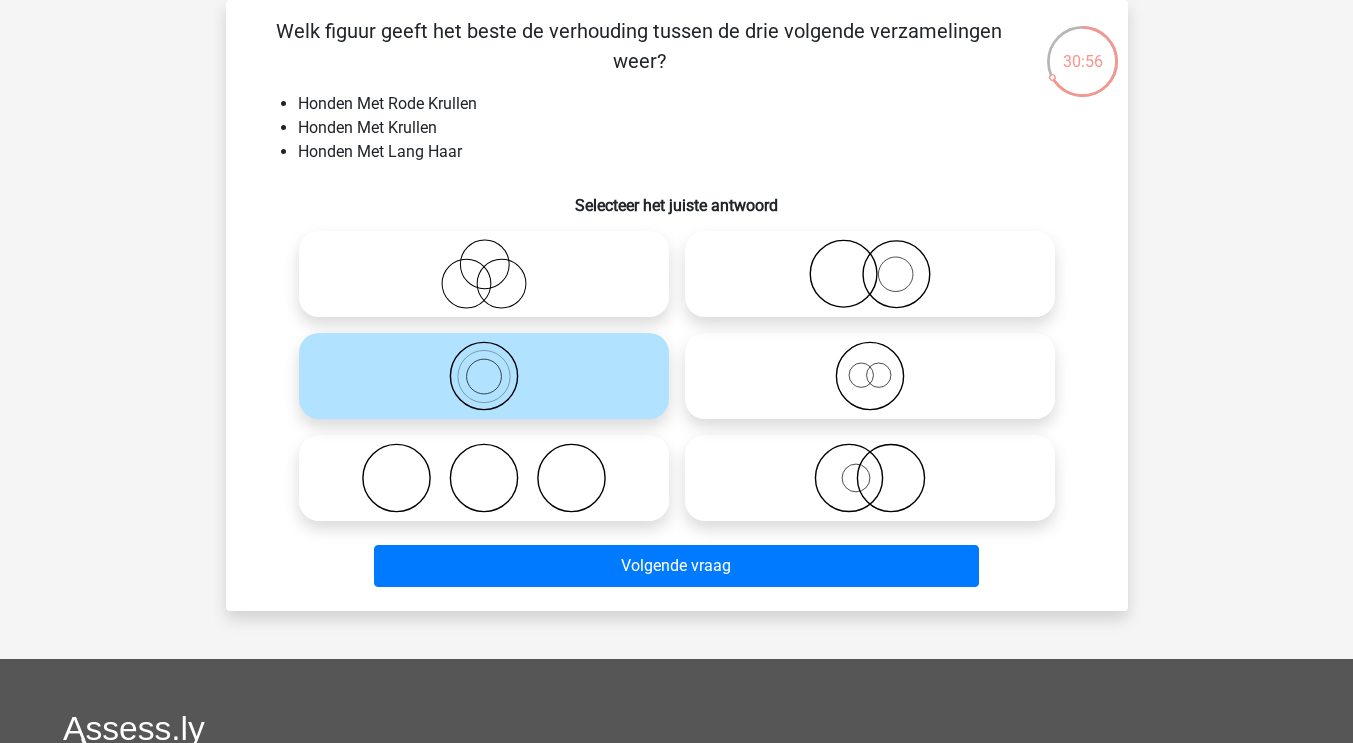 click 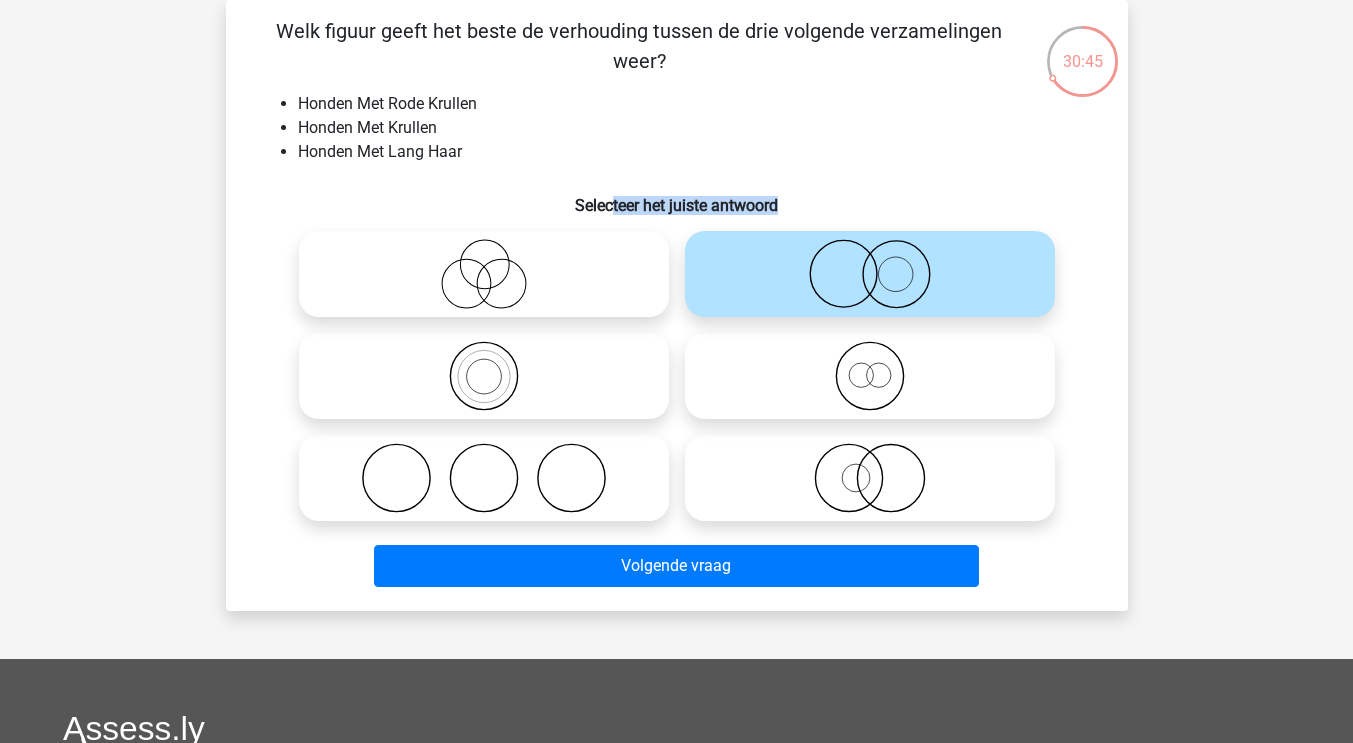 drag, startPoint x: 610, startPoint y: 201, endPoint x: 777, endPoint y: 200, distance: 167.00299 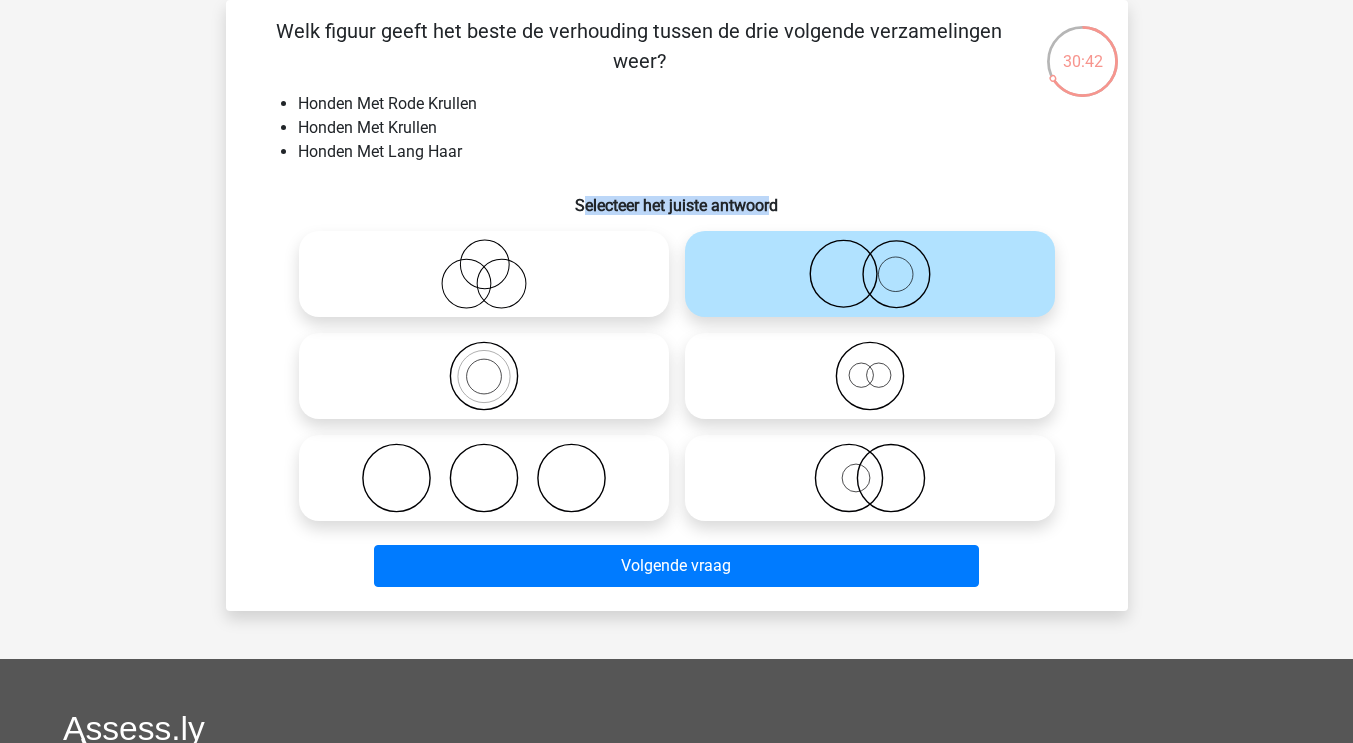 drag, startPoint x: 774, startPoint y: 204, endPoint x: 583, endPoint y: 209, distance: 191.06543 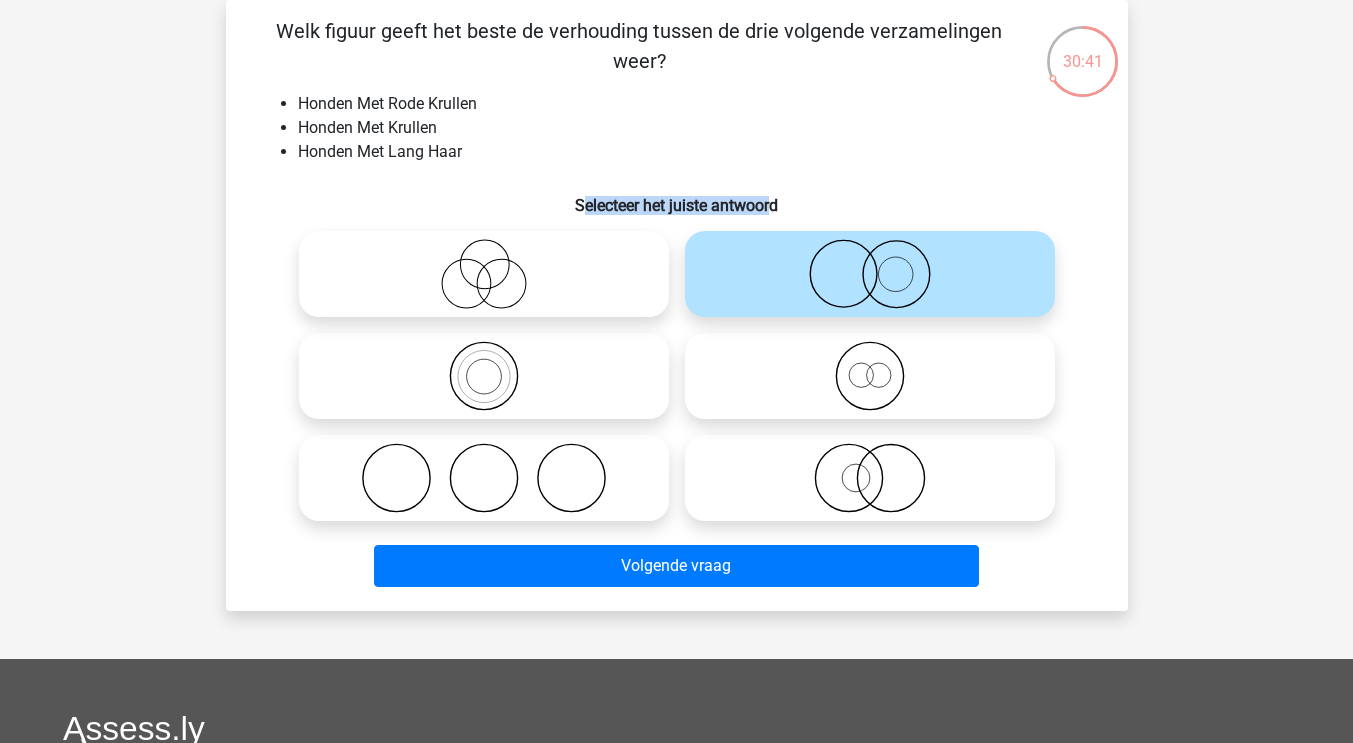 click on "Selecteer het juiste antwoord" at bounding box center (677, 197) 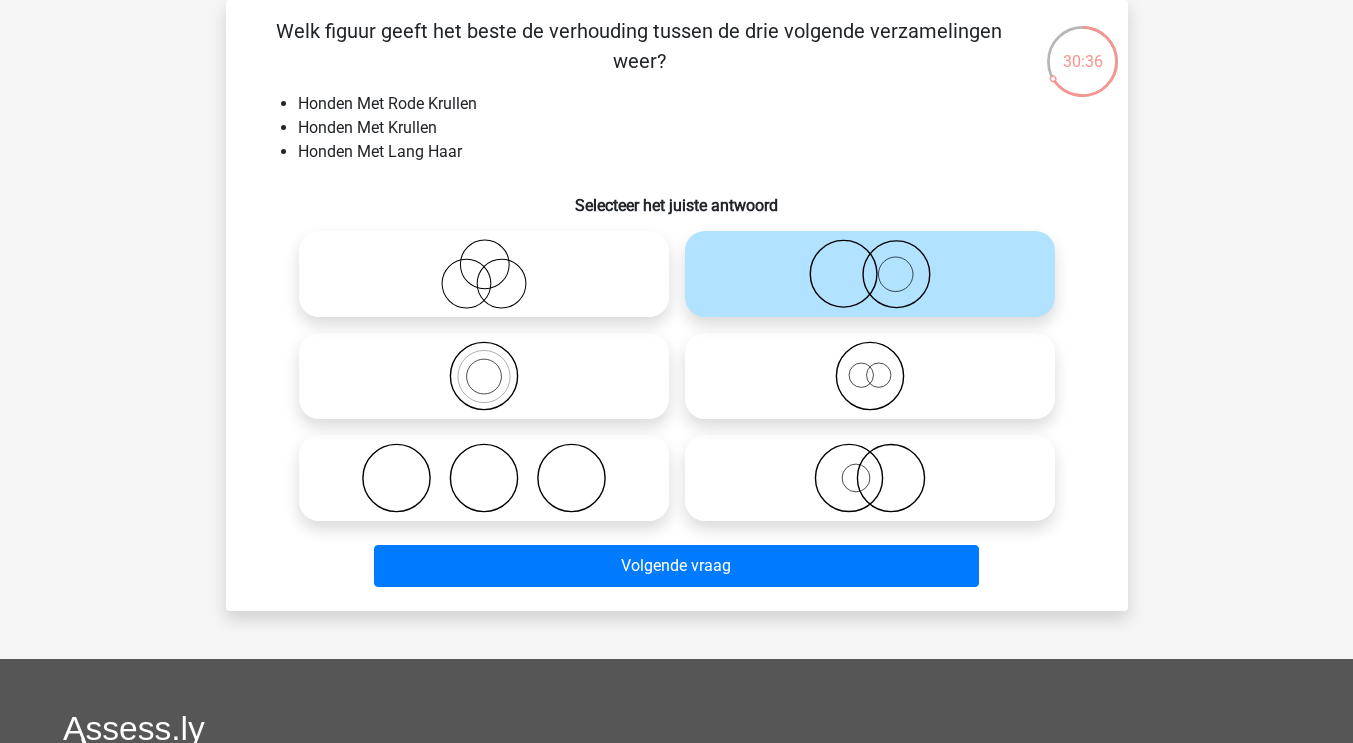 click 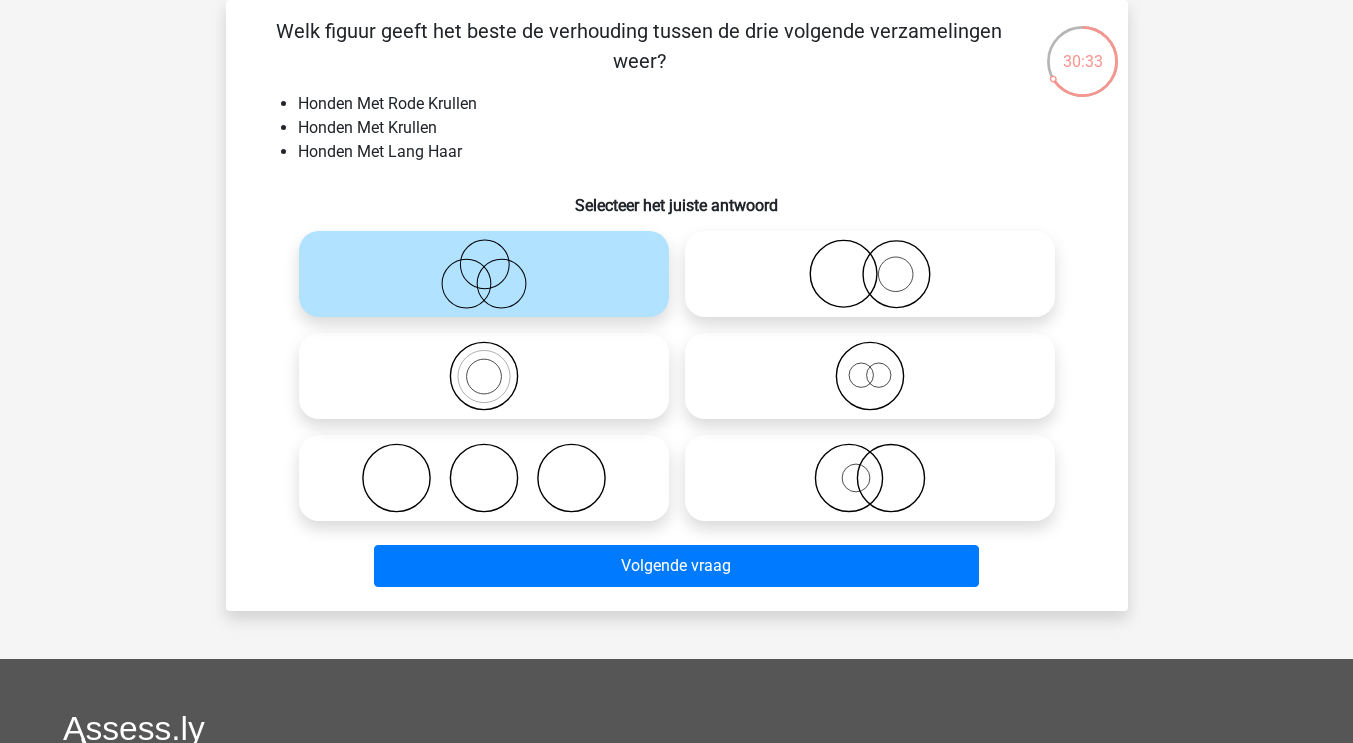 click at bounding box center [484, 376] 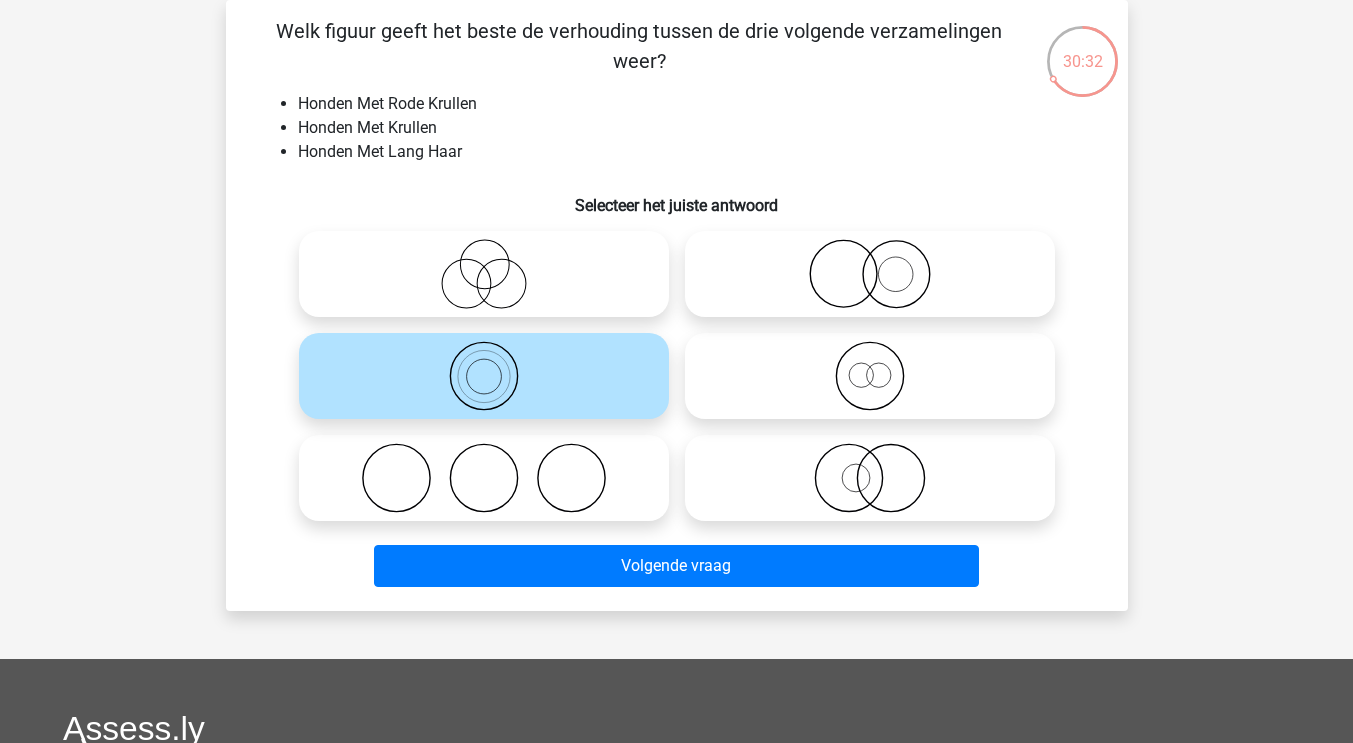 click 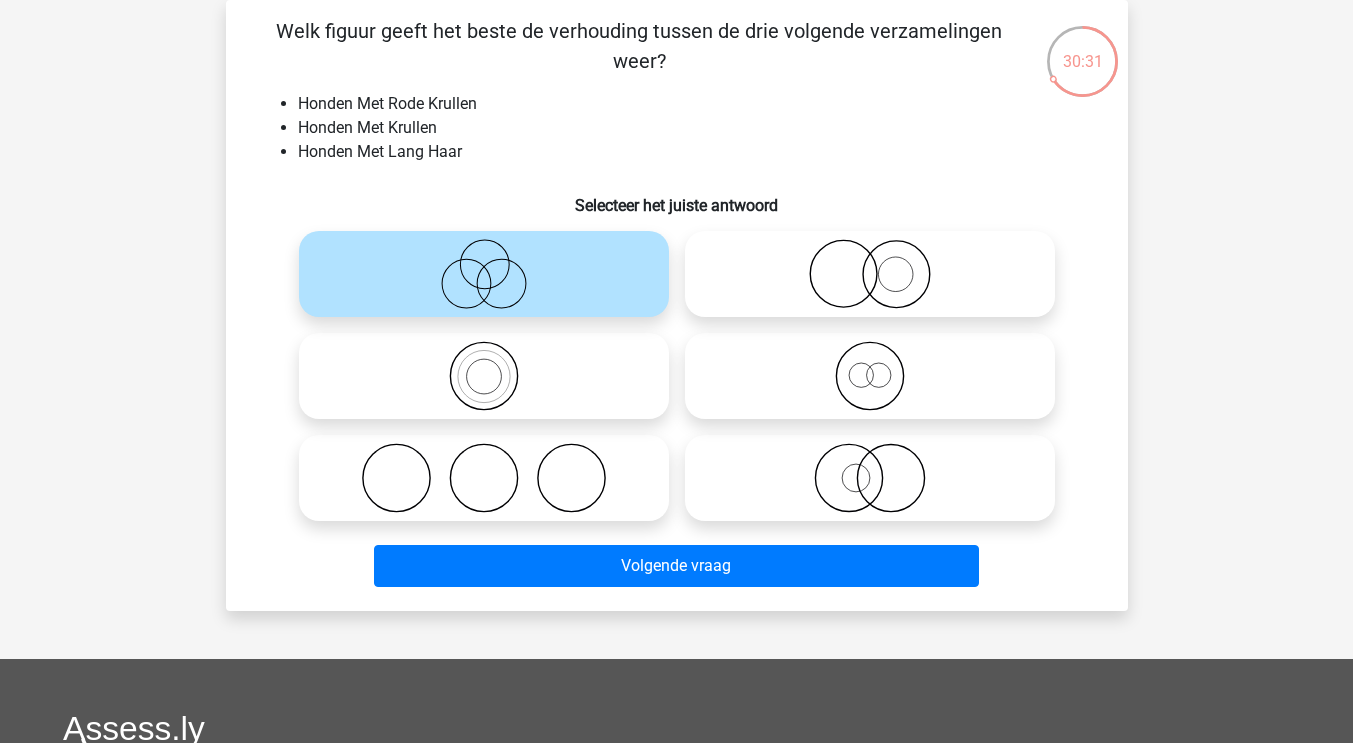 click at bounding box center [870, 274] 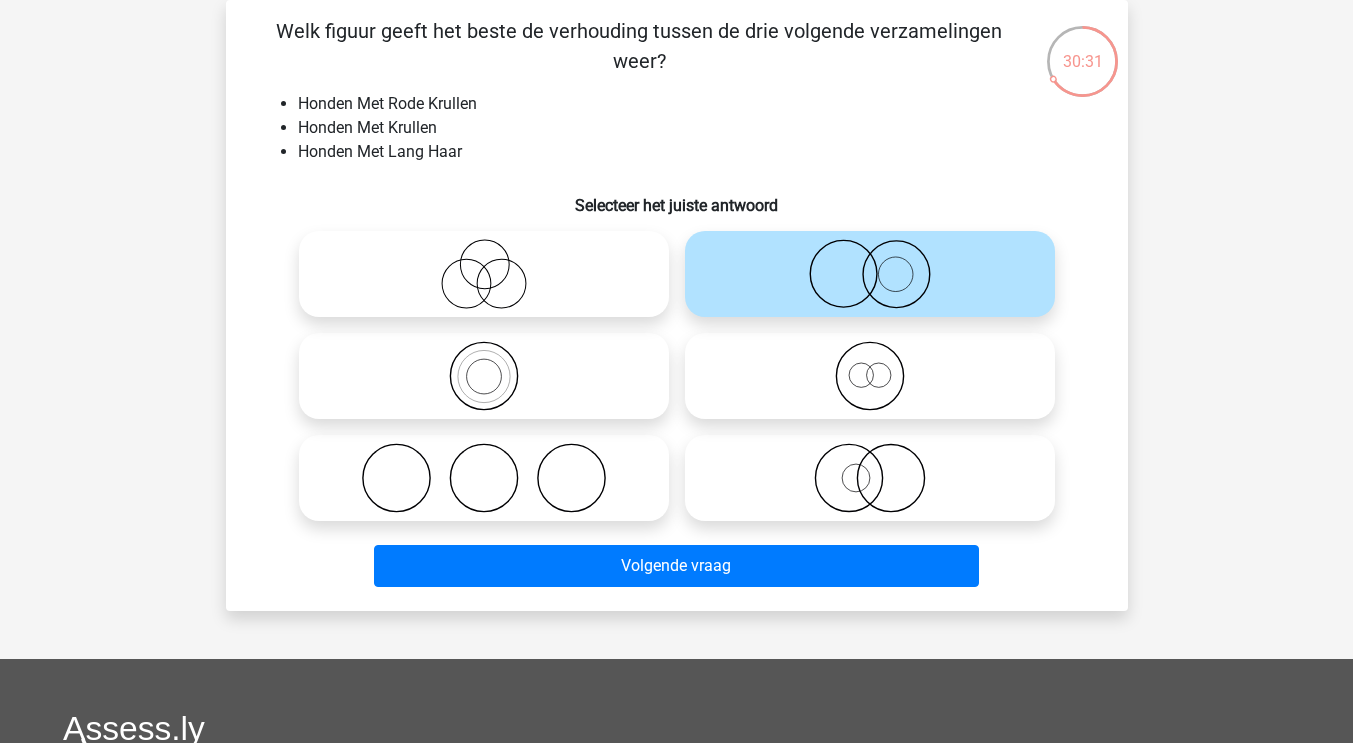 click 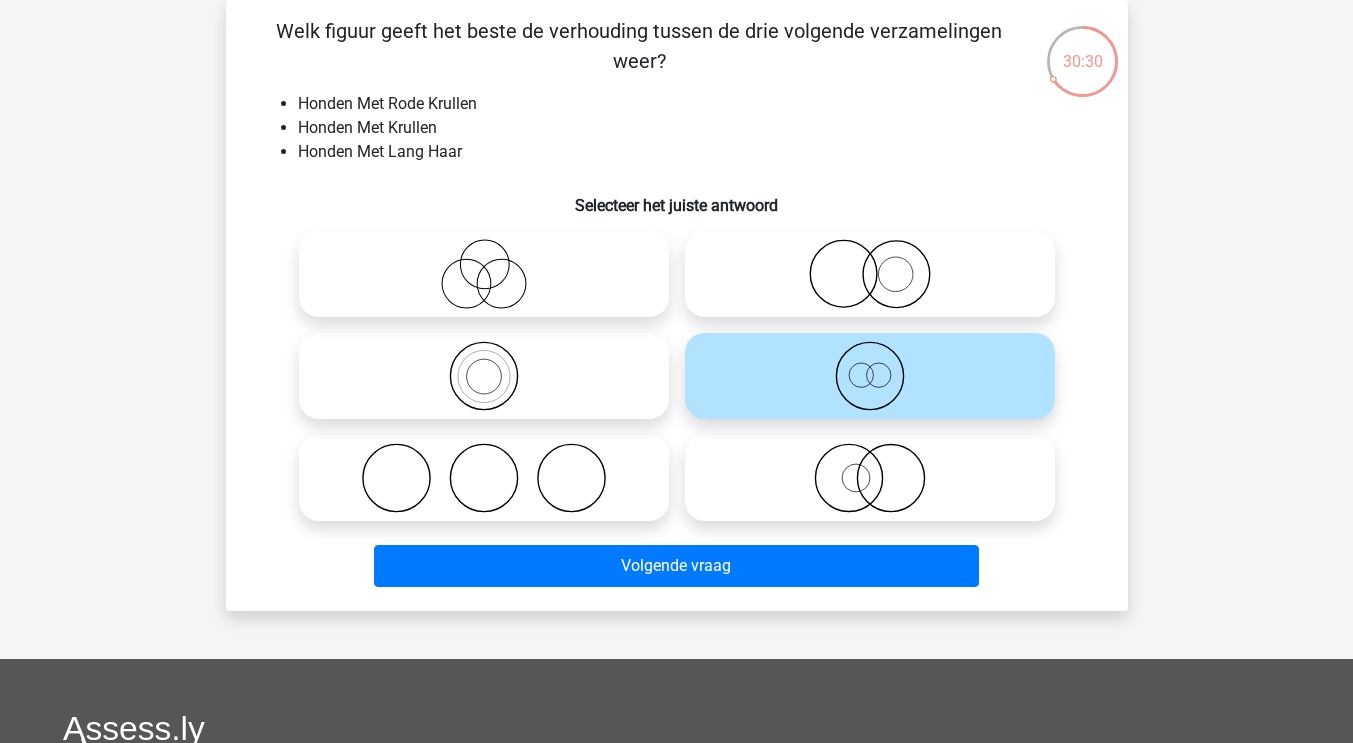 click 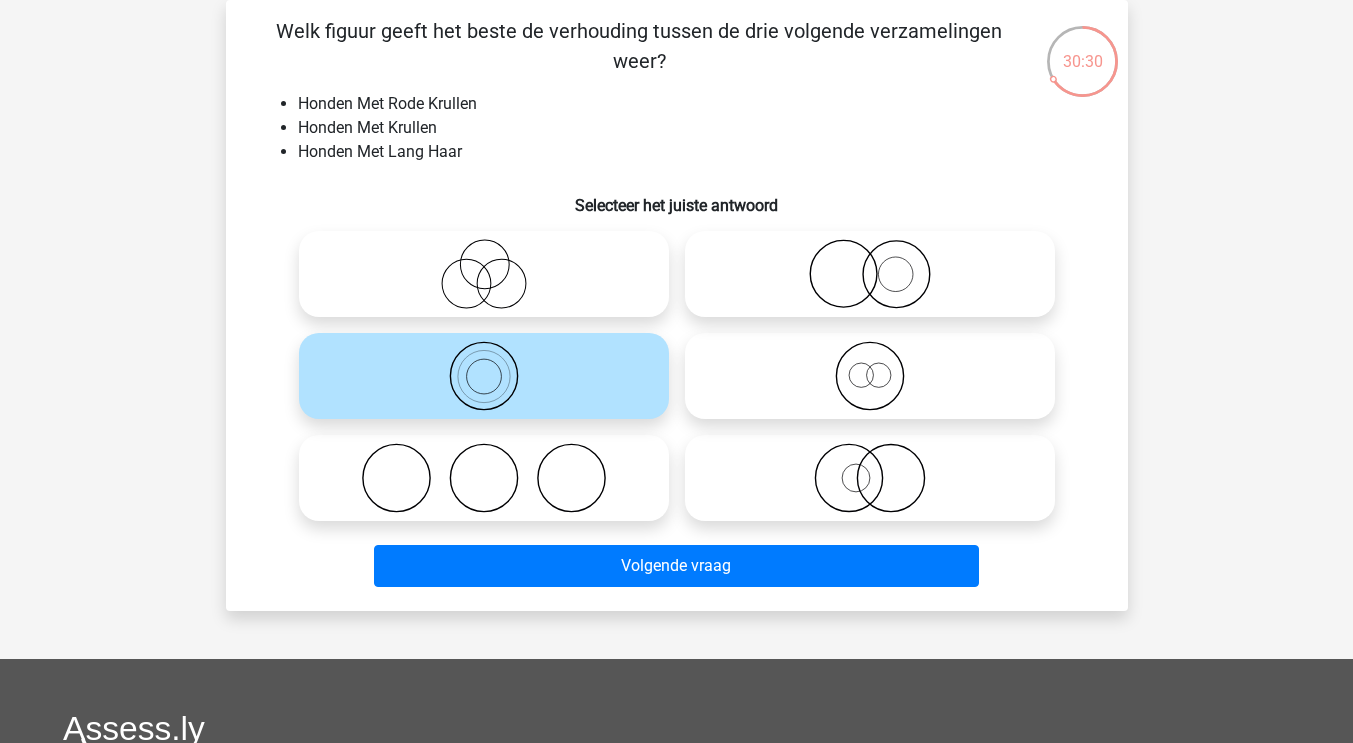 click 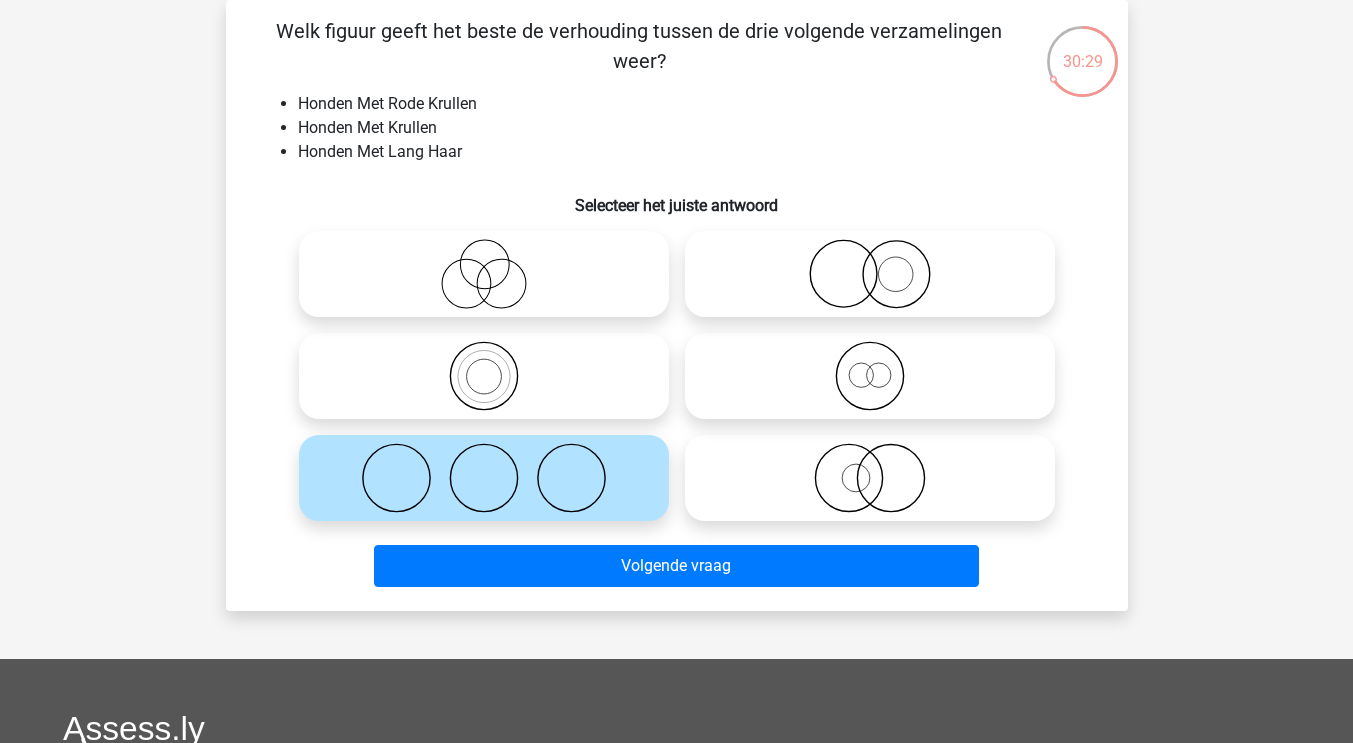 click 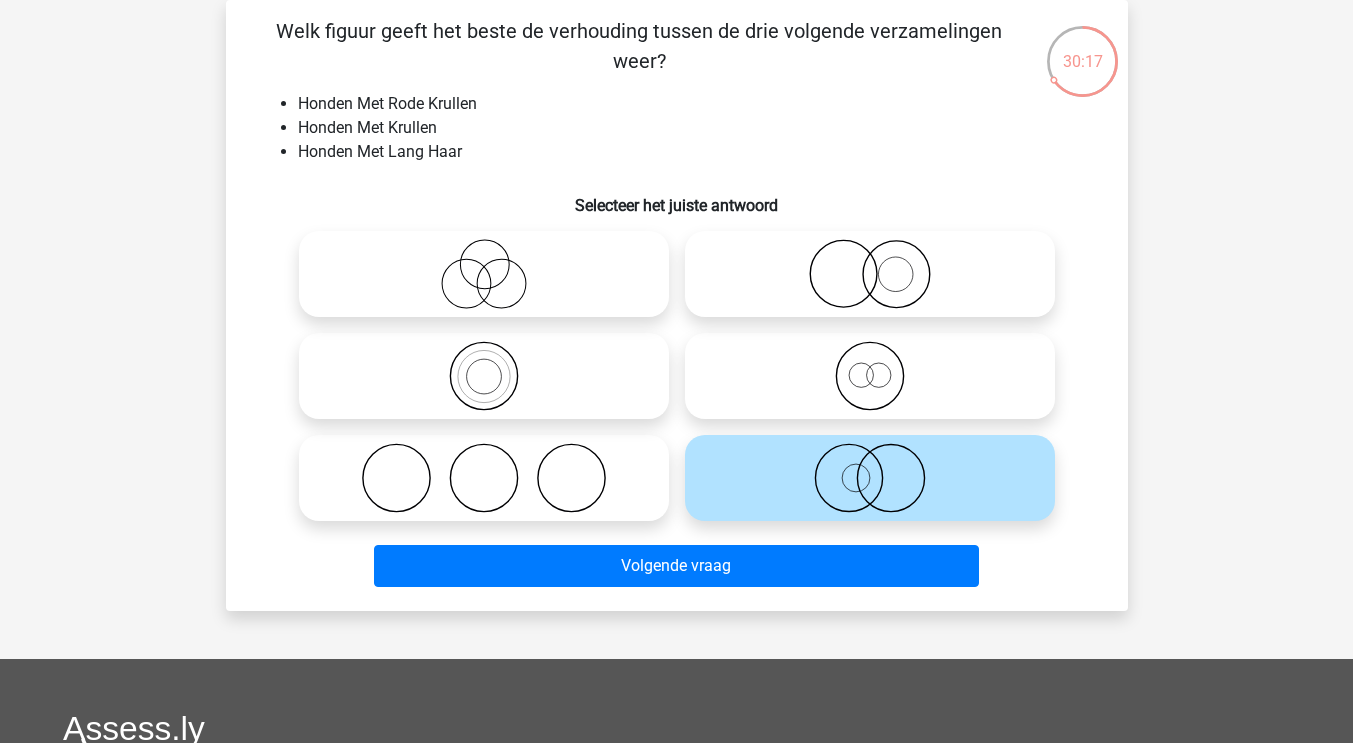 click at bounding box center [484, 376] 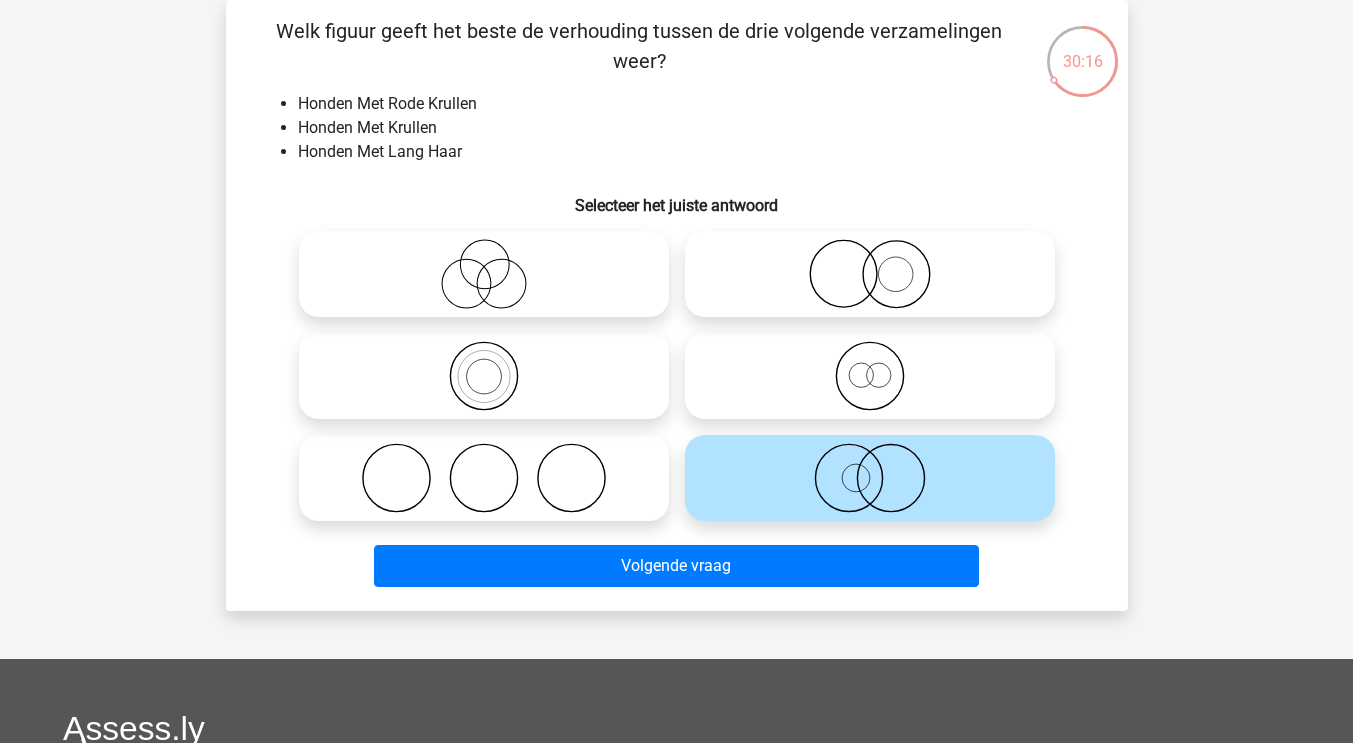 click at bounding box center [484, 274] 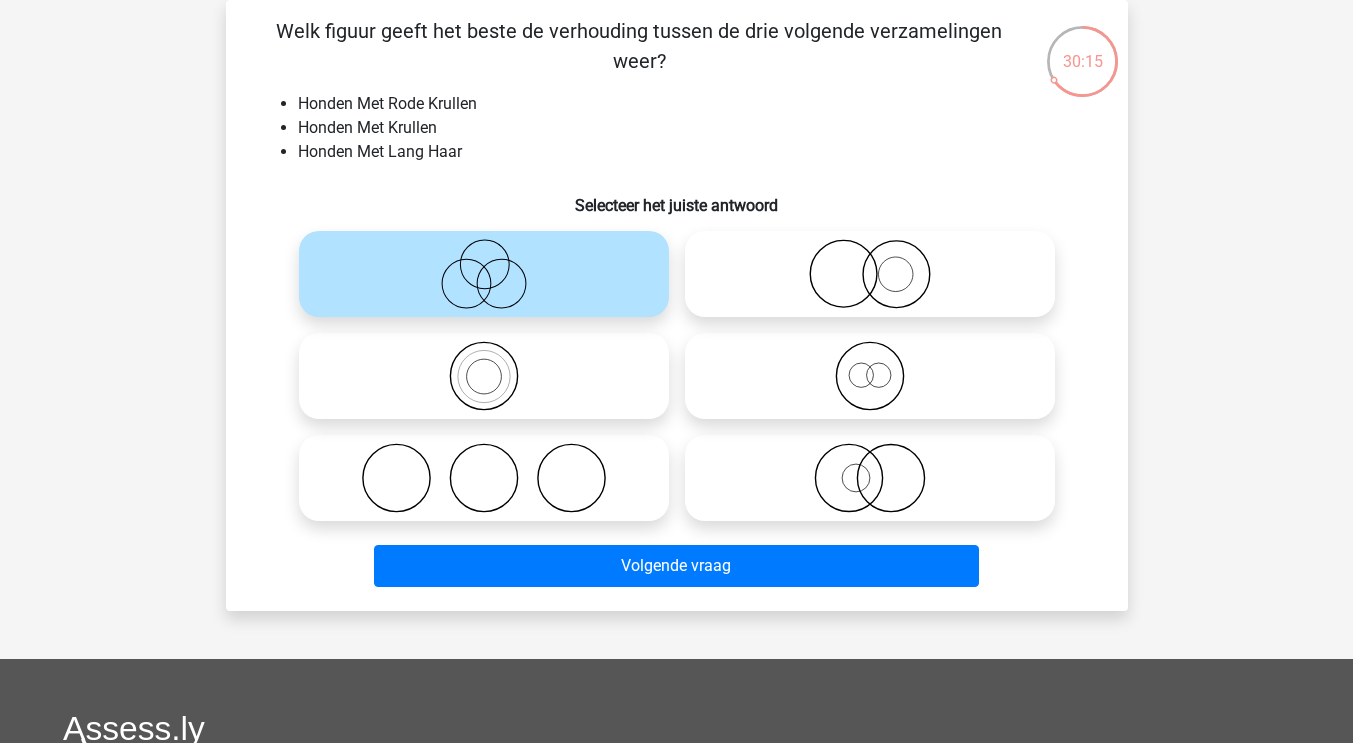 click 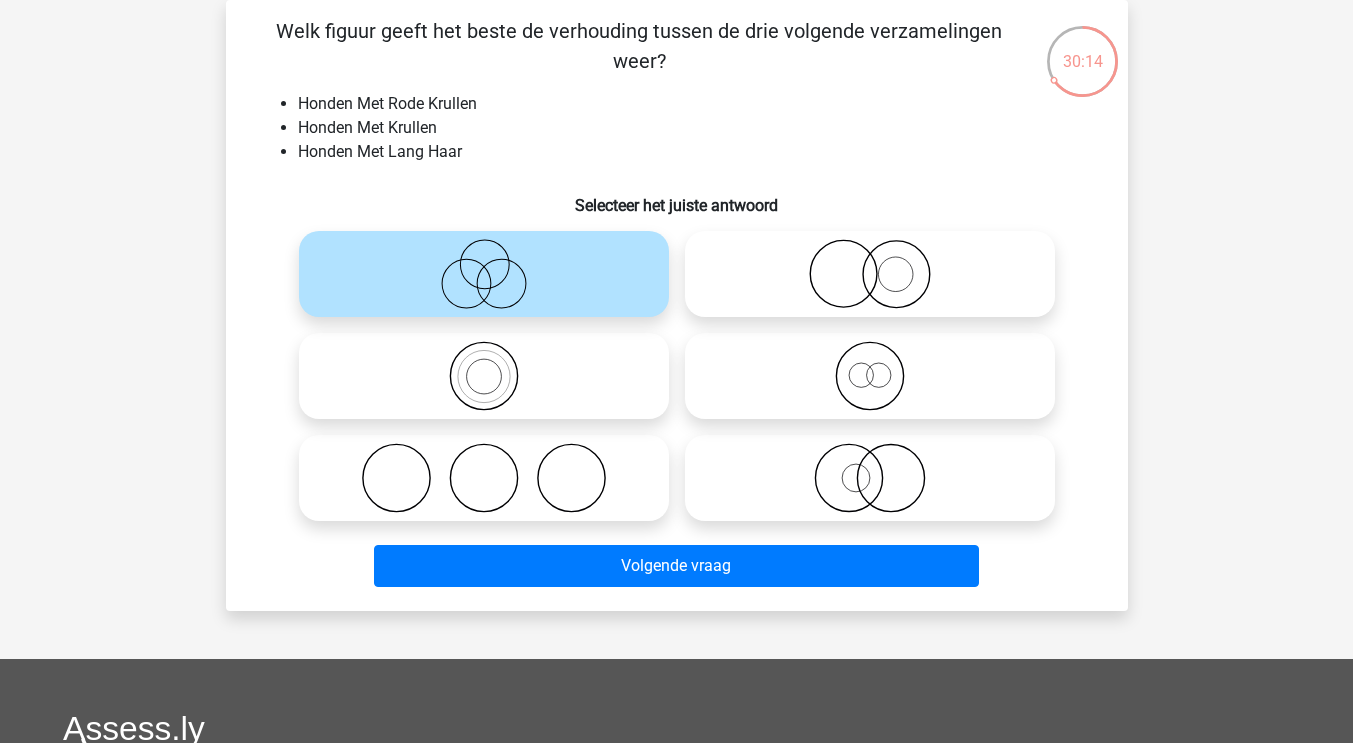 click 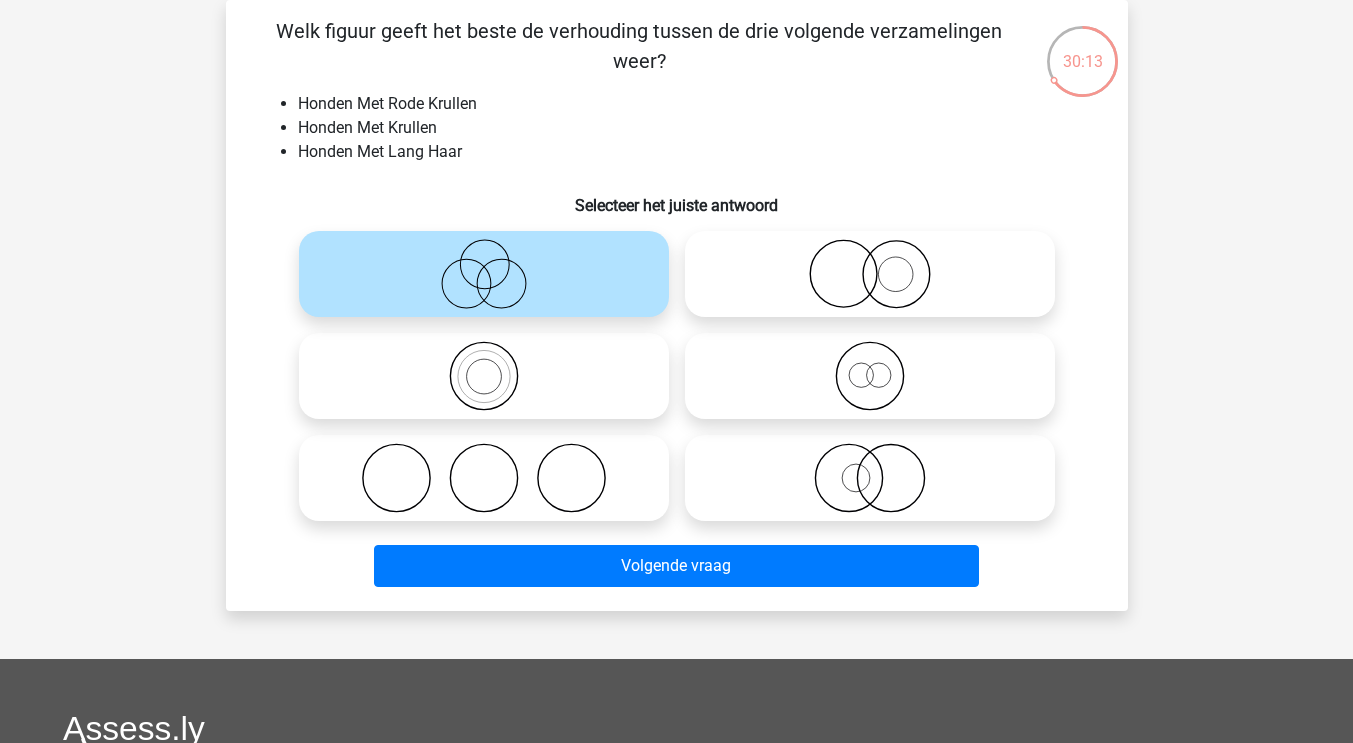 click 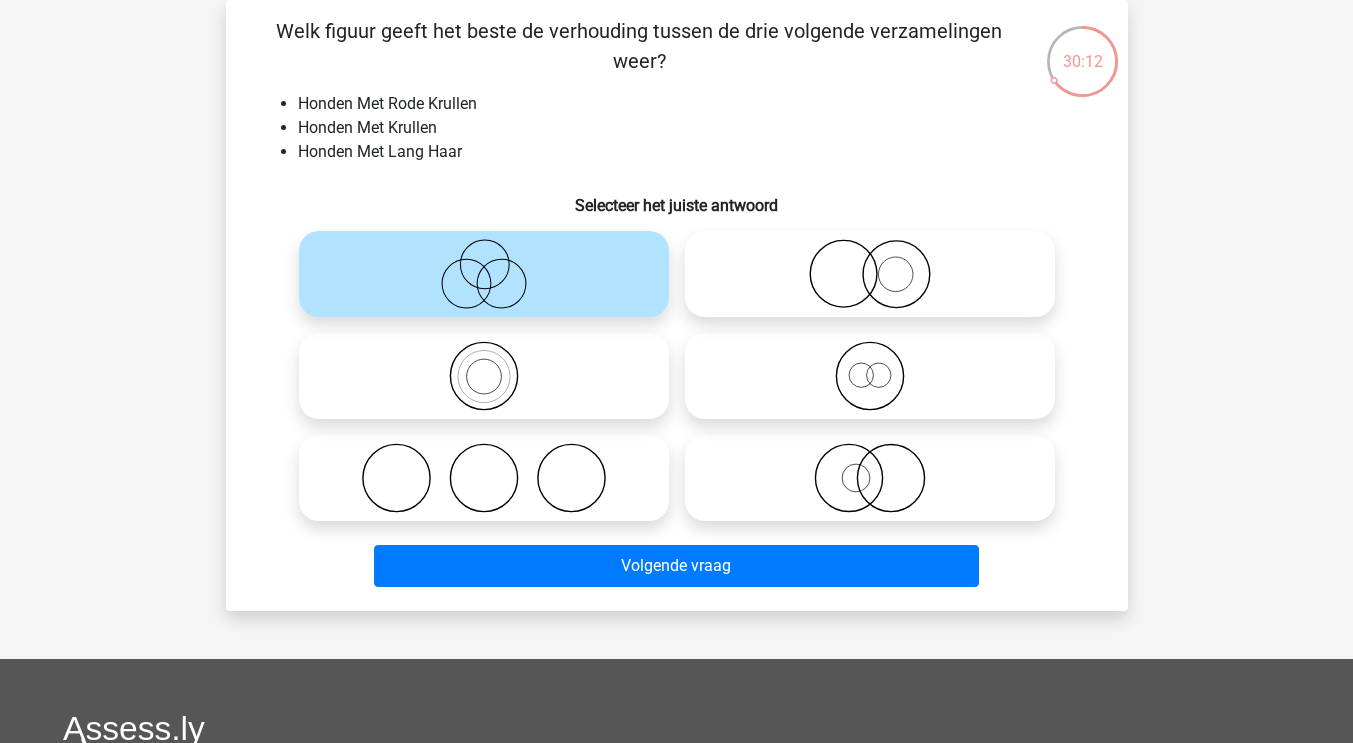 click 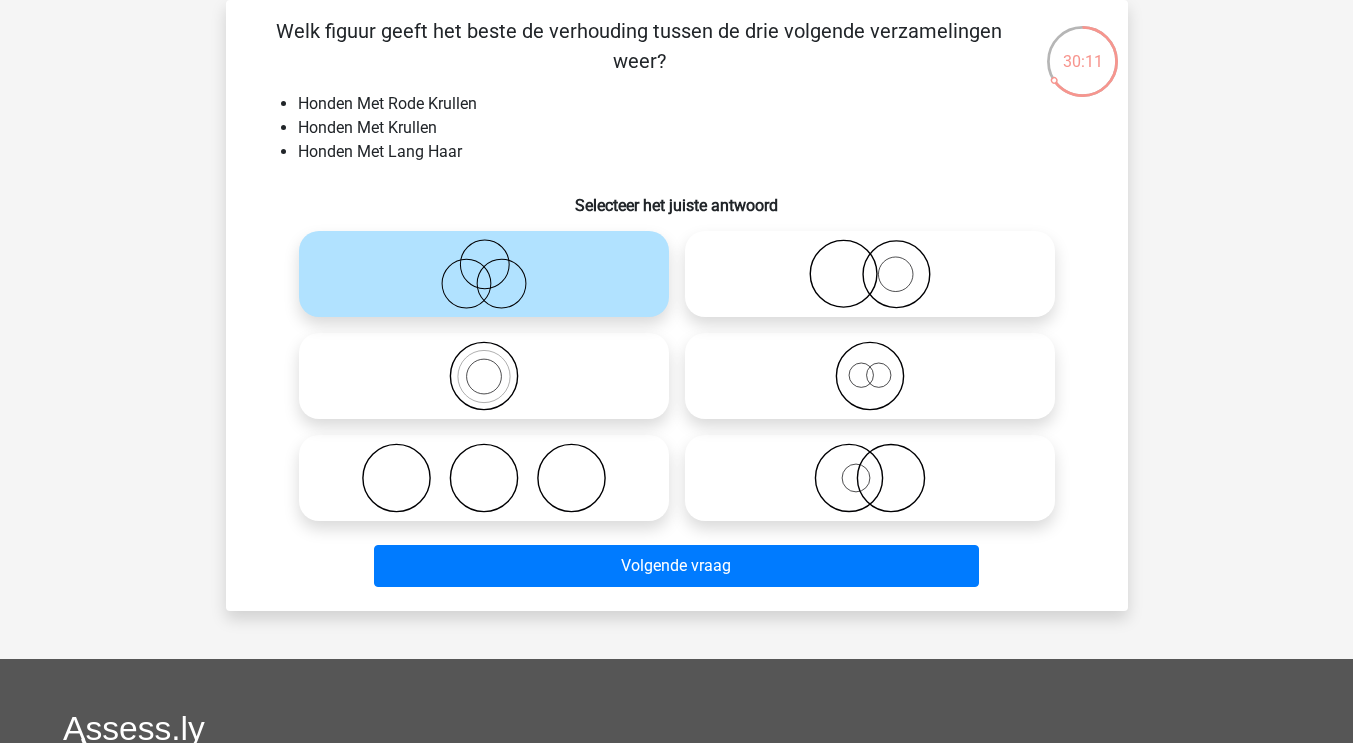 click 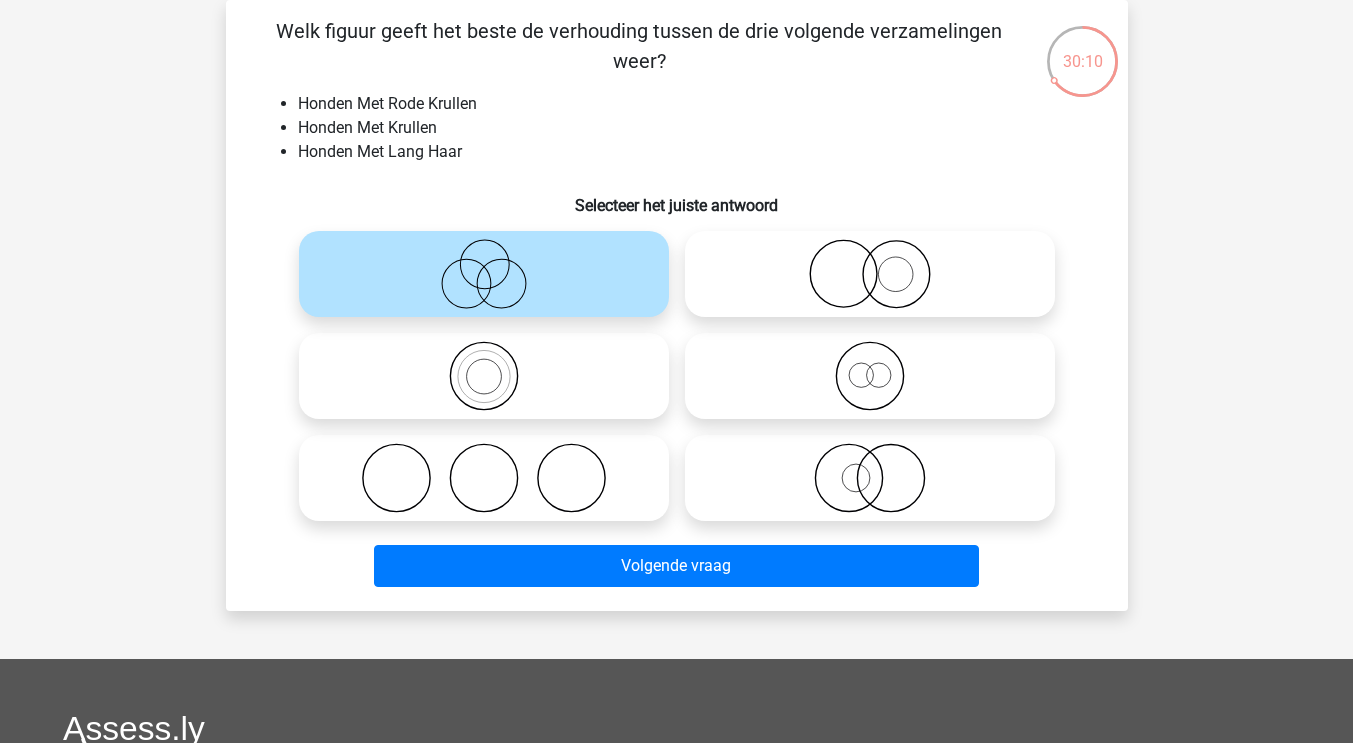 click 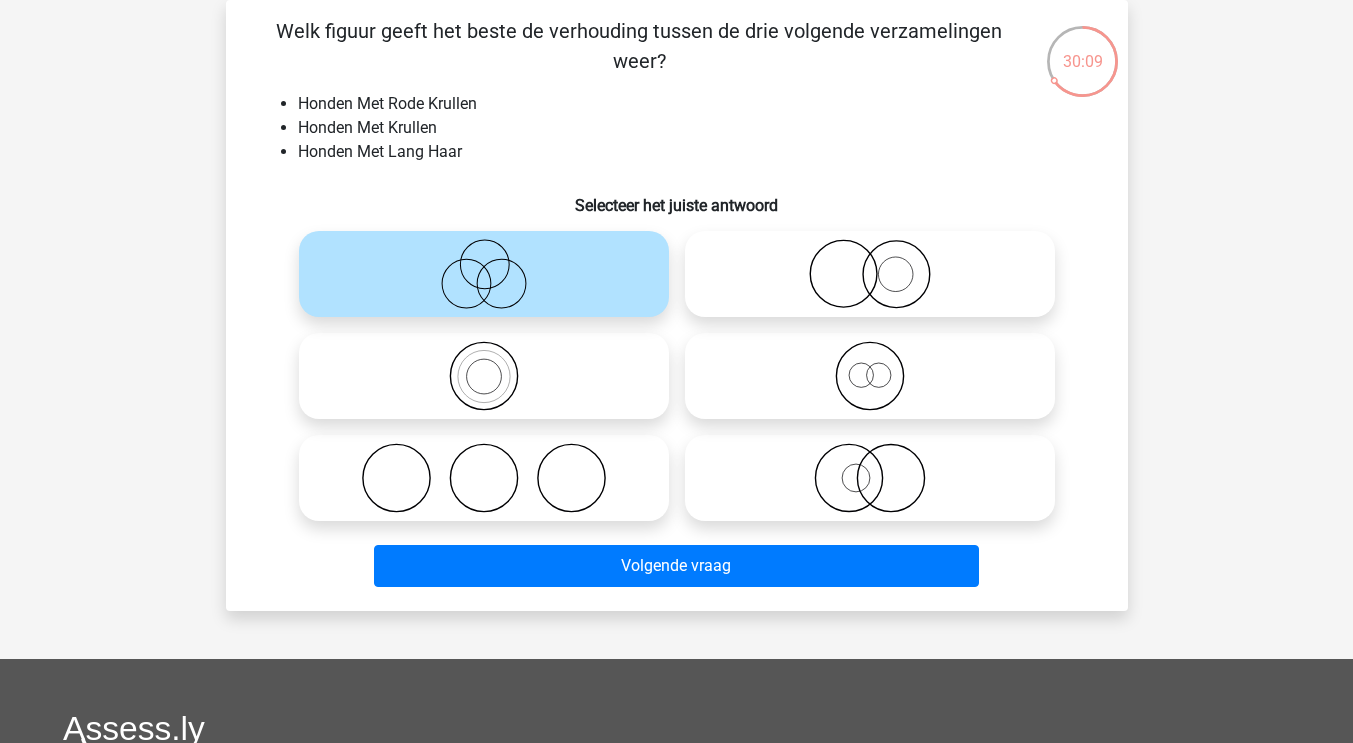 click 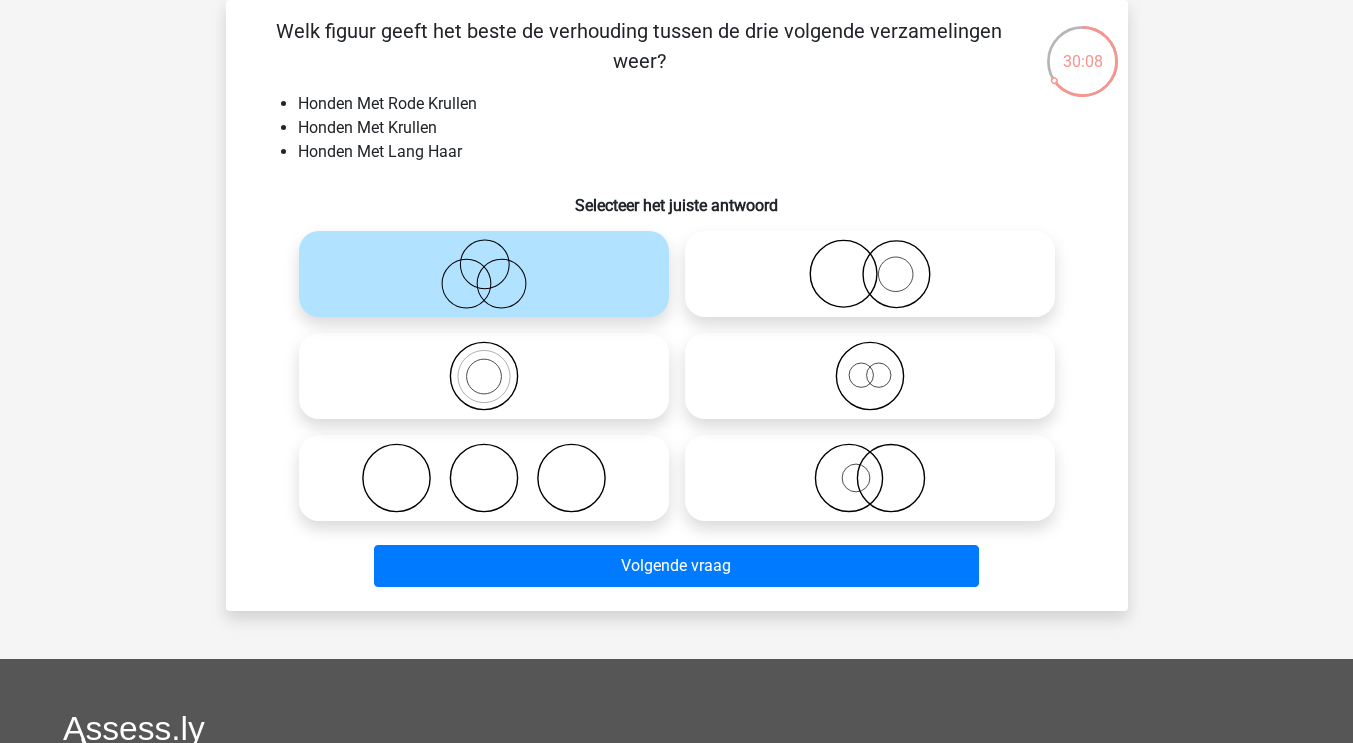 click 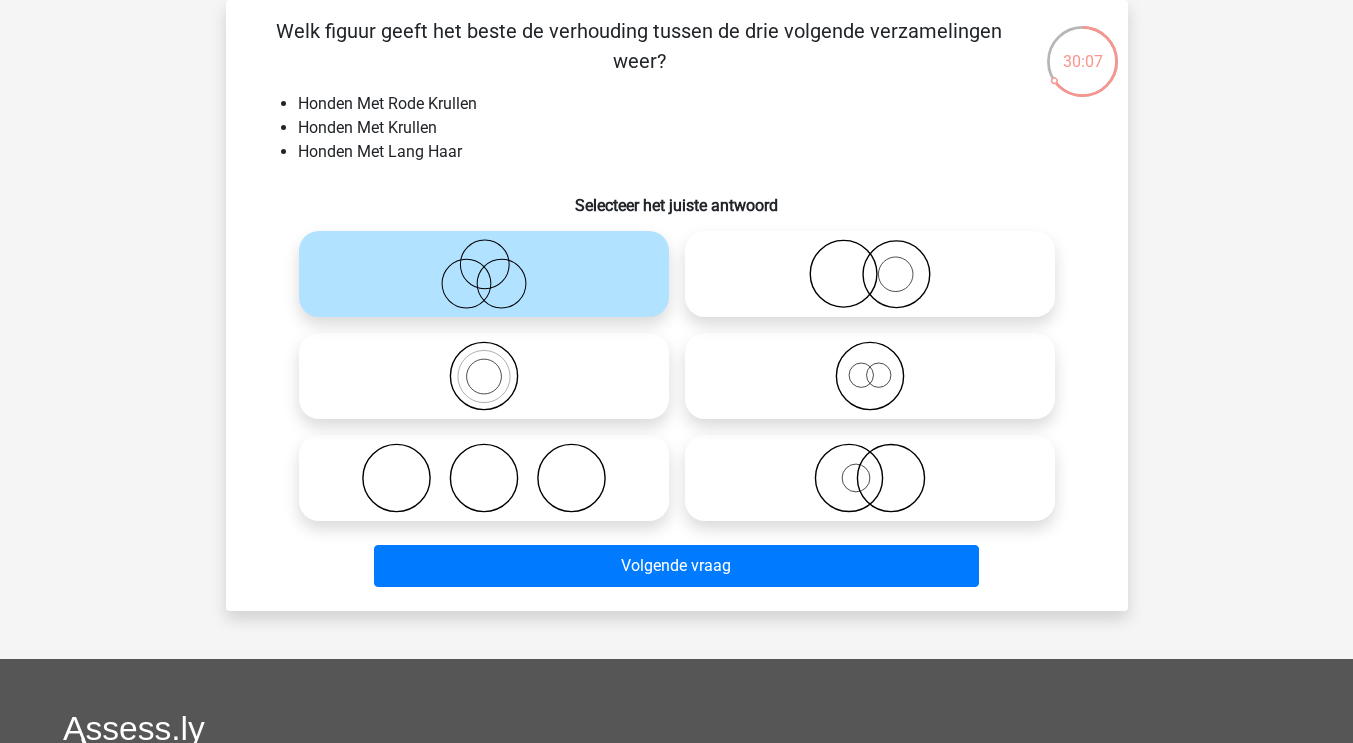 click 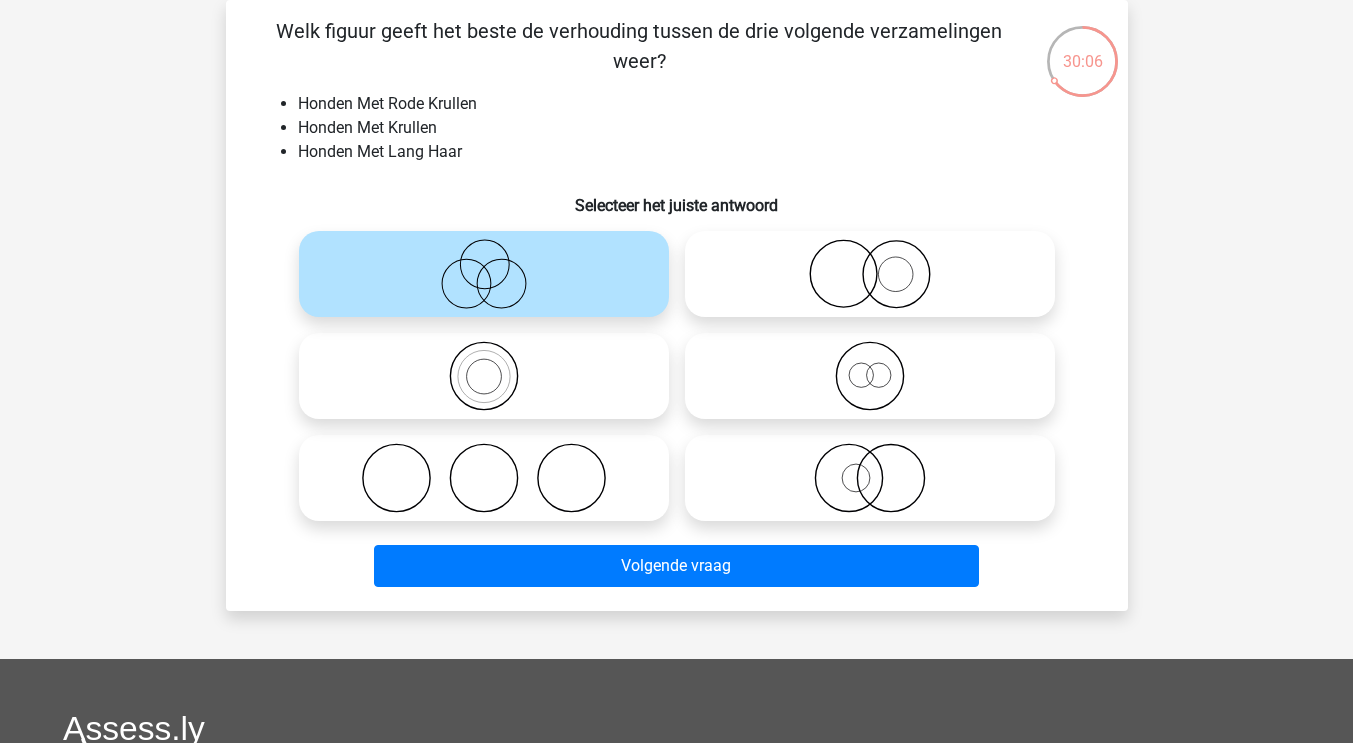 click 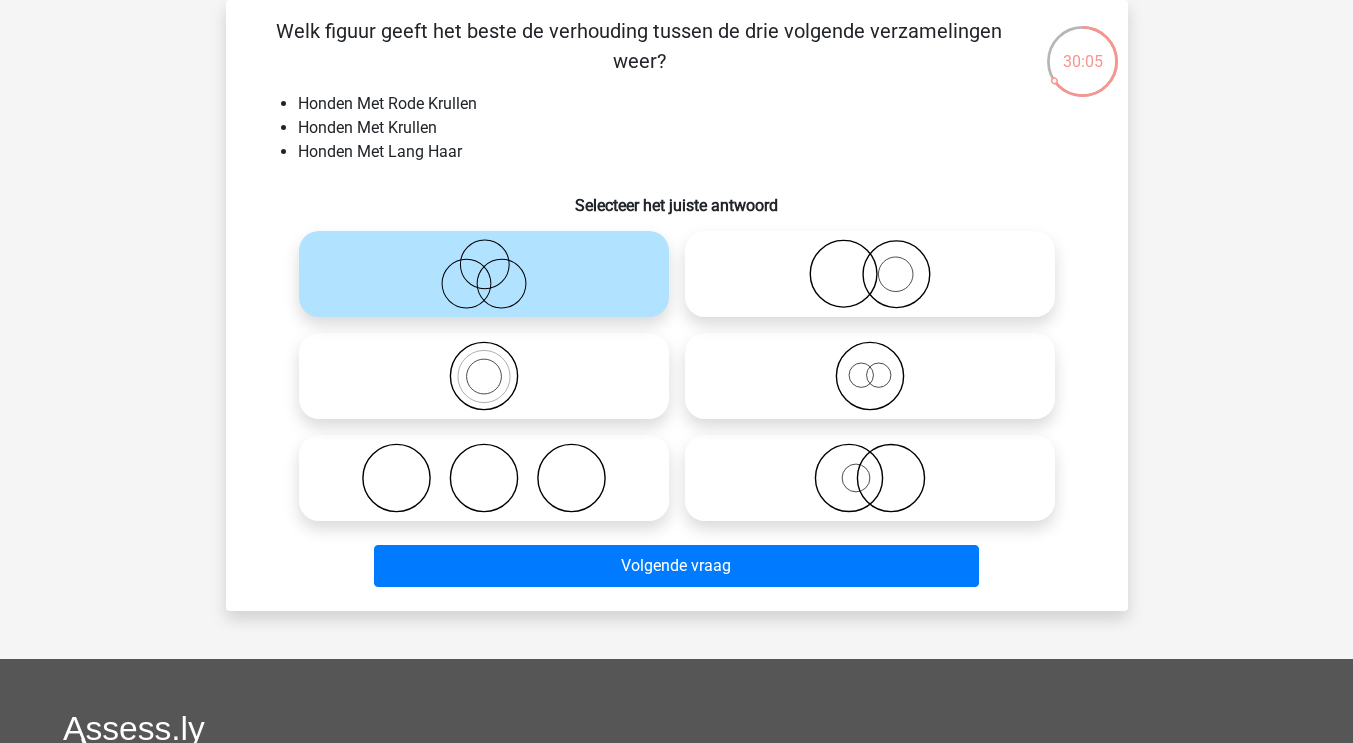click 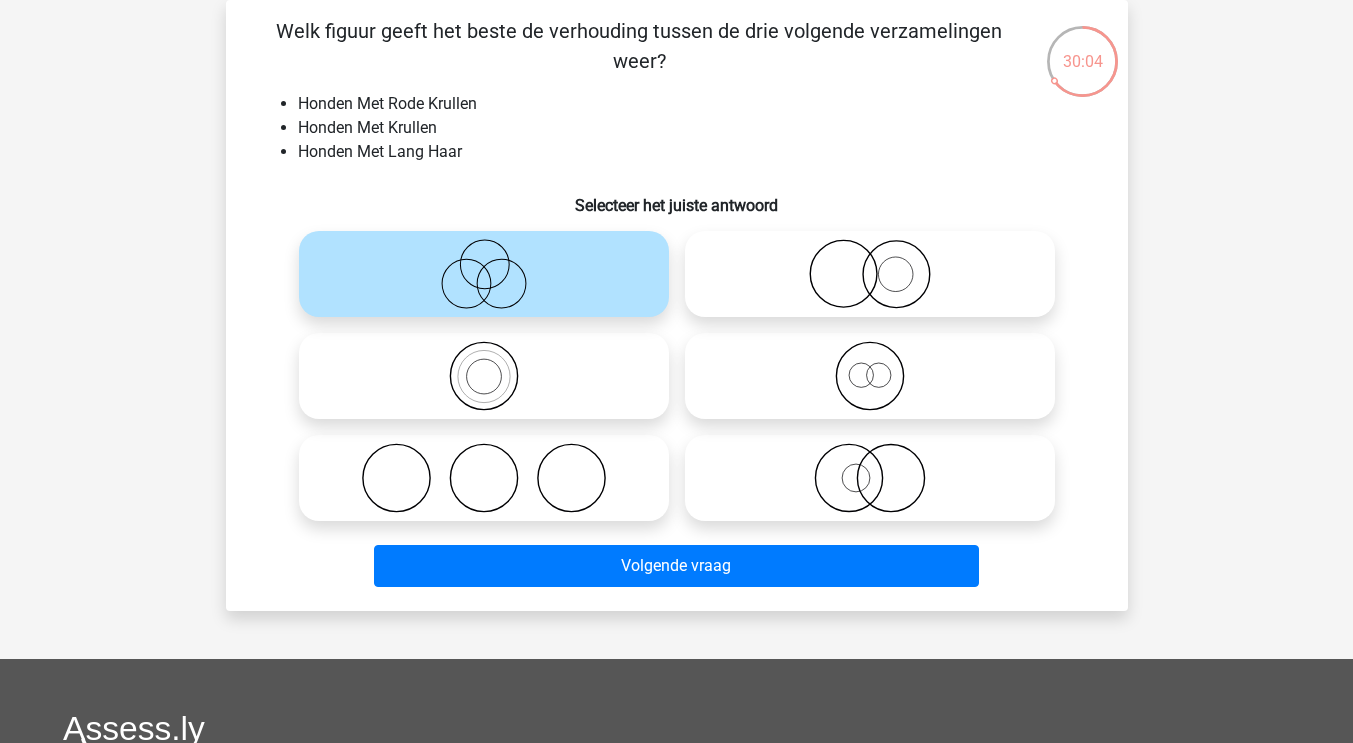 click 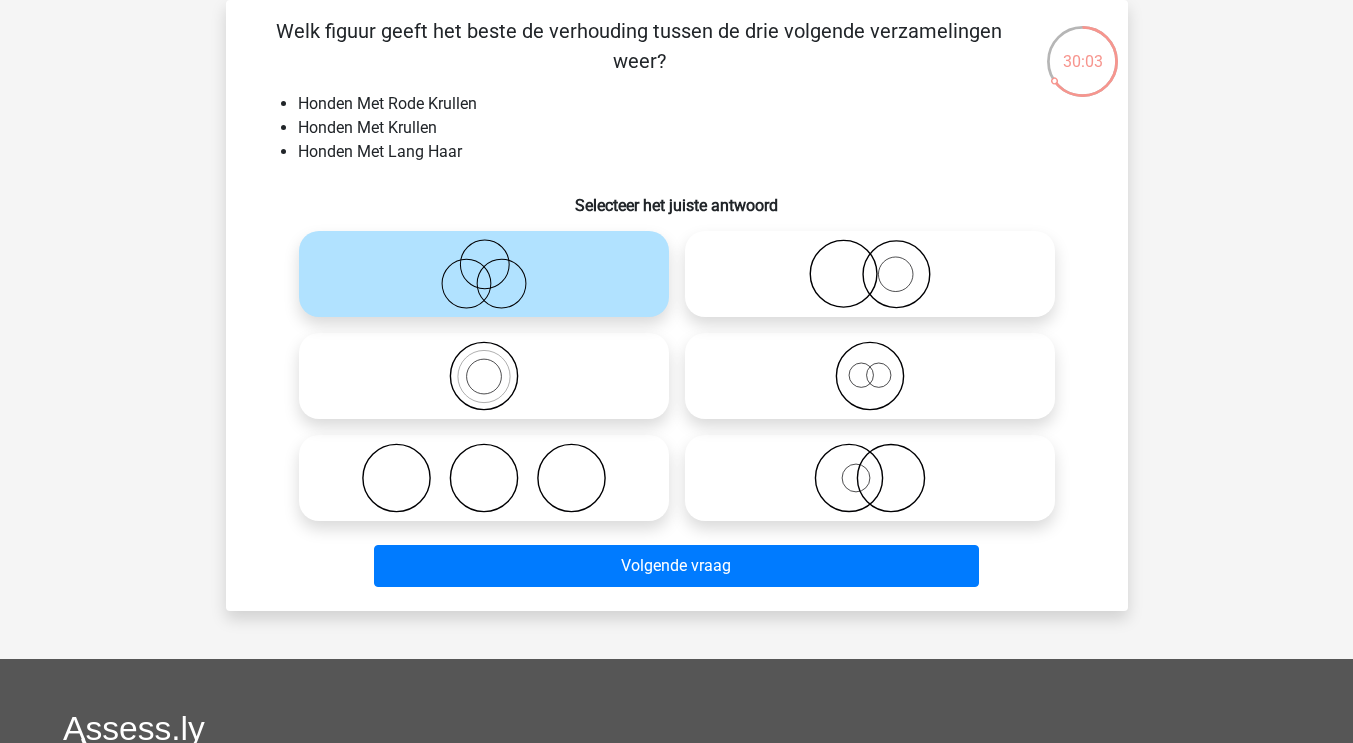 click 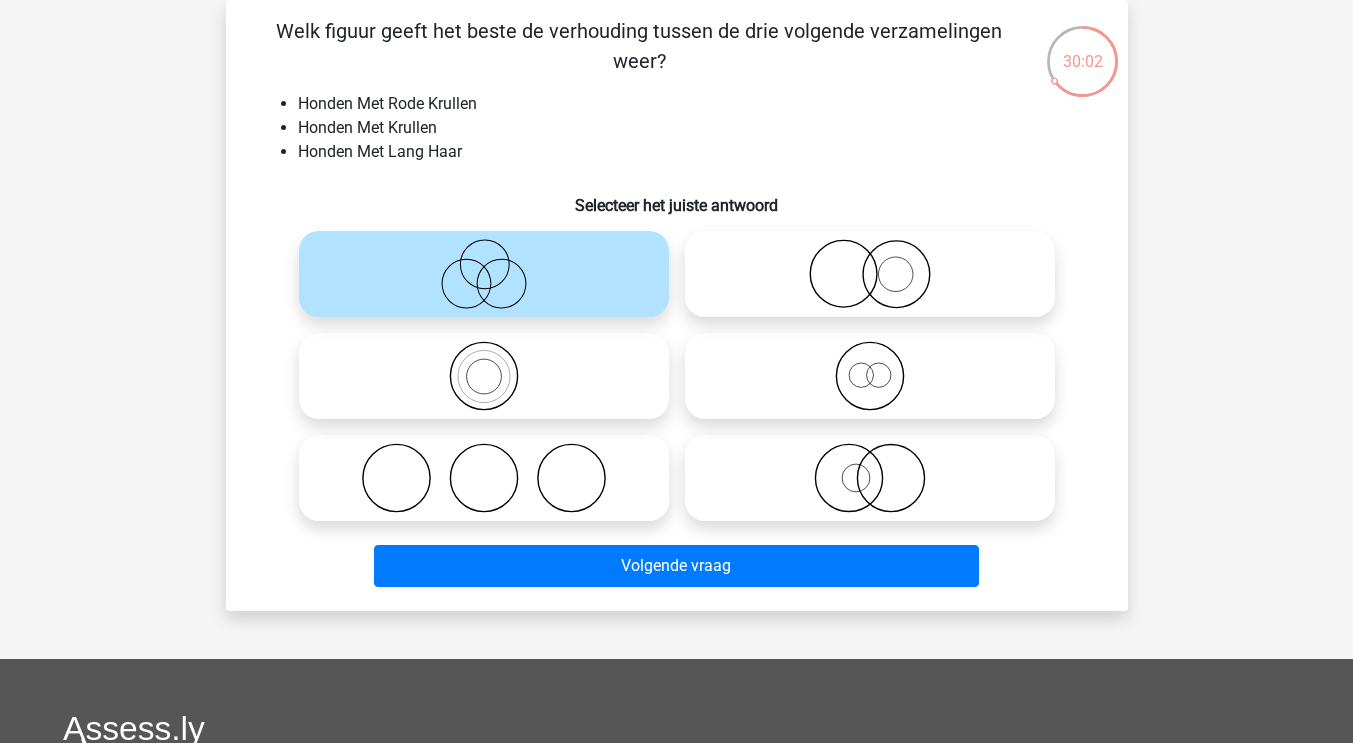 click 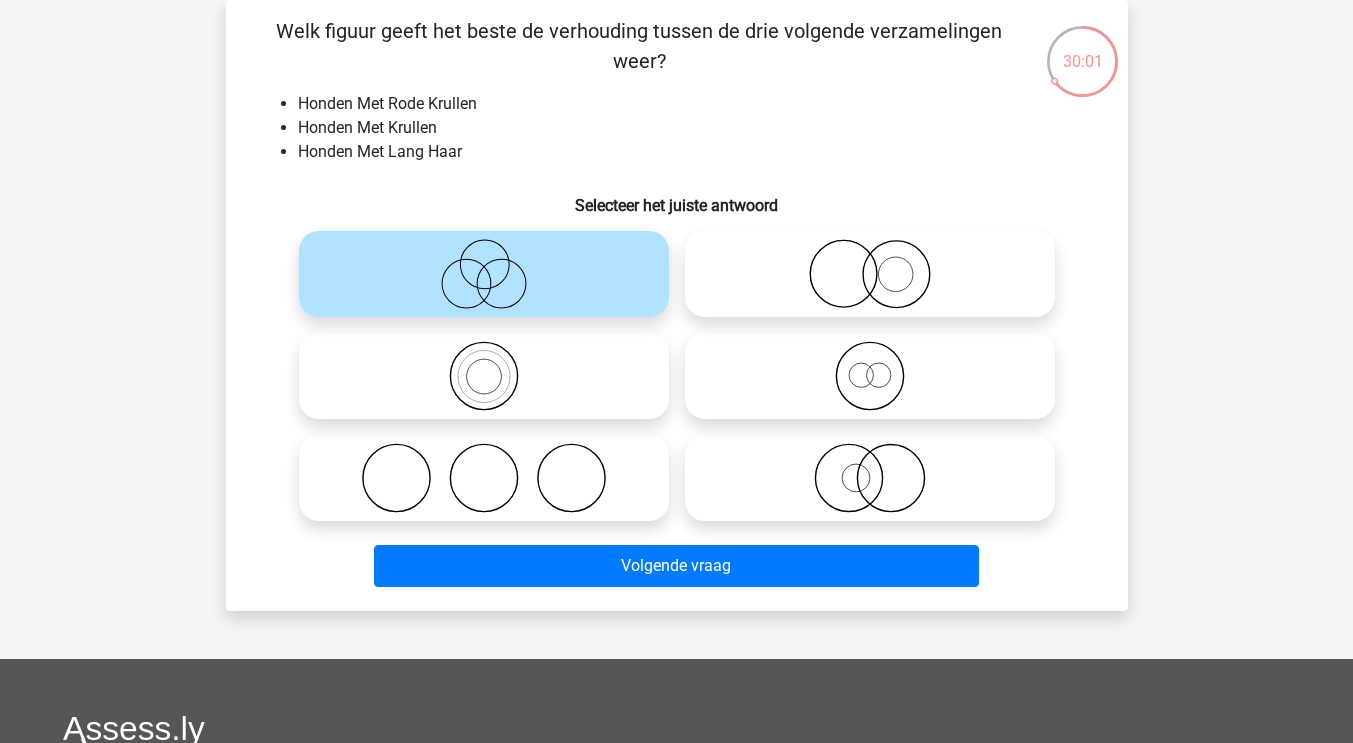 click 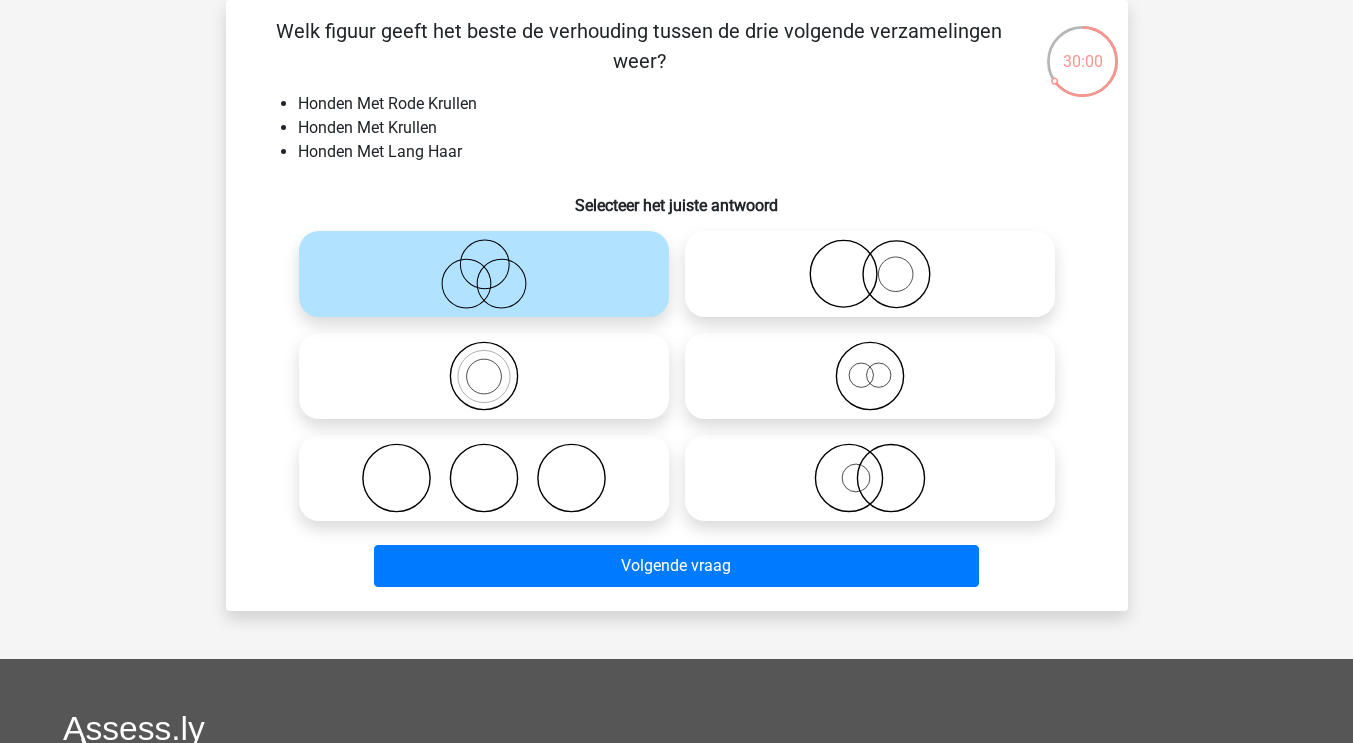 click 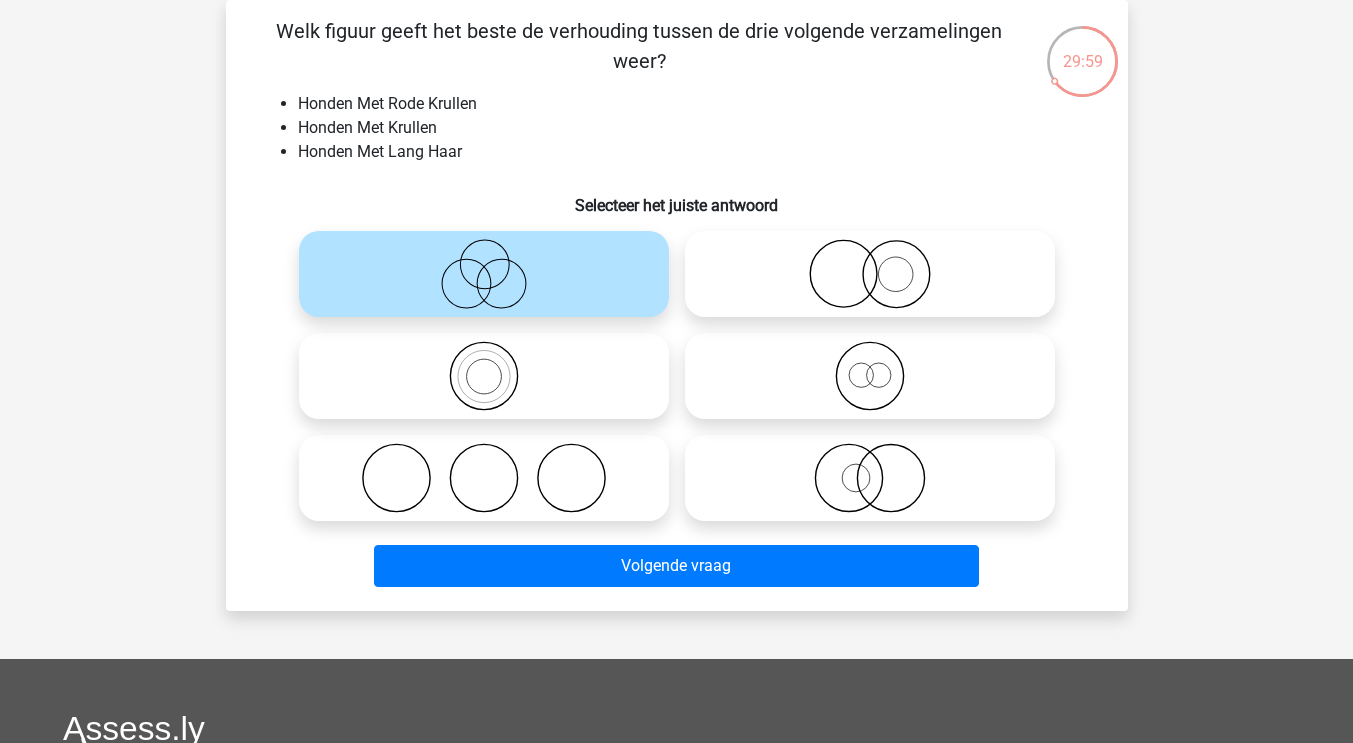 click 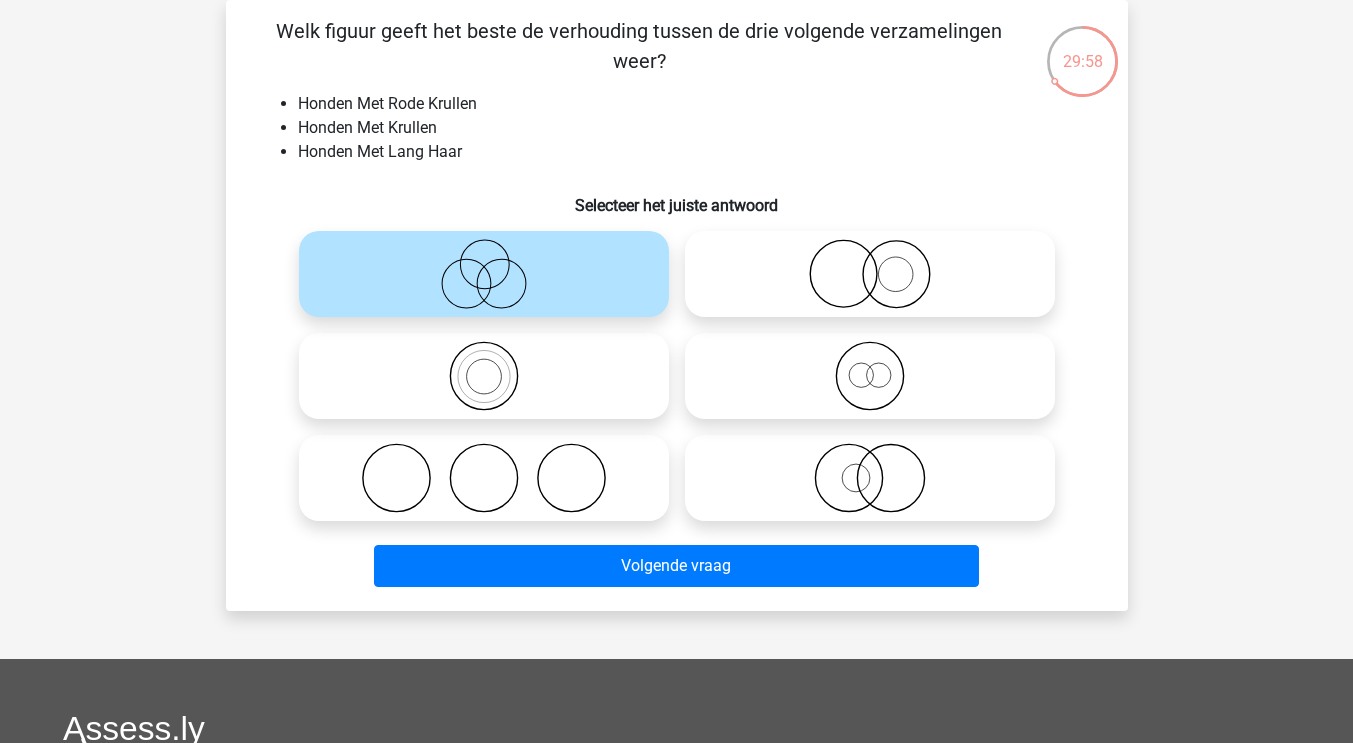 click 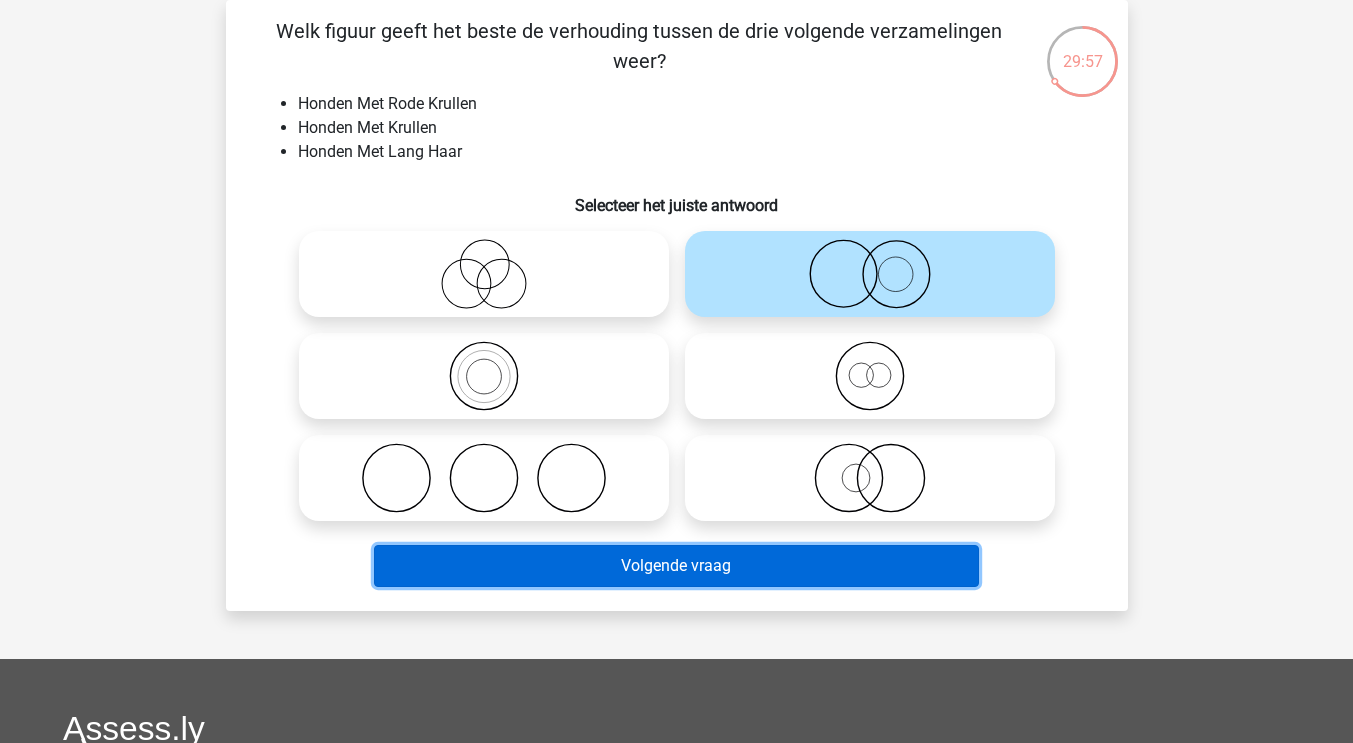 click on "Volgende vraag" at bounding box center [676, 566] 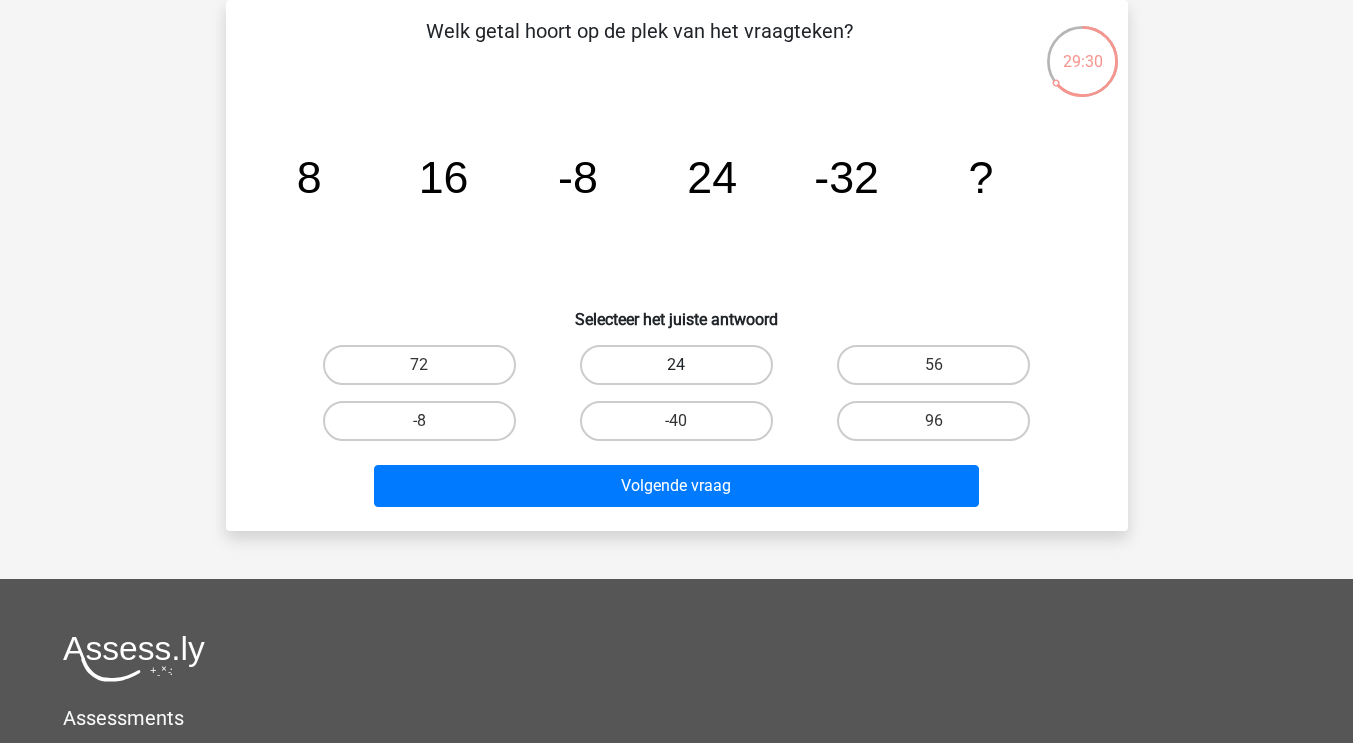 click on "24" at bounding box center (676, 365) 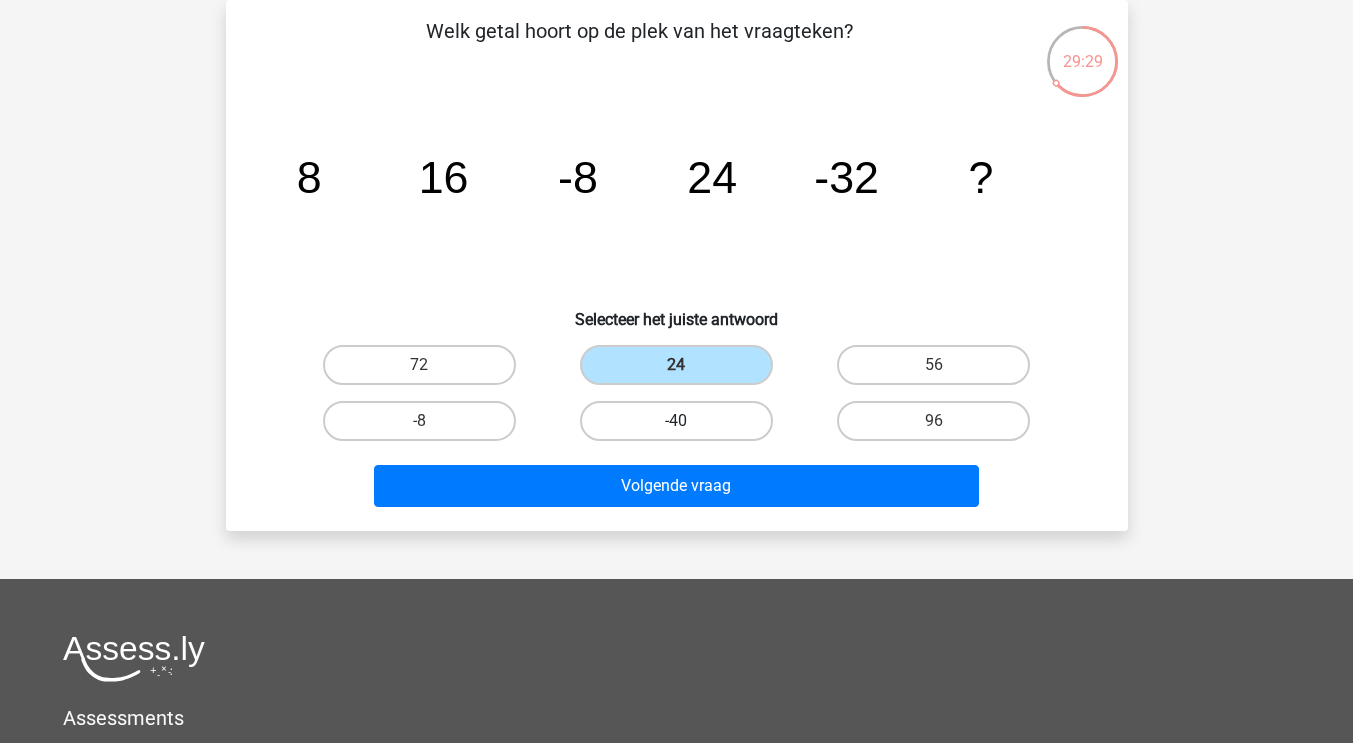 click on "-40" at bounding box center [676, 421] 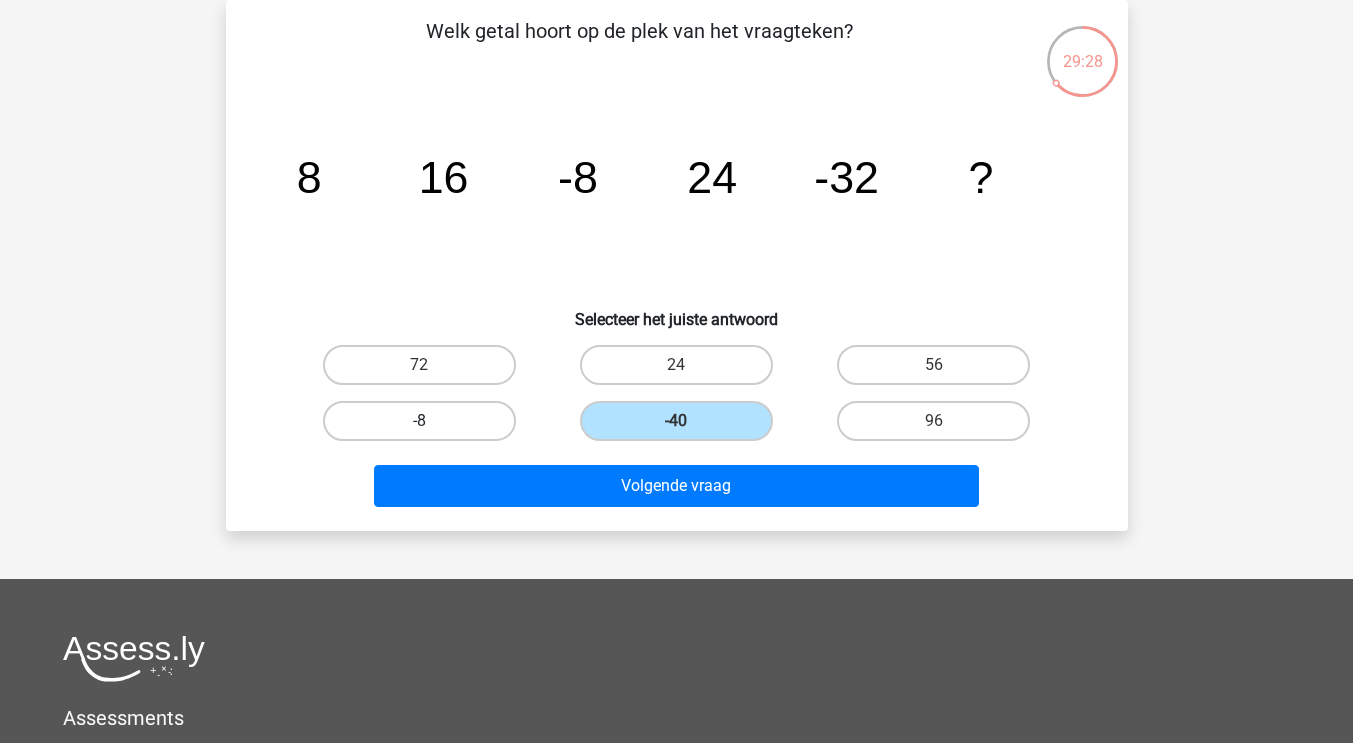 click on "-8" at bounding box center (419, 421) 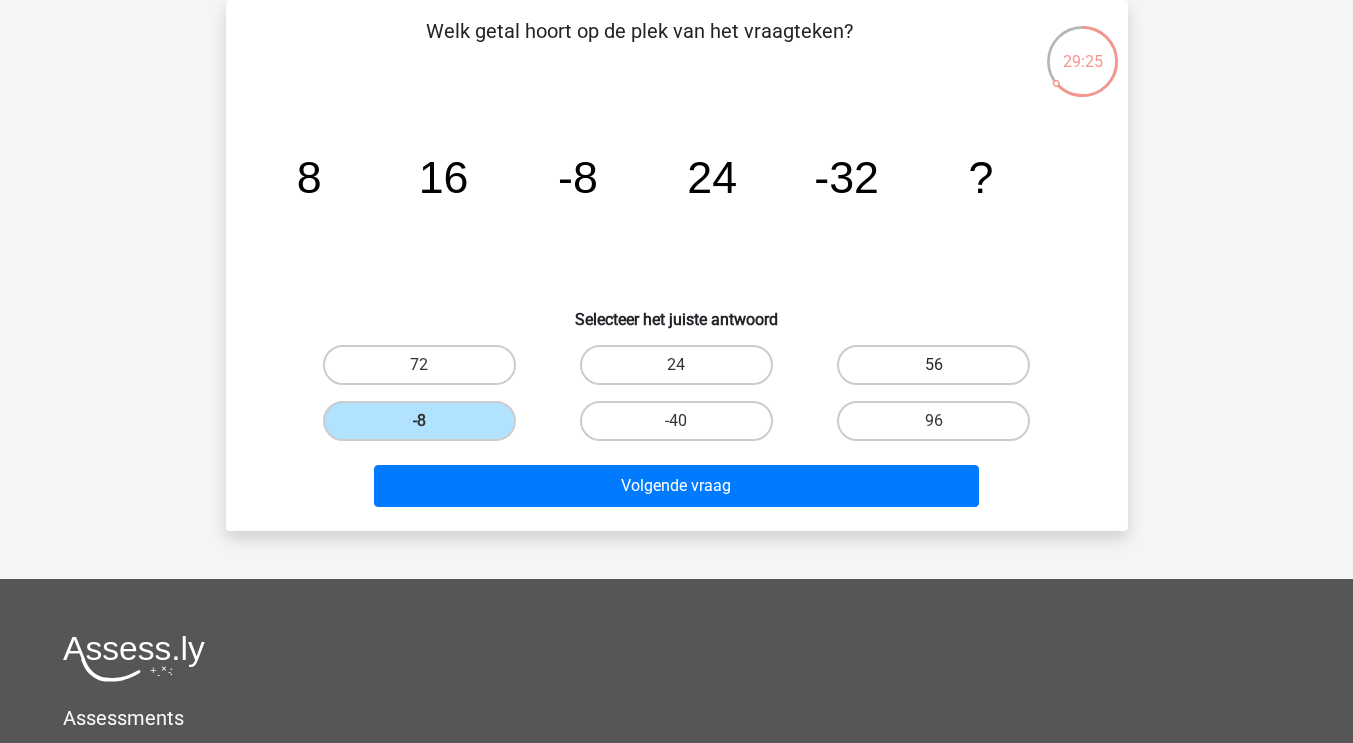 click on "56" at bounding box center [933, 365] 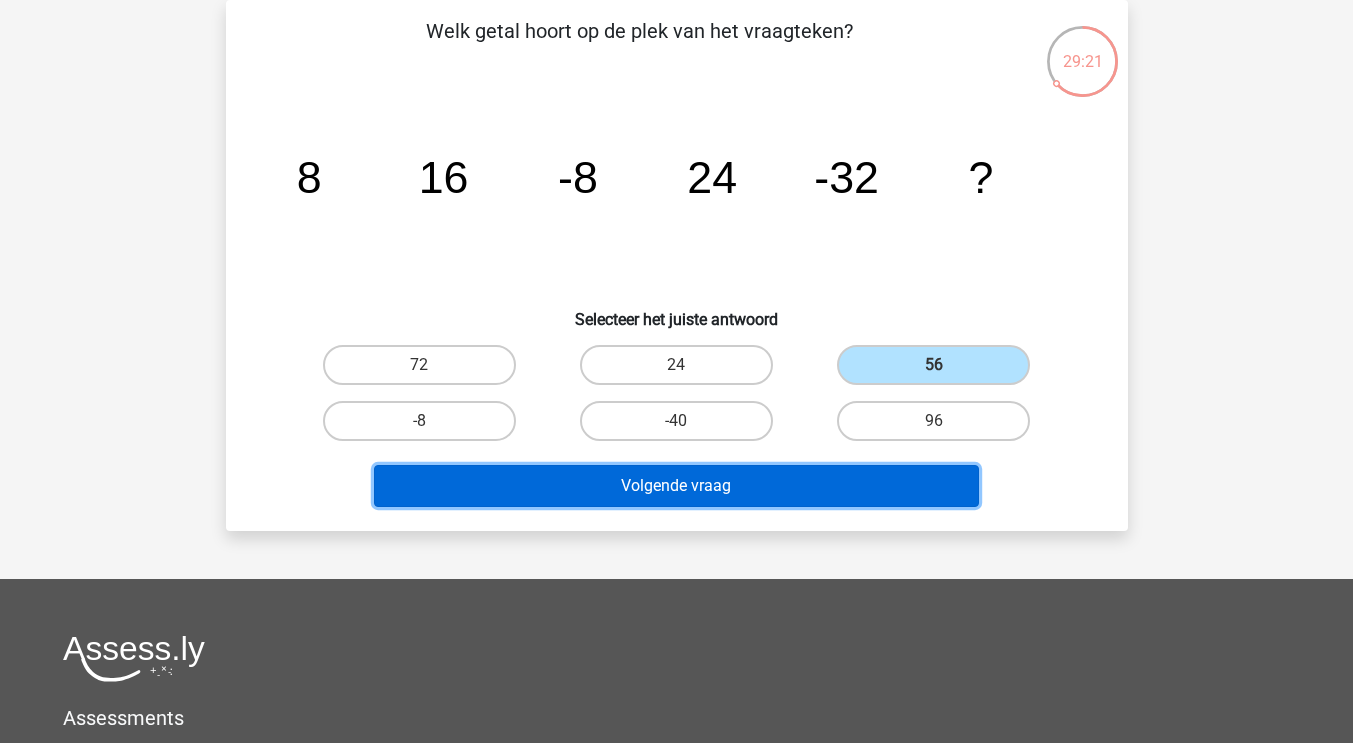 click on "Volgende vraag" at bounding box center (676, 486) 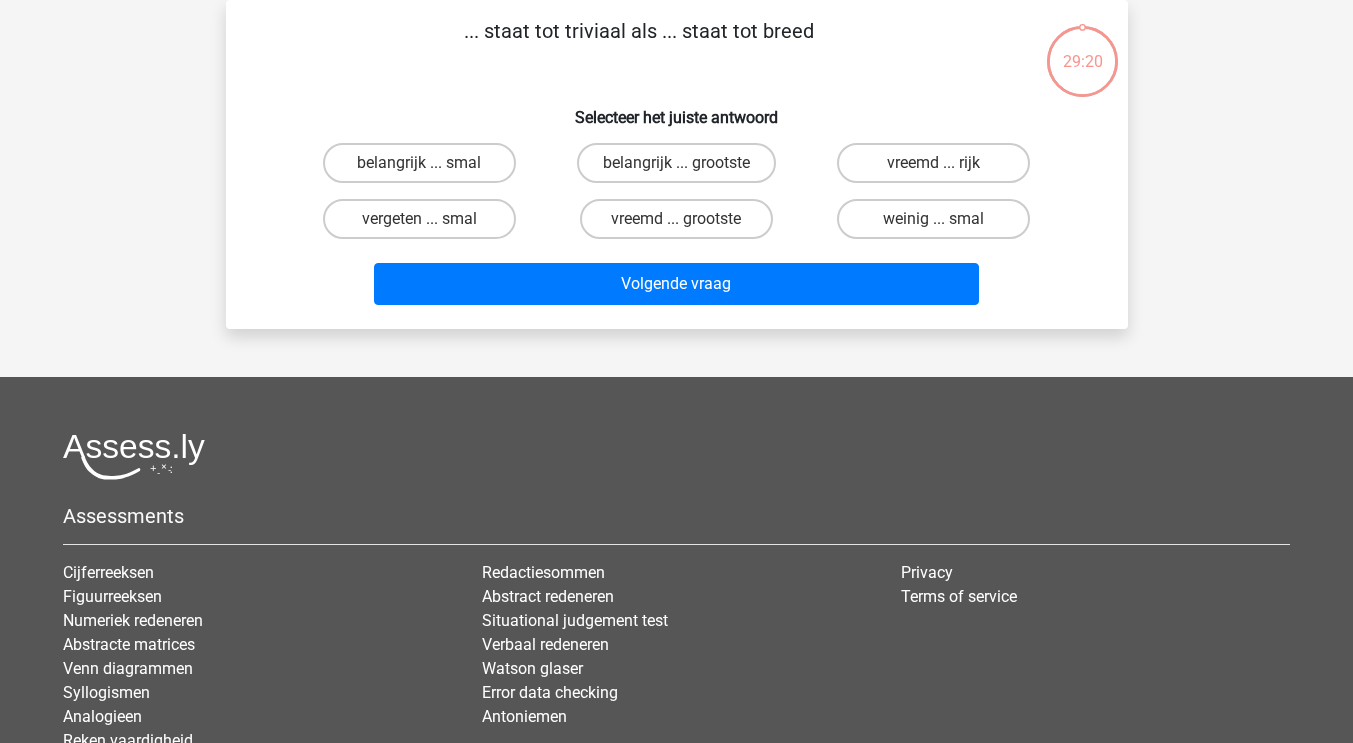 click at bounding box center [676, 456] 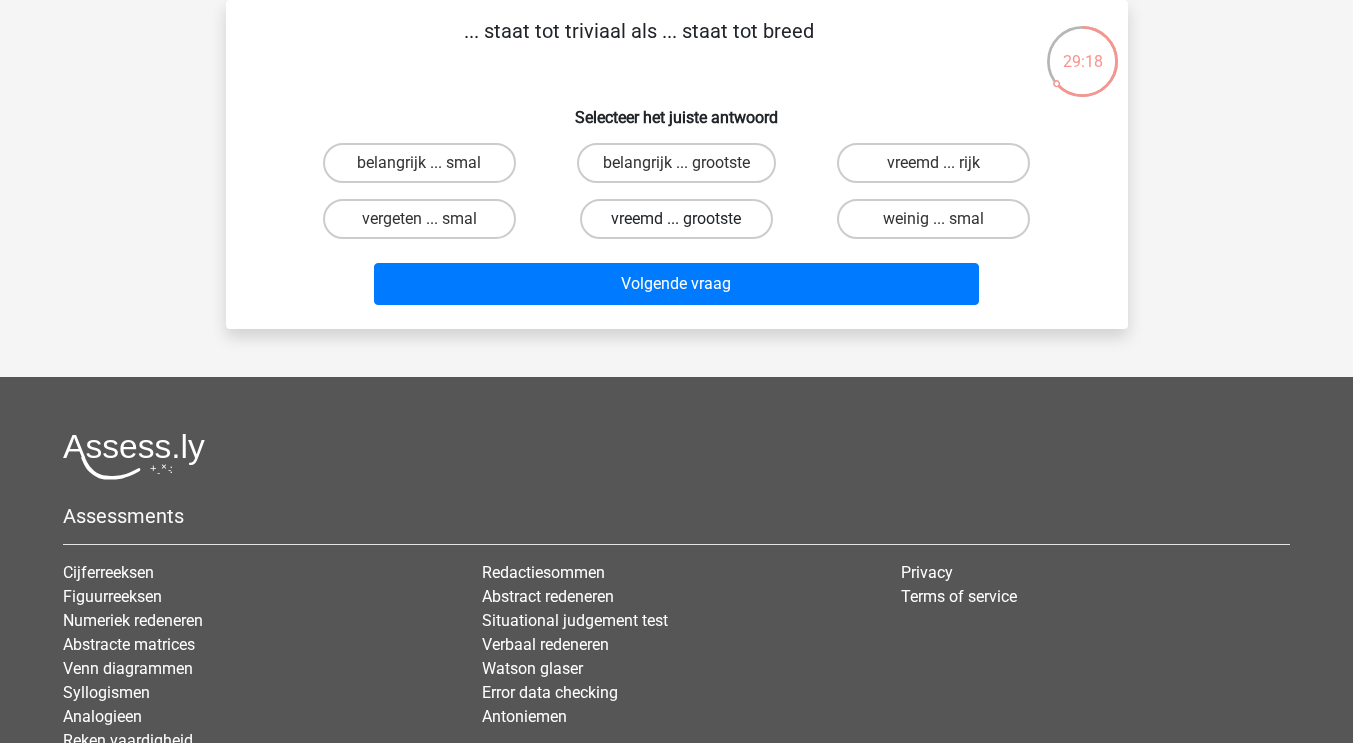 click on "vreemd ... grootste" at bounding box center (676, 219) 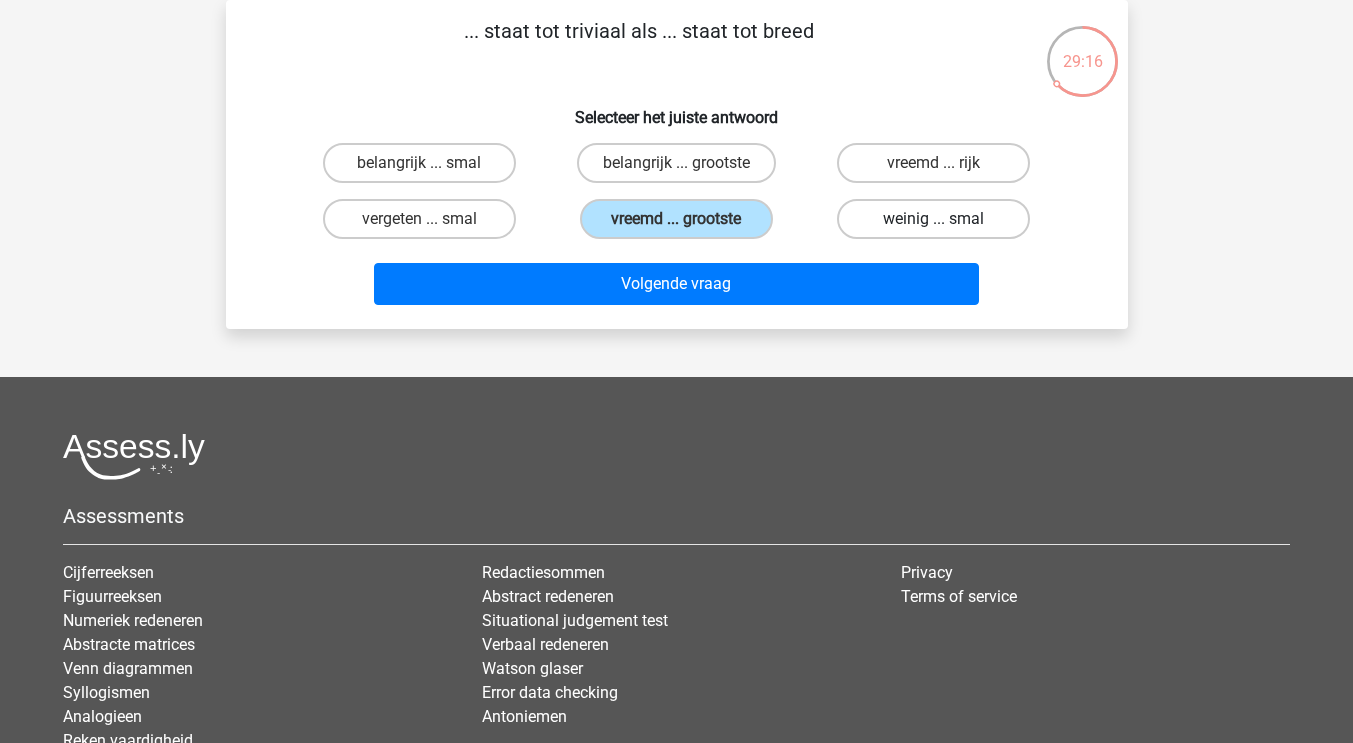 click on "weinig ... smal" at bounding box center [933, 219] 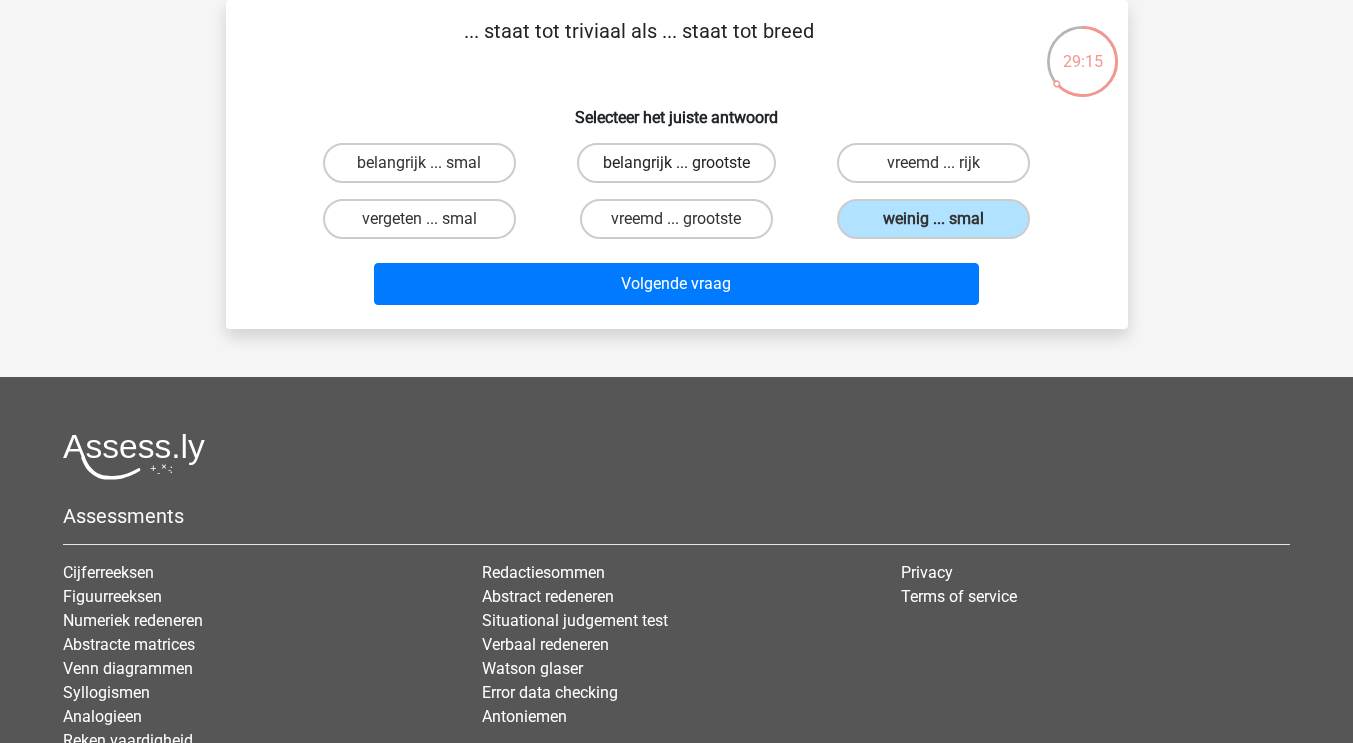 click on "belangrijk ... grootste" at bounding box center (676, 163) 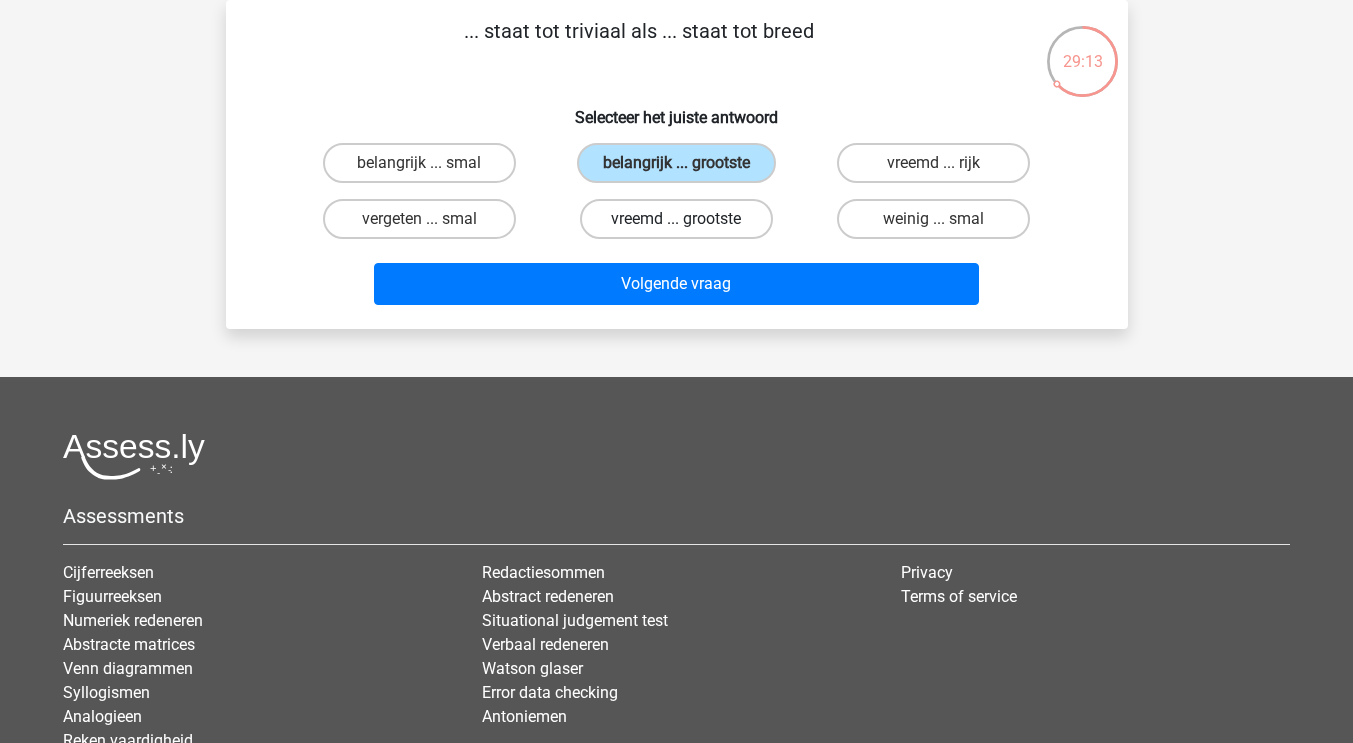 click on "vreemd ... grootste" at bounding box center [676, 219] 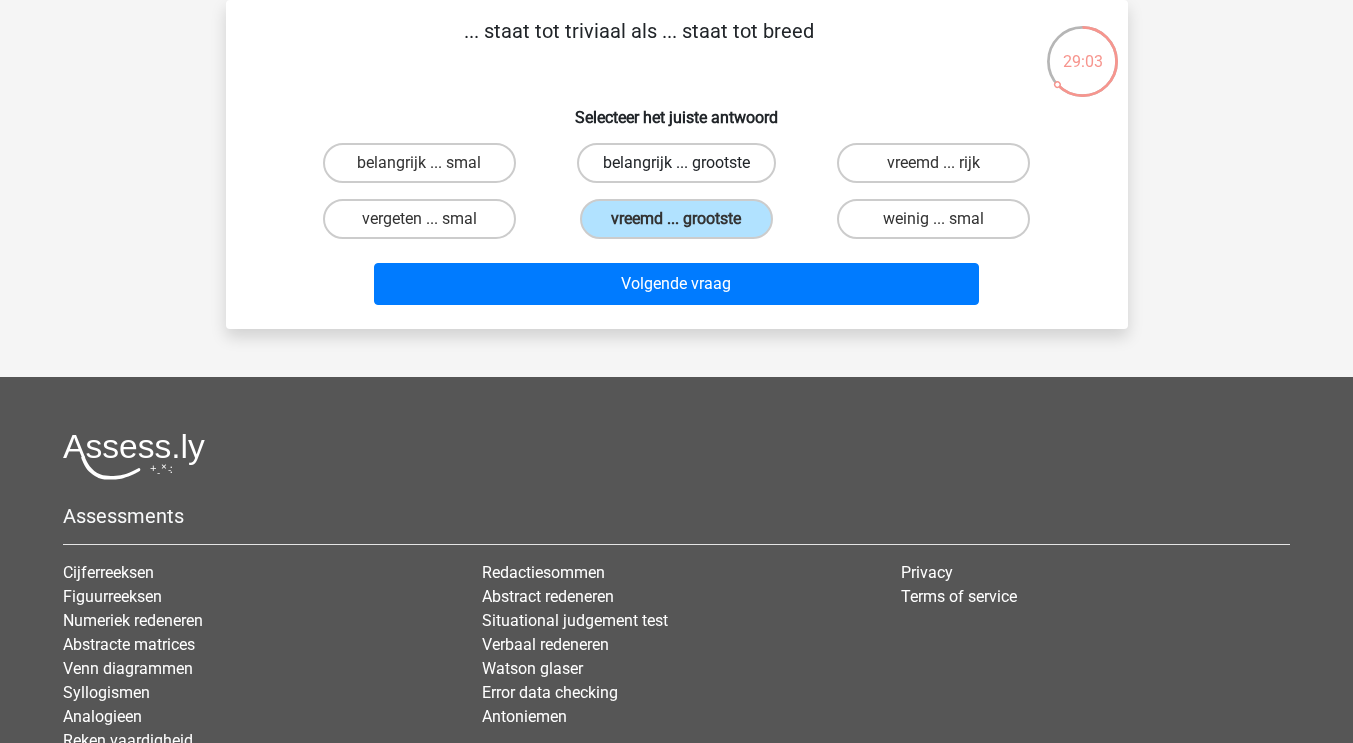 click on "belangrijk ... grootste" at bounding box center [676, 163] 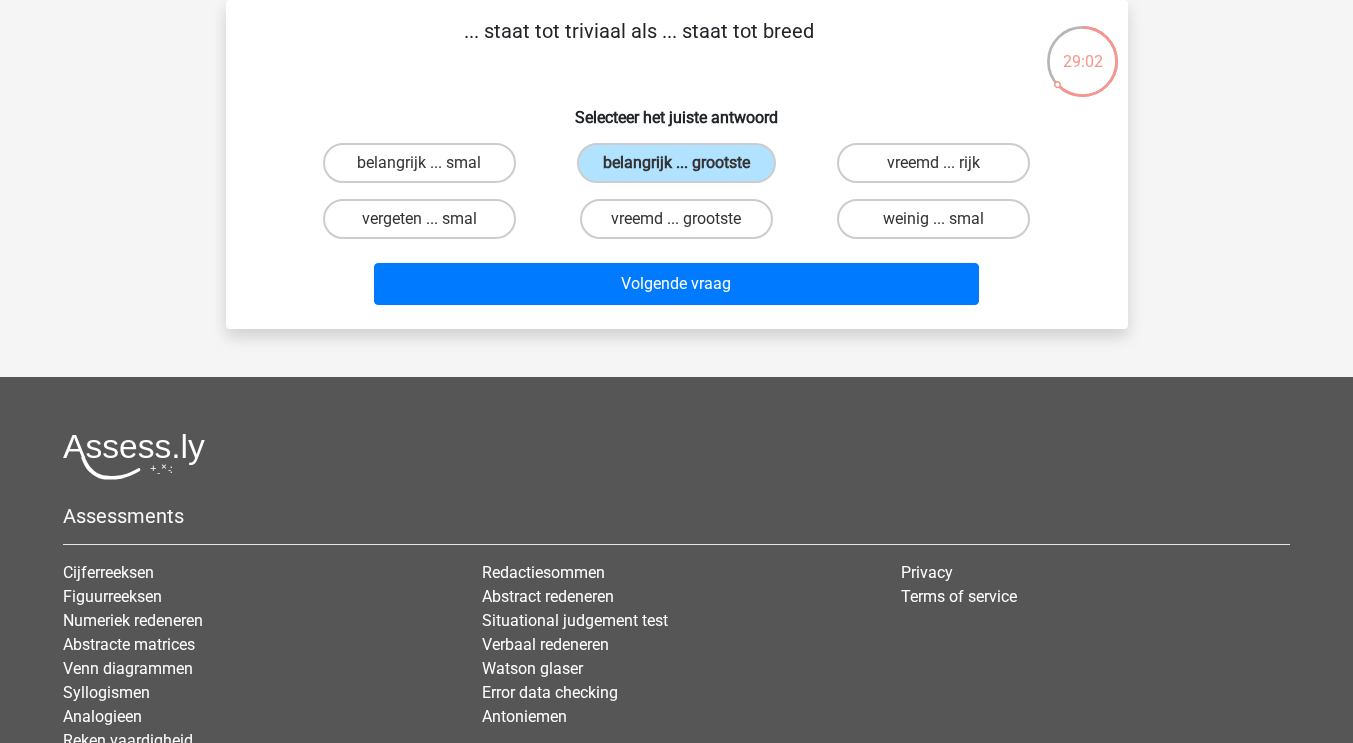 click on "... staat tot triviaal als ... staat tot breed
Selecteer het juiste antwoord
belangrijk ... smal
belangrijk ... grootste
vreemd ... rijk" at bounding box center (677, 164) 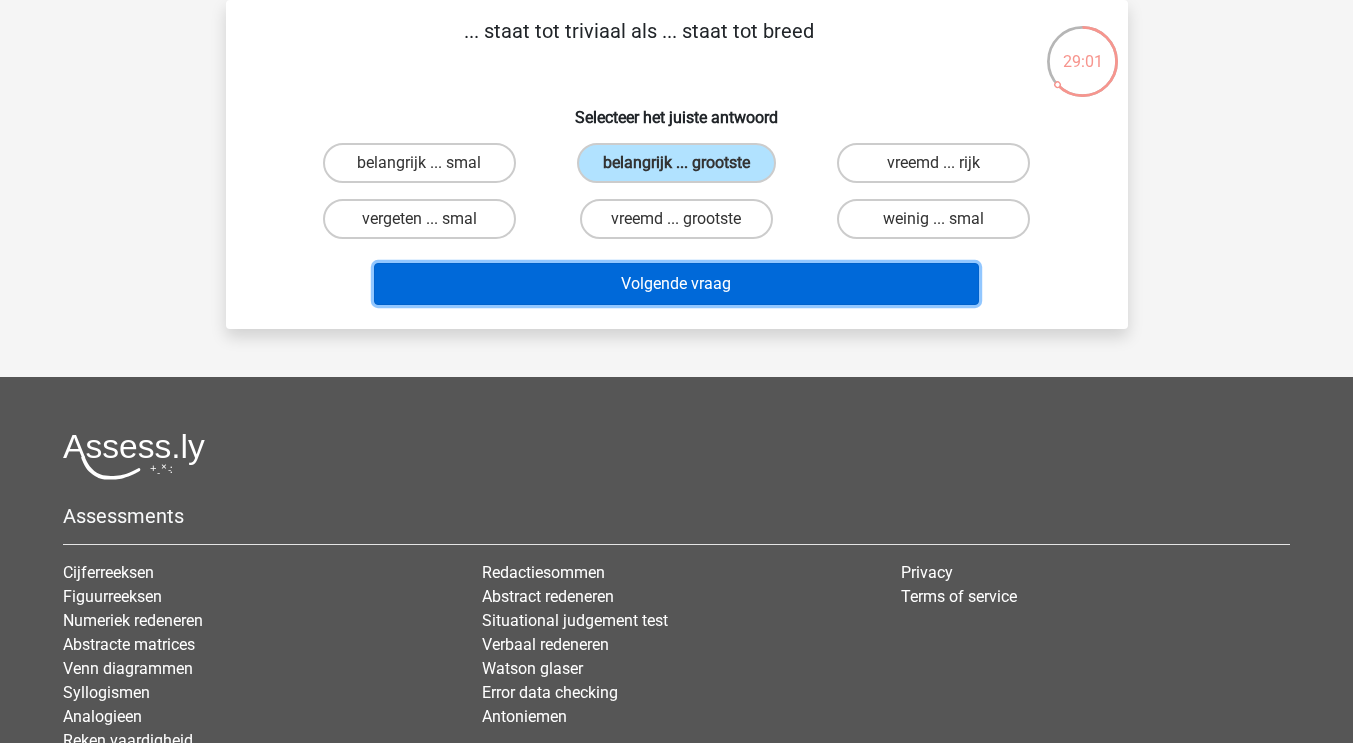 click on "Volgende vraag" at bounding box center [676, 284] 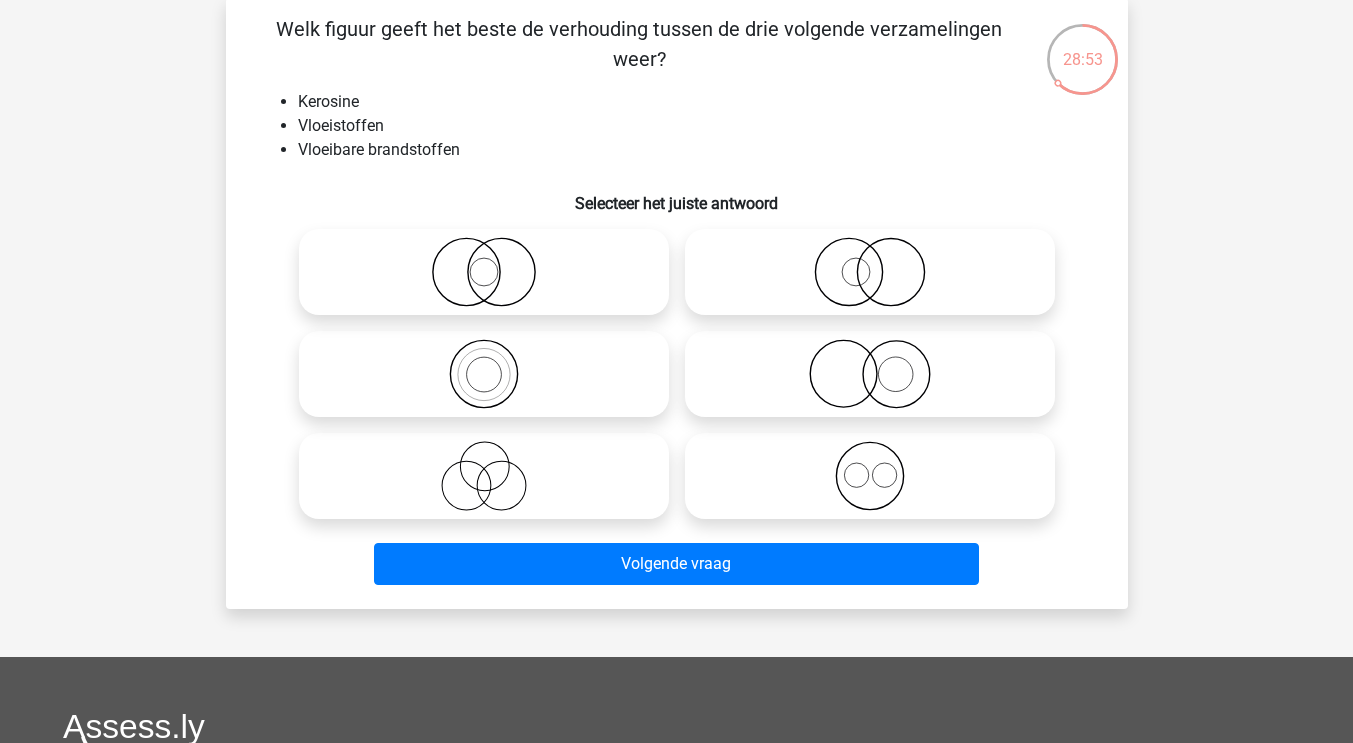 scroll, scrollTop: 91, scrollLeft: 0, axis: vertical 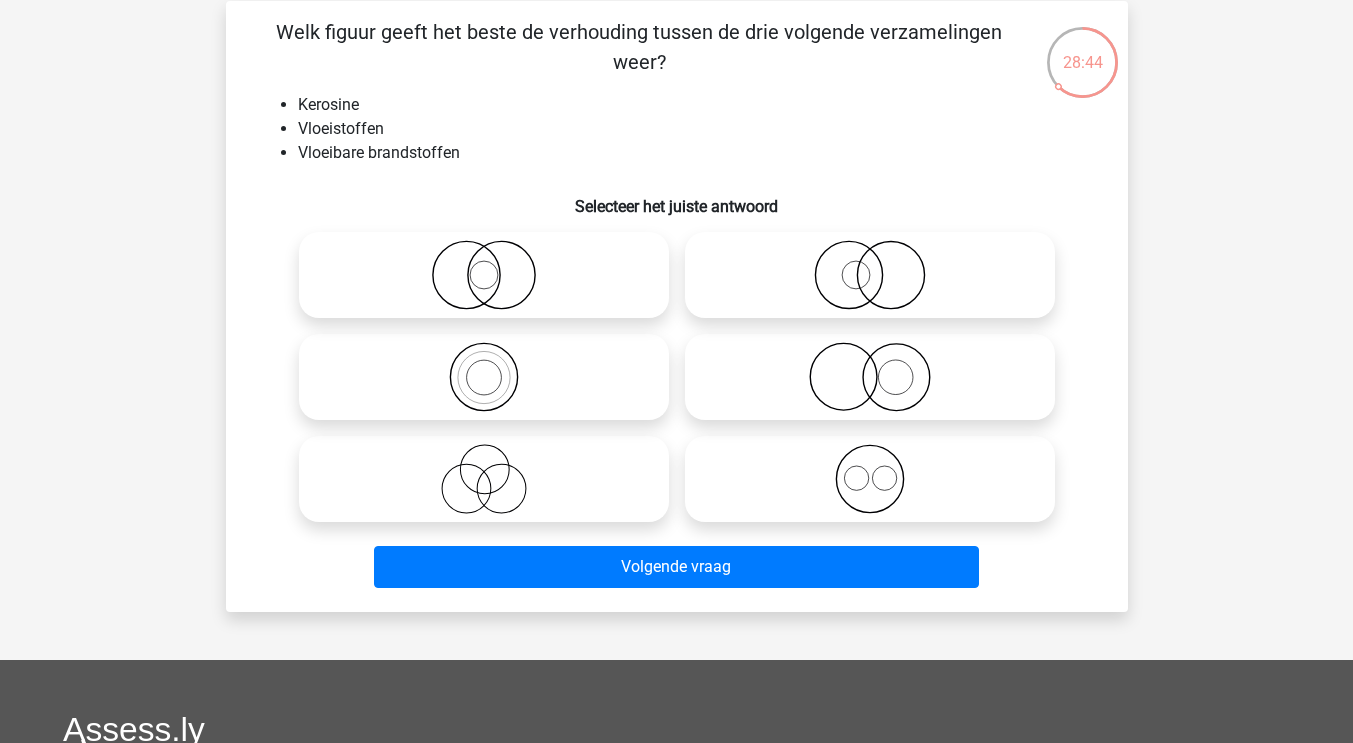 click 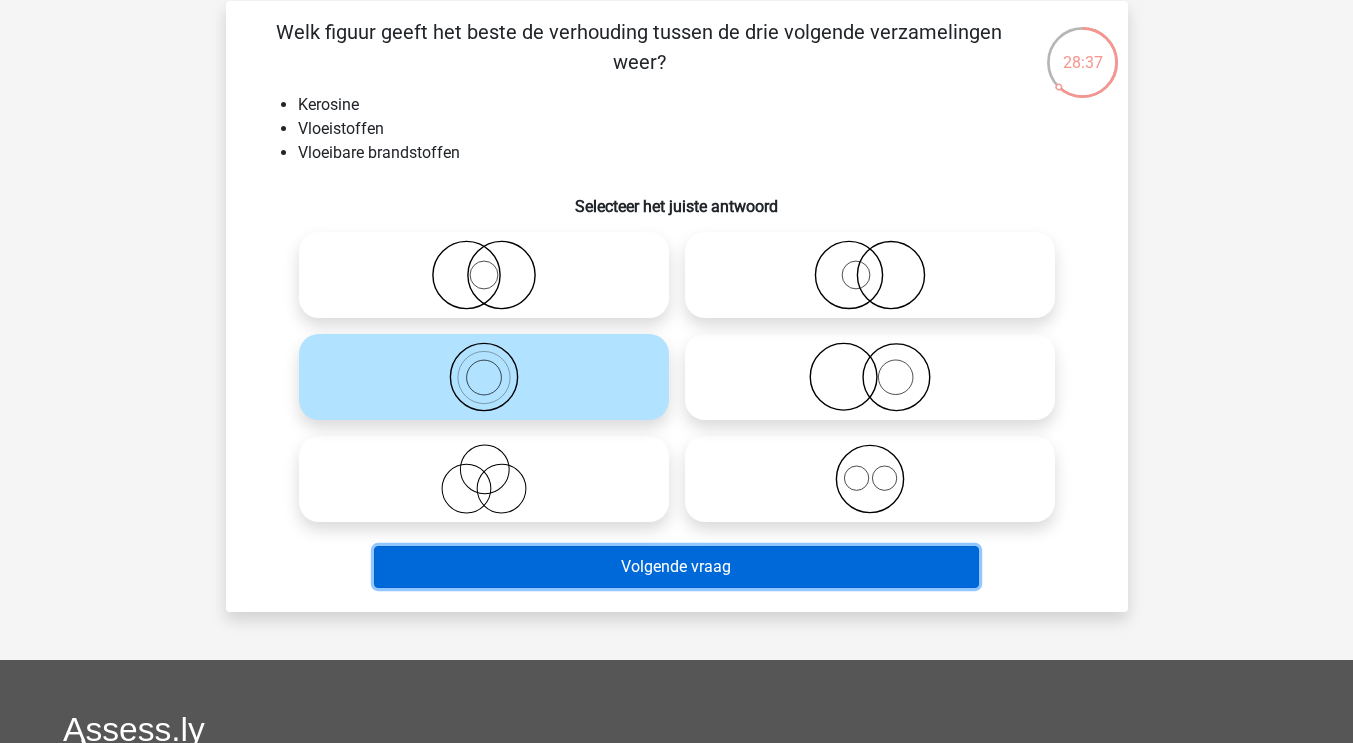 click on "Volgende vraag" at bounding box center (676, 567) 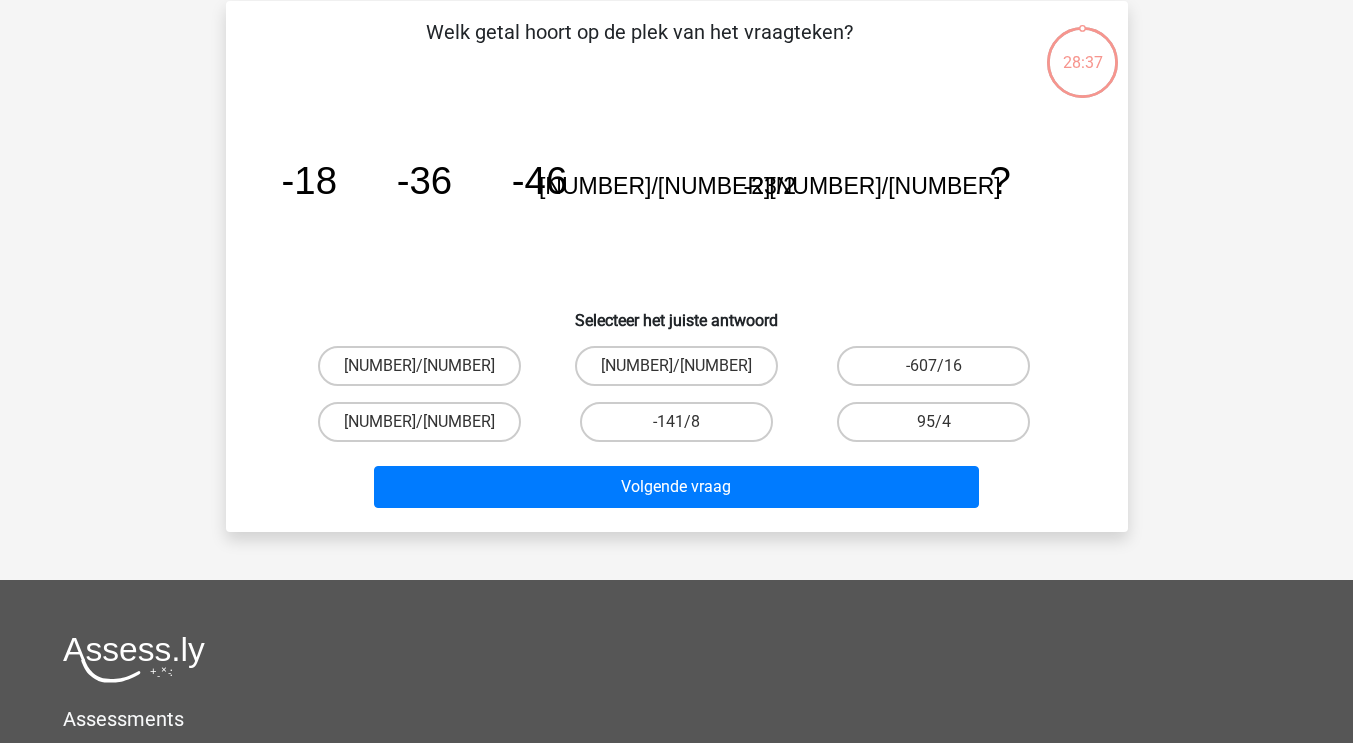 scroll, scrollTop: 92, scrollLeft: 0, axis: vertical 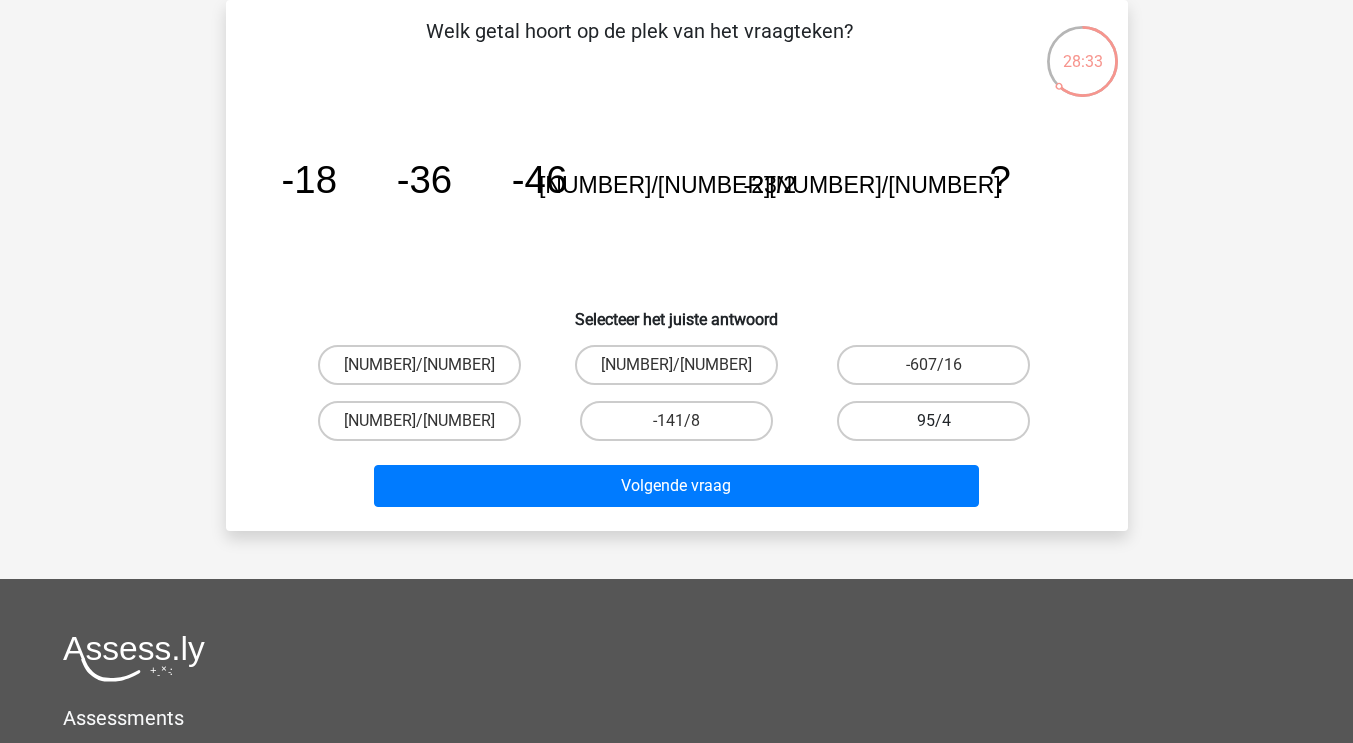click on "95/4" at bounding box center [933, 421] 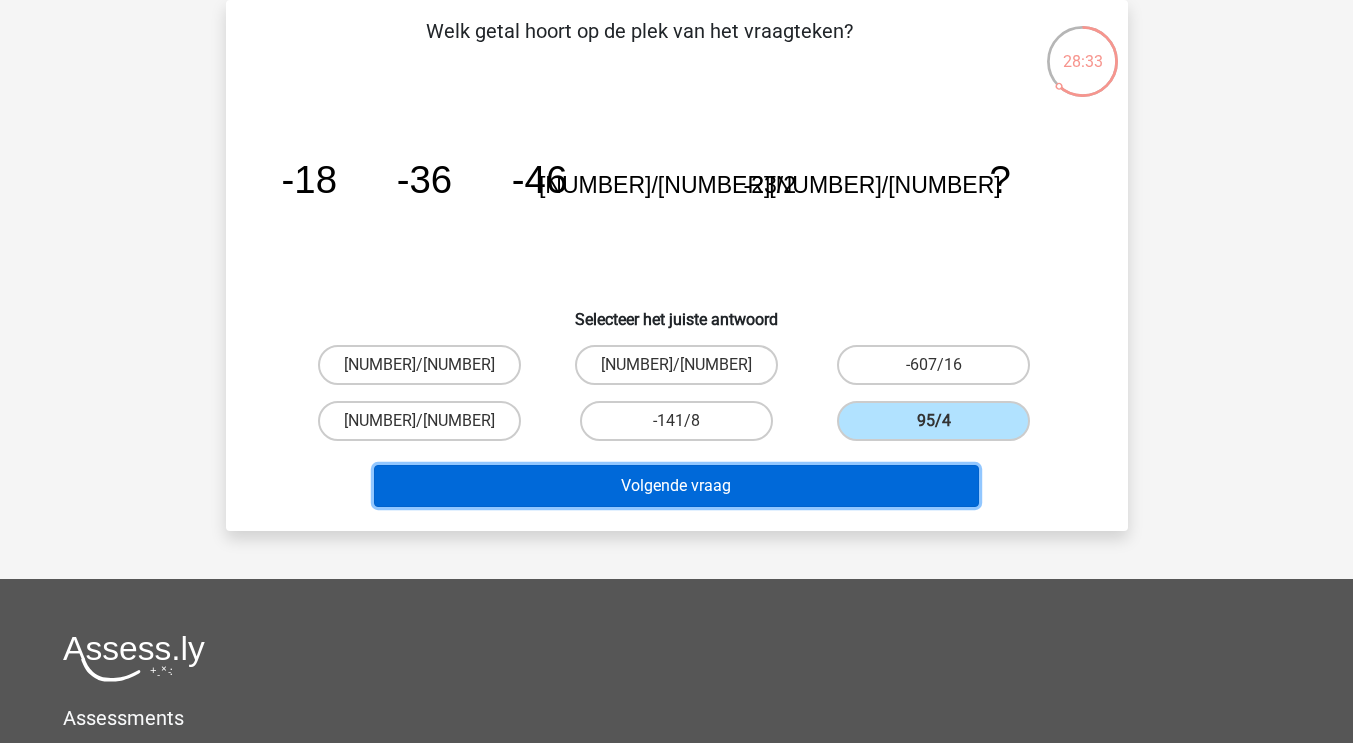 click on "Volgende vraag" at bounding box center [676, 486] 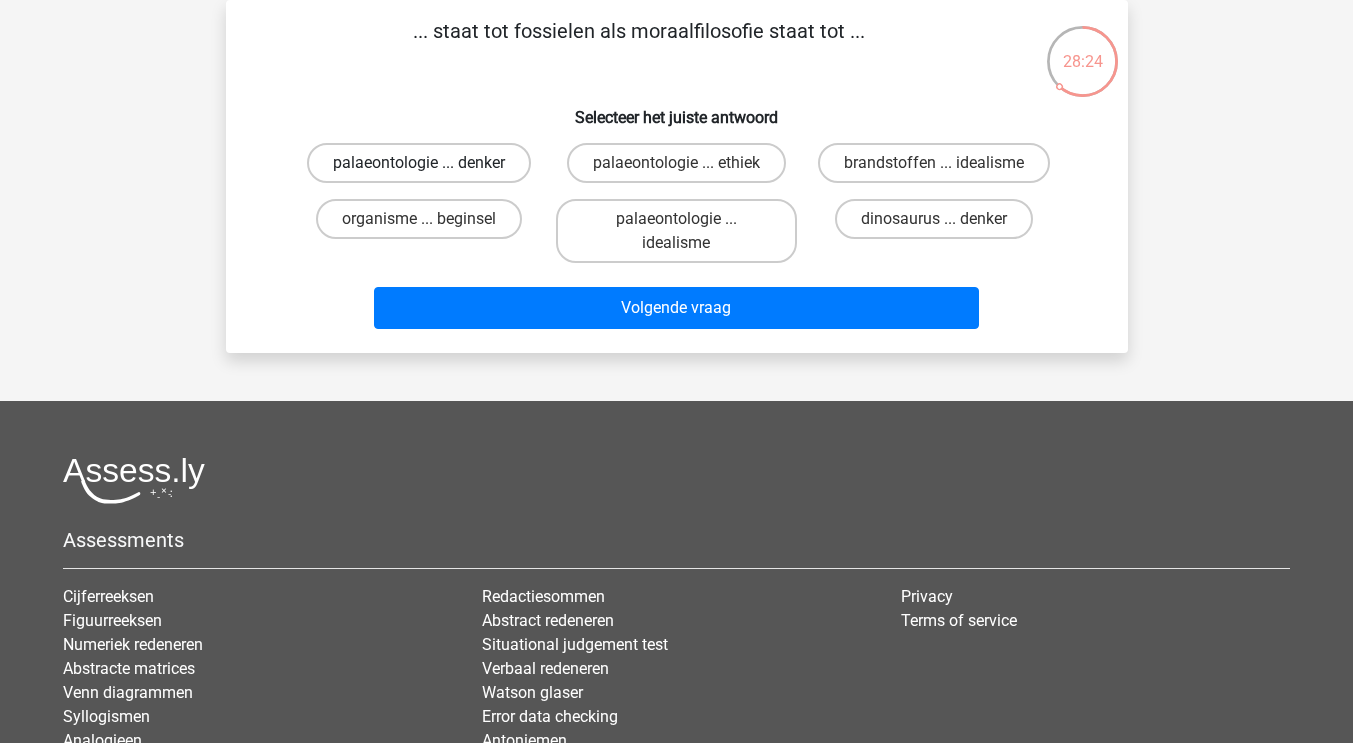 click on "palaeontologie ... denker" at bounding box center [419, 163] 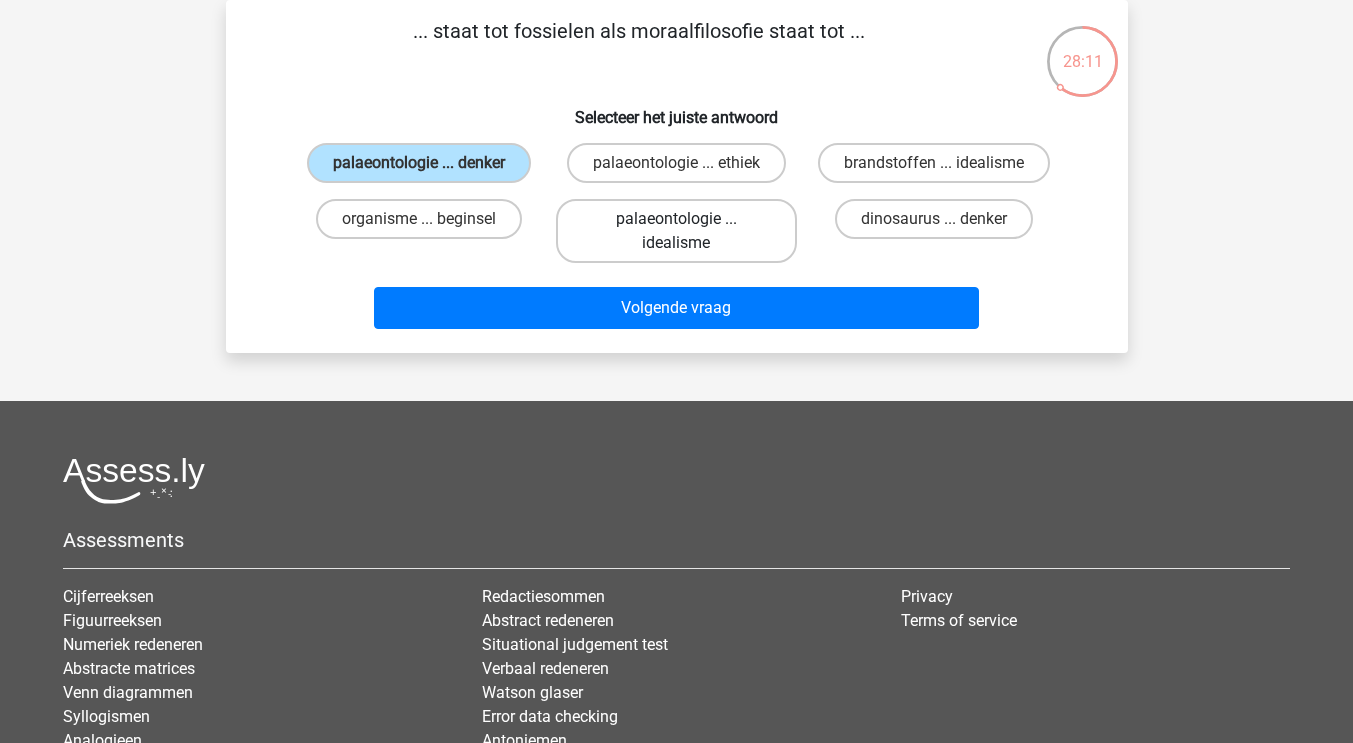 click on "palaeontologie ... idealisme" at bounding box center [676, 231] 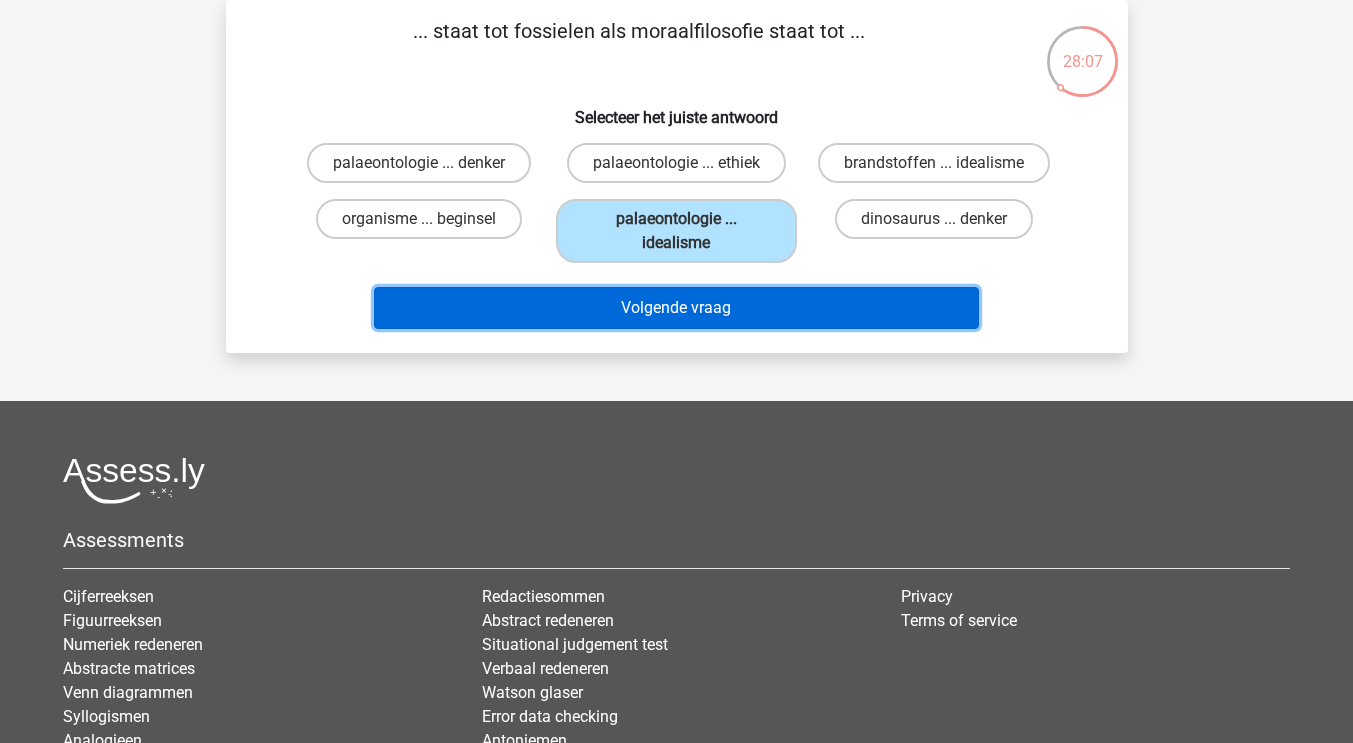 click on "Volgende vraag" at bounding box center [676, 308] 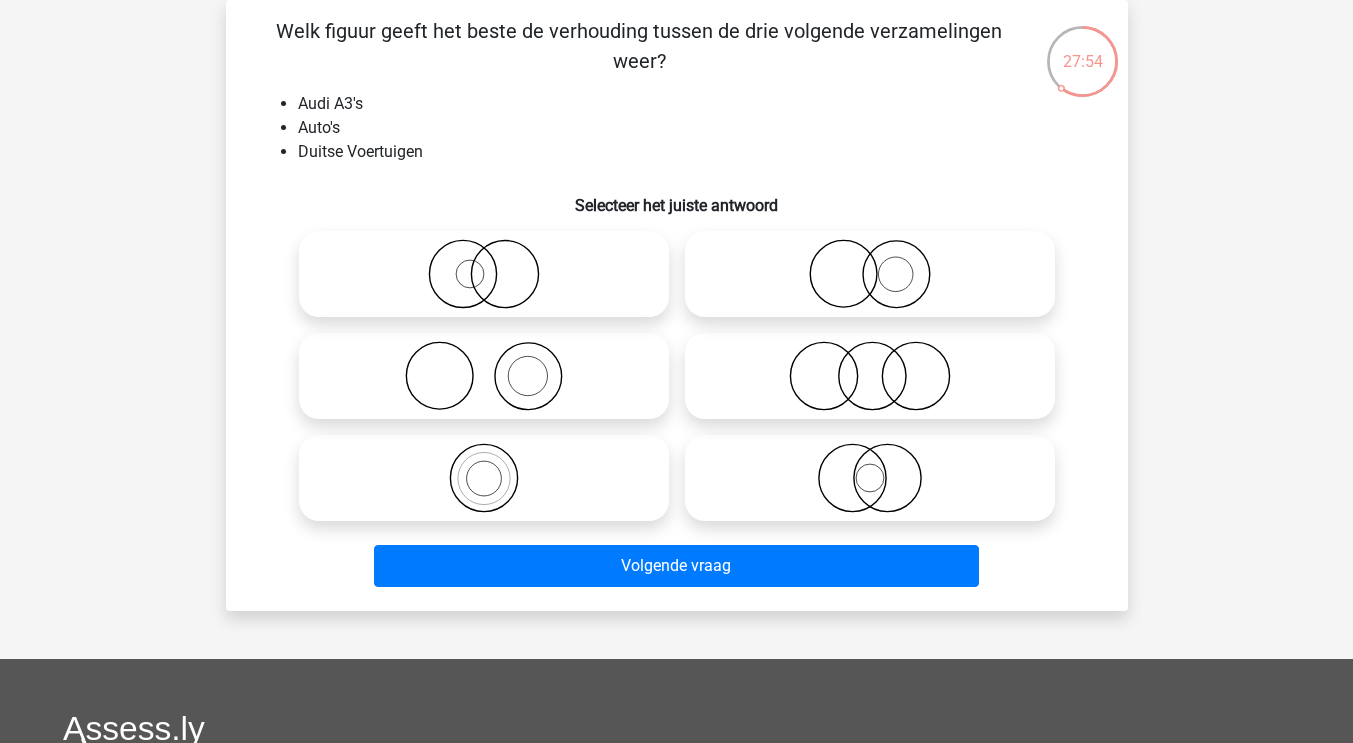 click 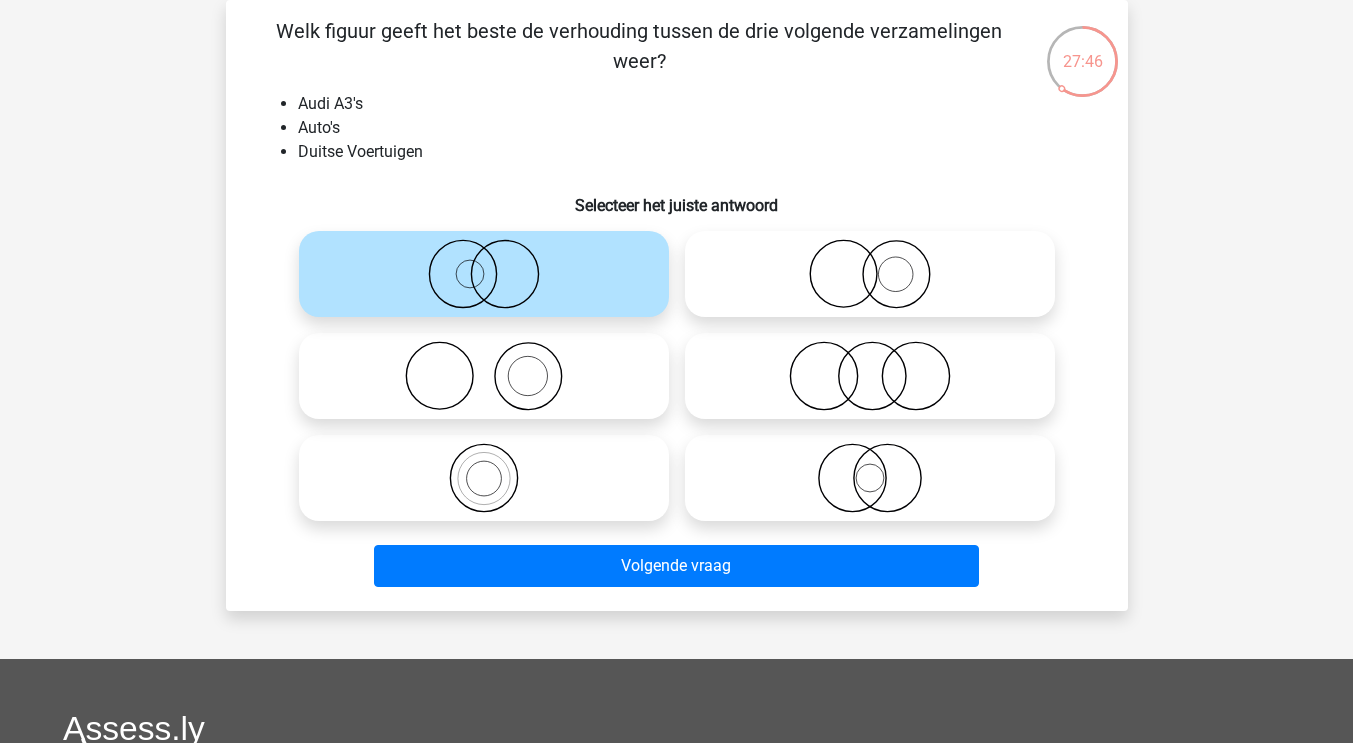 click 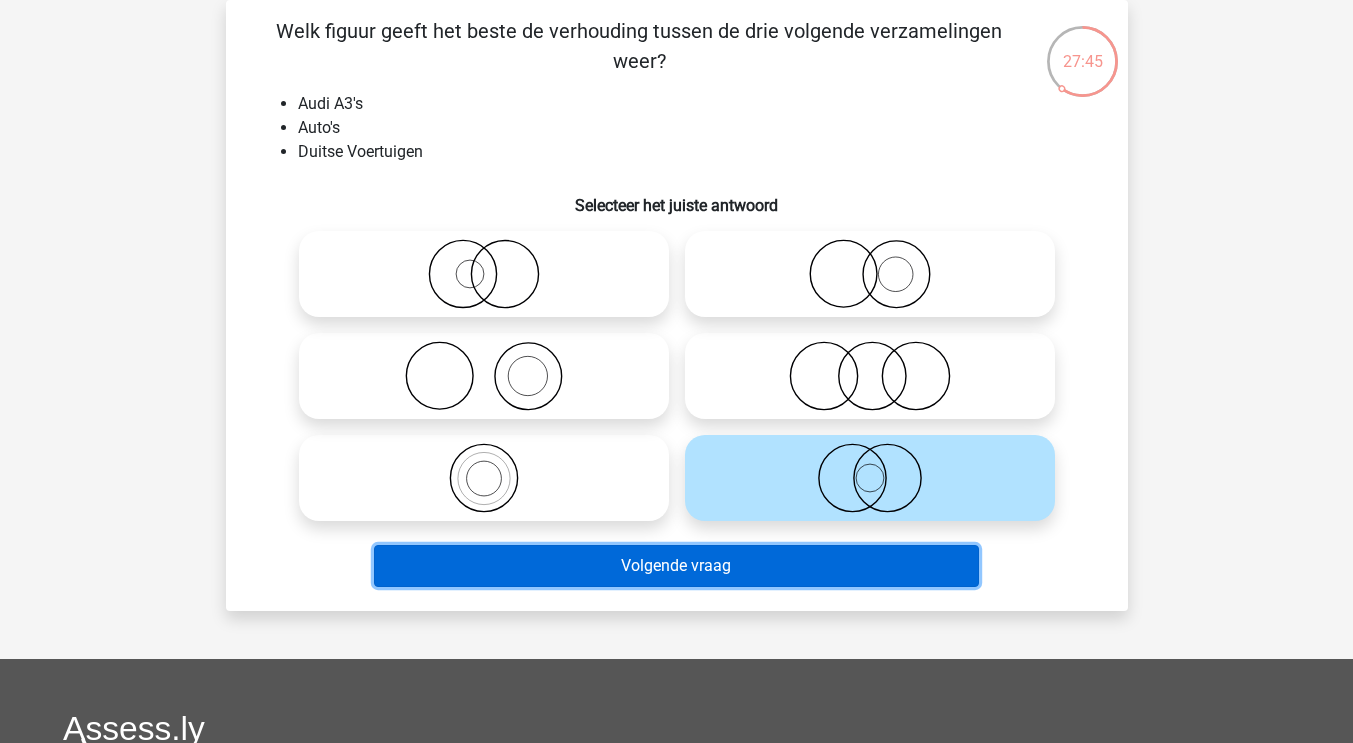 click on "Volgende vraag" at bounding box center [676, 566] 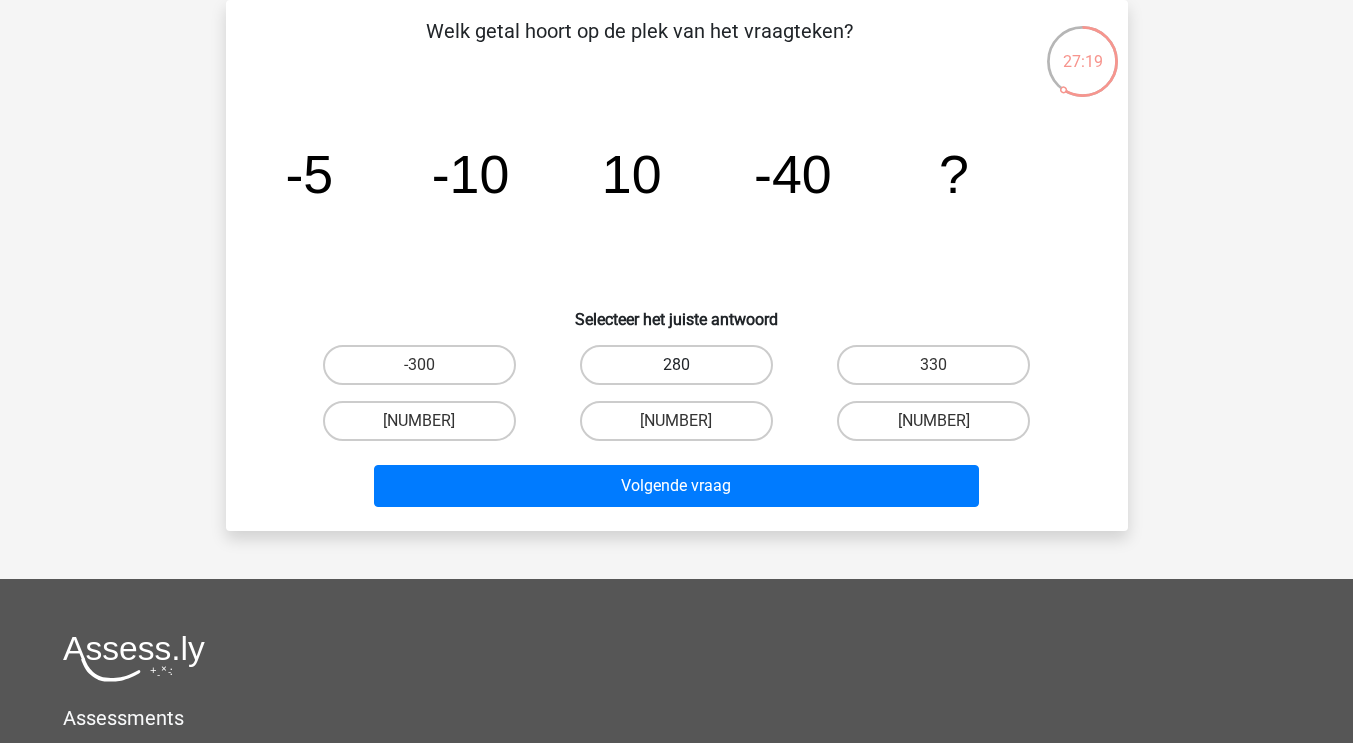 click on "280" at bounding box center [676, 365] 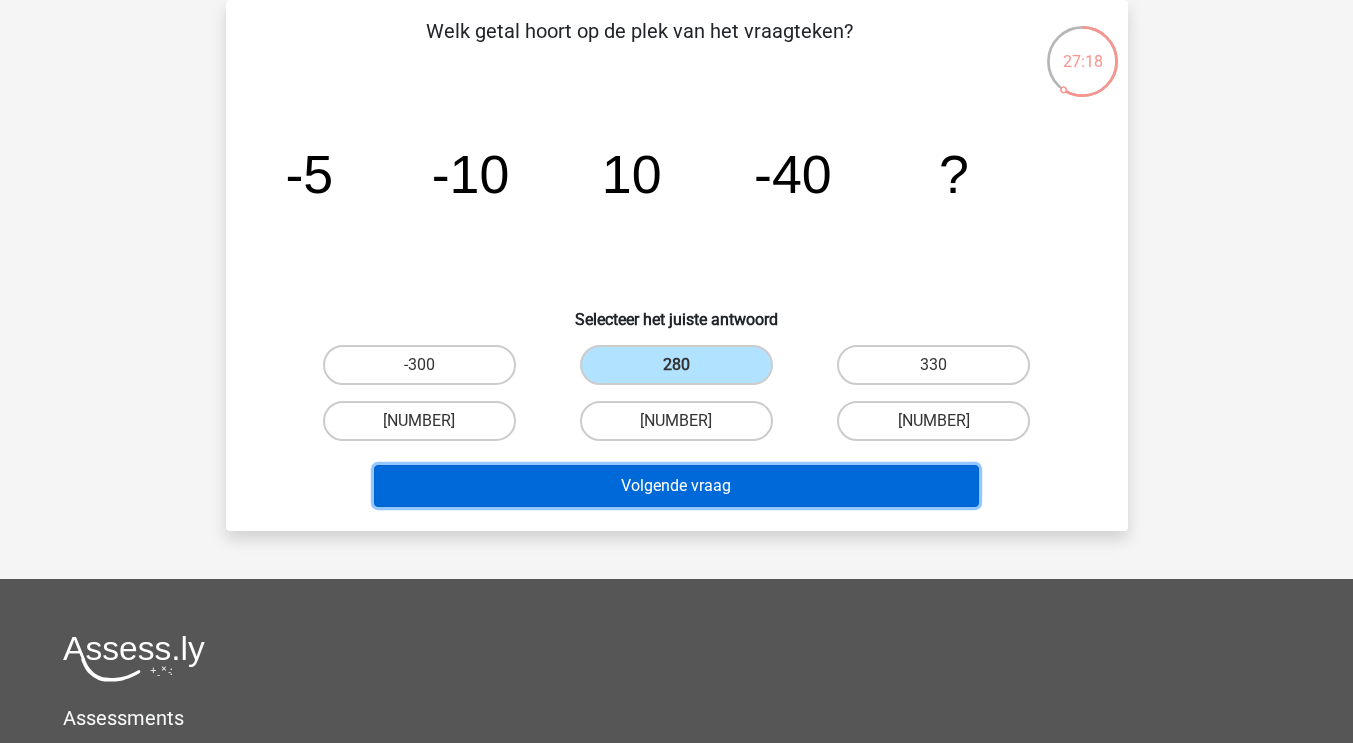 click on "Volgende vraag" at bounding box center [676, 486] 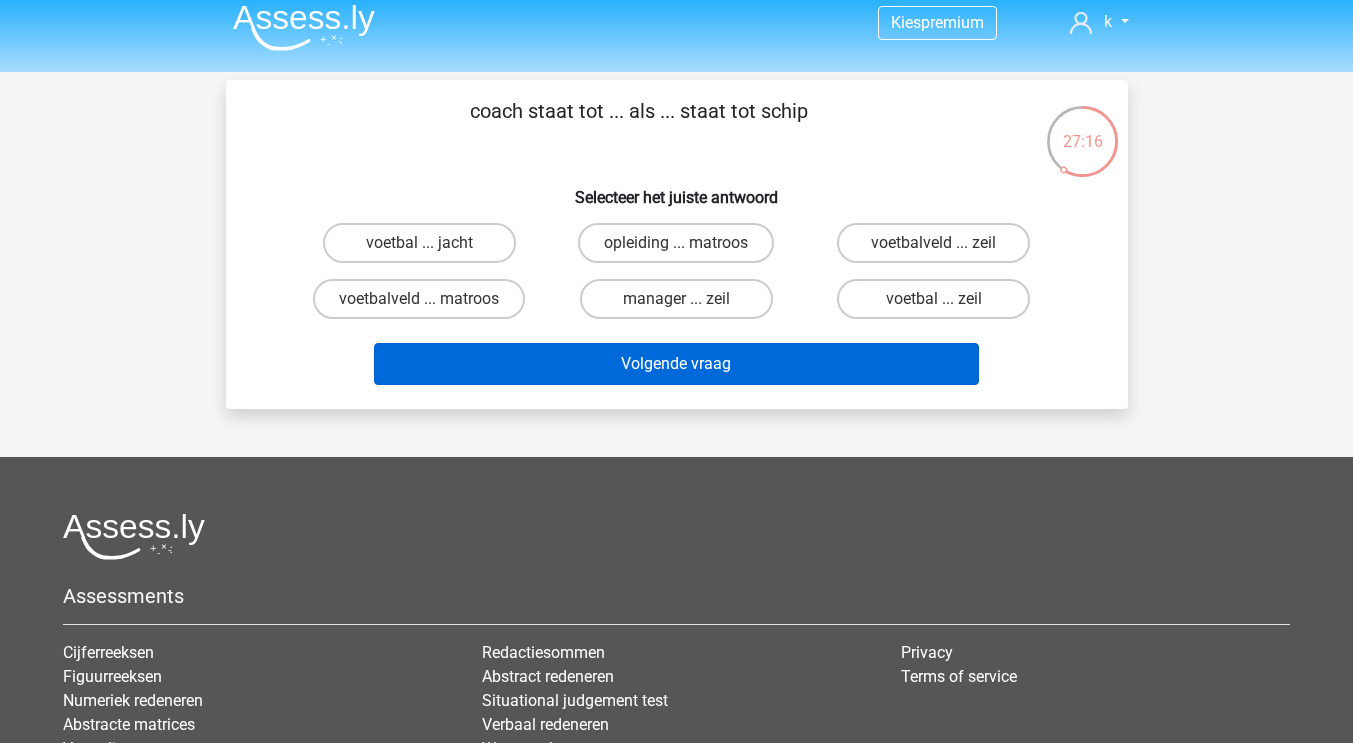 scroll, scrollTop: 0, scrollLeft: 0, axis: both 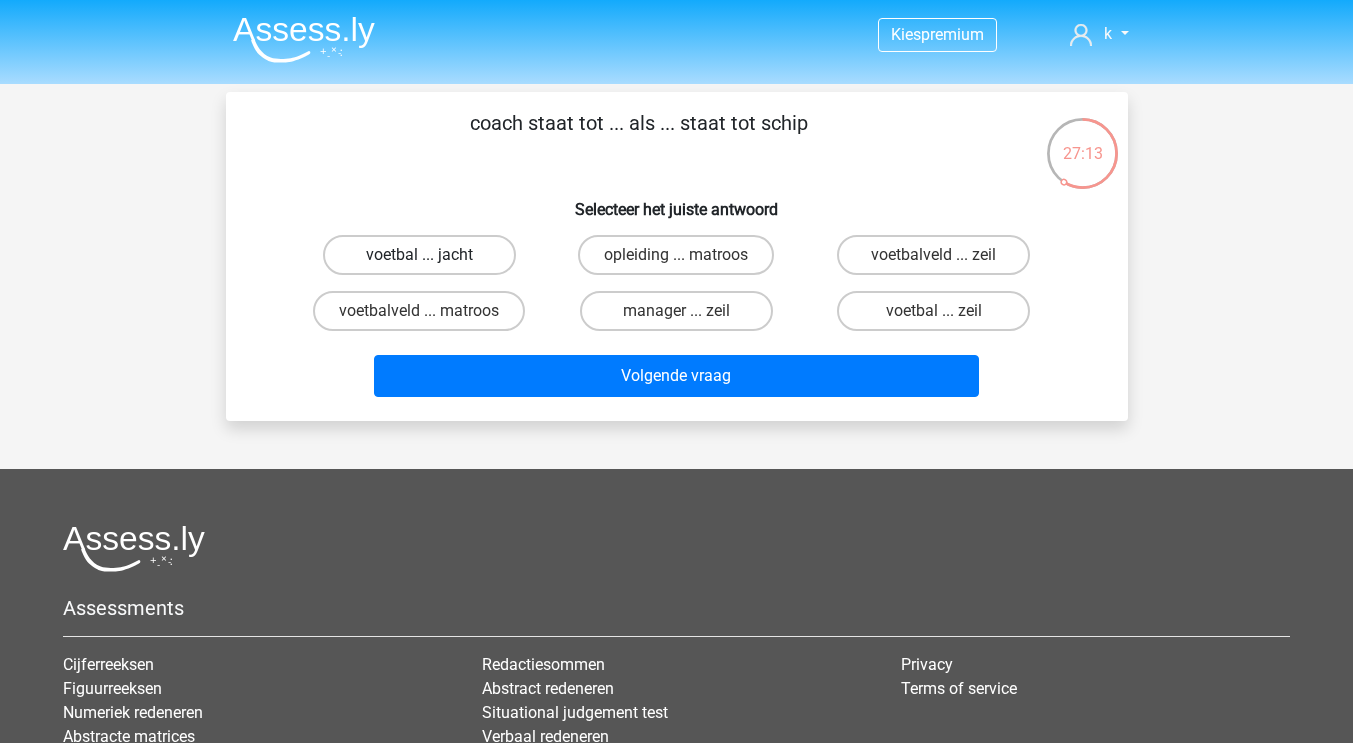 click on "voetbal ... jacht" at bounding box center (419, 255) 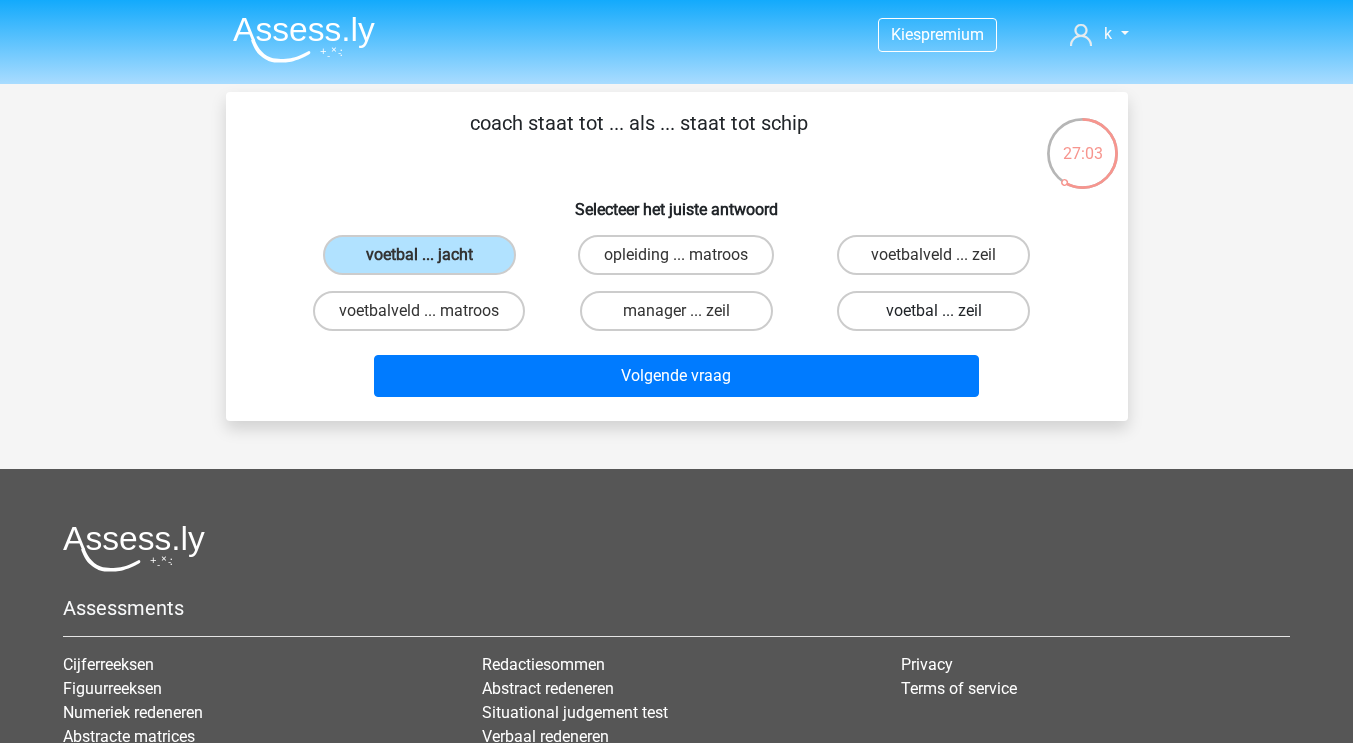 click on "voetbal ... zeil" at bounding box center [933, 311] 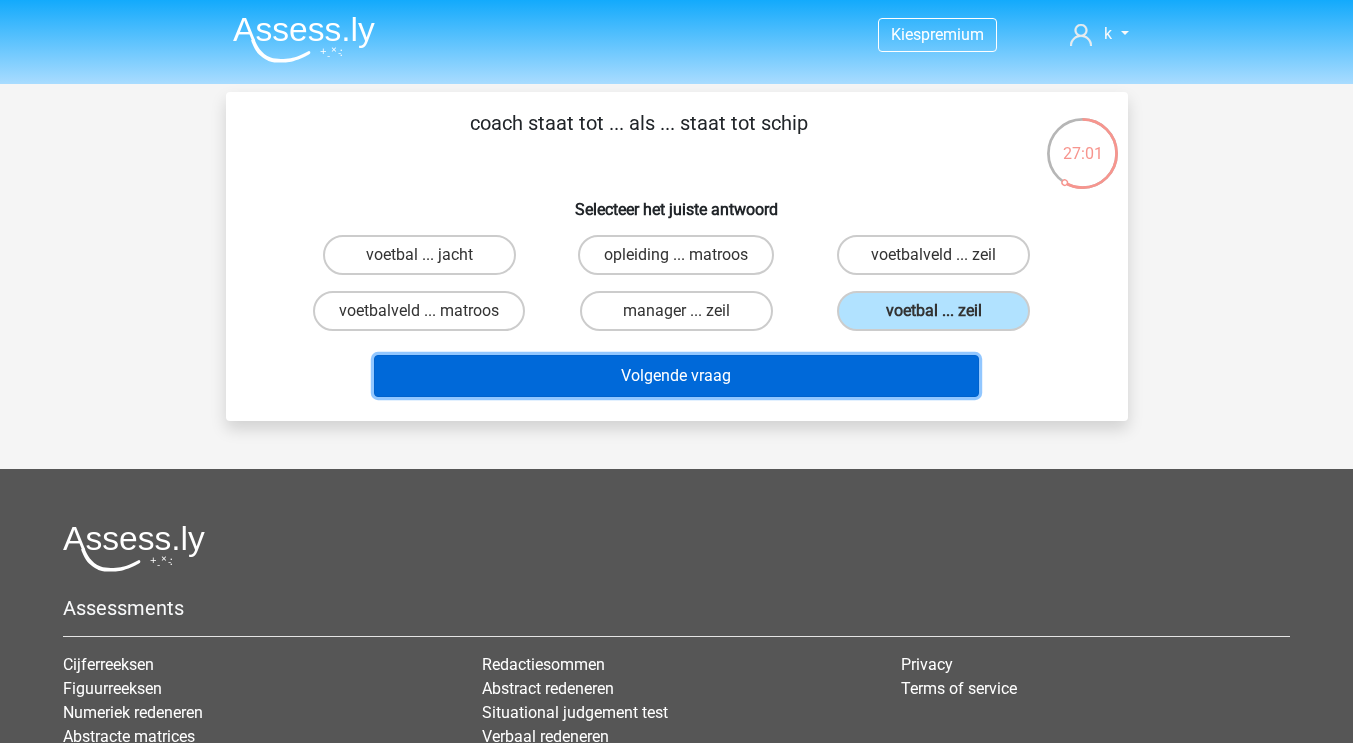 click on "Volgende vraag" at bounding box center [676, 376] 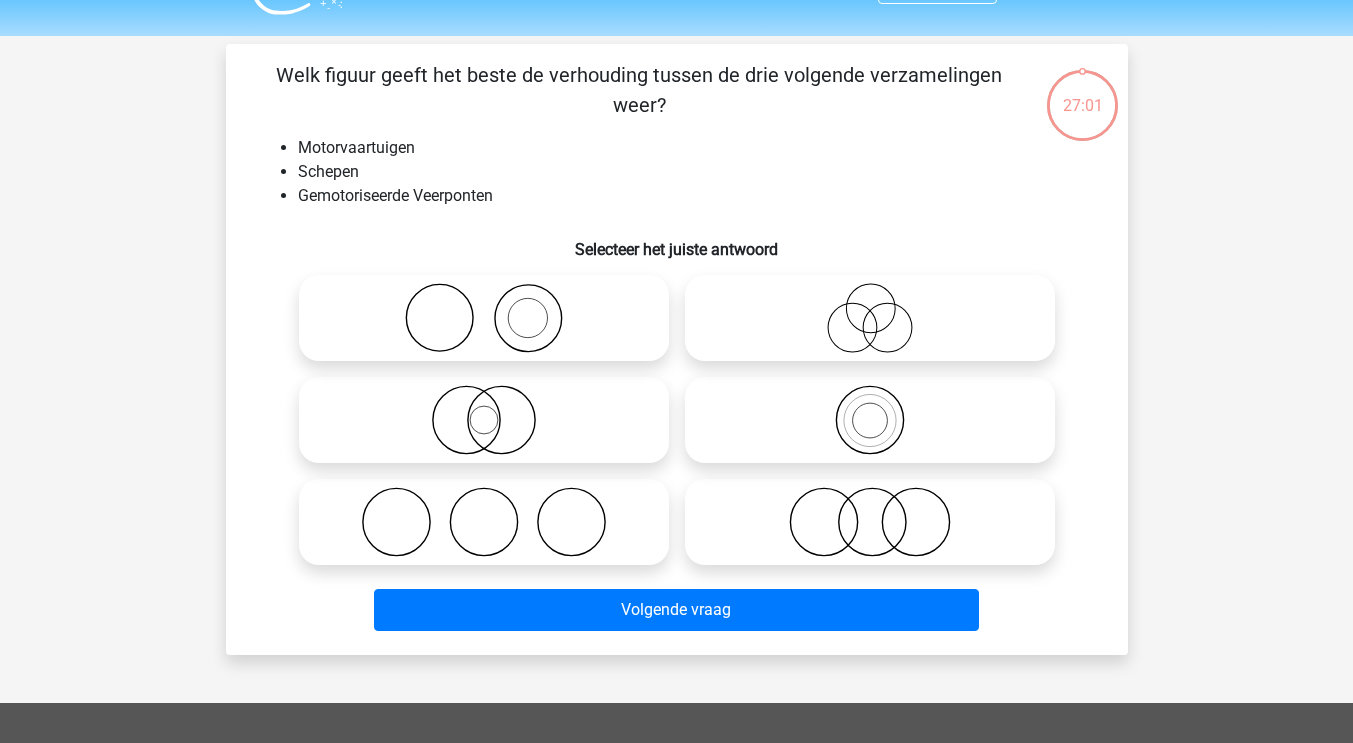 scroll, scrollTop: 92, scrollLeft: 0, axis: vertical 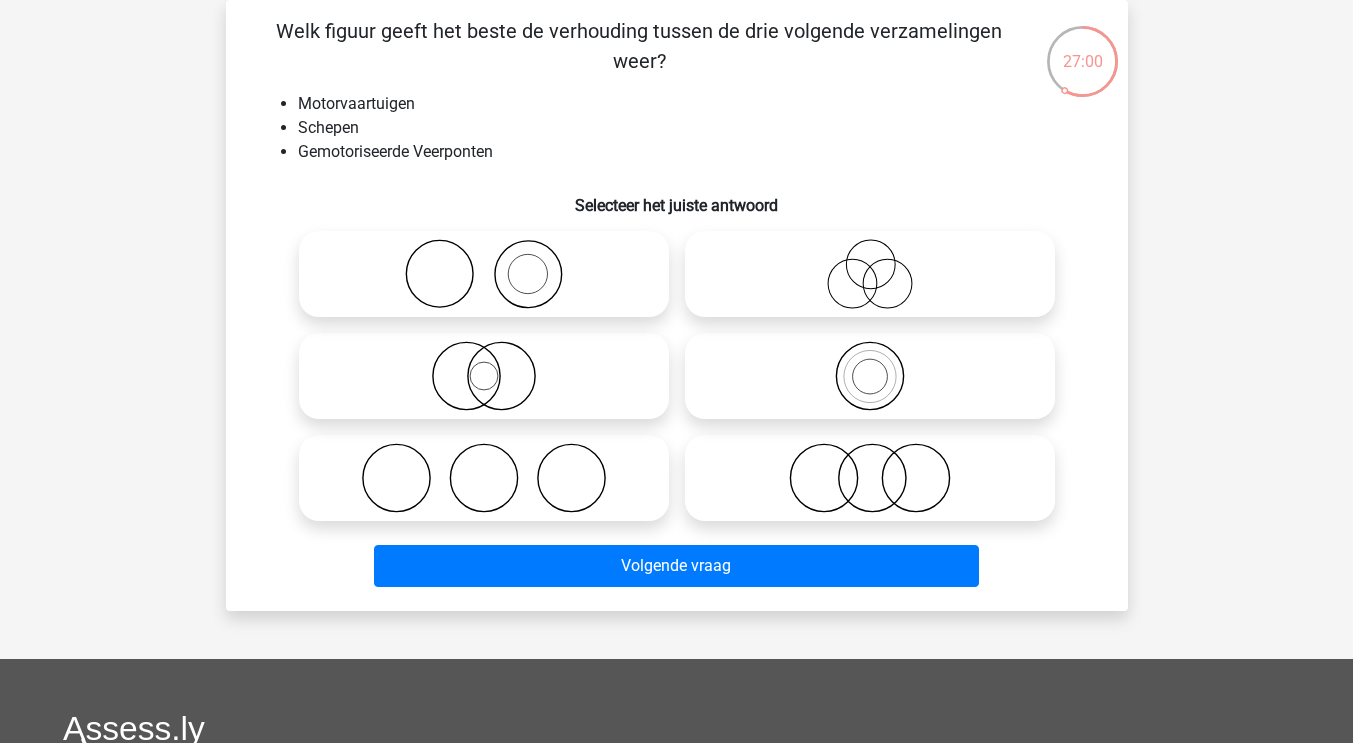 click 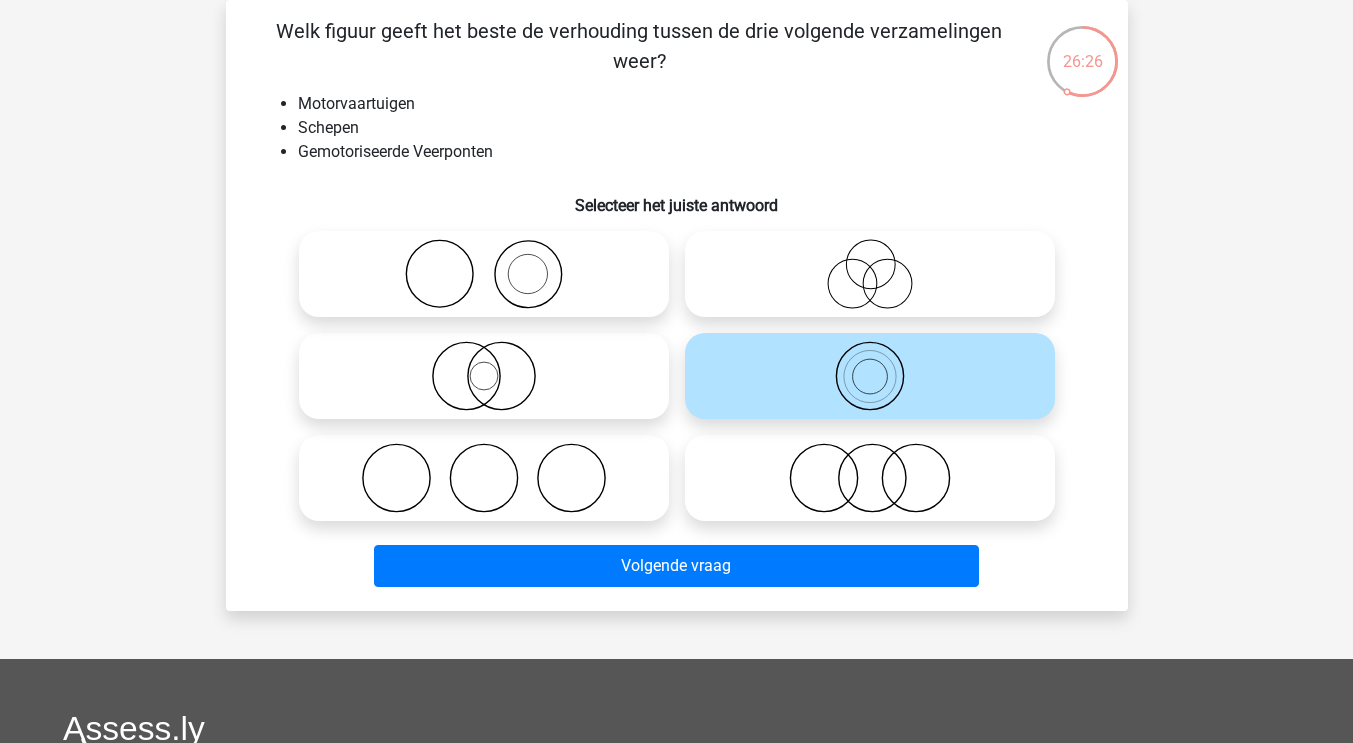 click 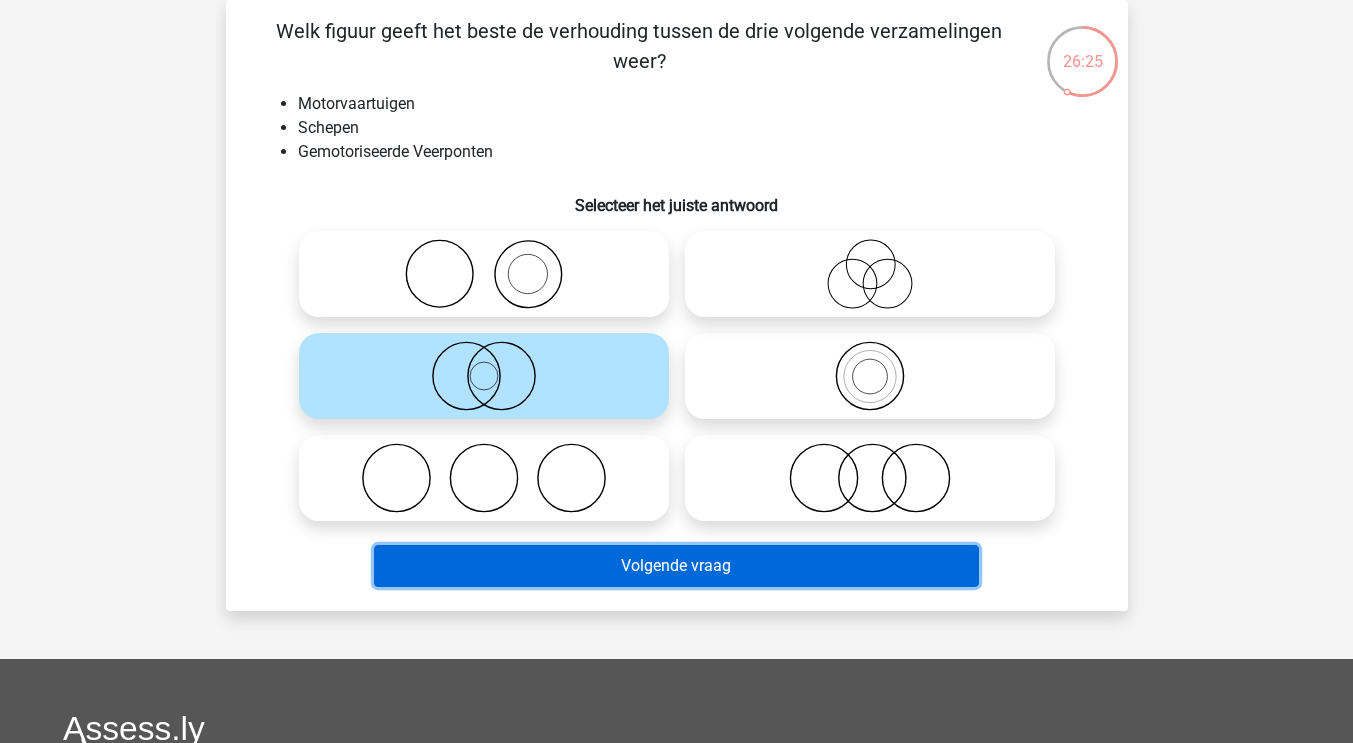 click on "Volgende vraag" at bounding box center [676, 566] 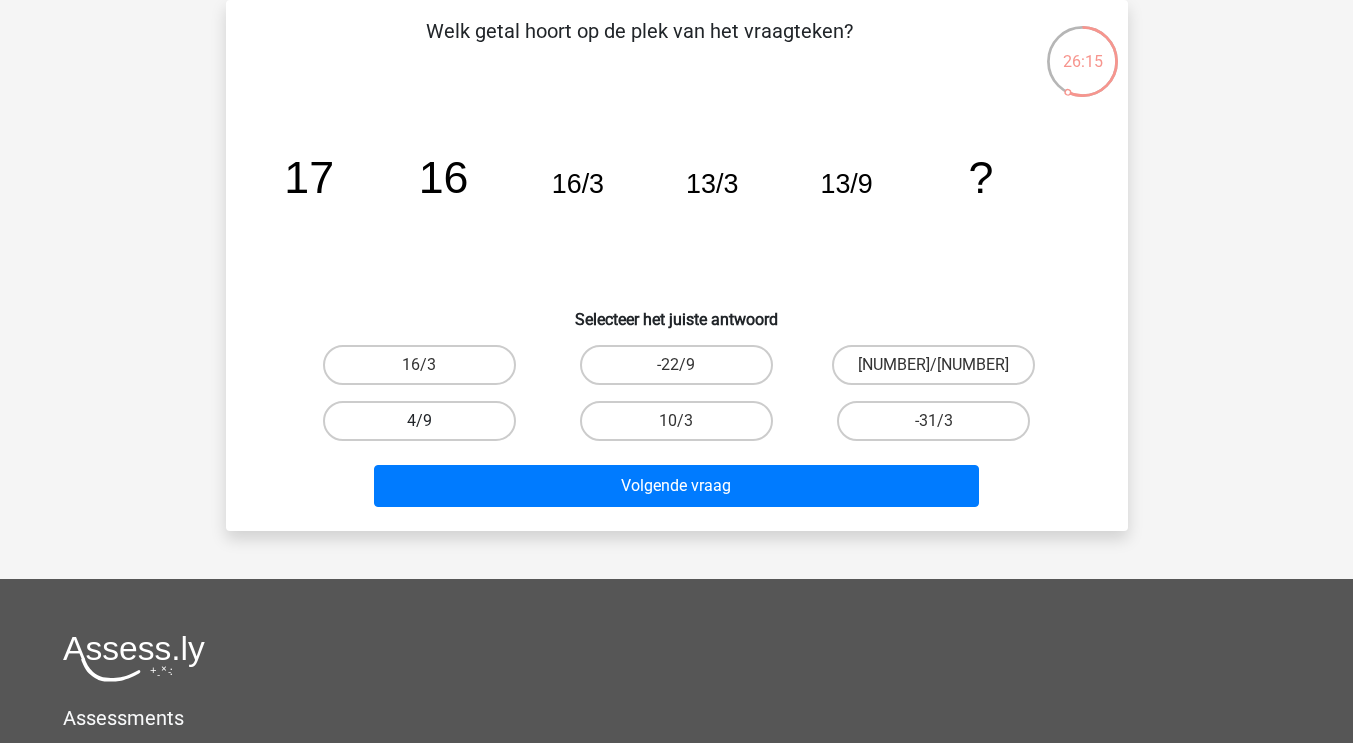 click on "4/9" at bounding box center [419, 421] 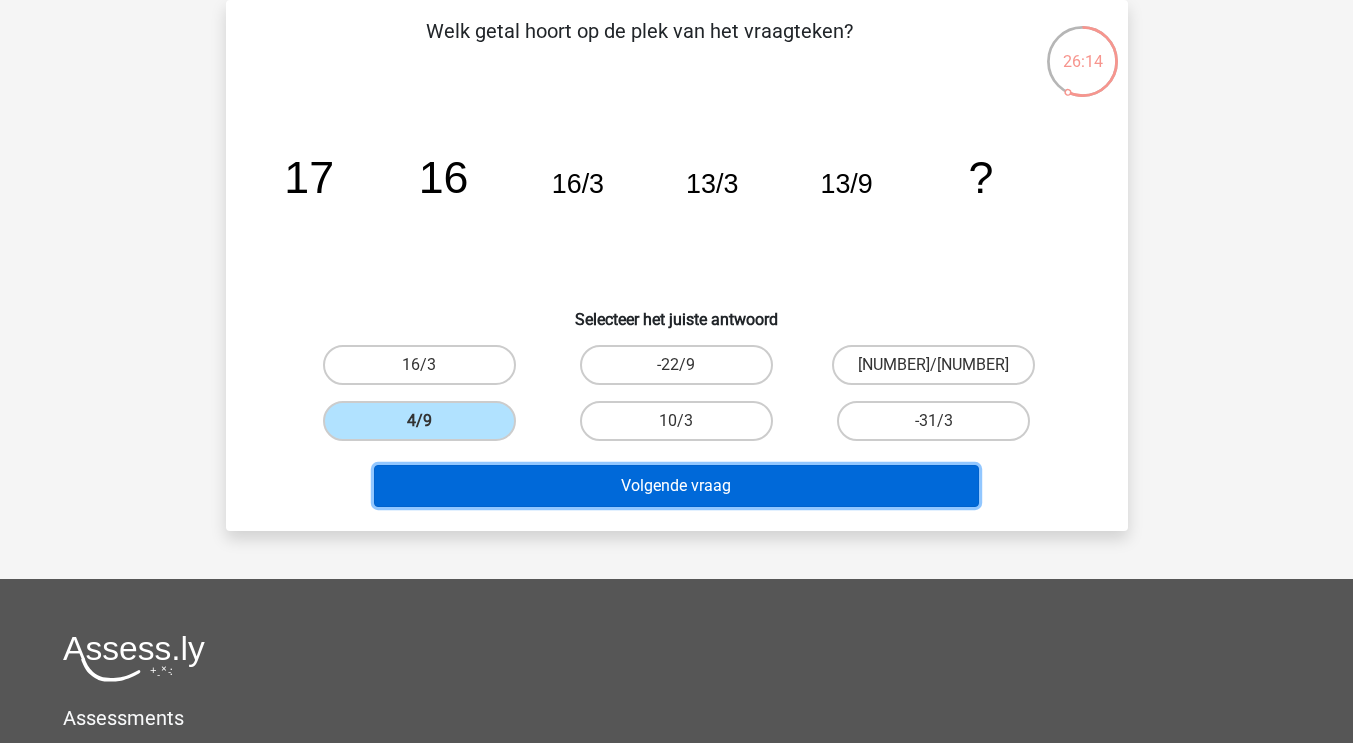 click on "Volgende vraag" at bounding box center (676, 486) 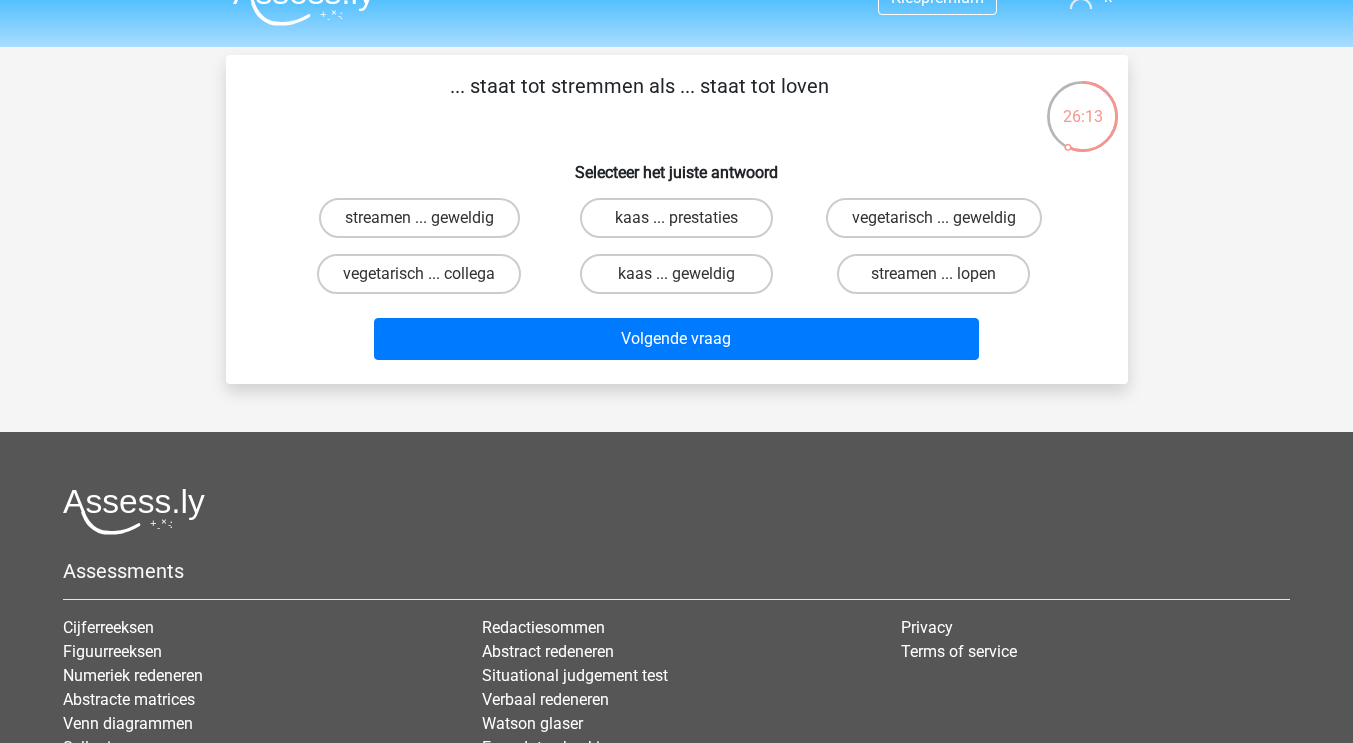 scroll, scrollTop: 23, scrollLeft: 0, axis: vertical 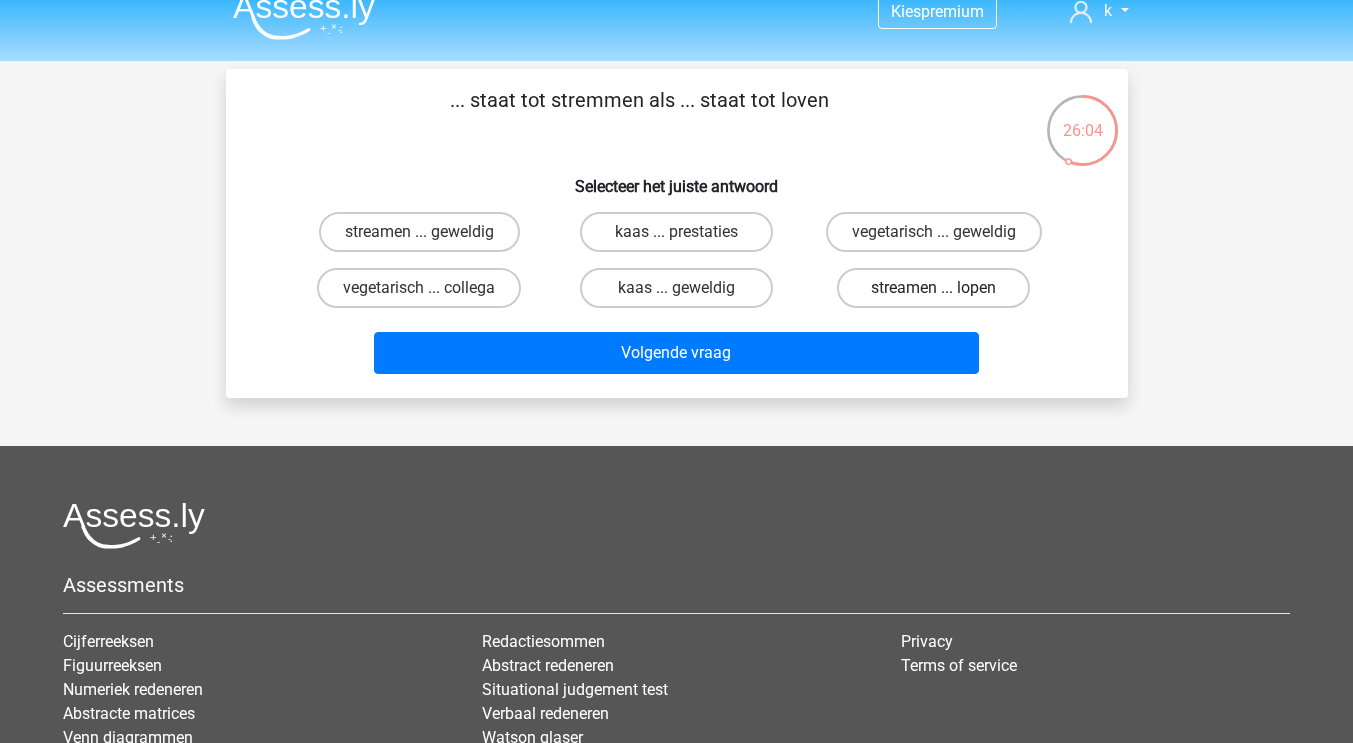click on "streamen ... lopen" at bounding box center [933, 288] 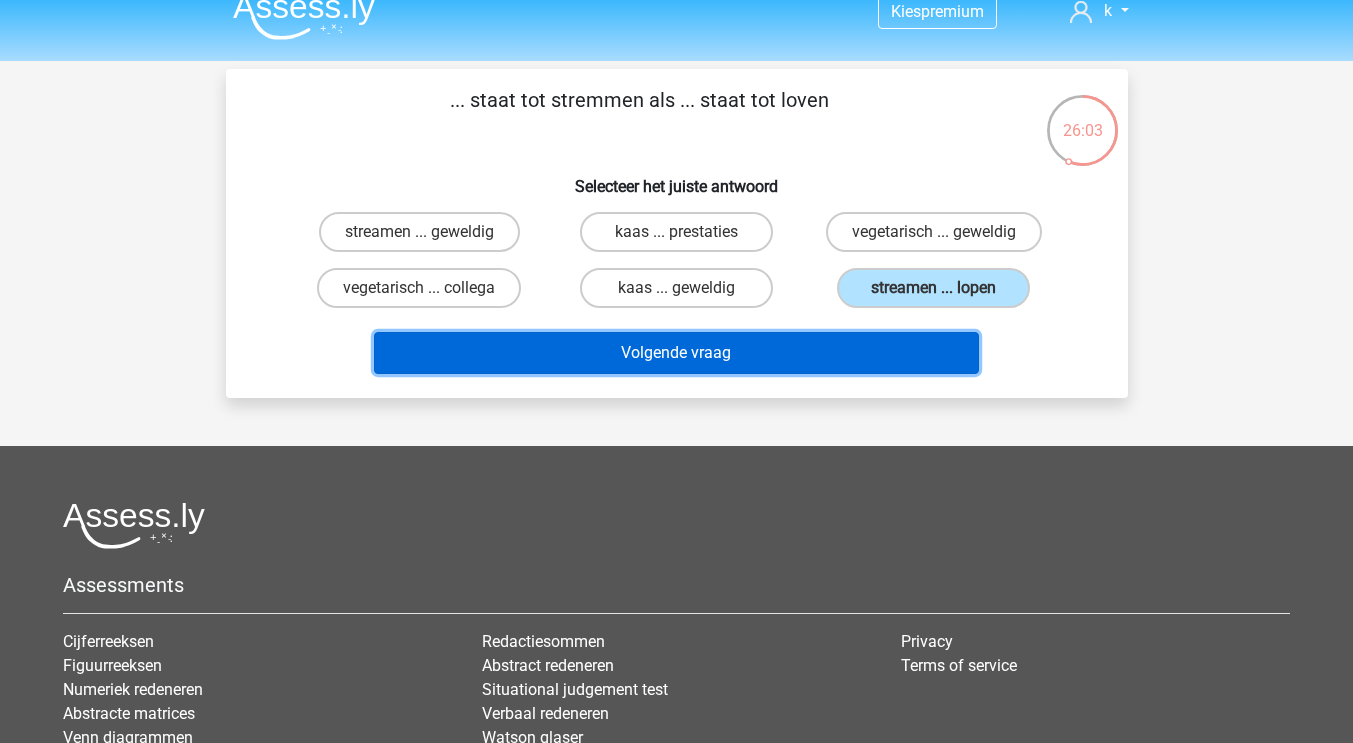 click on "Volgende vraag" at bounding box center [676, 353] 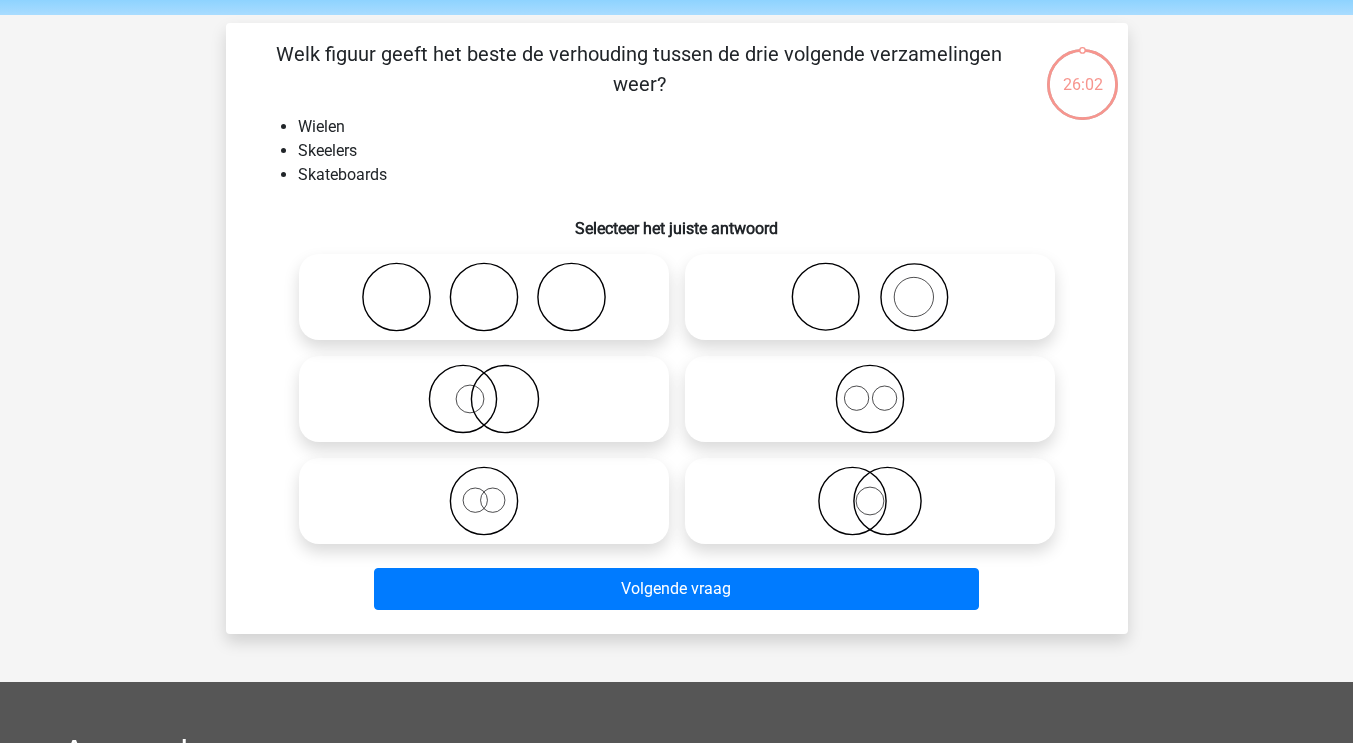 scroll, scrollTop: 92, scrollLeft: 0, axis: vertical 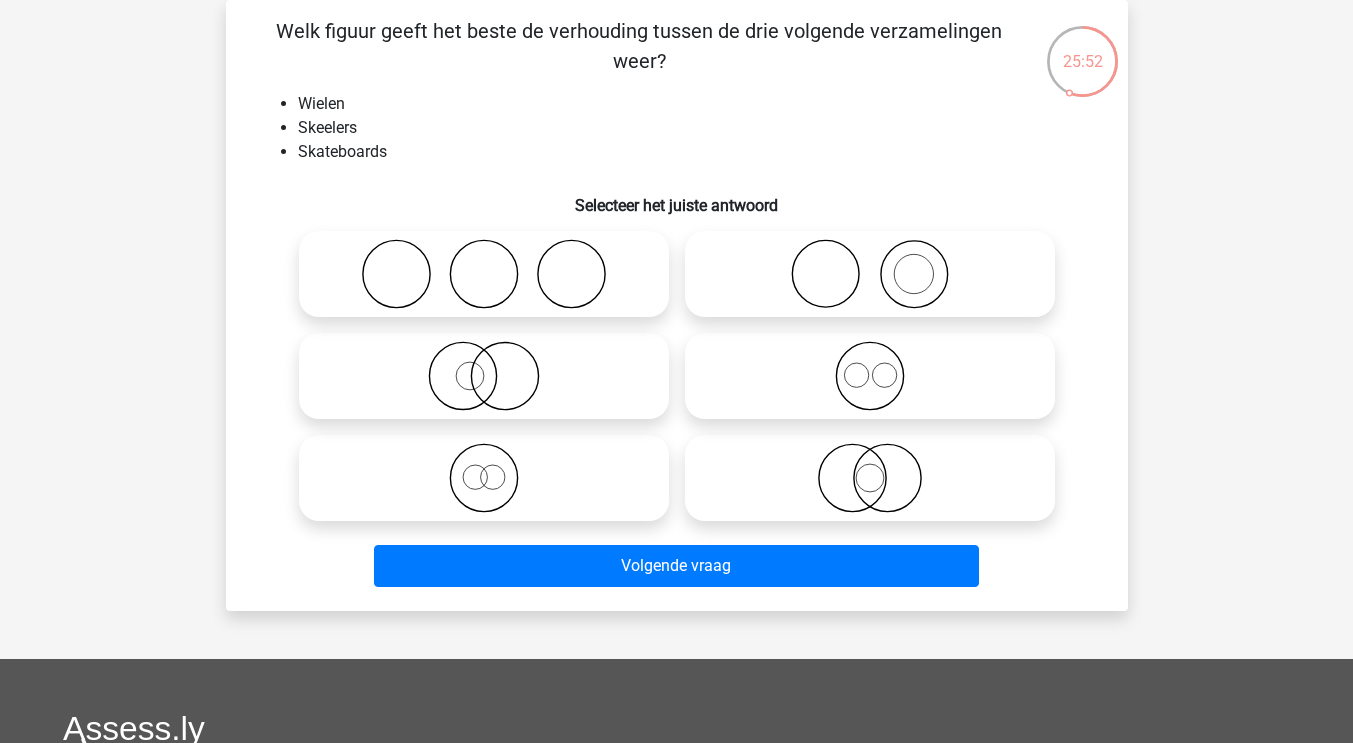 click 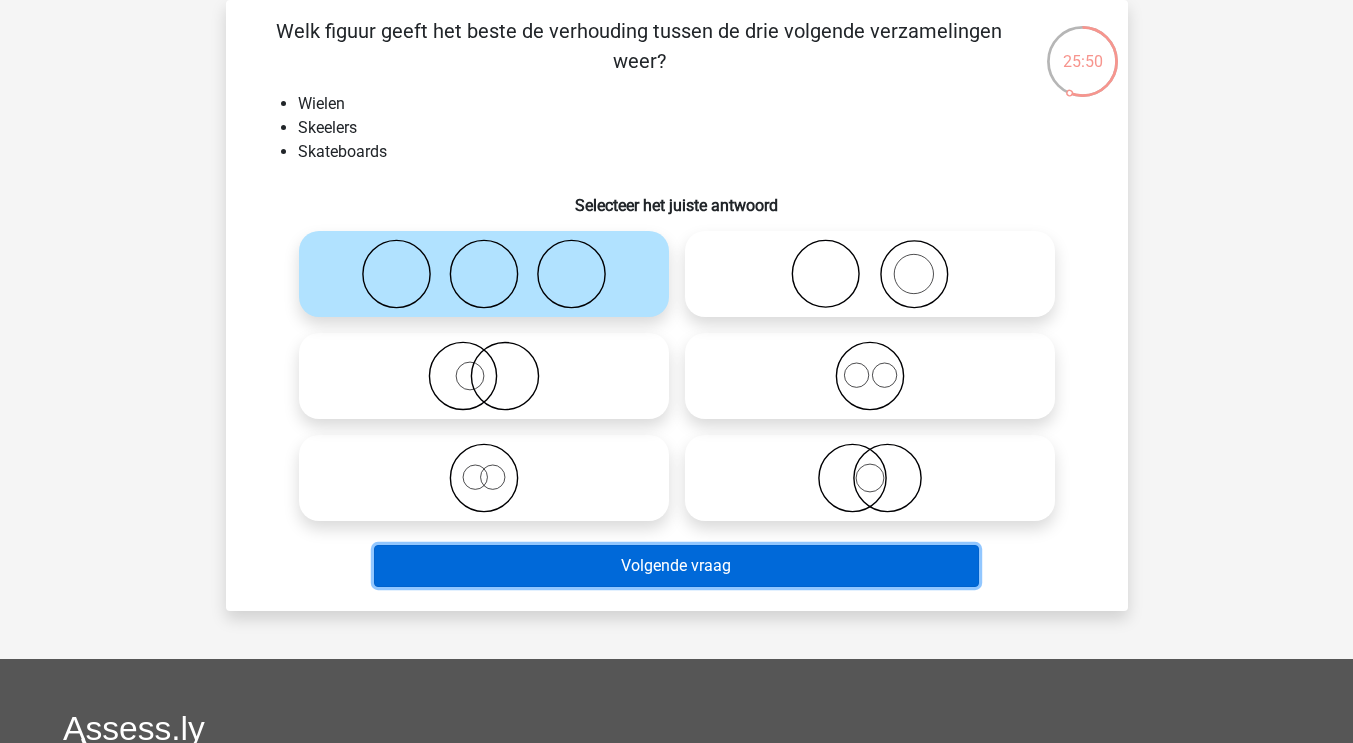 click on "Volgende vraag" at bounding box center [676, 566] 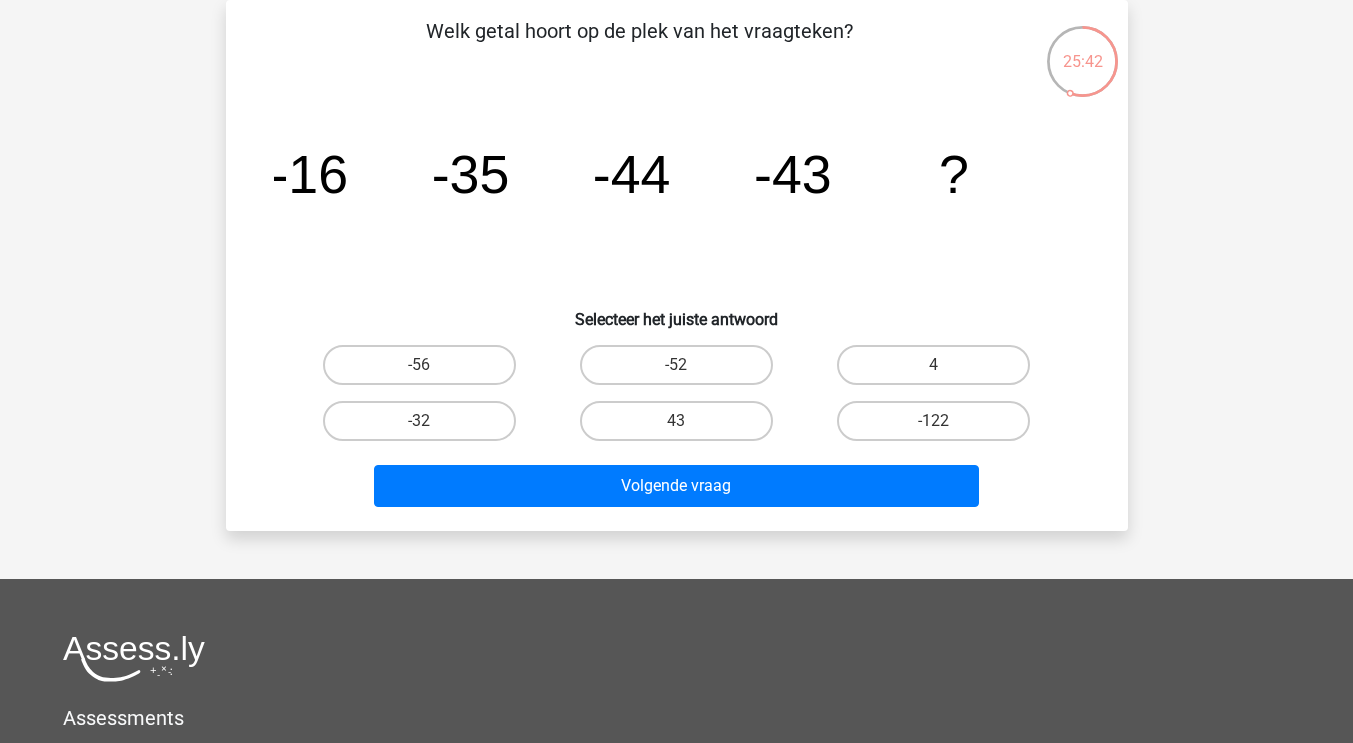 click on "-52" at bounding box center [676, 365] 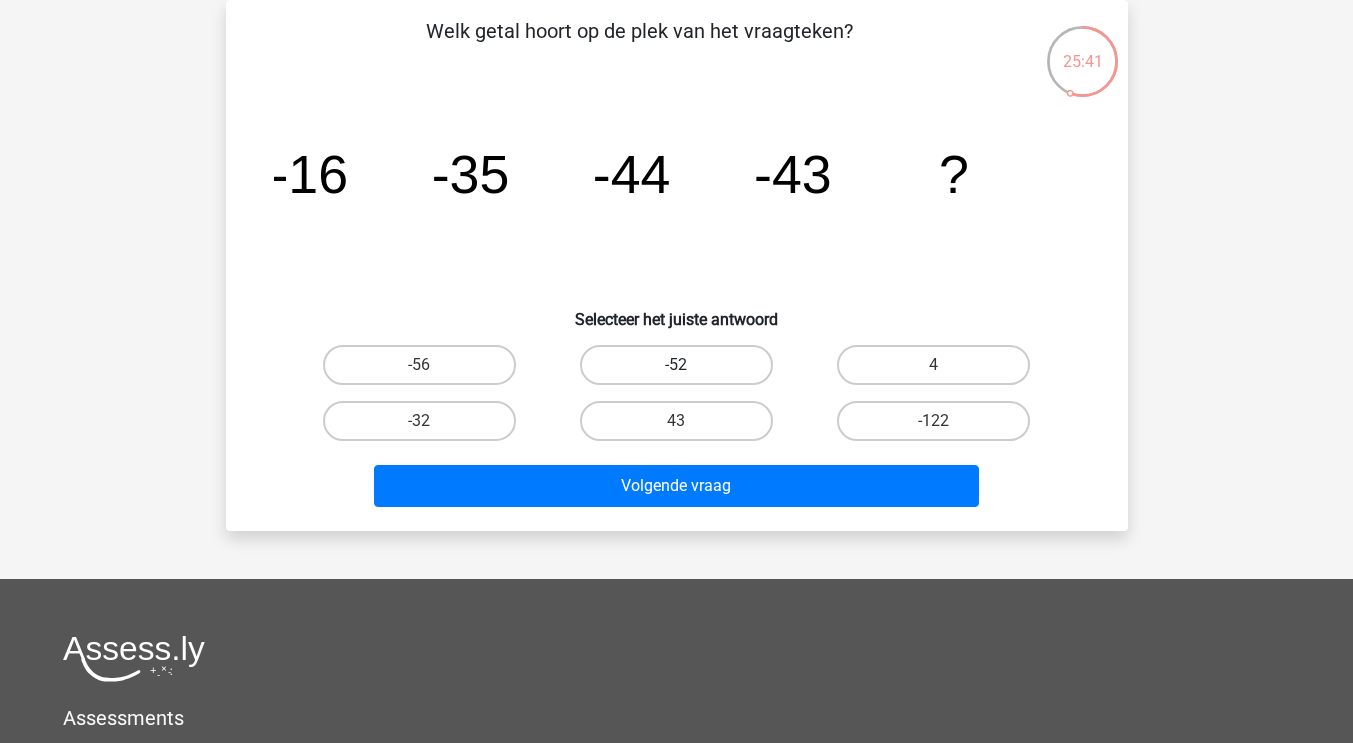 click on "-52" at bounding box center (676, 365) 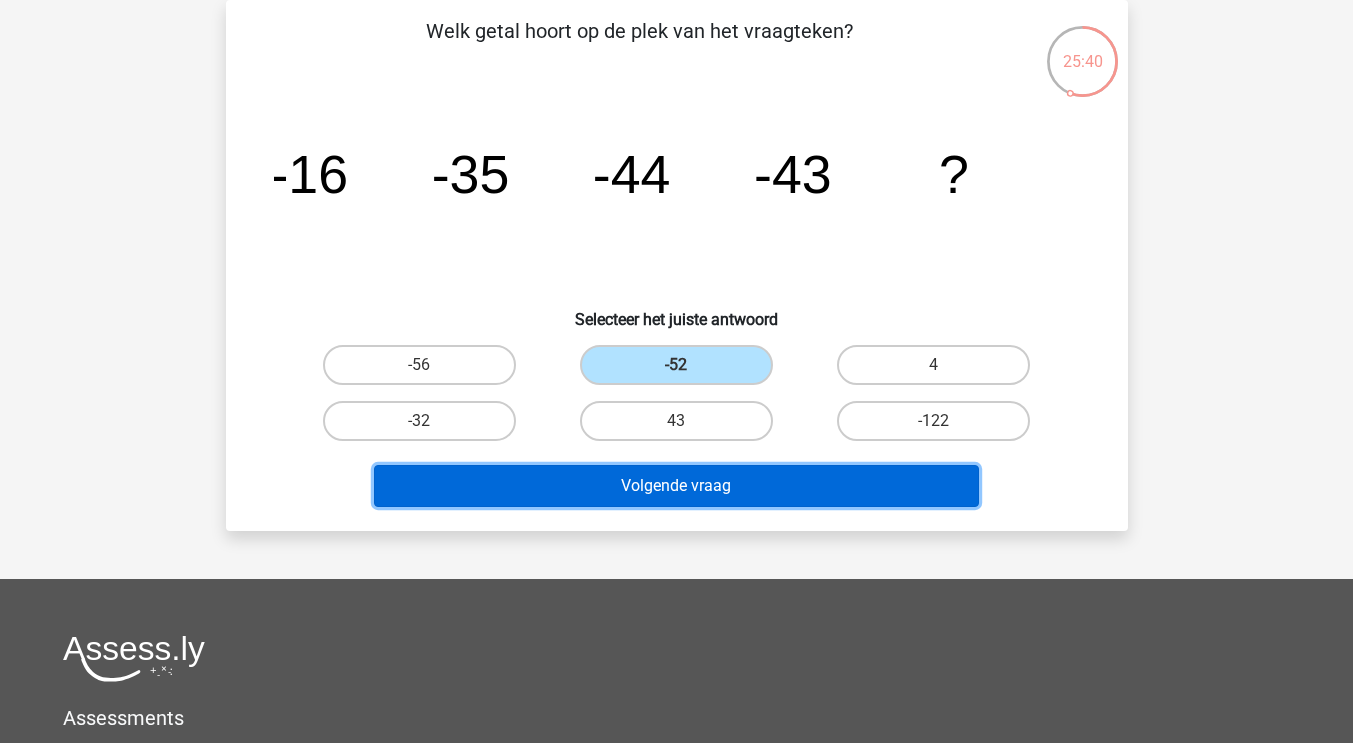 click on "Volgende vraag" at bounding box center (676, 486) 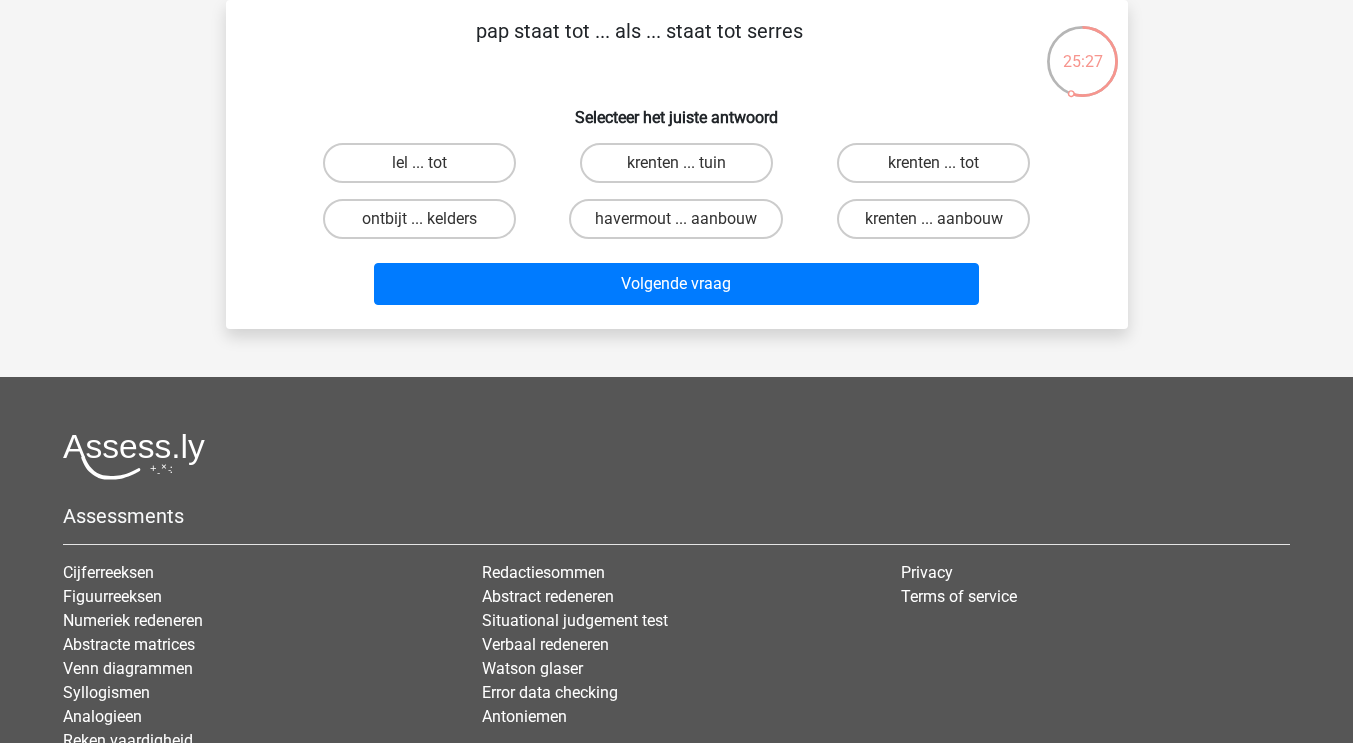 click on "lel ... tot" at bounding box center [419, 163] 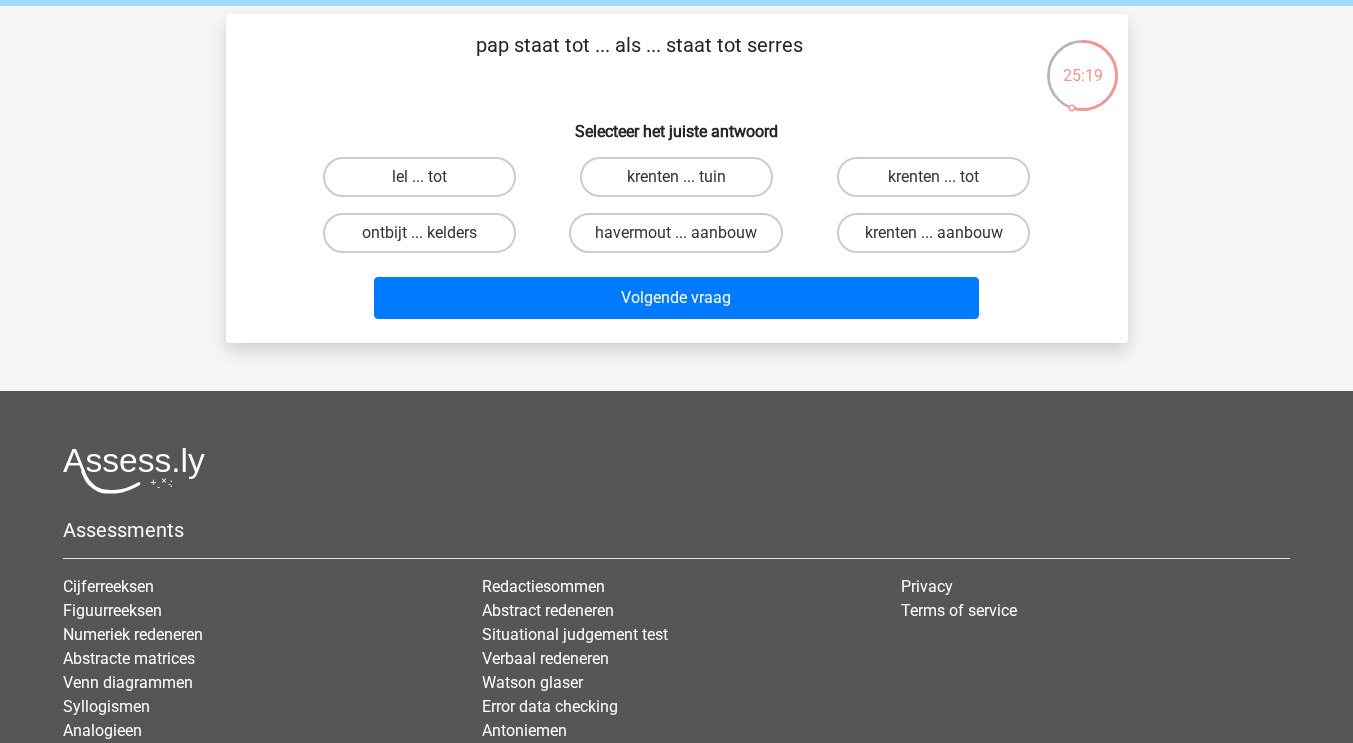 scroll, scrollTop: 63, scrollLeft: 0, axis: vertical 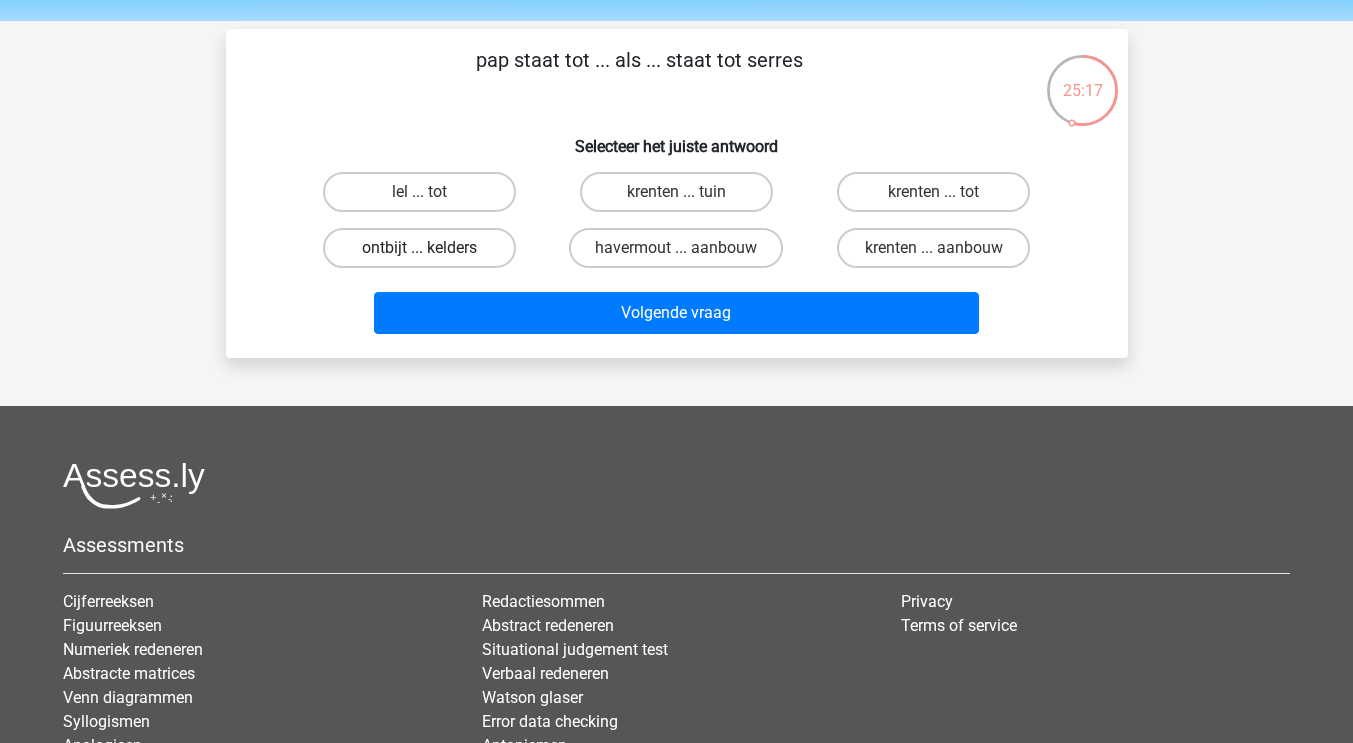 click on "ontbijt ... kelders" at bounding box center [419, 248] 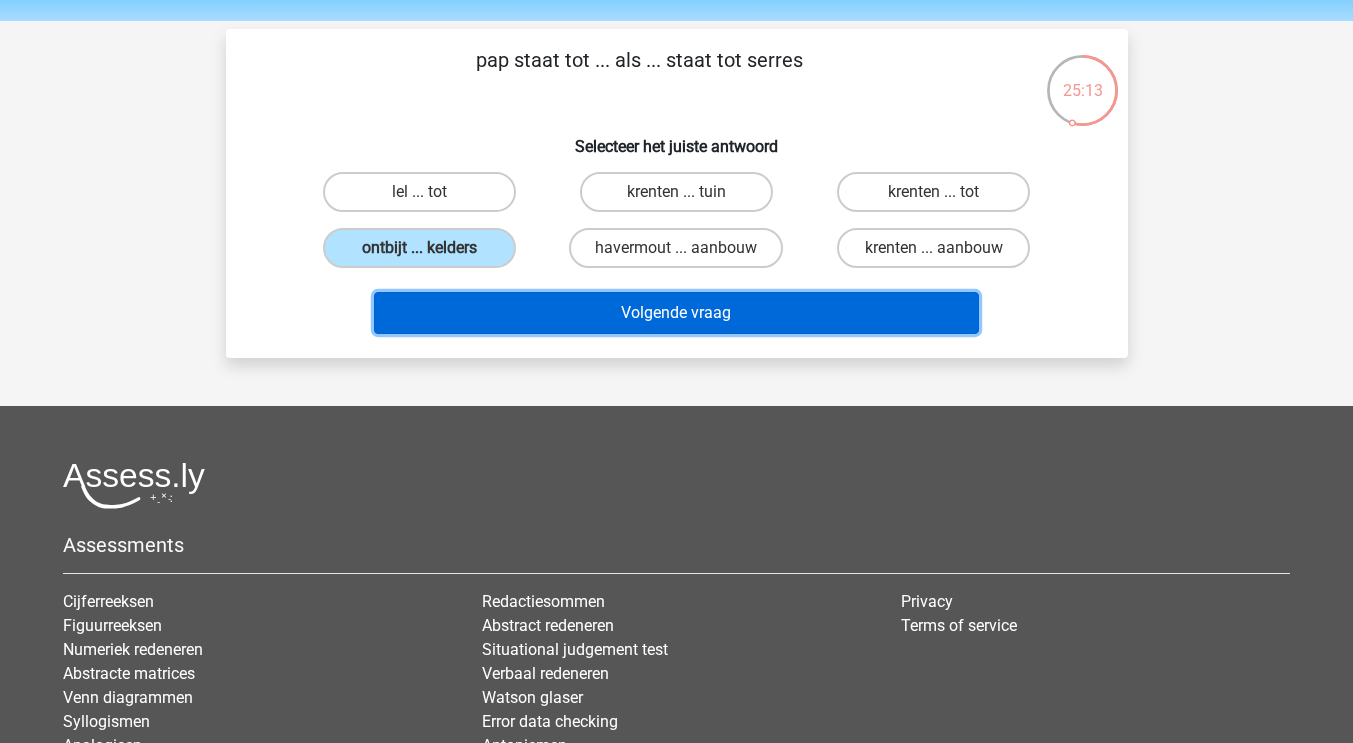 click on "Volgende vraag" at bounding box center [676, 313] 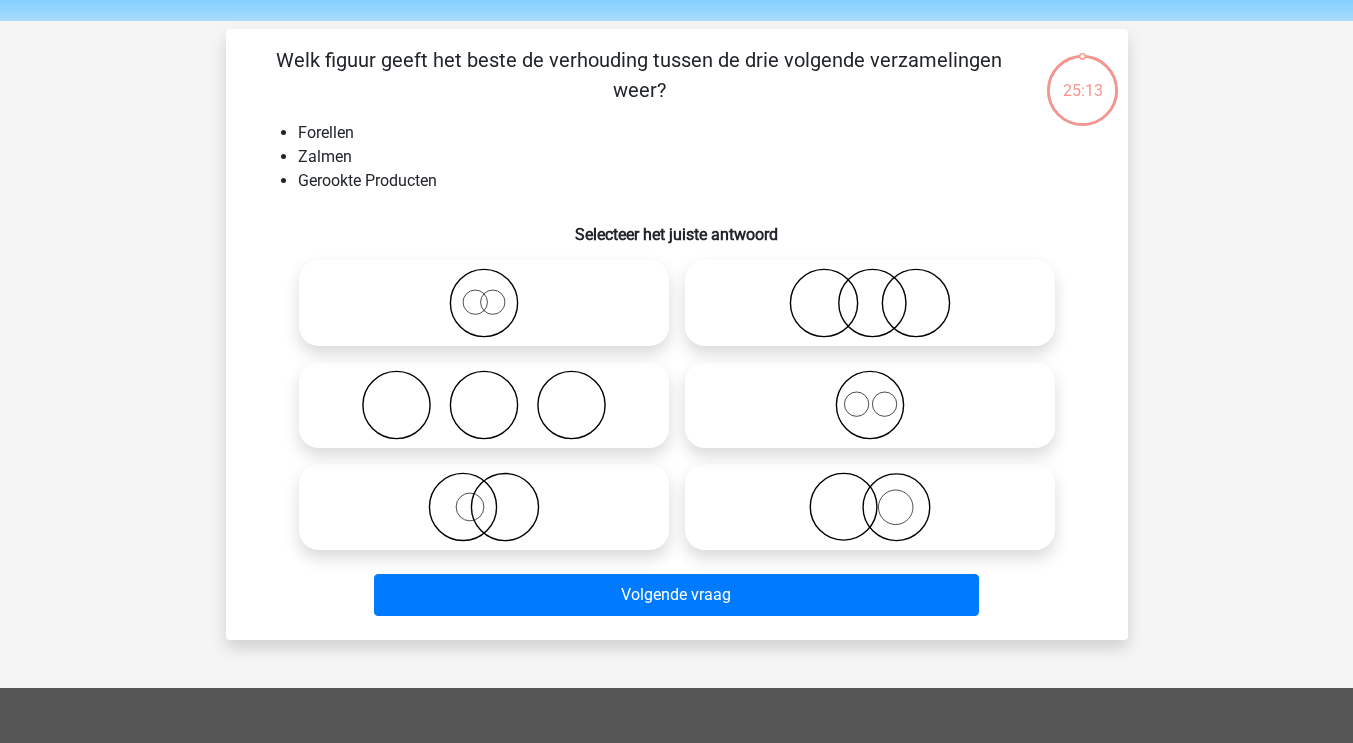scroll, scrollTop: 92, scrollLeft: 0, axis: vertical 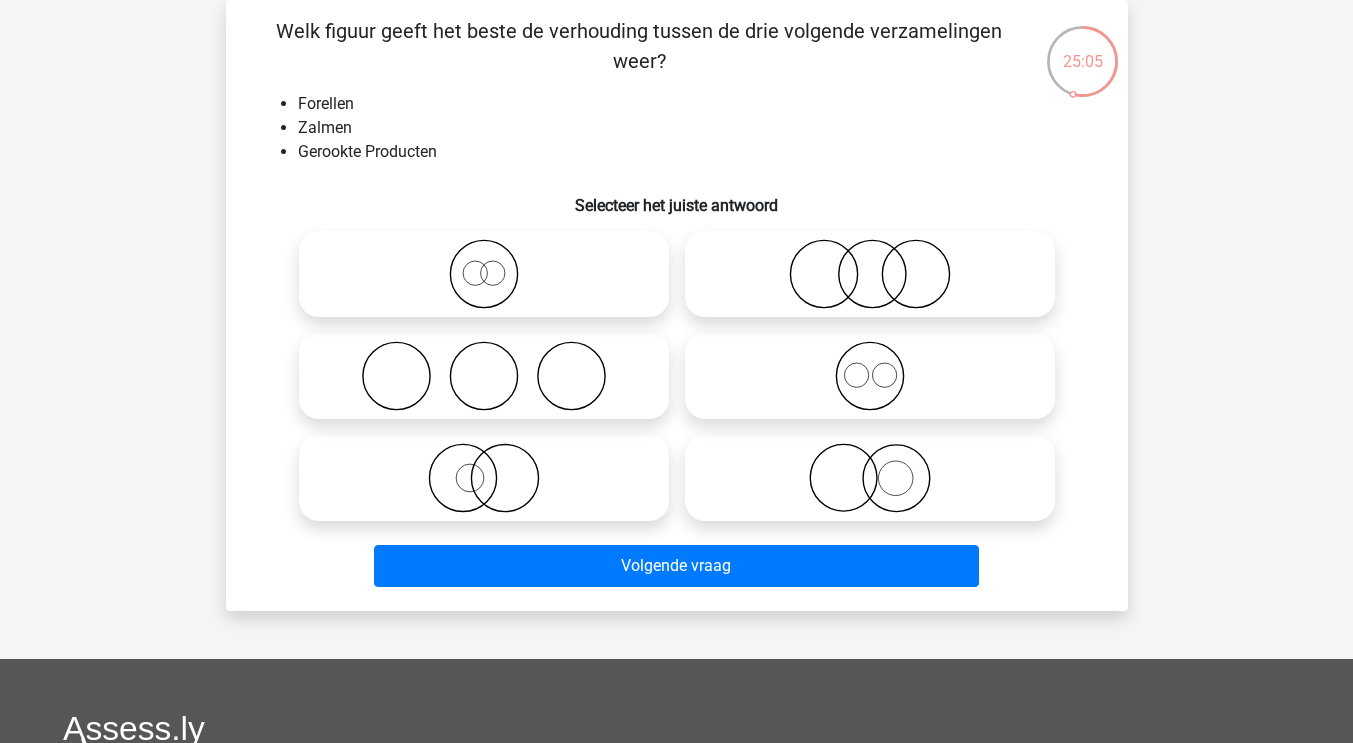 click 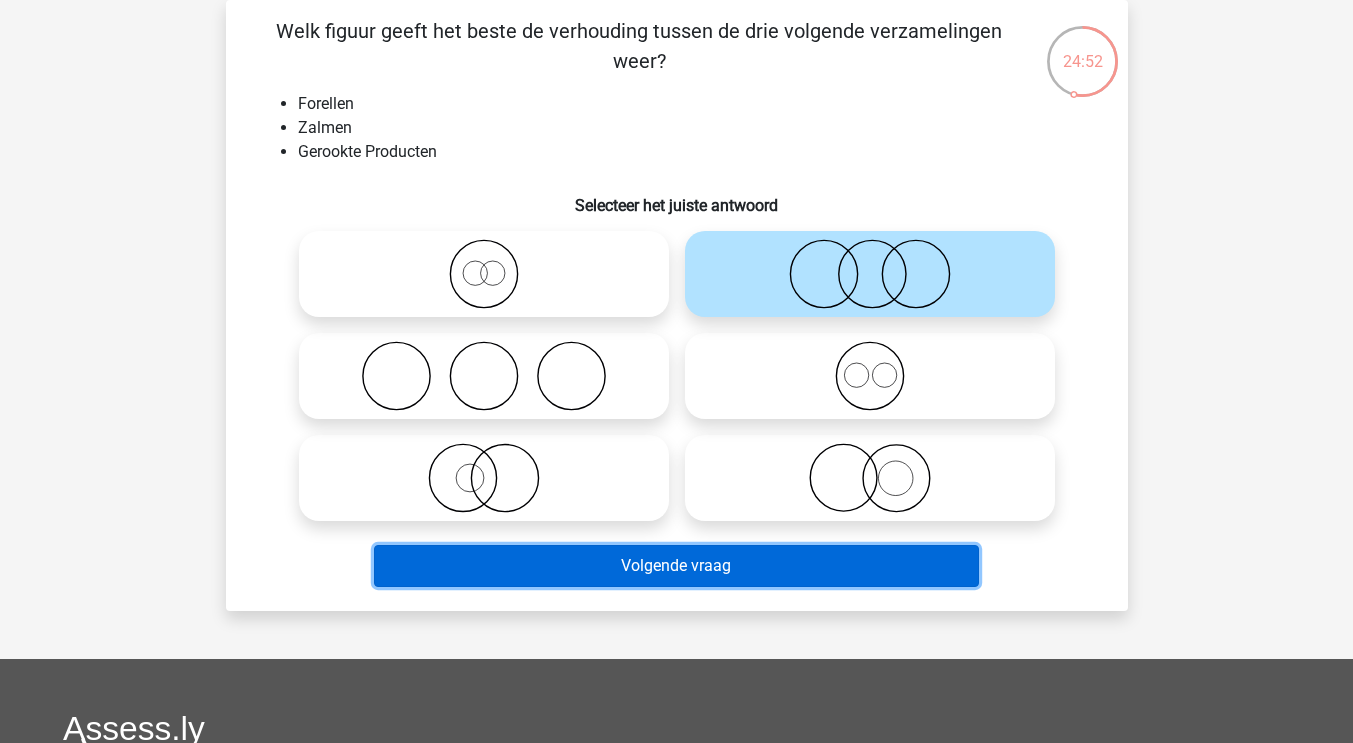 click on "Volgende vraag" at bounding box center [676, 566] 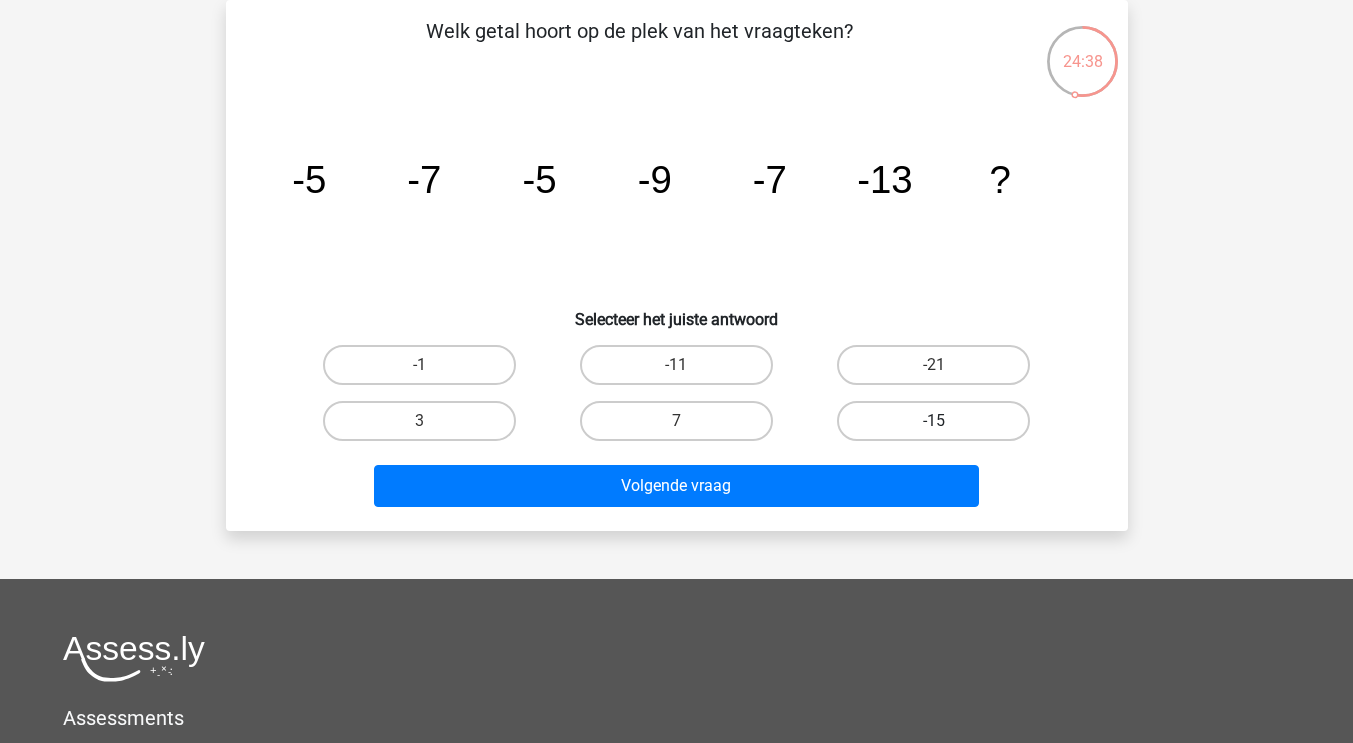 click on "-15" at bounding box center [933, 421] 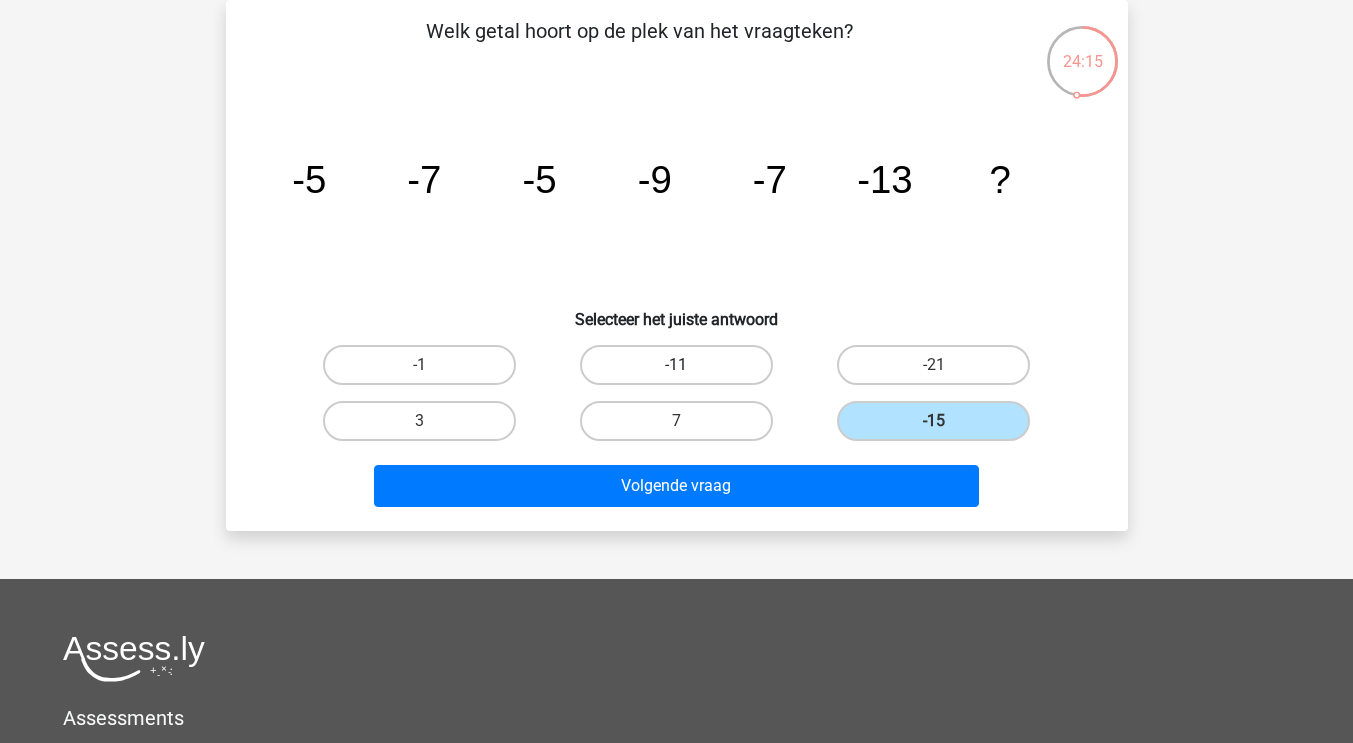 click on "-11" at bounding box center [676, 365] 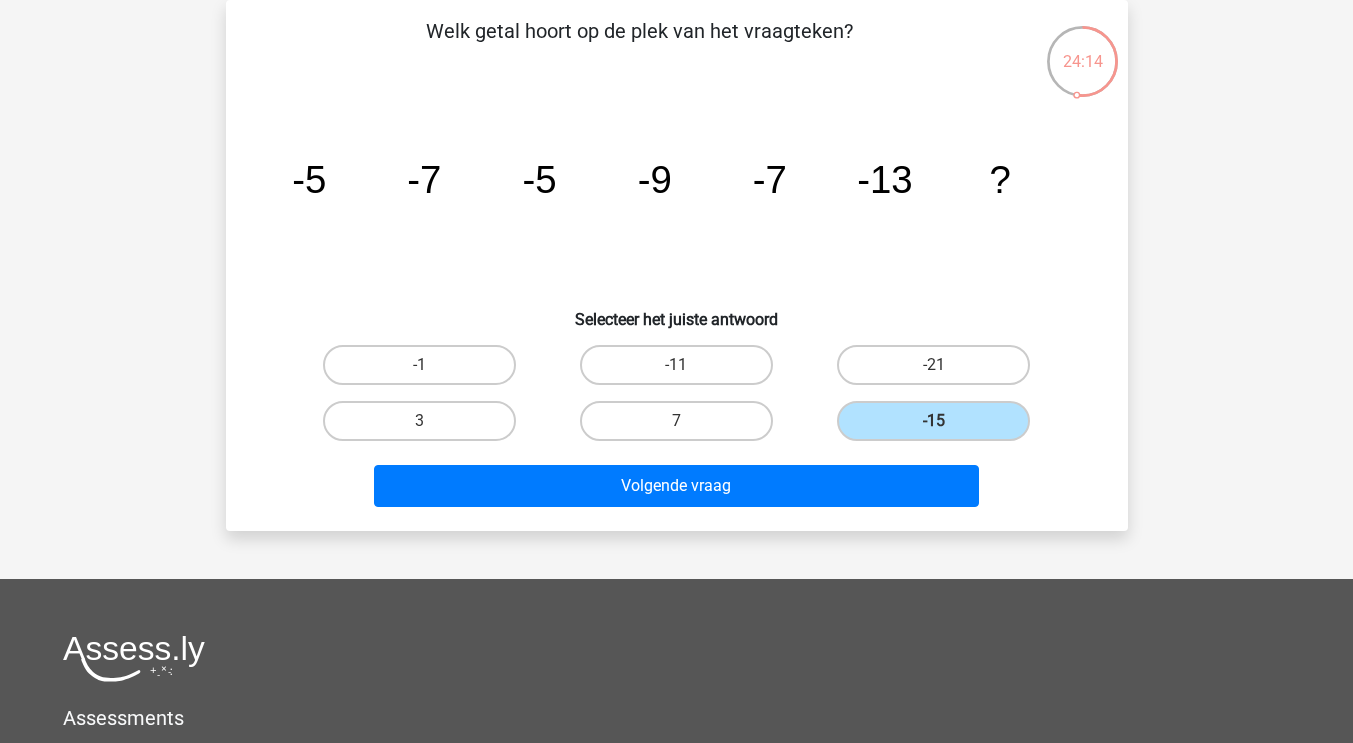 click on "-11" at bounding box center (682, 371) 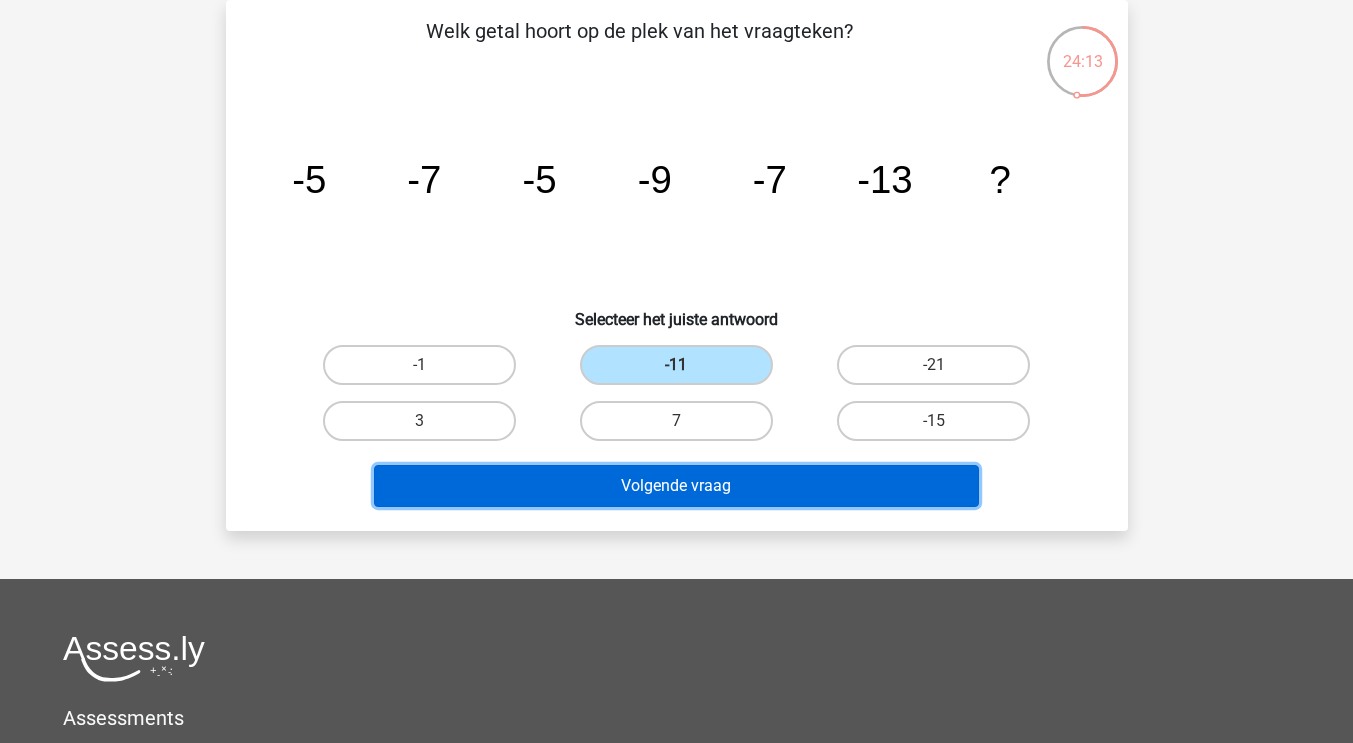 click on "Volgende vraag" at bounding box center (676, 486) 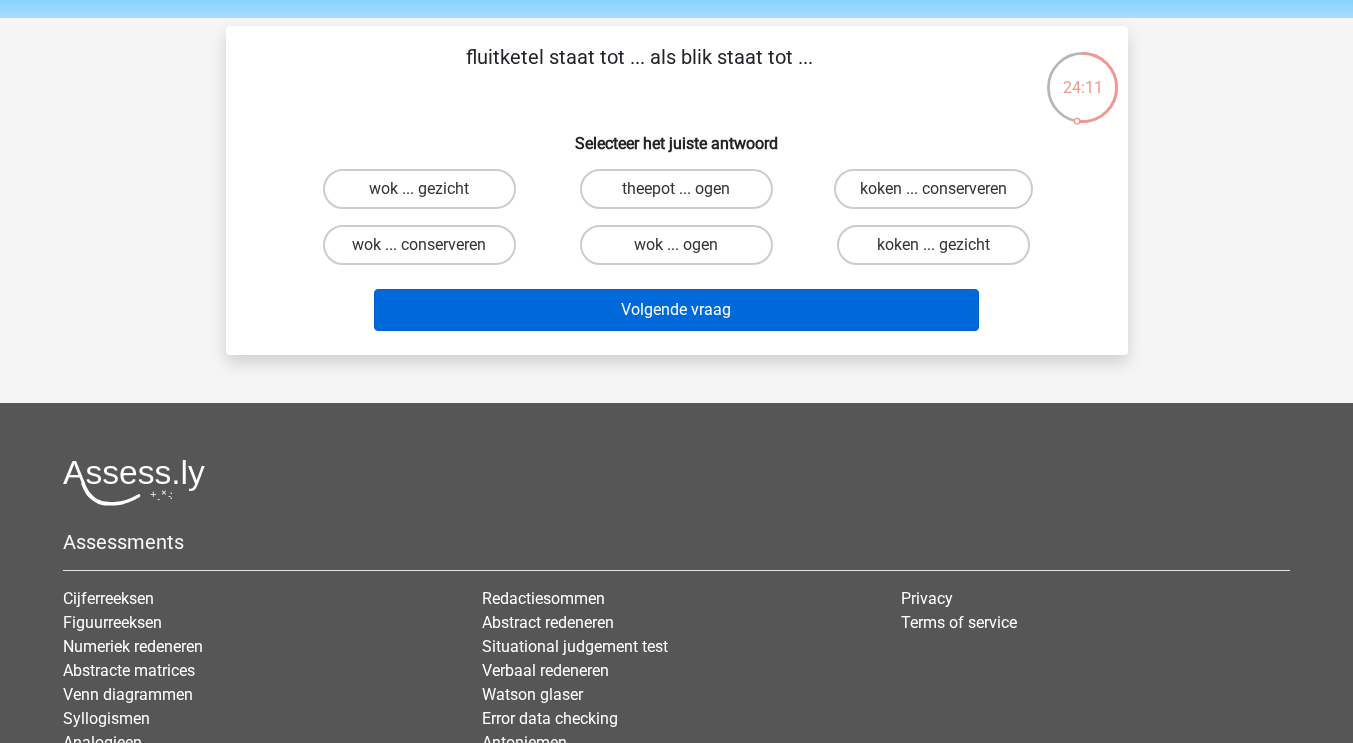 scroll, scrollTop: 64, scrollLeft: 0, axis: vertical 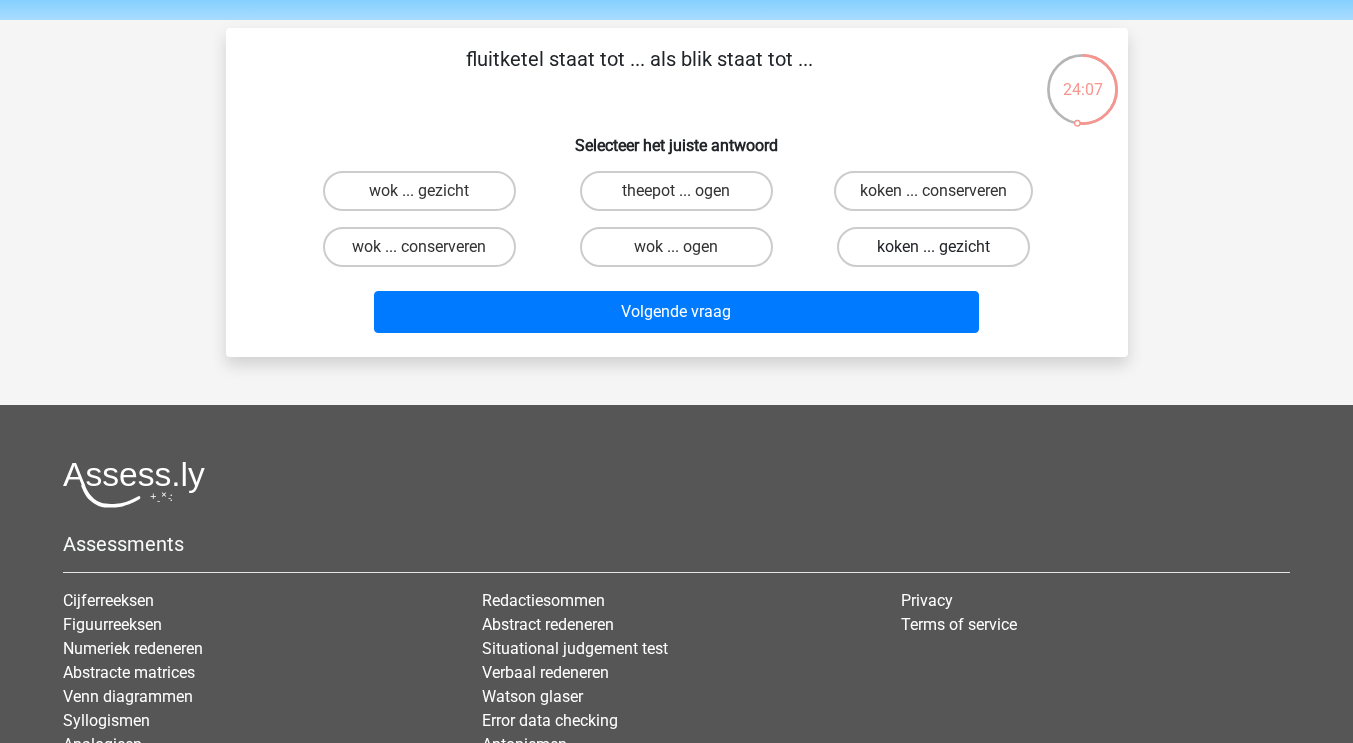 click on "koken ... gezicht" at bounding box center (933, 247) 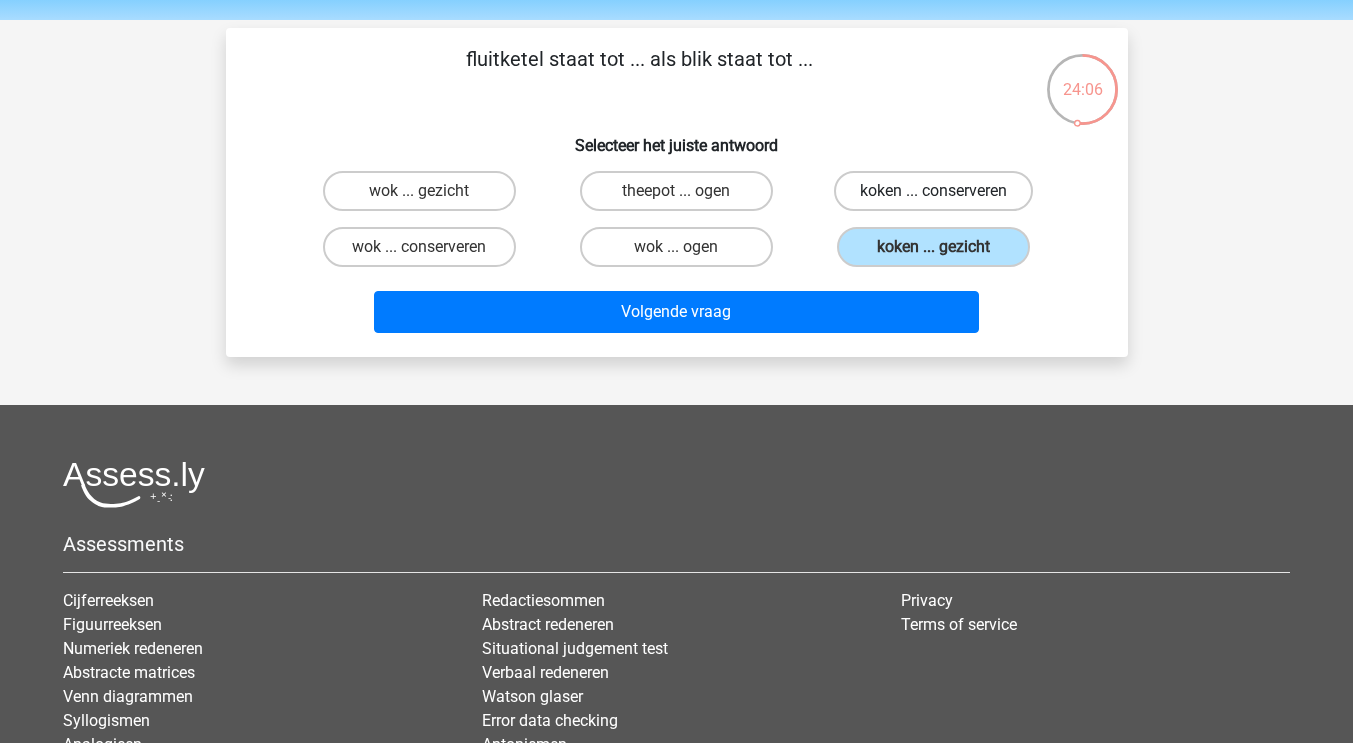 click on "koken ... conserveren" at bounding box center (933, 191) 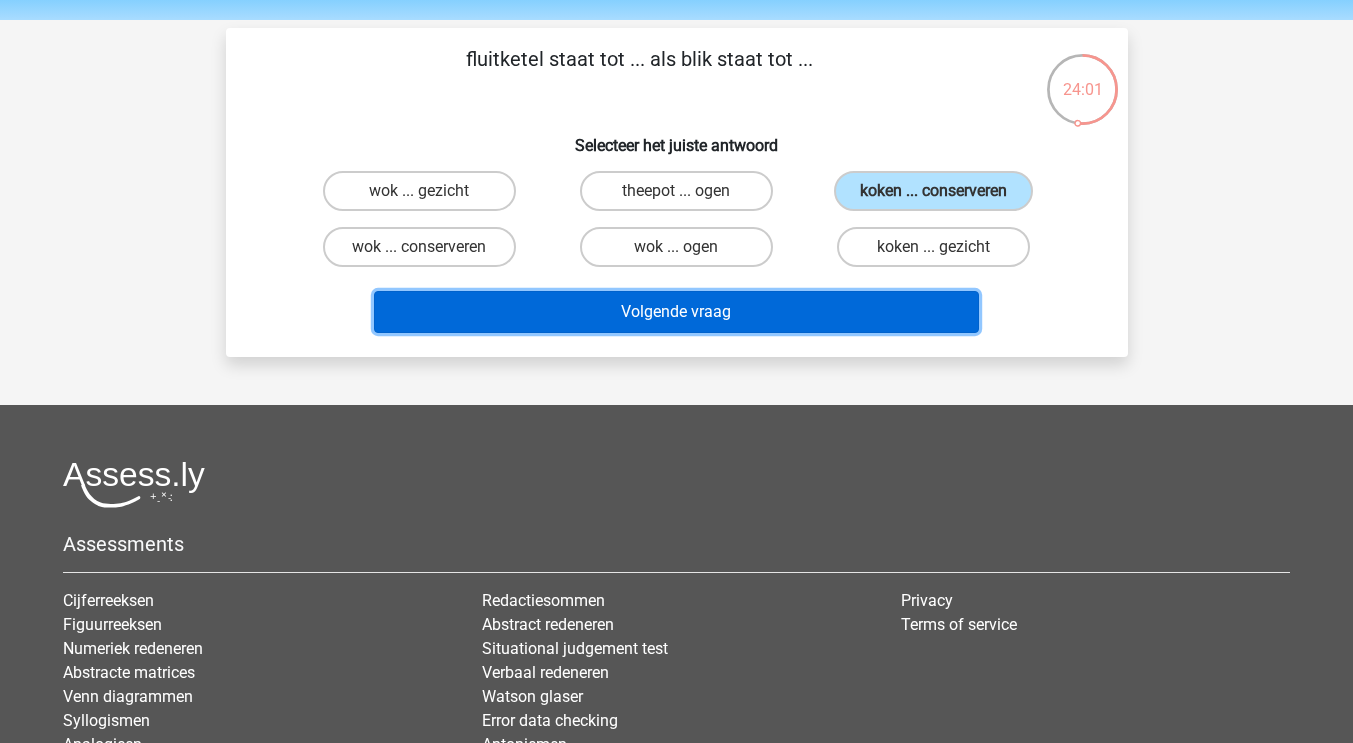 click on "Volgende vraag" at bounding box center (676, 312) 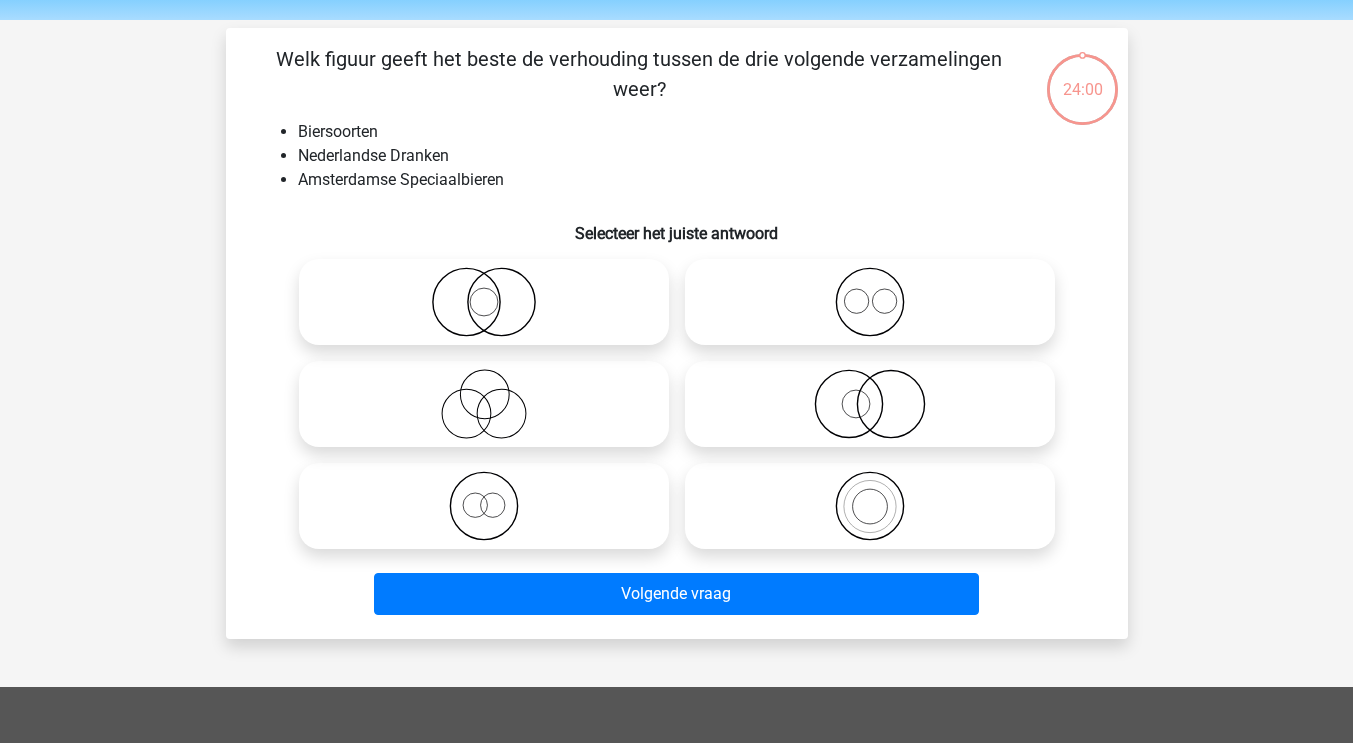 scroll, scrollTop: 92, scrollLeft: 0, axis: vertical 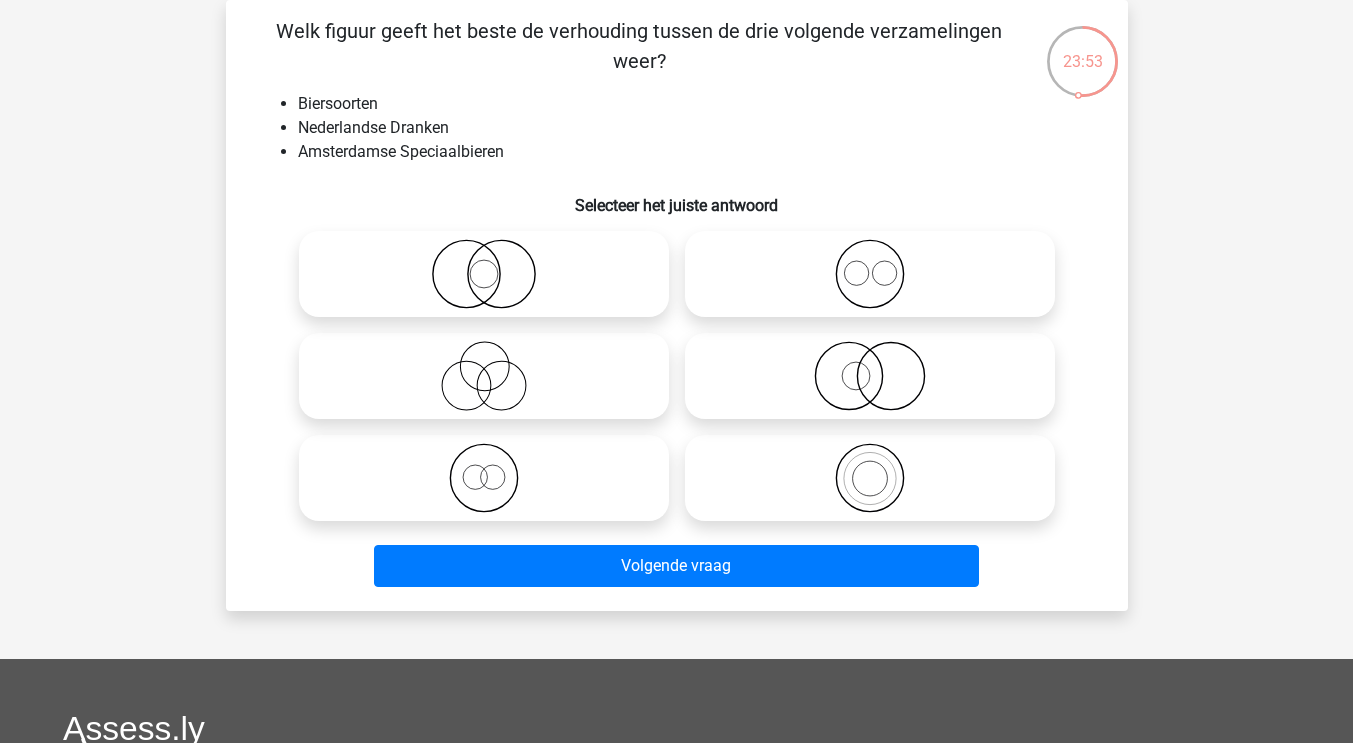 click 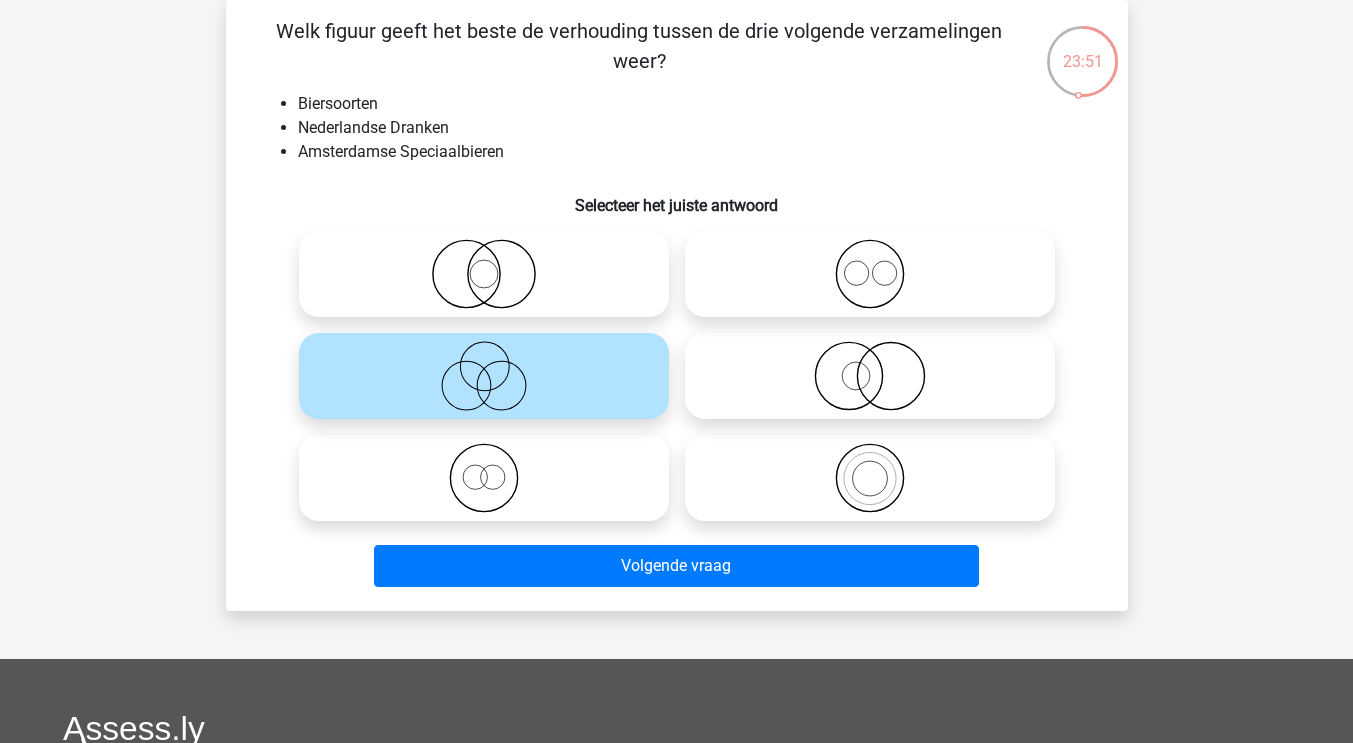 click on "Volgende vraag" at bounding box center [677, 562] 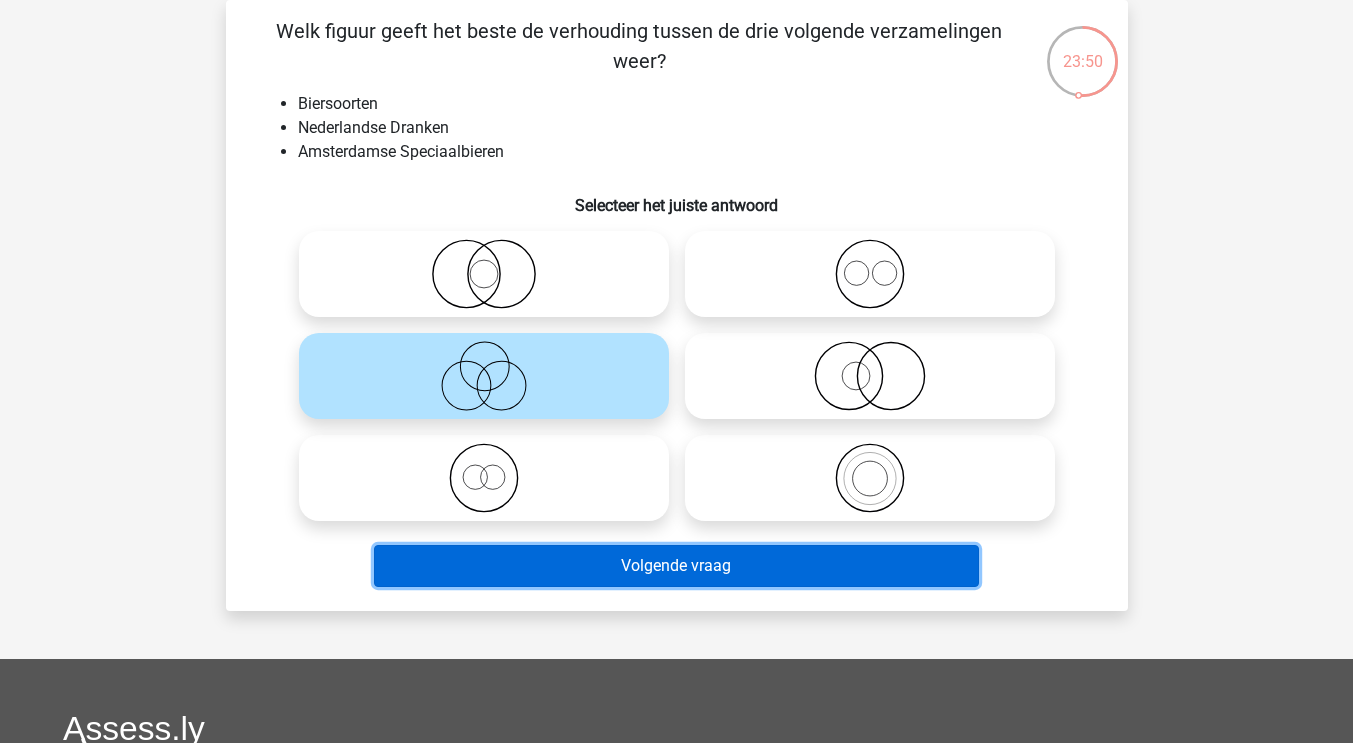 click on "Volgende vraag" at bounding box center (676, 566) 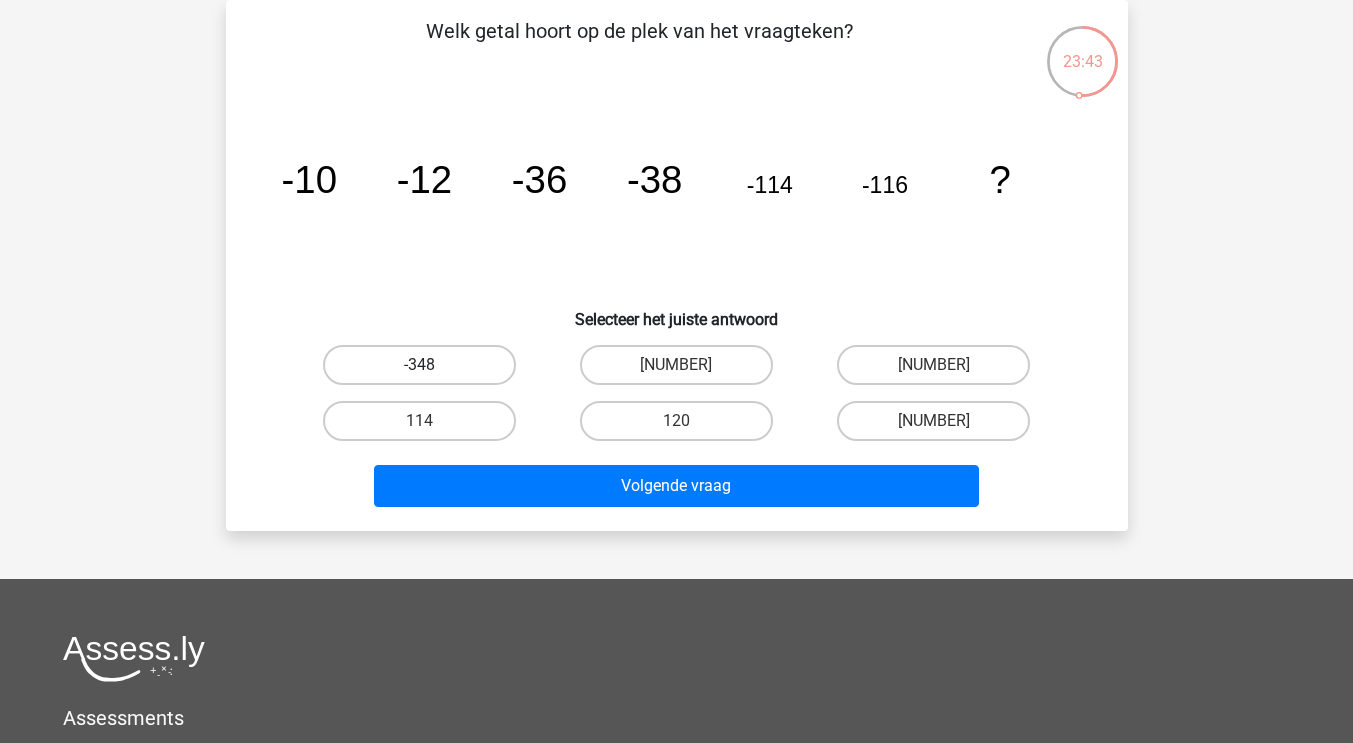 click on "-348" at bounding box center (419, 365) 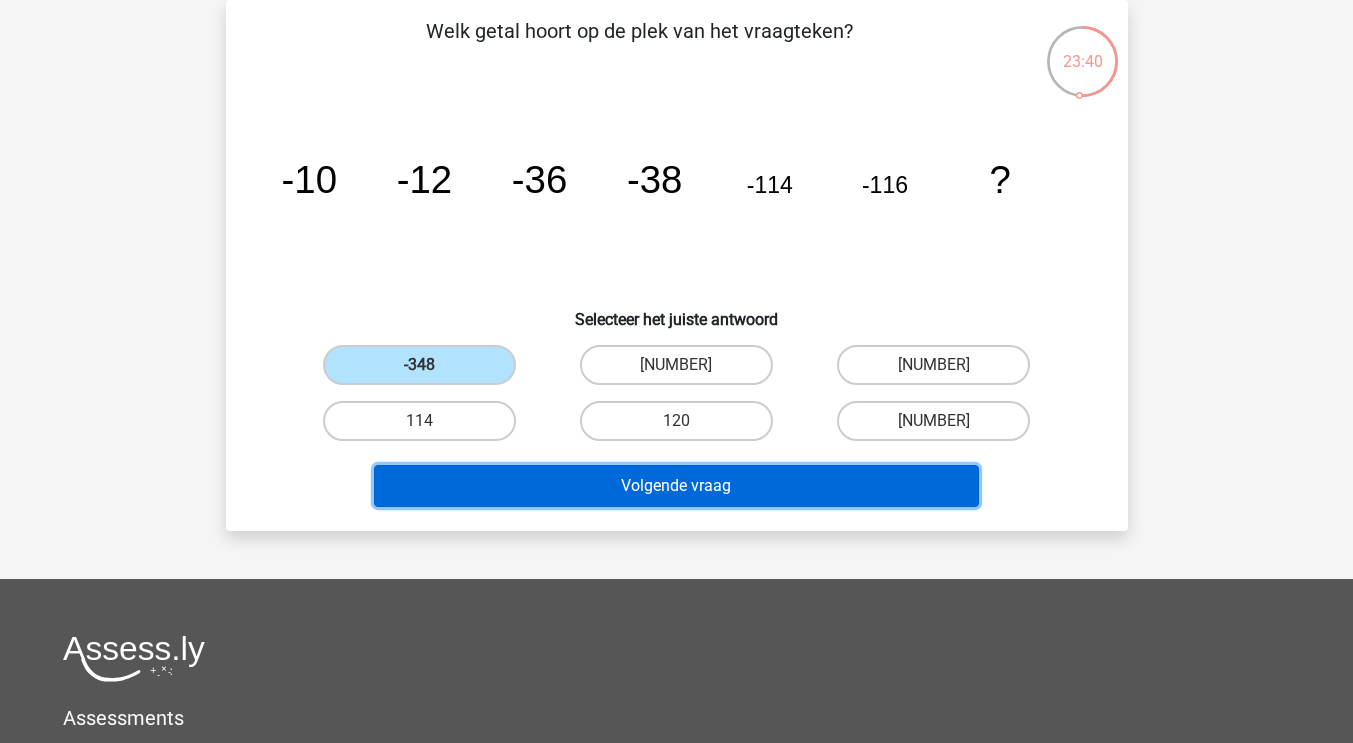 click on "Volgende vraag" at bounding box center (676, 486) 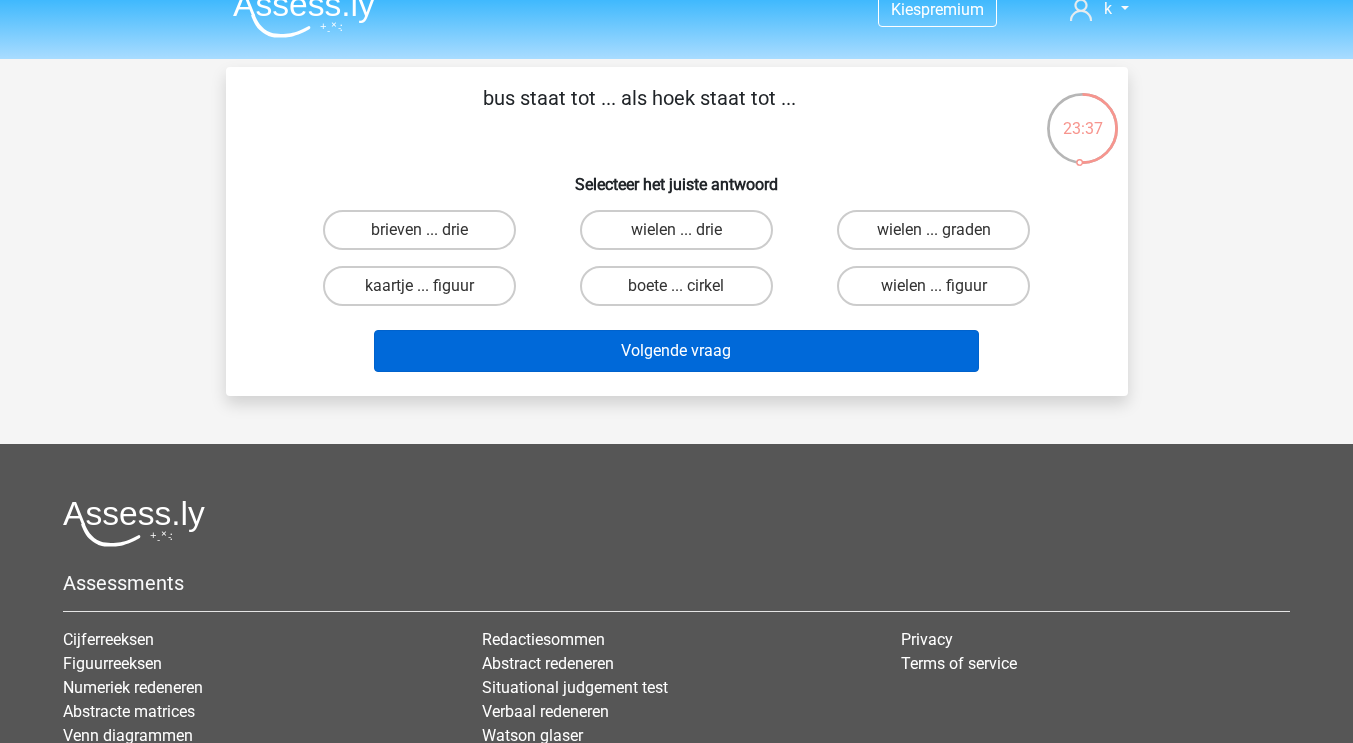 scroll, scrollTop: 0, scrollLeft: 0, axis: both 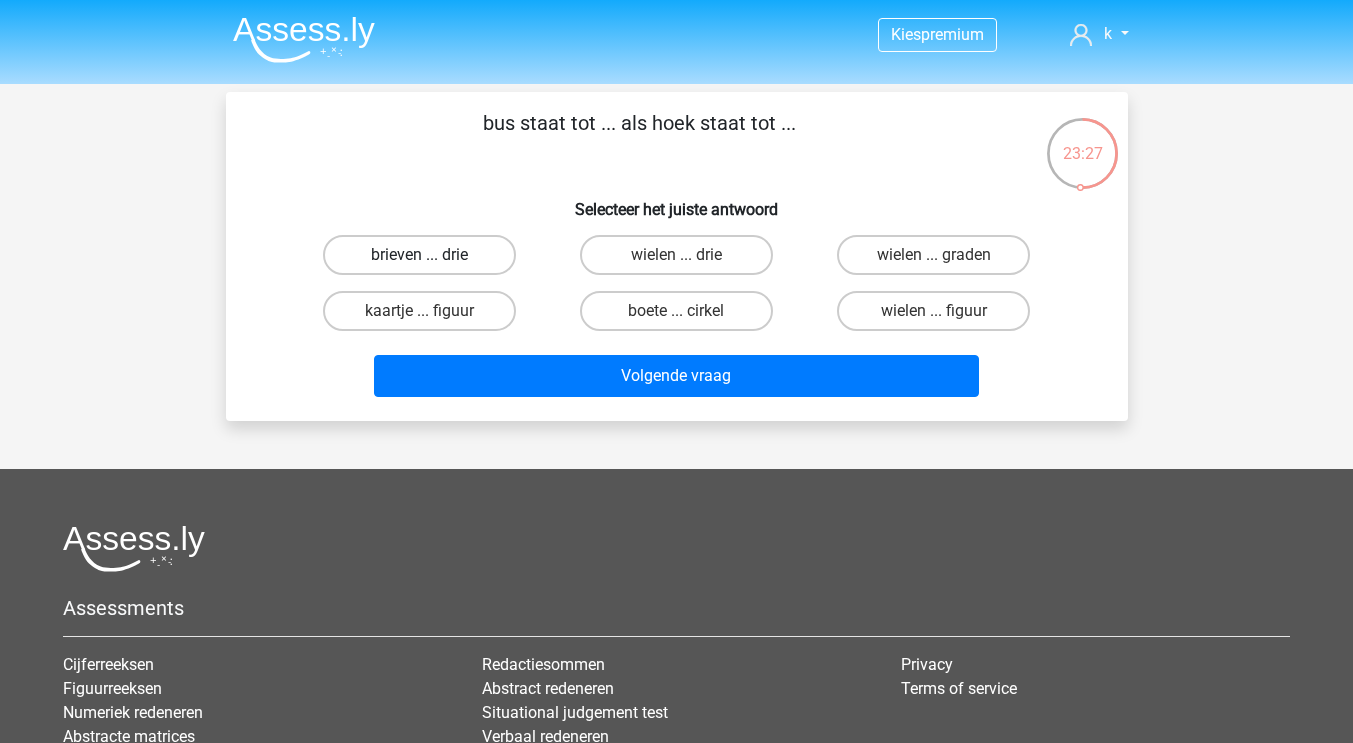 click on "brieven ... drie" at bounding box center (419, 255) 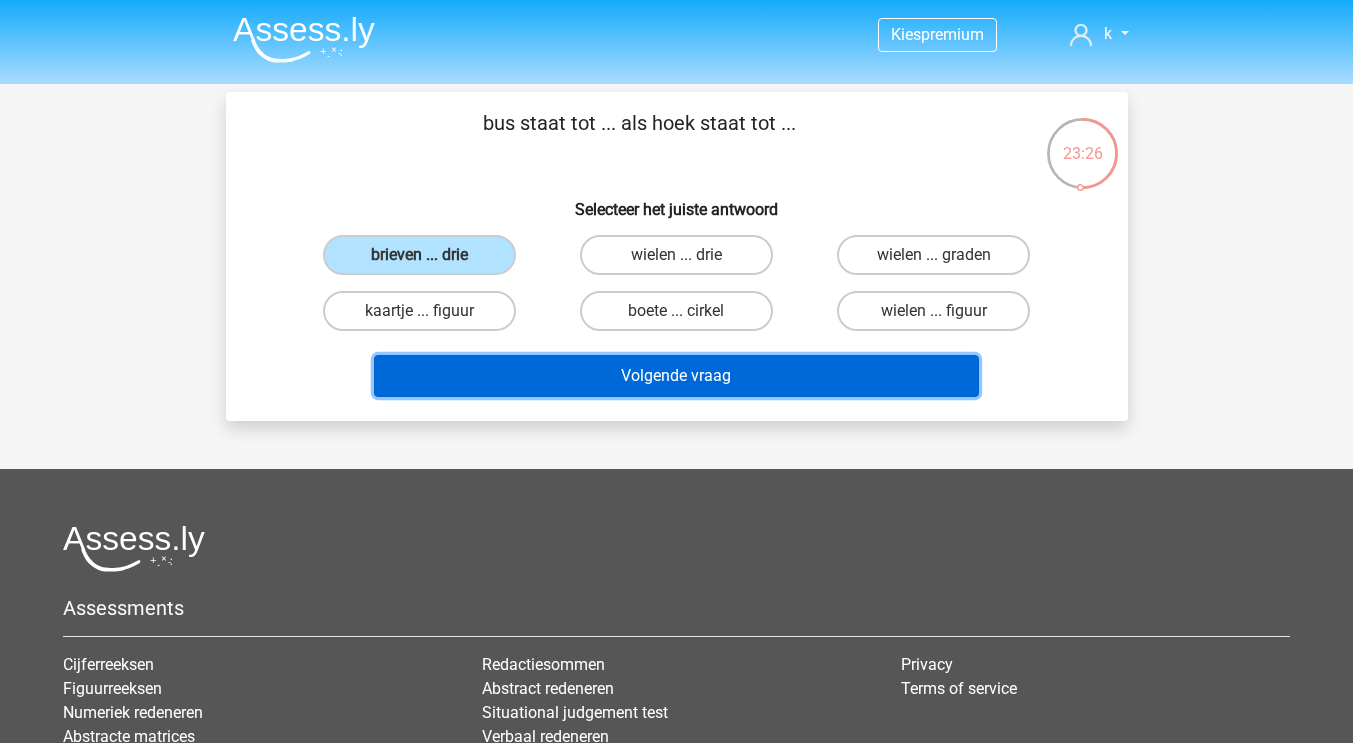 click on "Volgende vraag" at bounding box center (676, 376) 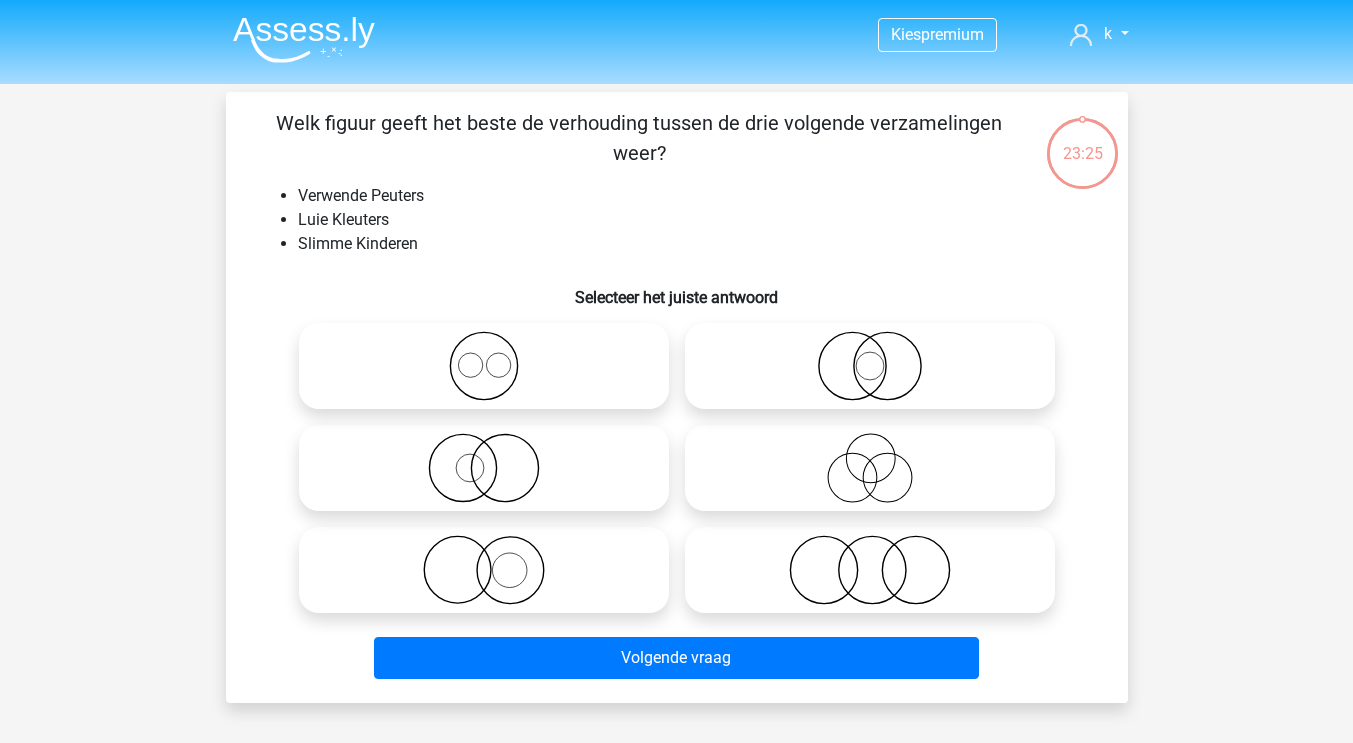 scroll, scrollTop: 92, scrollLeft: 0, axis: vertical 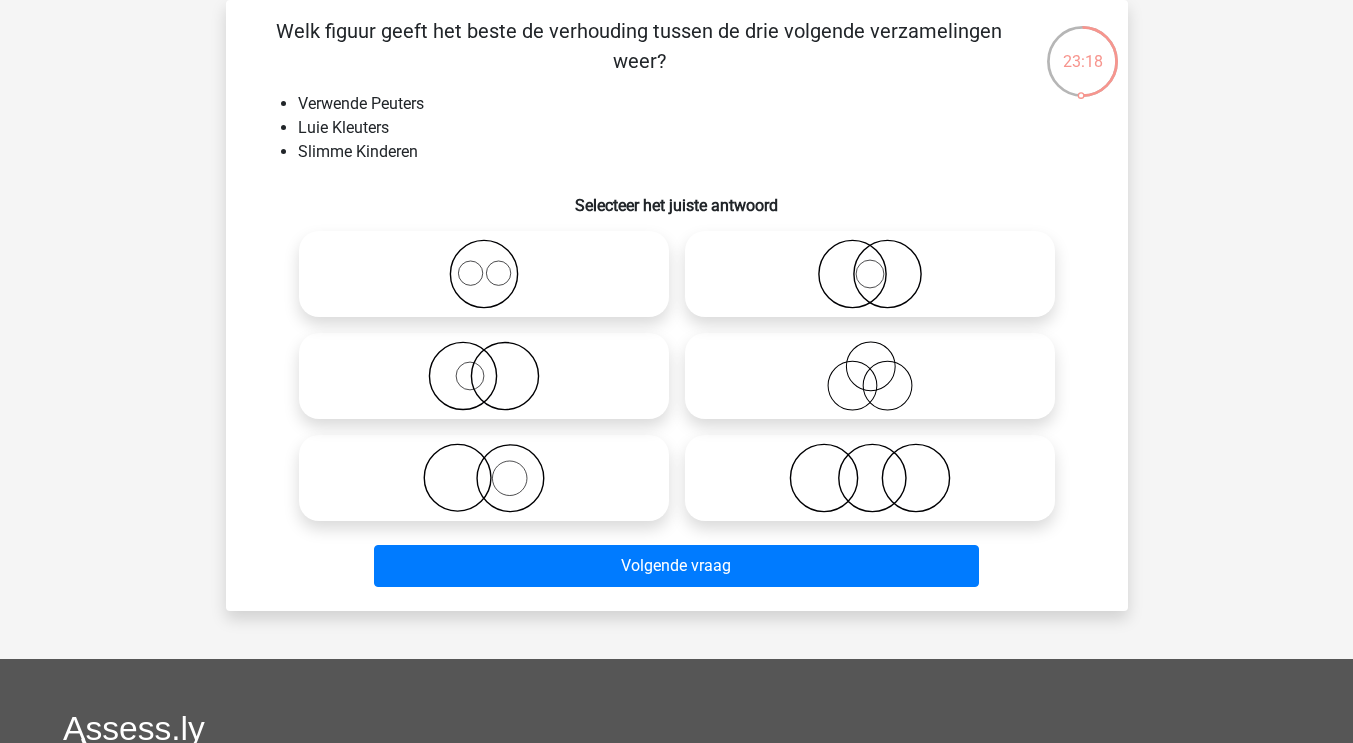 click 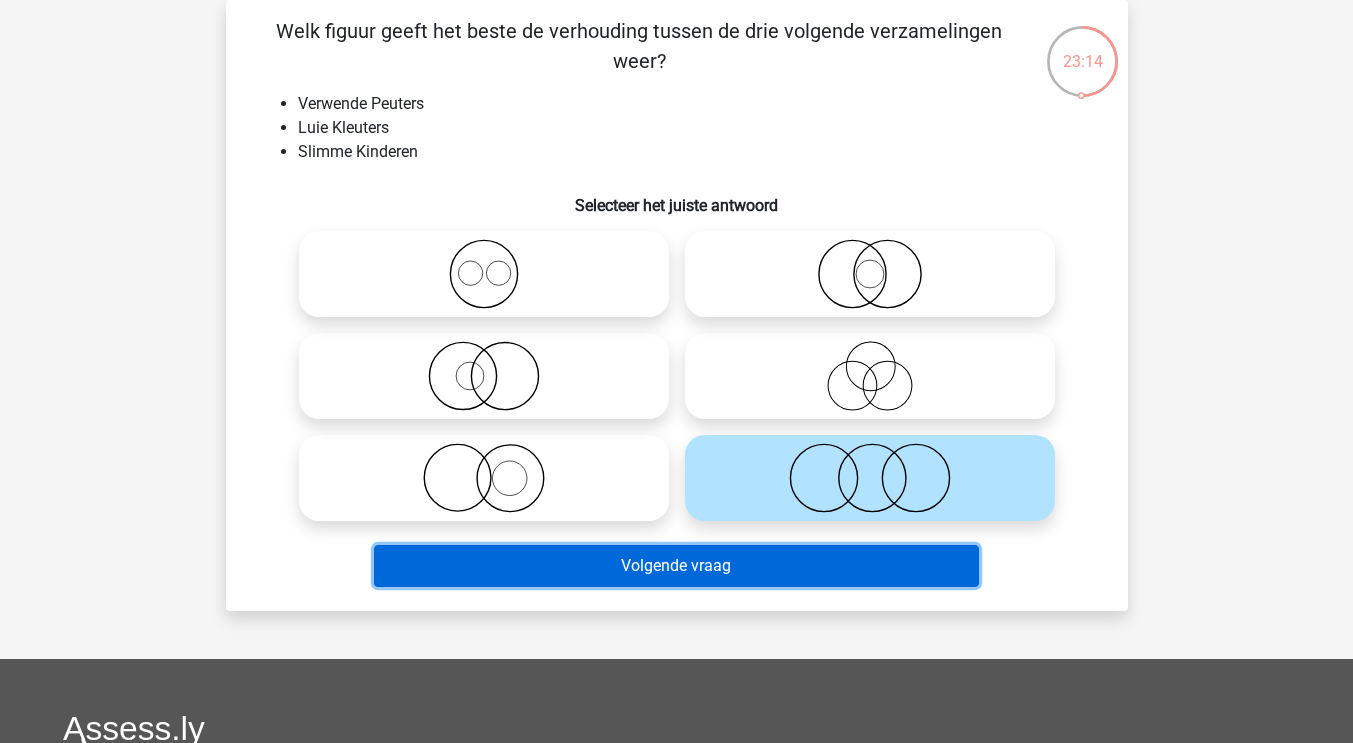 click on "Volgende vraag" at bounding box center (676, 566) 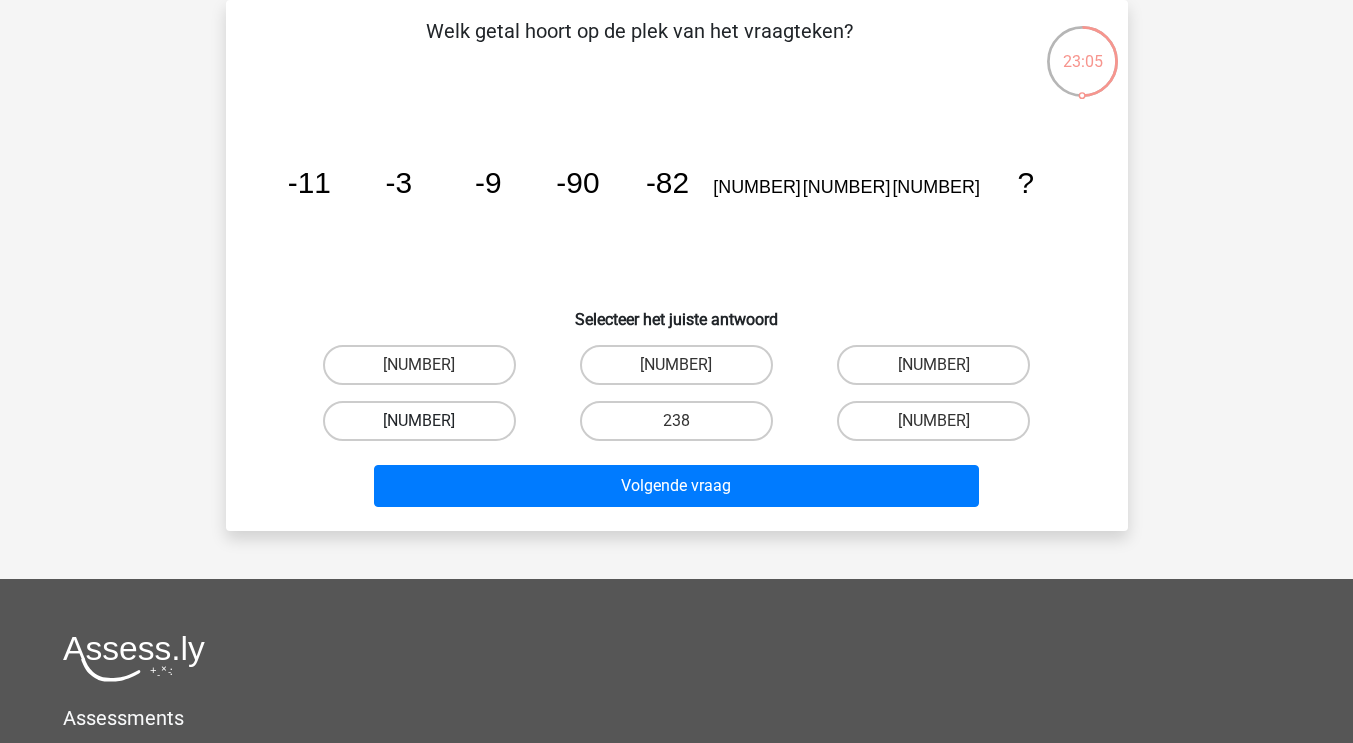 click on "[NUMBER]" at bounding box center [419, 421] 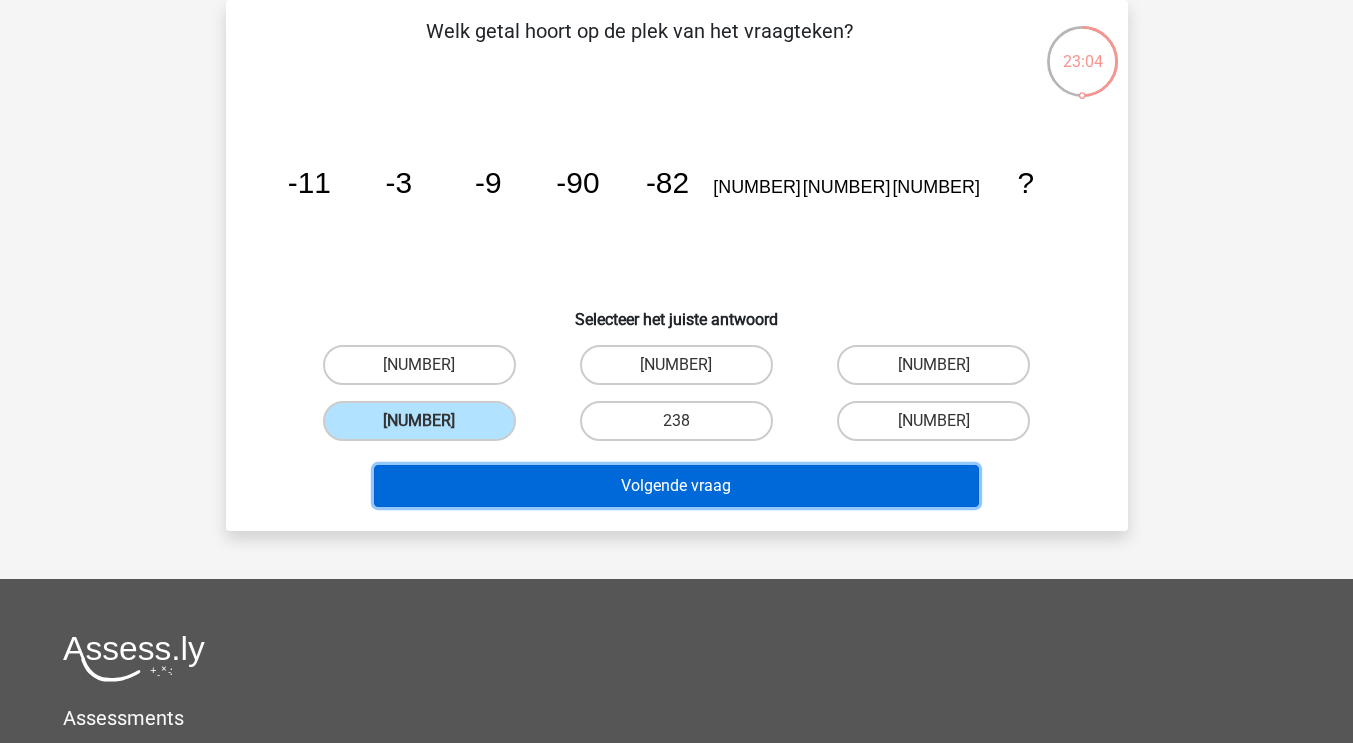 click on "Volgende vraag" at bounding box center [676, 486] 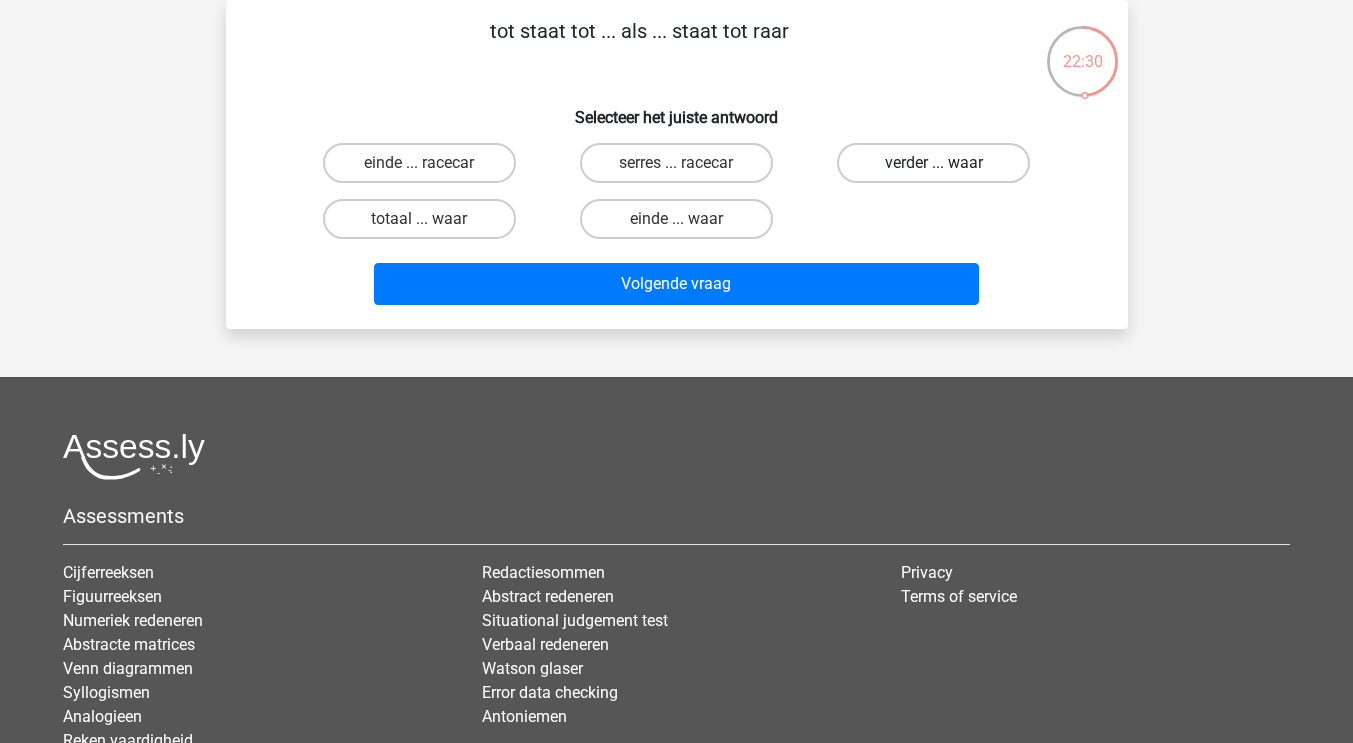 click on "verder ... waar" at bounding box center [933, 163] 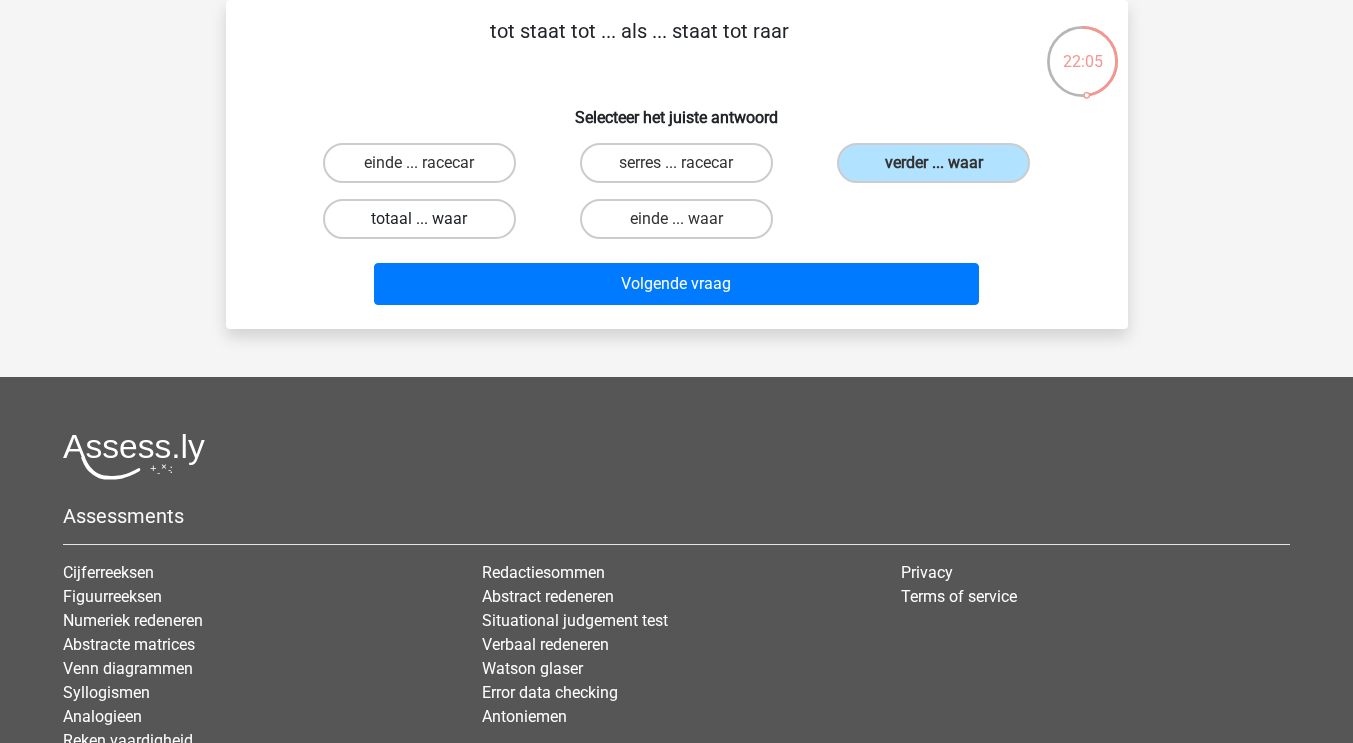 click on "totaal ... waar" at bounding box center [419, 219] 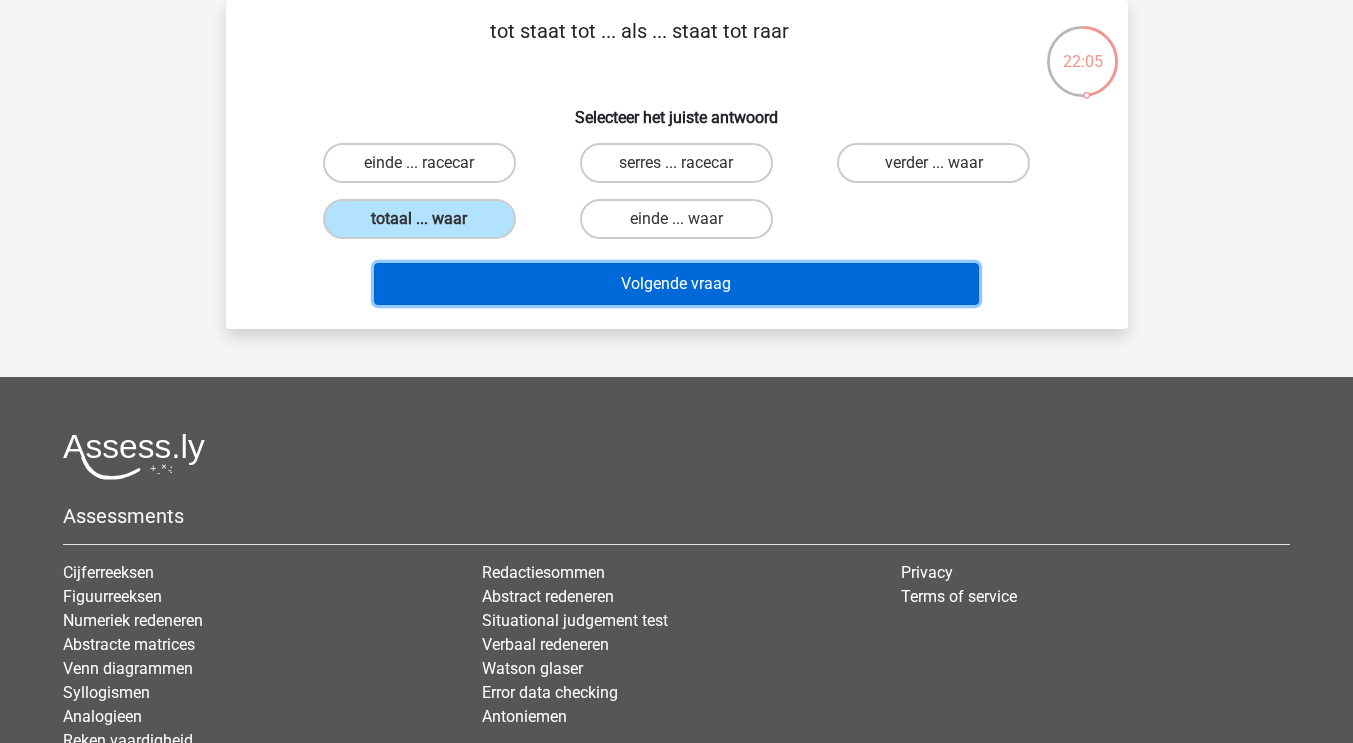 click on "Volgende vraag" at bounding box center [676, 284] 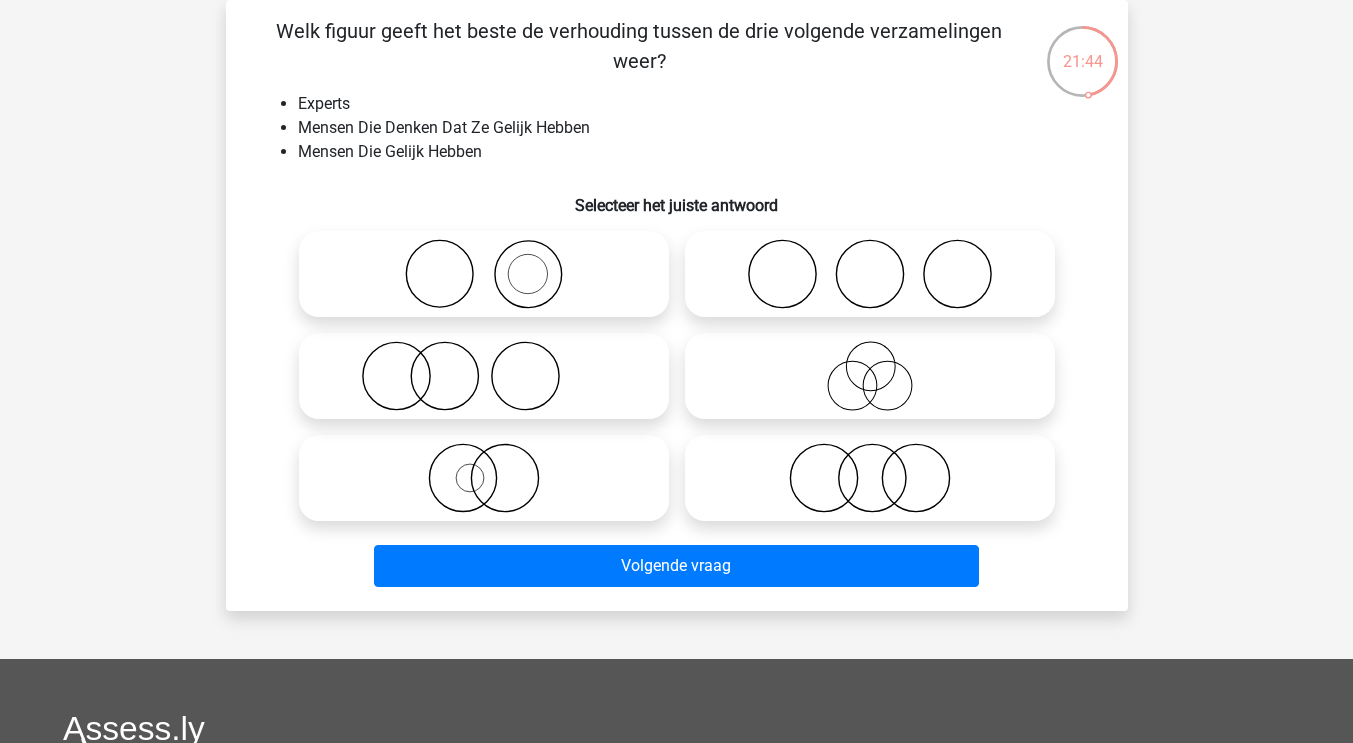 click 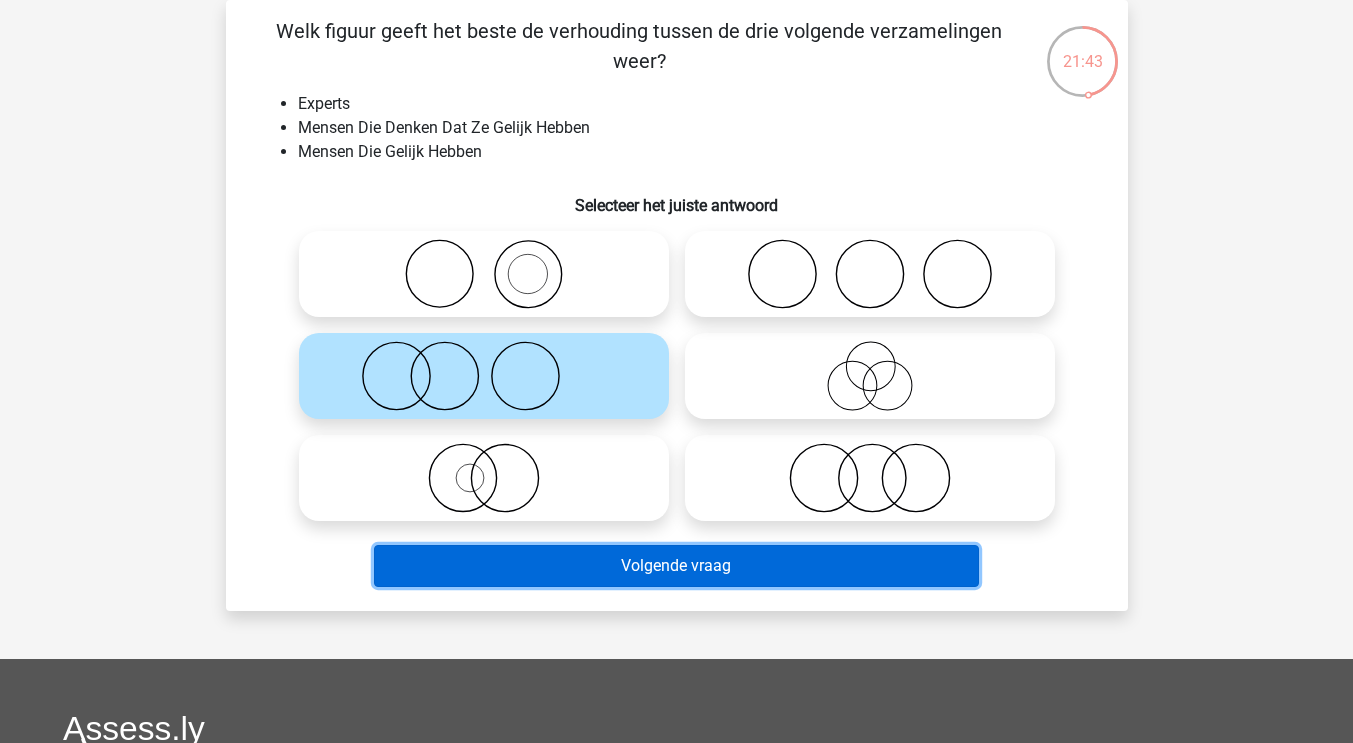 click on "Volgende vraag" at bounding box center [676, 566] 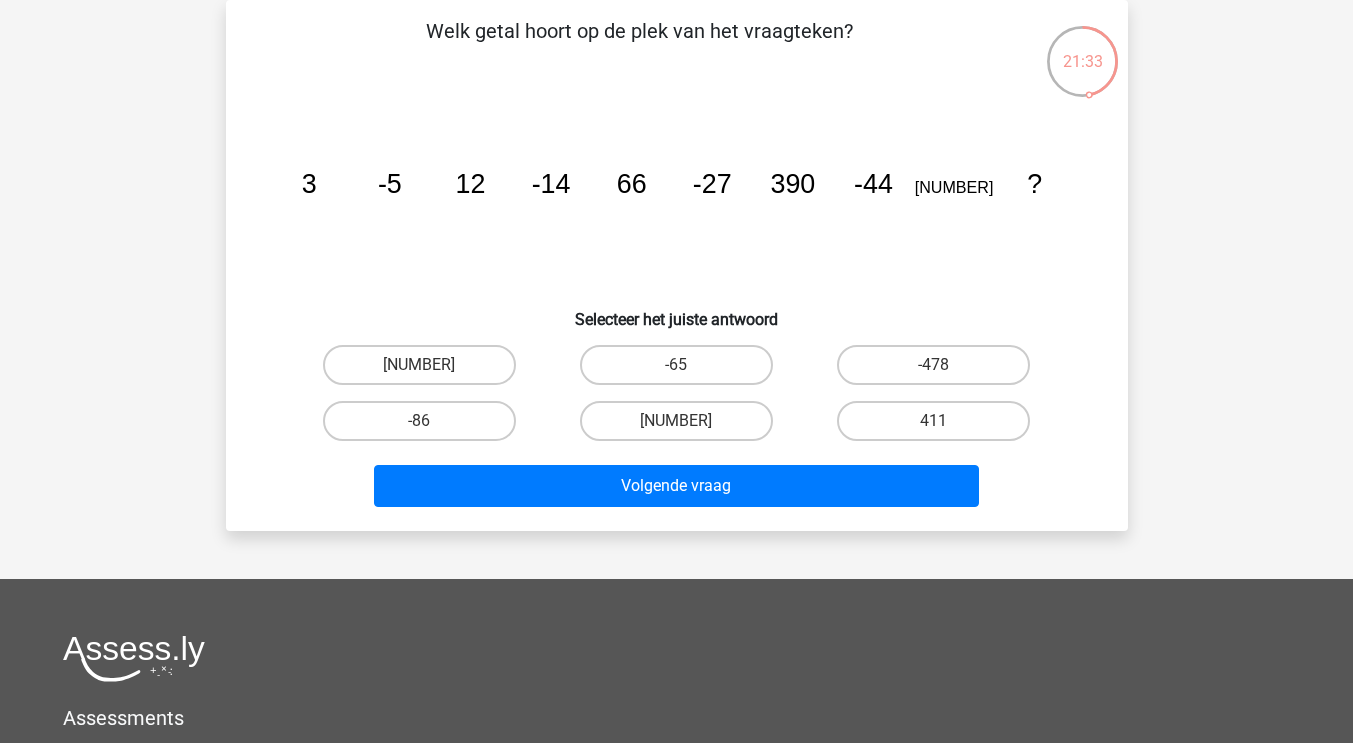 click on "Kies  premium
k
r.d.sinnema@[EMAIL]" at bounding box center [676, 507] 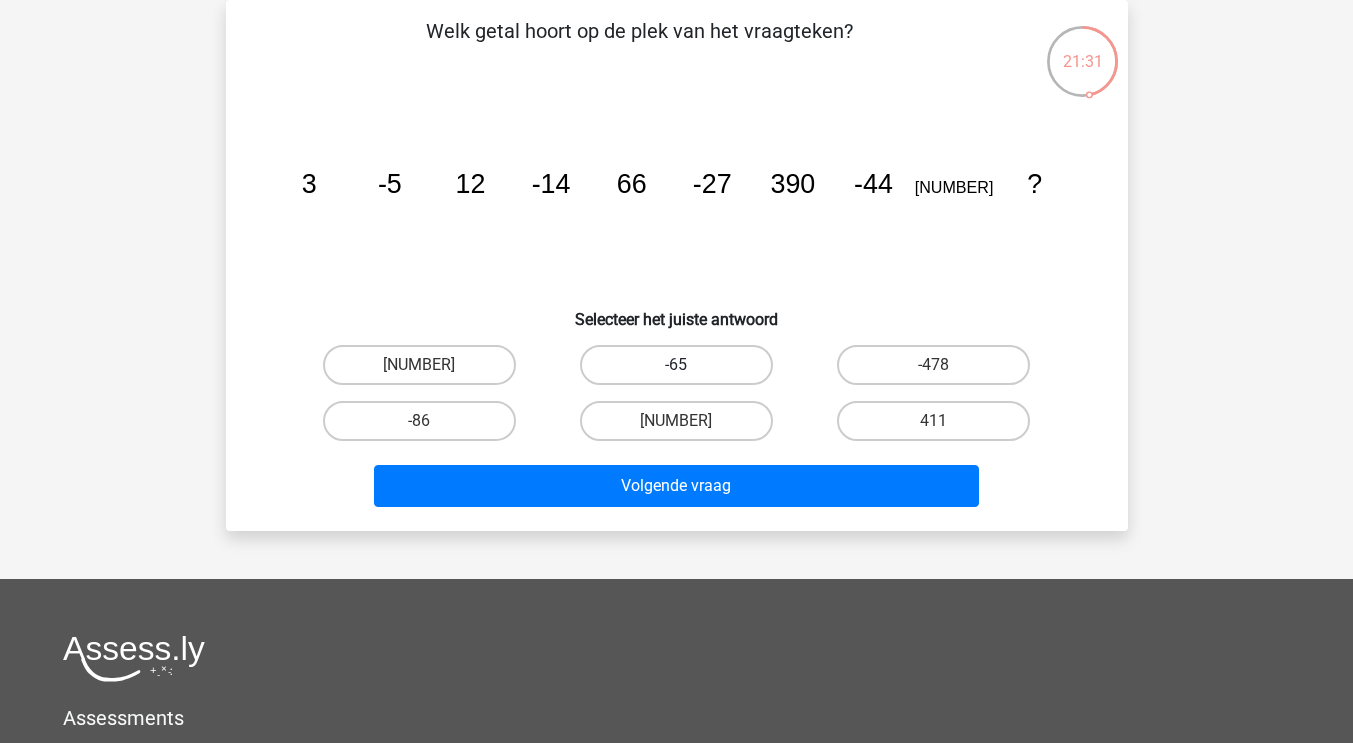 click on "-65" at bounding box center [676, 365] 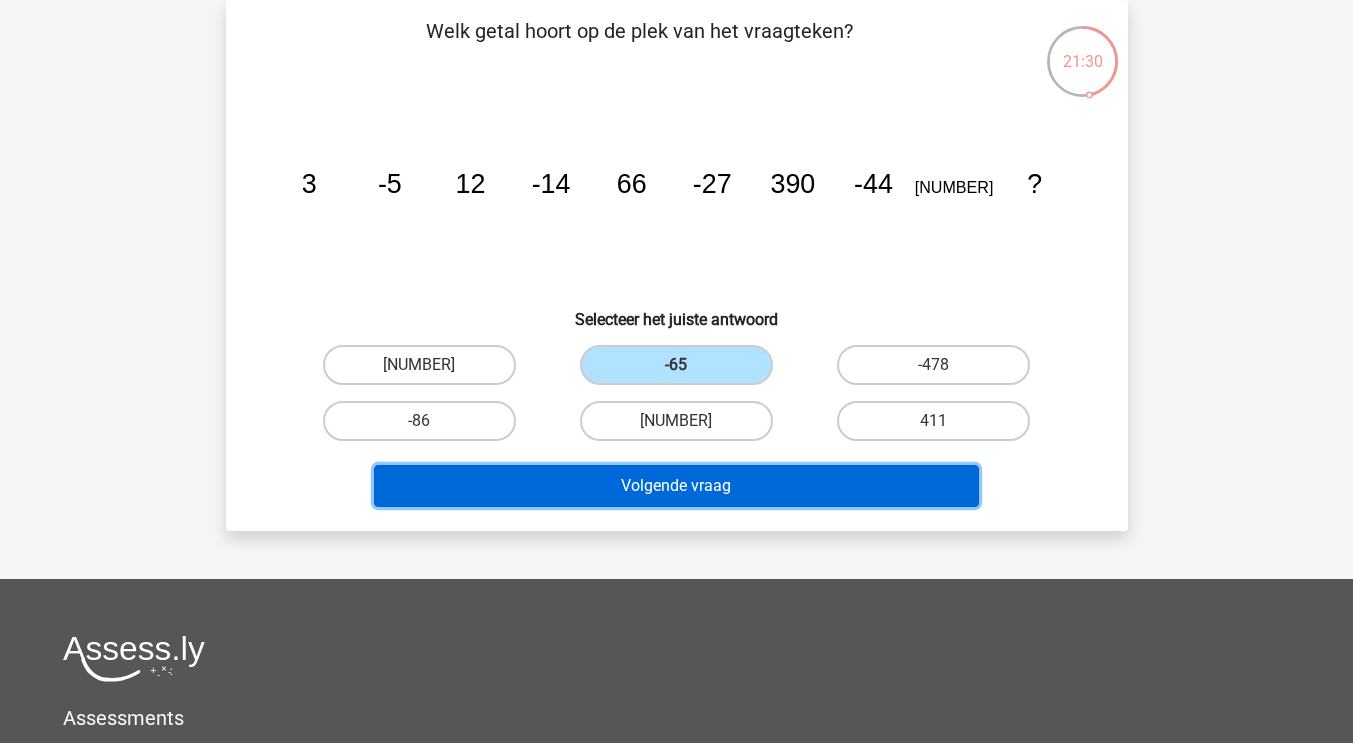 click on "Volgende vraag" at bounding box center (676, 486) 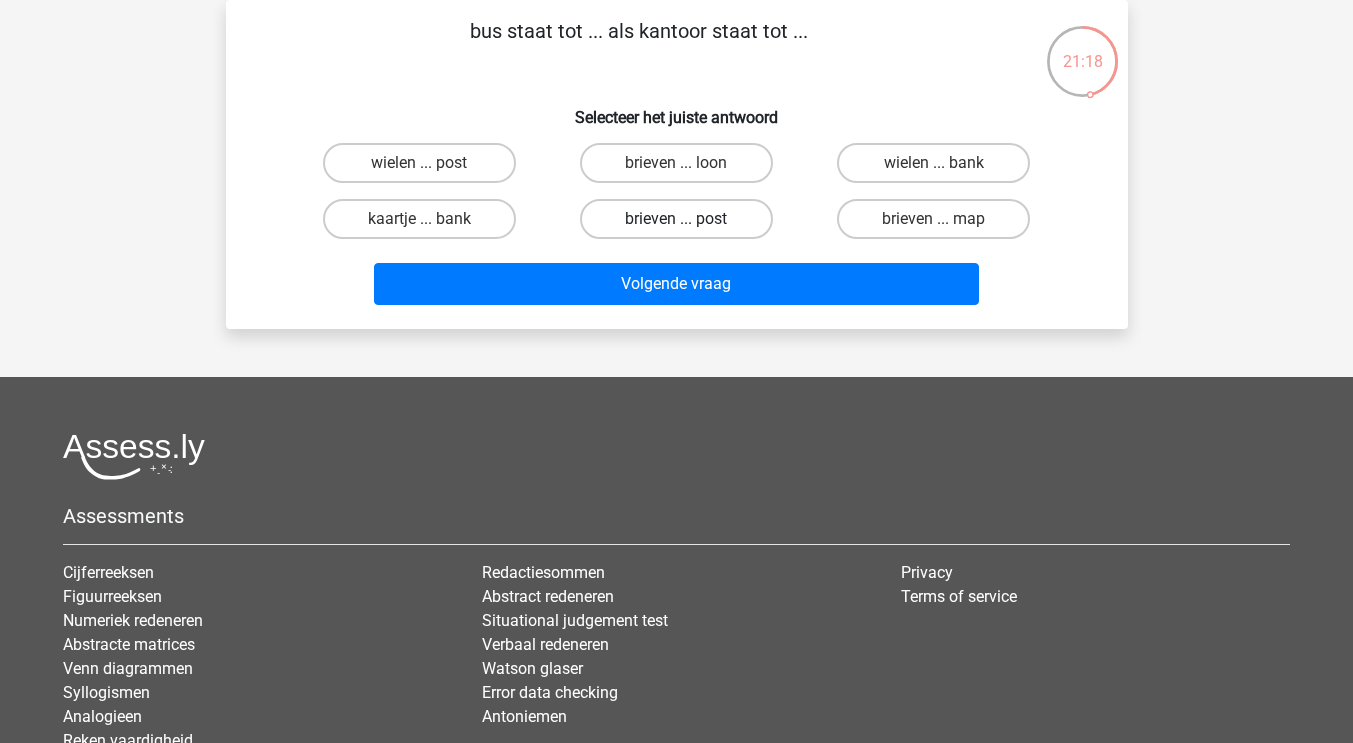 click on "brieven ... post" at bounding box center [676, 219] 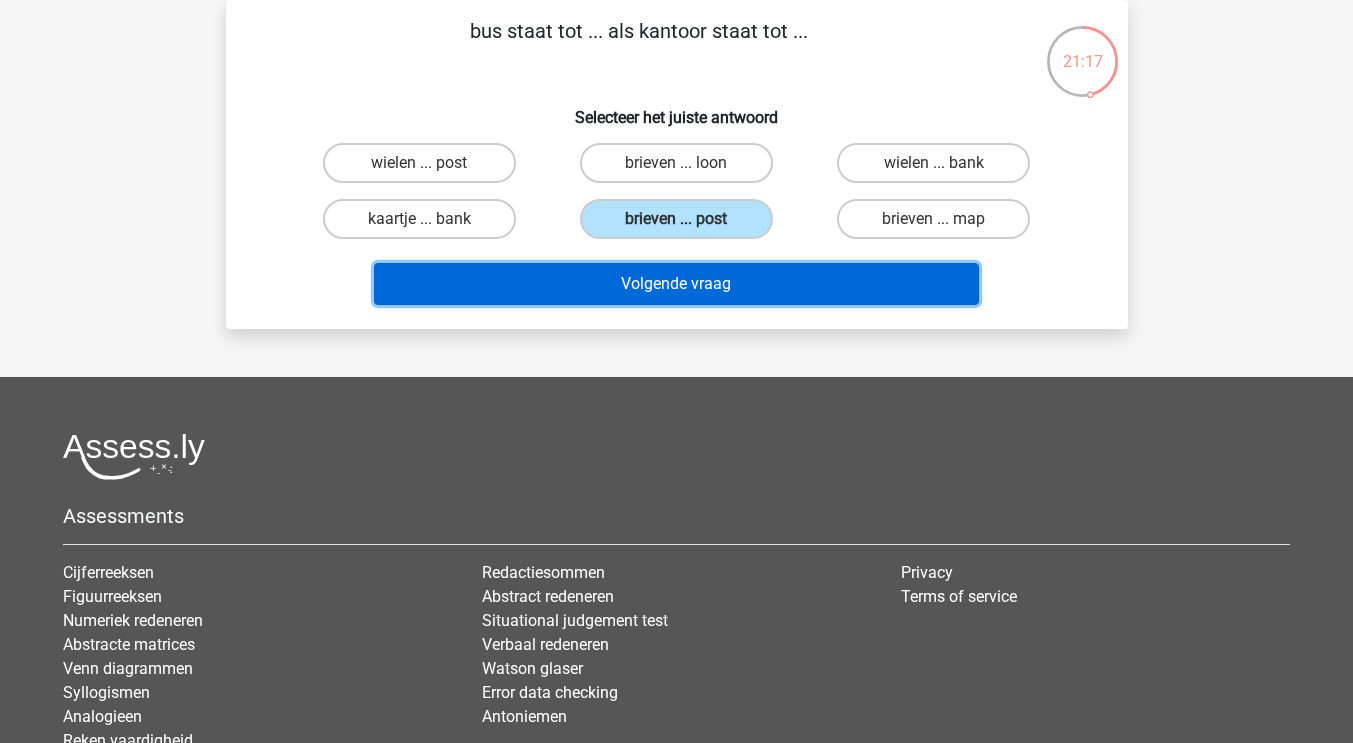 click on "Volgende vraag" at bounding box center (676, 284) 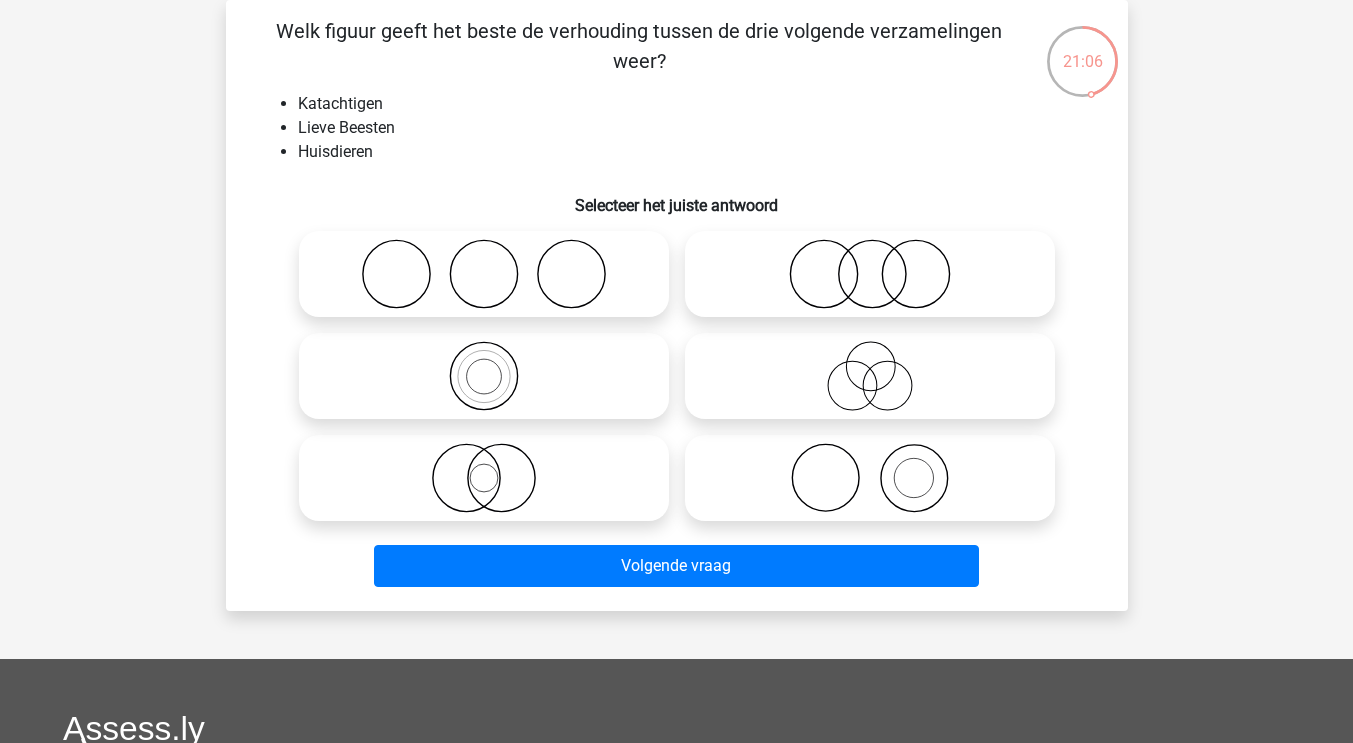 click 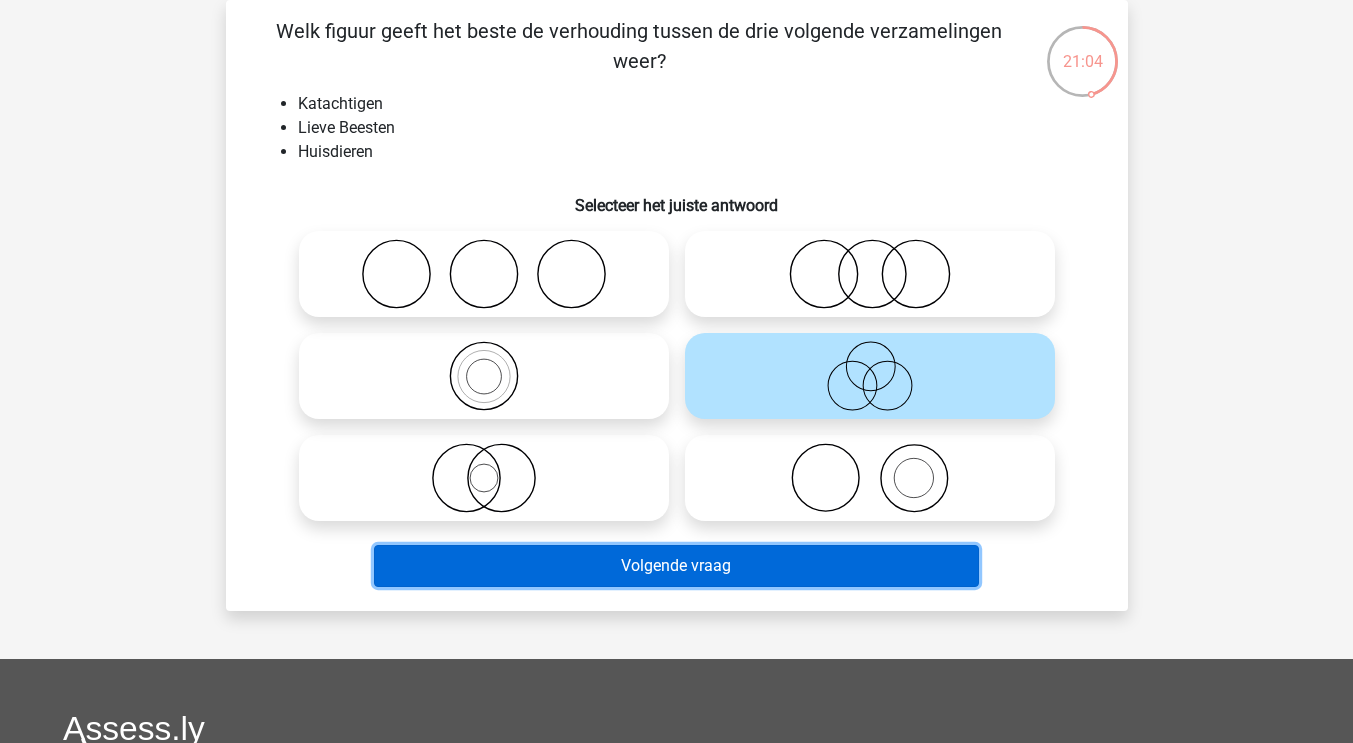 click on "Volgende vraag" at bounding box center (676, 566) 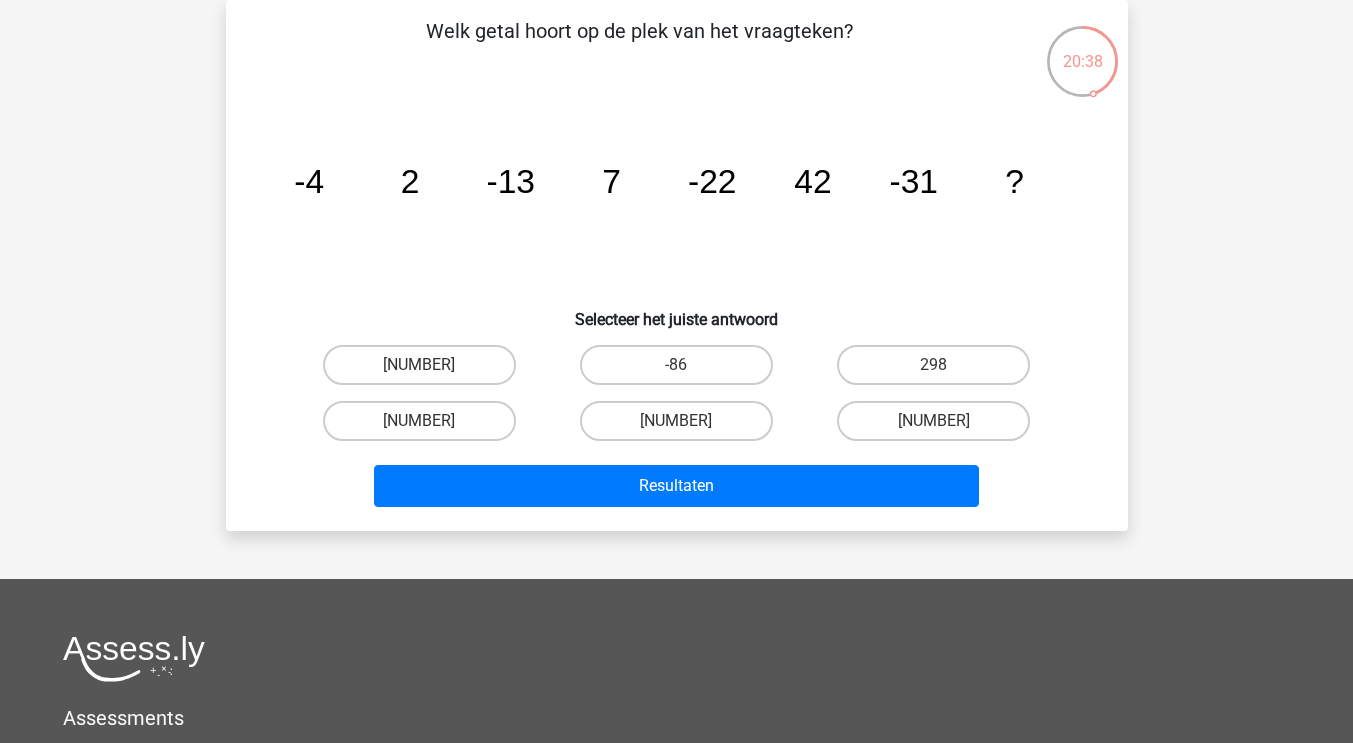 click on "298" at bounding box center (940, 371) 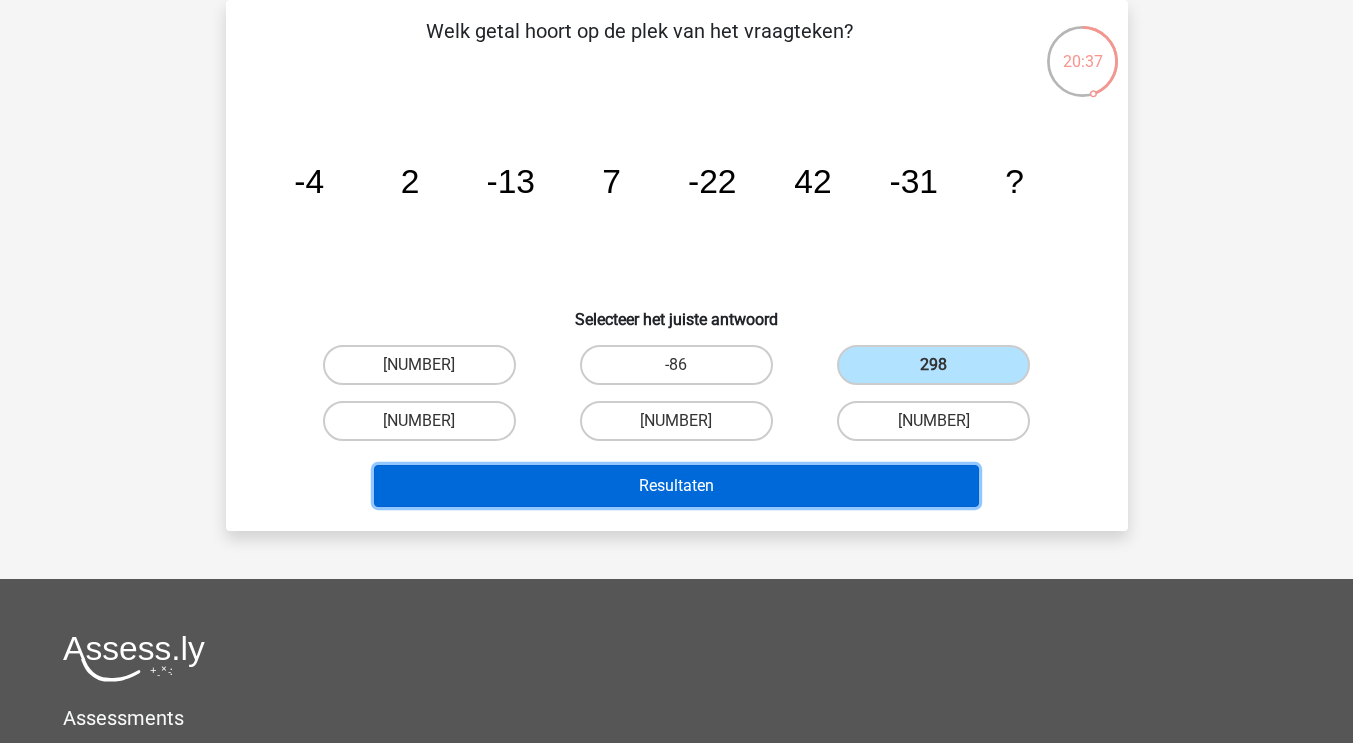 click on "Resultaten" at bounding box center [676, 486] 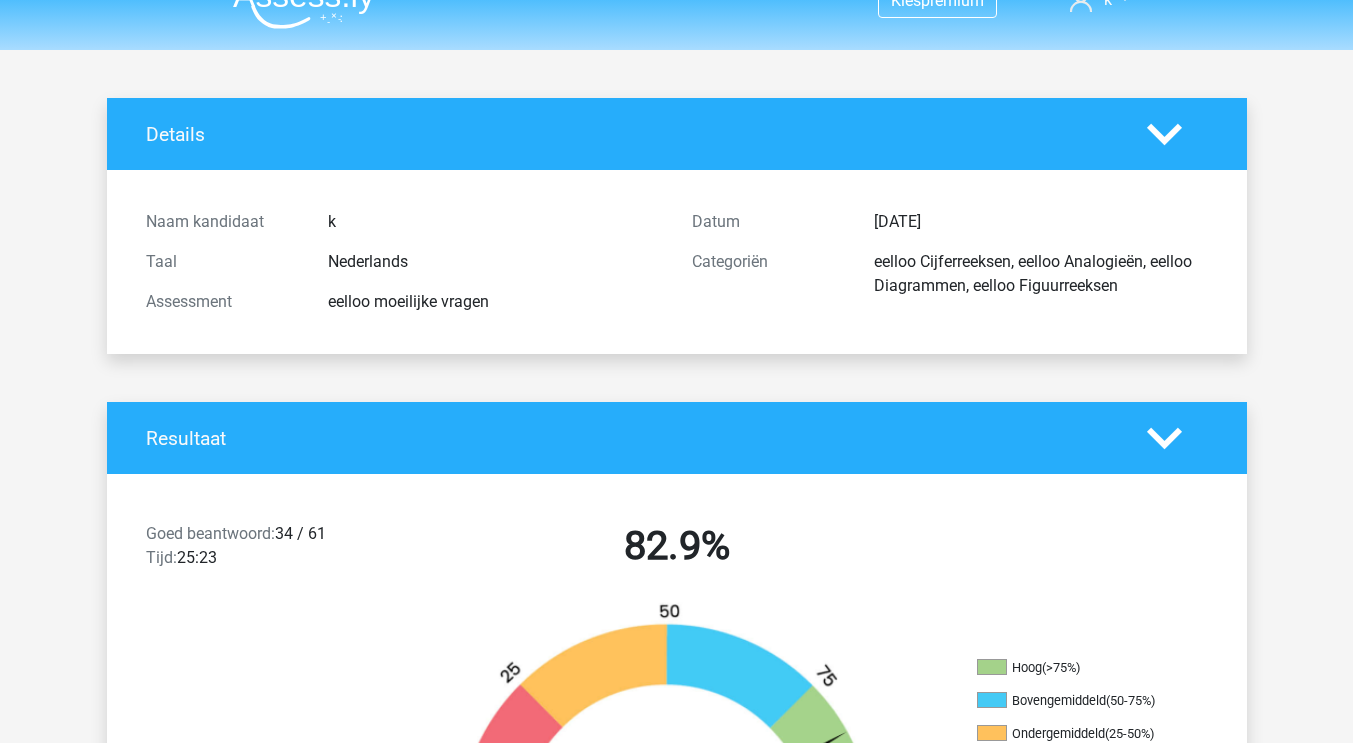 scroll, scrollTop: 33, scrollLeft: 0, axis: vertical 